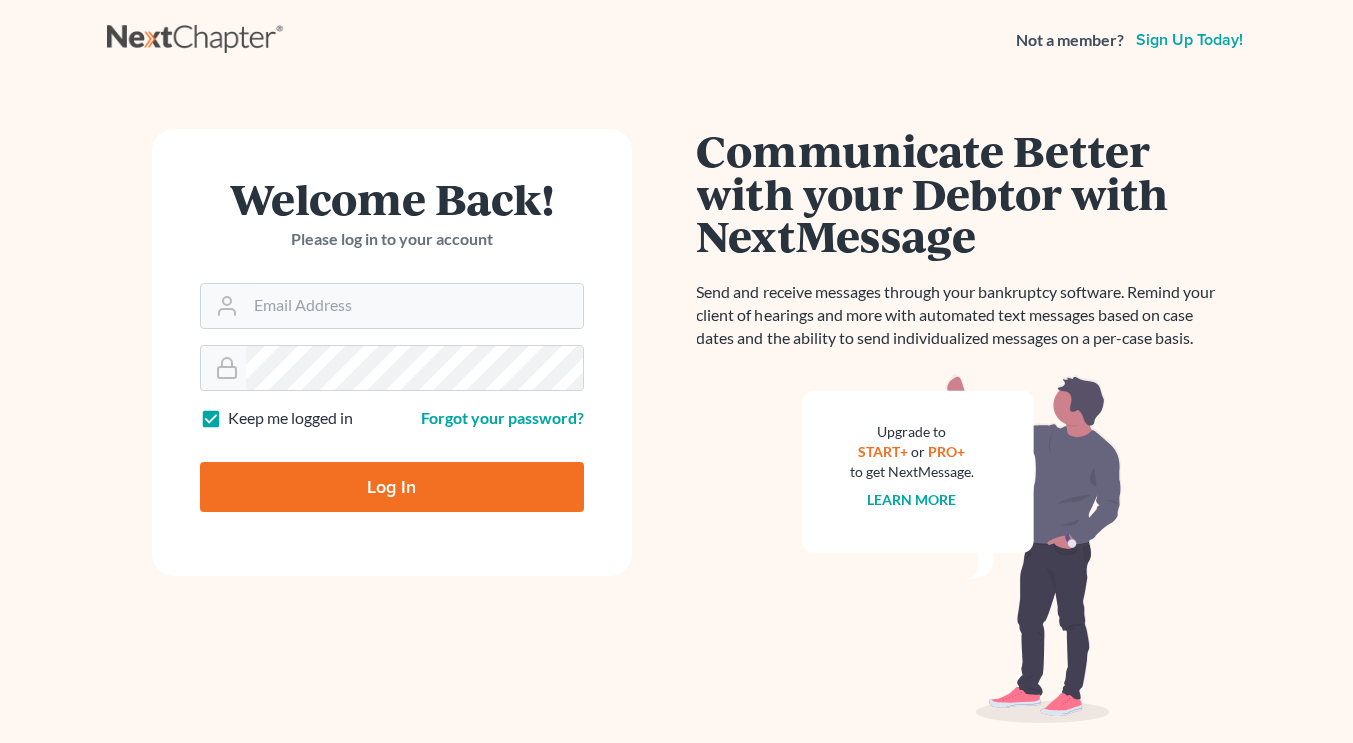 scroll, scrollTop: 0, scrollLeft: 0, axis: both 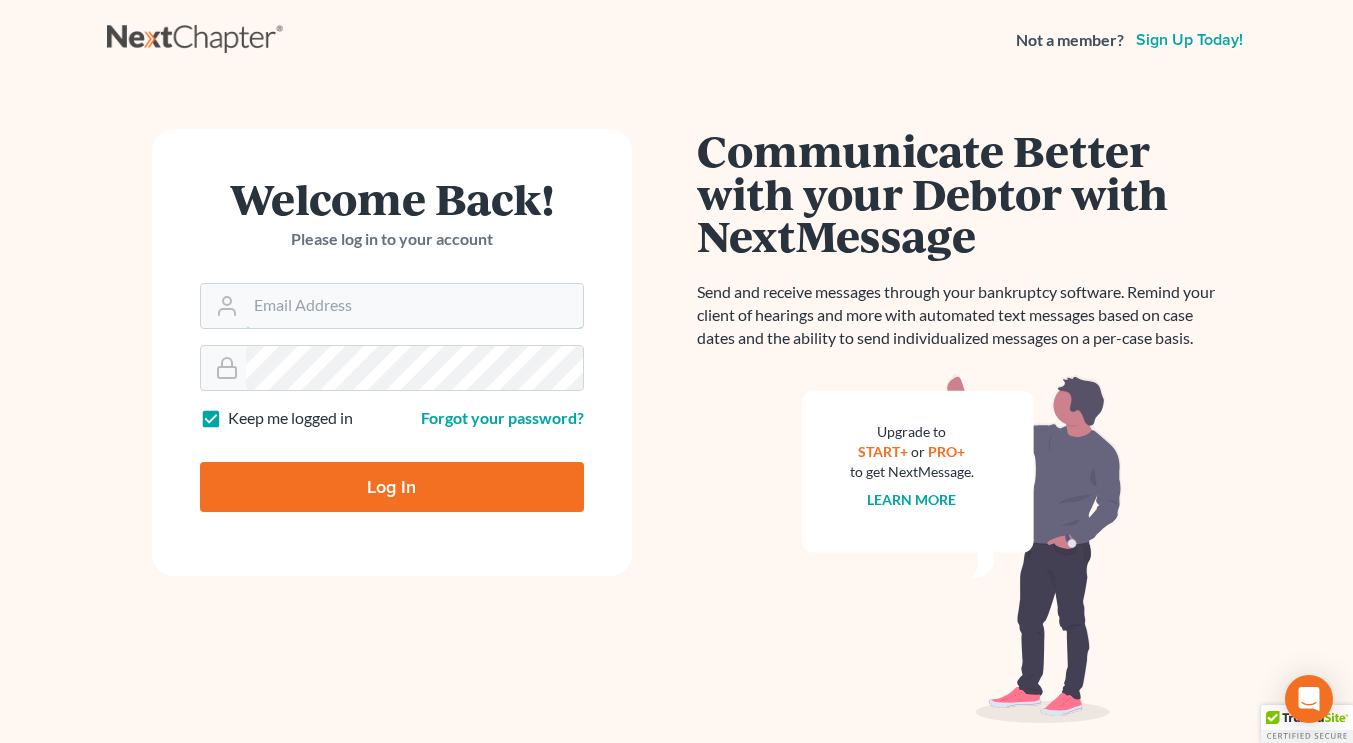 type on "[EMAIL]" 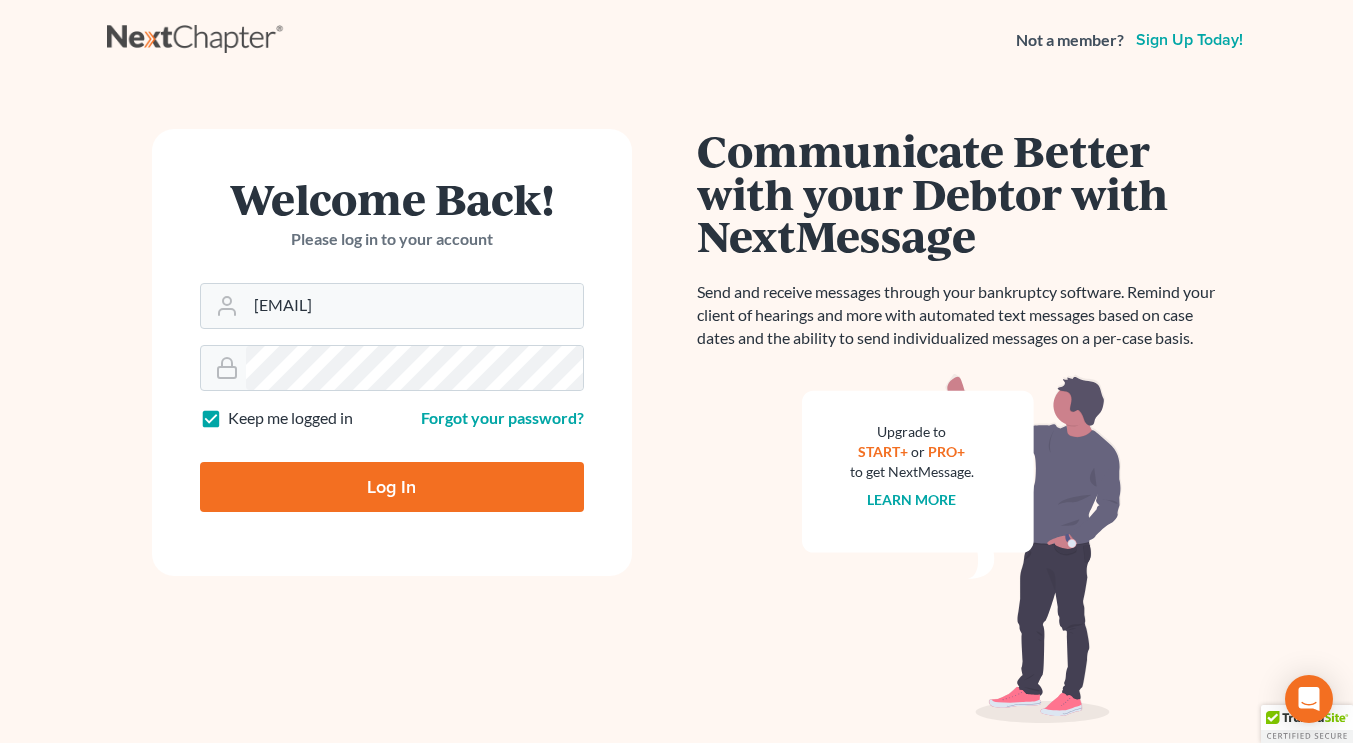 click on "Log In" at bounding box center (392, 487) 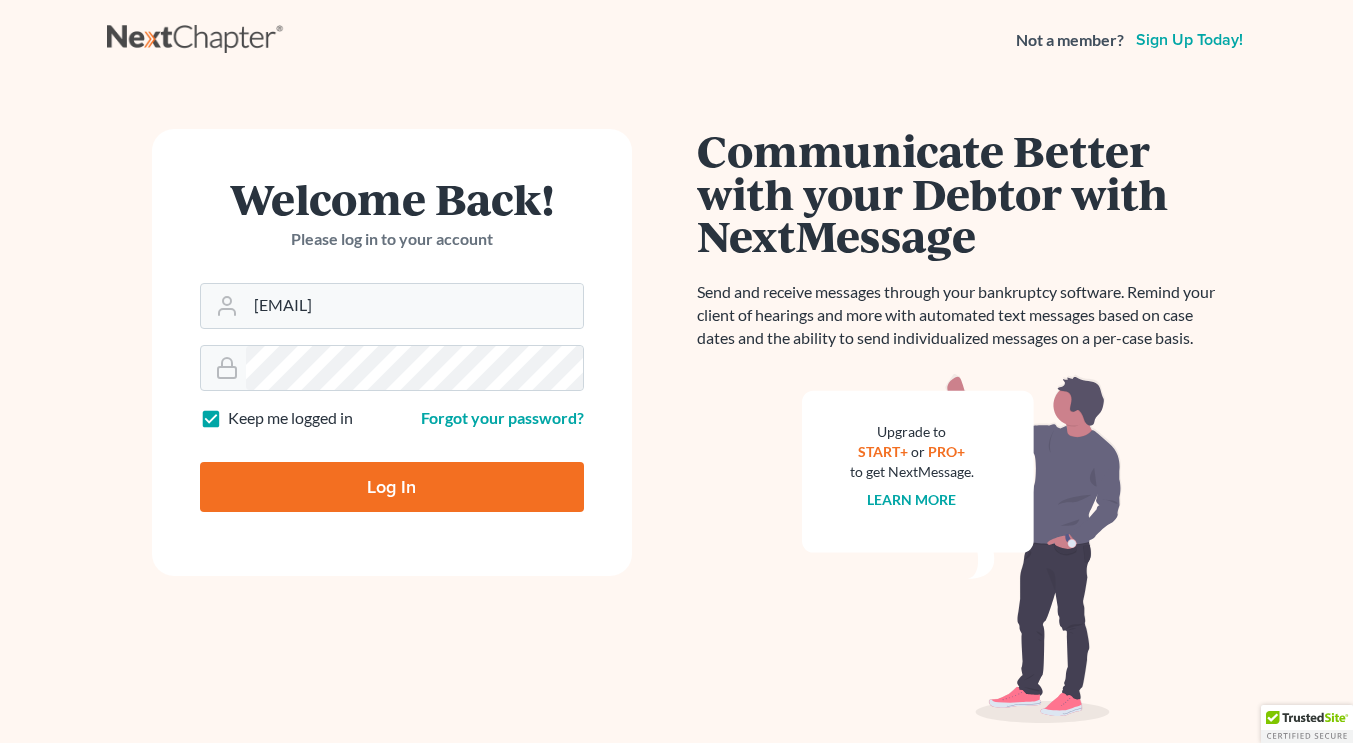 type on "Thinking..." 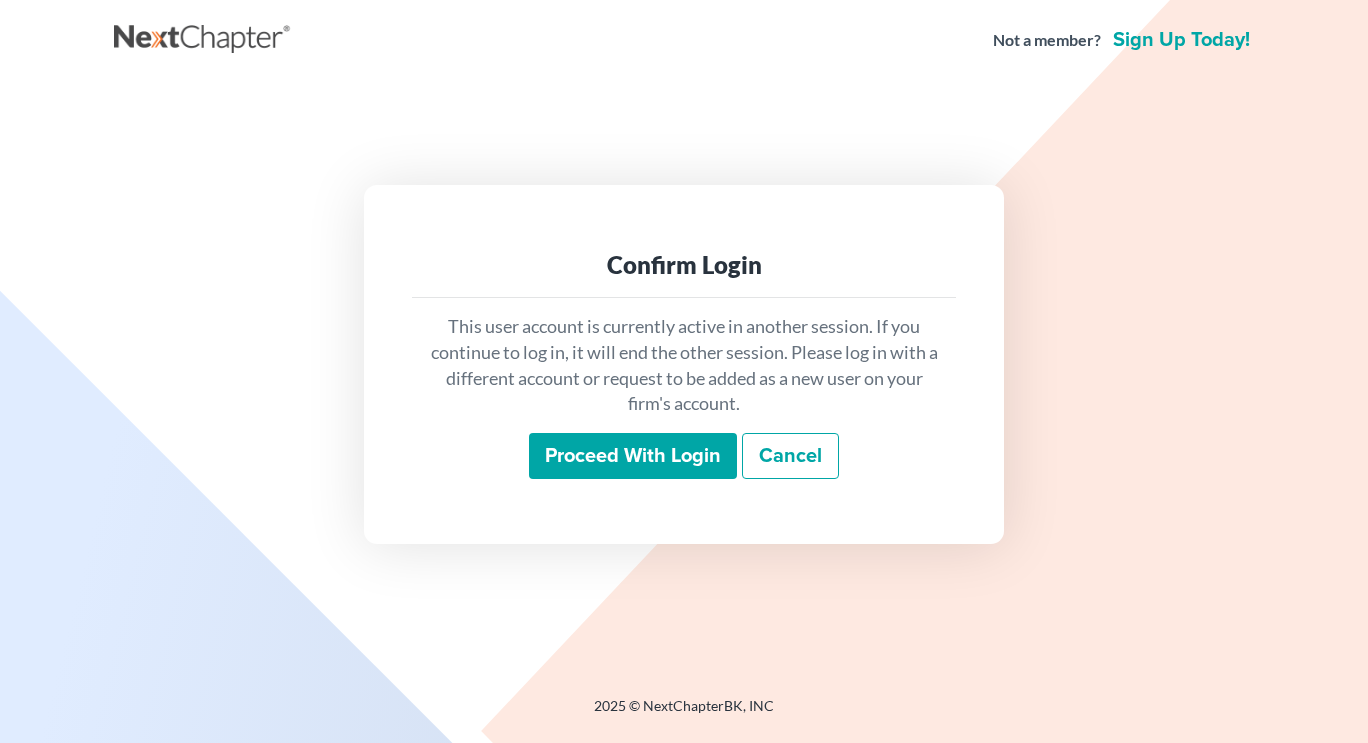 scroll, scrollTop: 0, scrollLeft: 0, axis: both 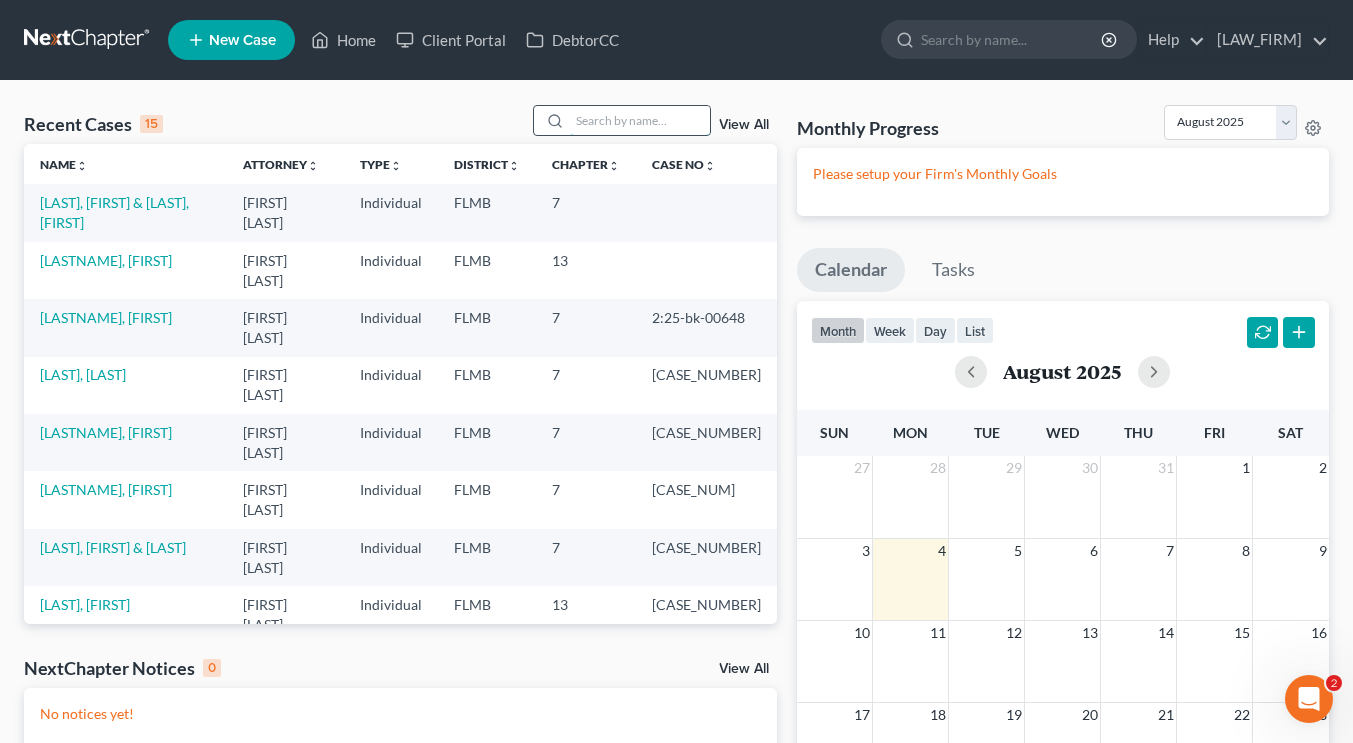 click at bounding box center [640, 120] 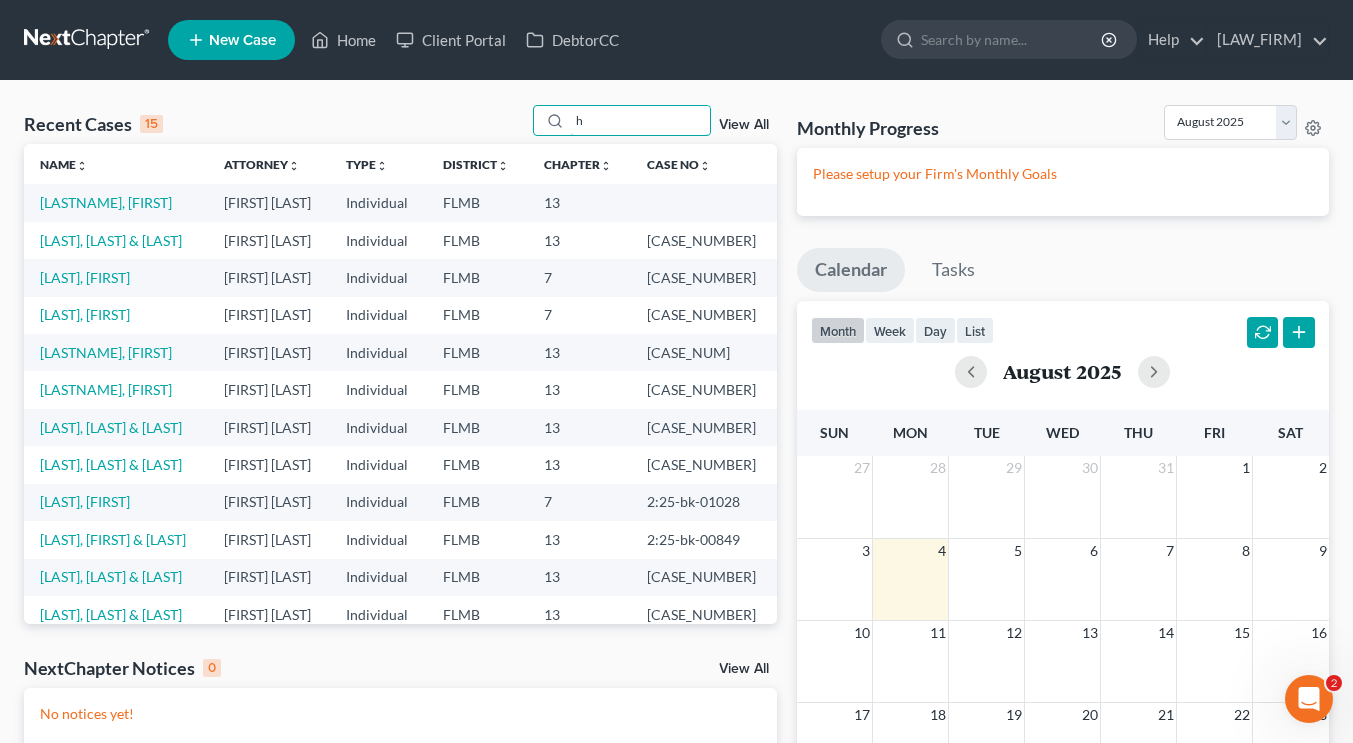 type on "h" 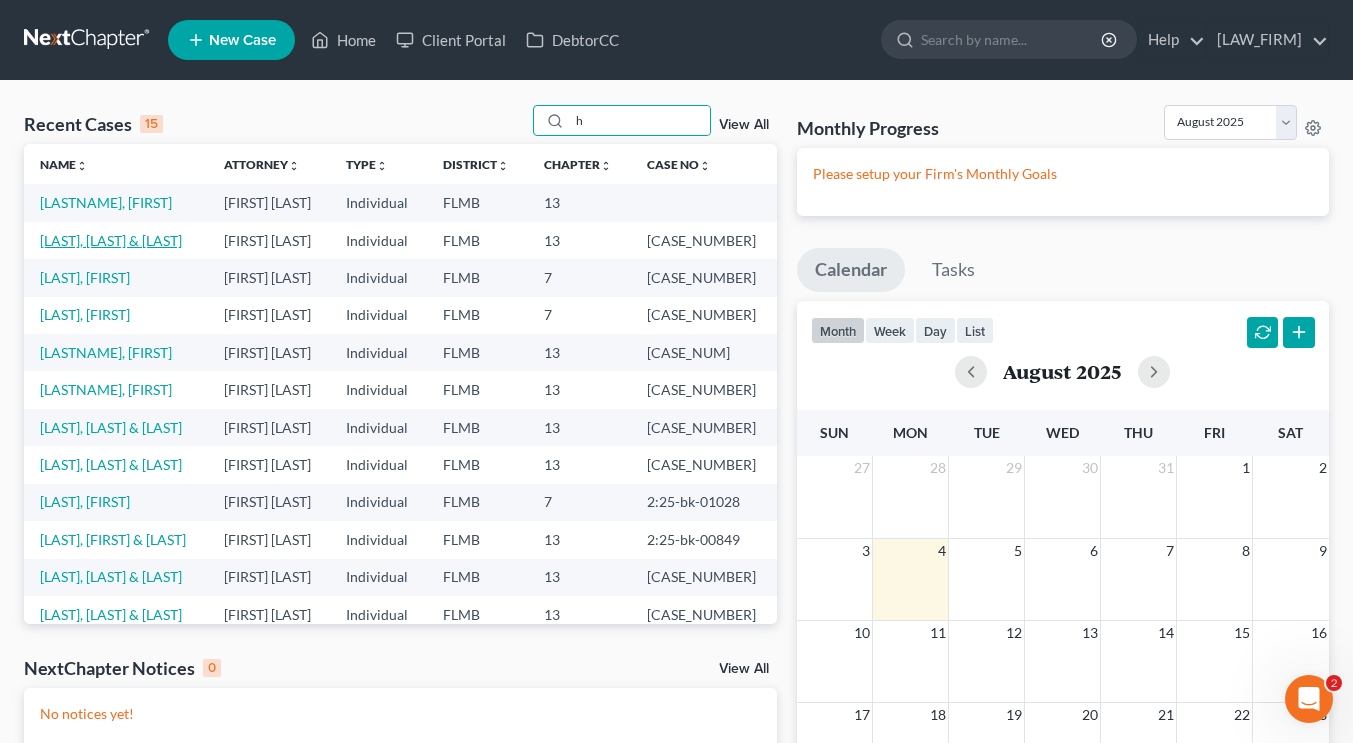 click on "[LAST], [LAST] & [LAST]" at bounding box center [111, 240] 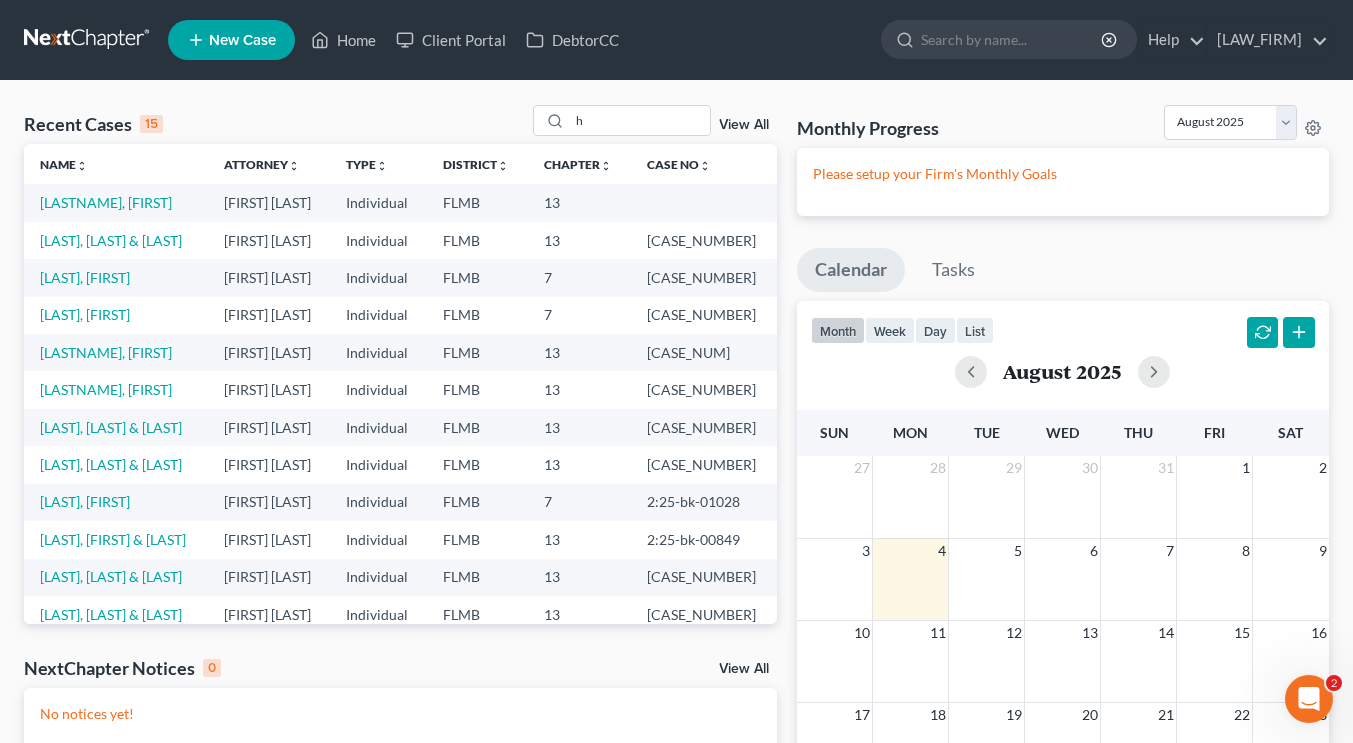 select on "2" 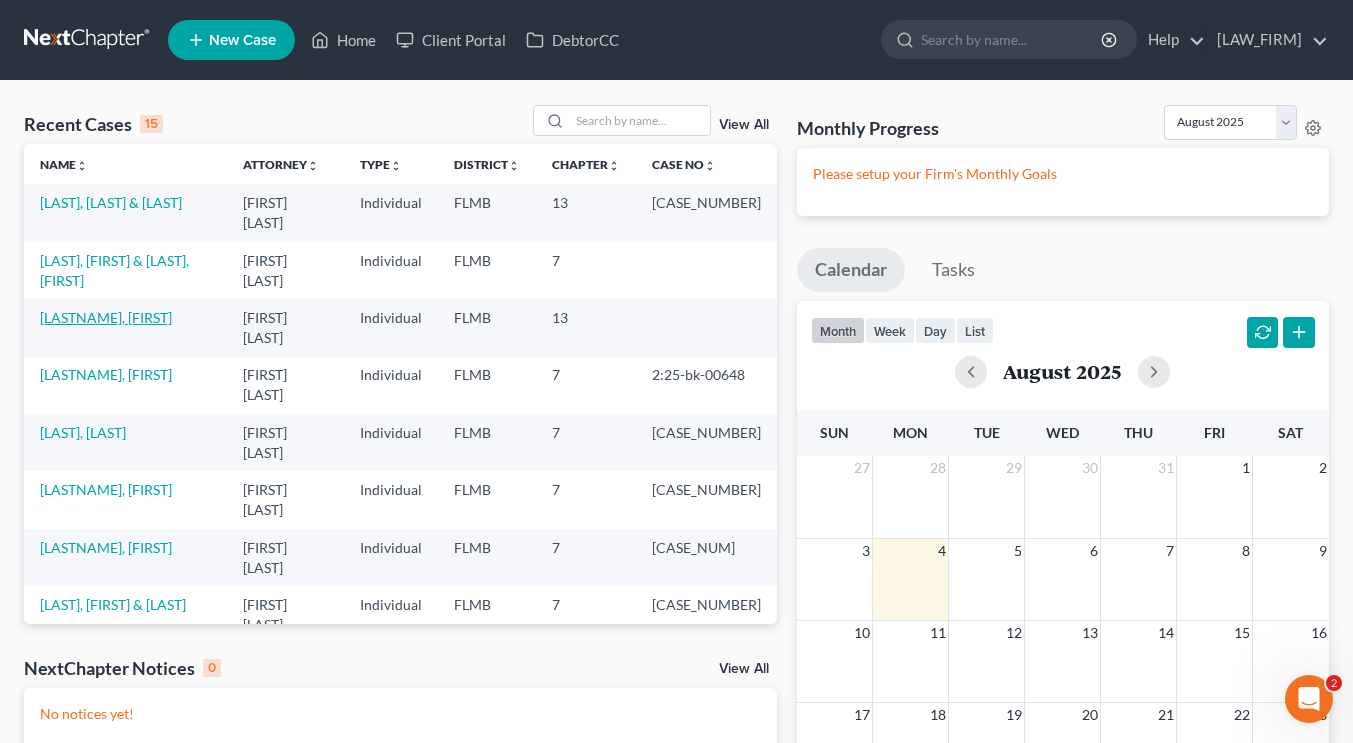 click on "[LASTNAME], [FIRST]" at bounding box center [106, 317] 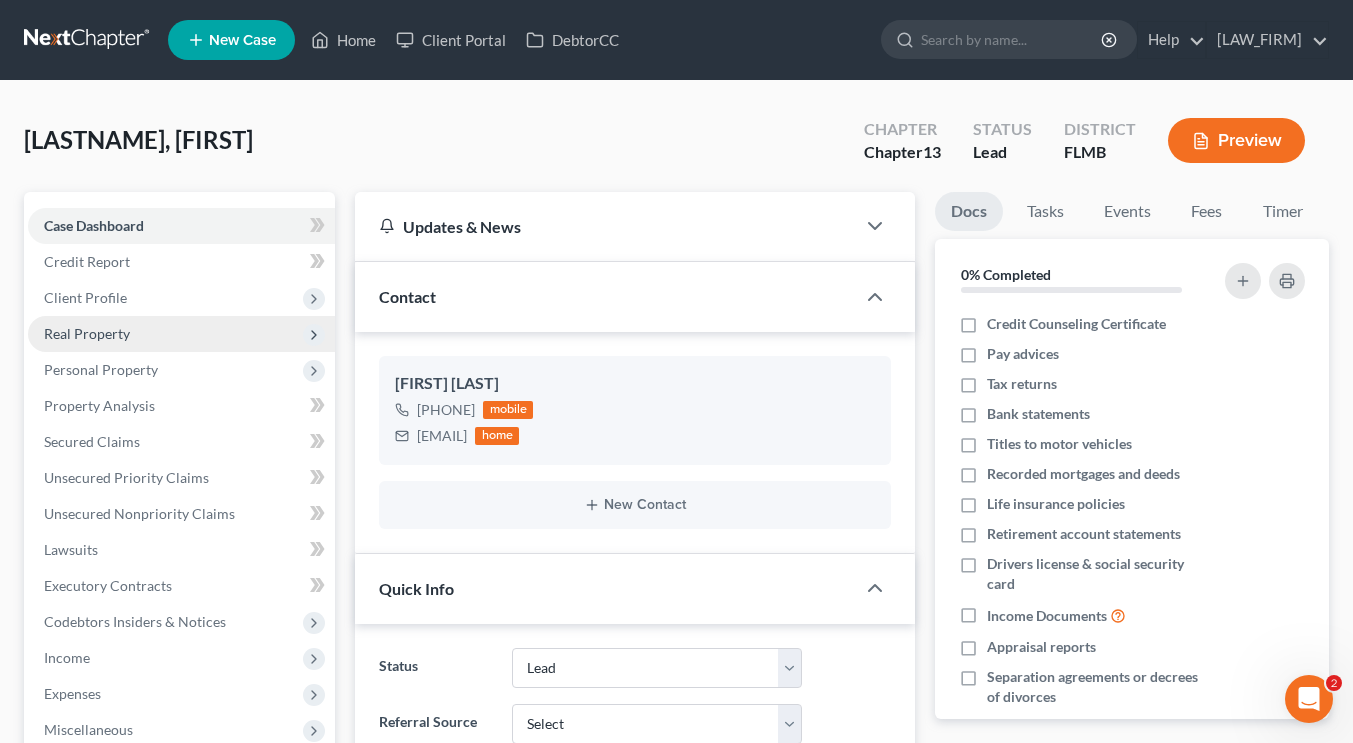 click on "Real Property" at bounding box center [87, 333] 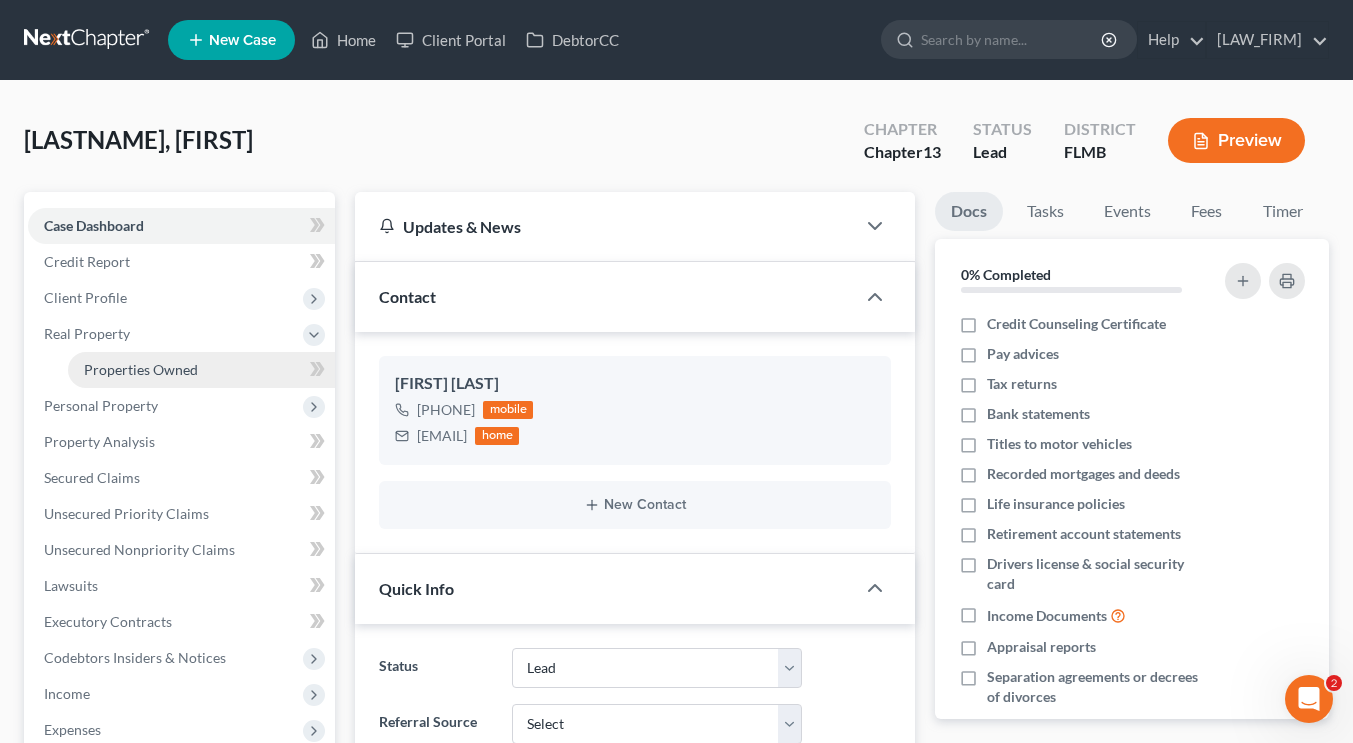 click on "Properties Owned" at bounding box center (141, 369) 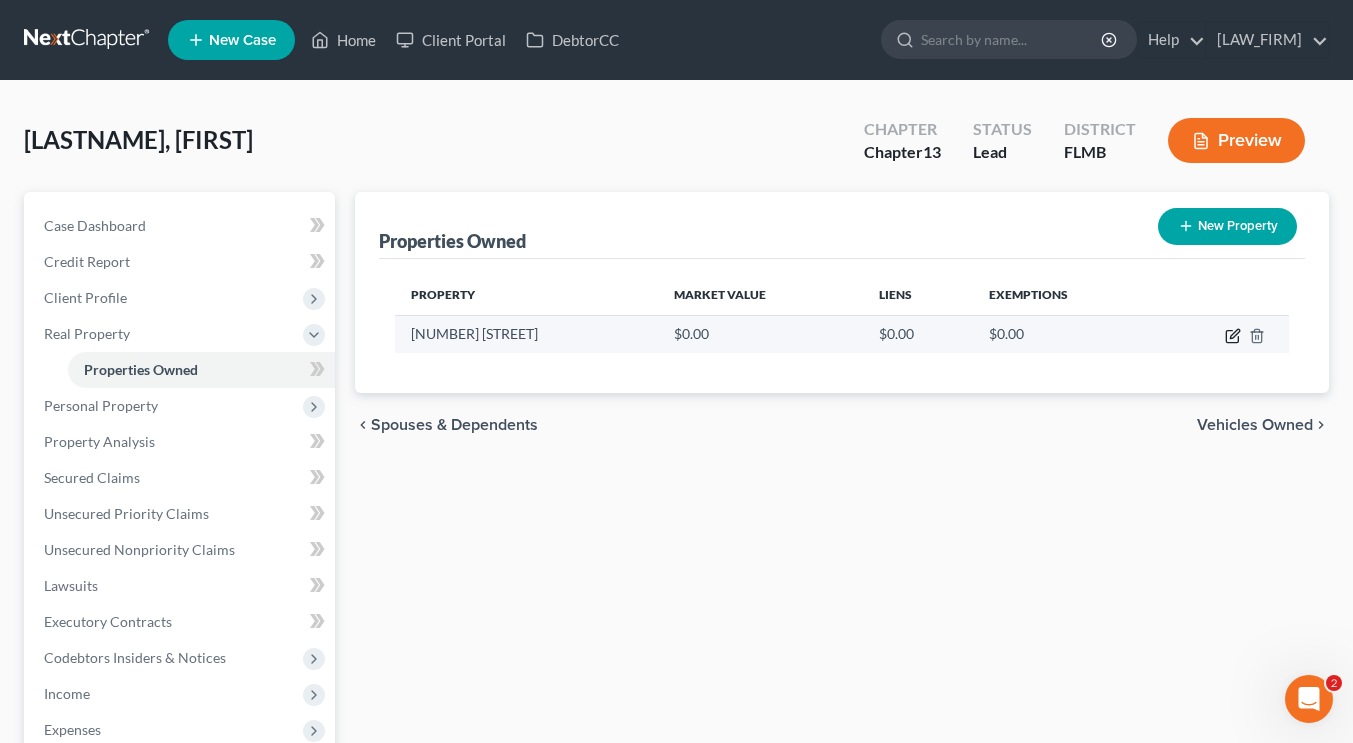 click 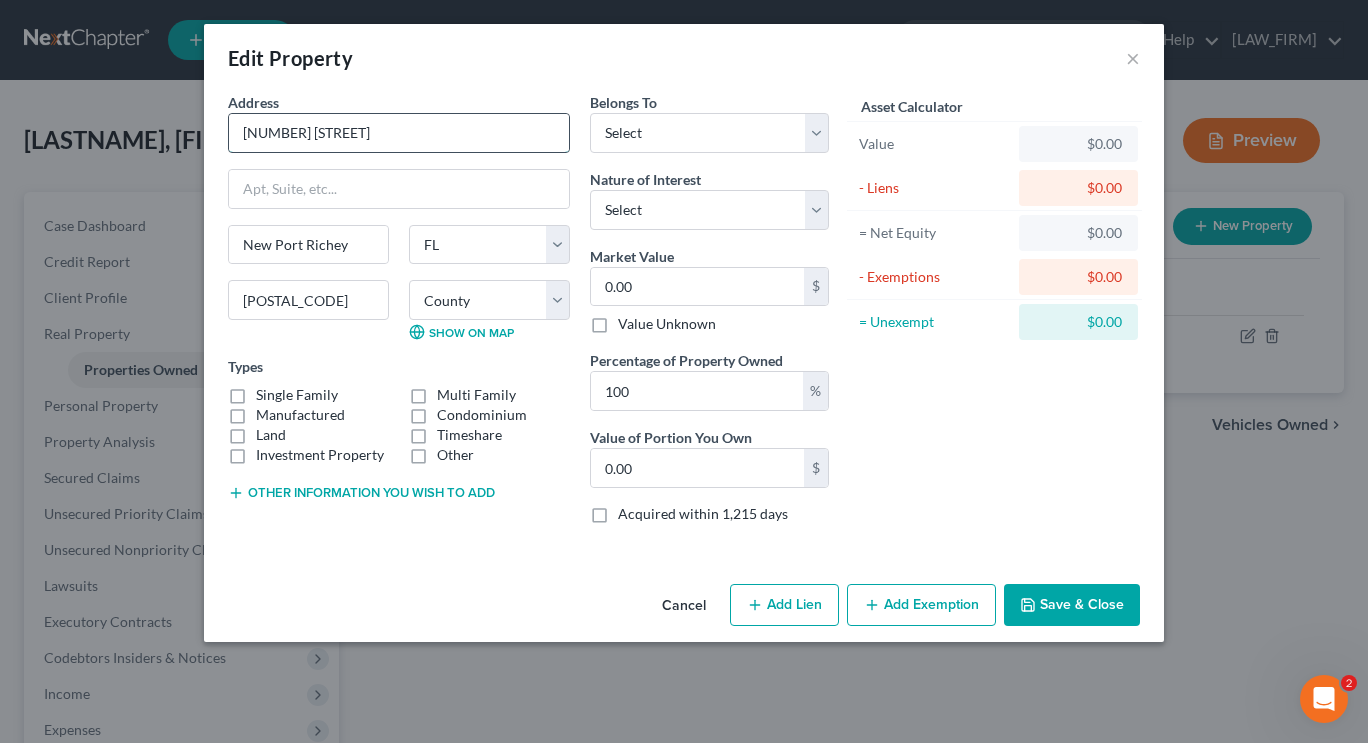 click on "[NUMBER] [STREET]" at bounding box center (399, 133) 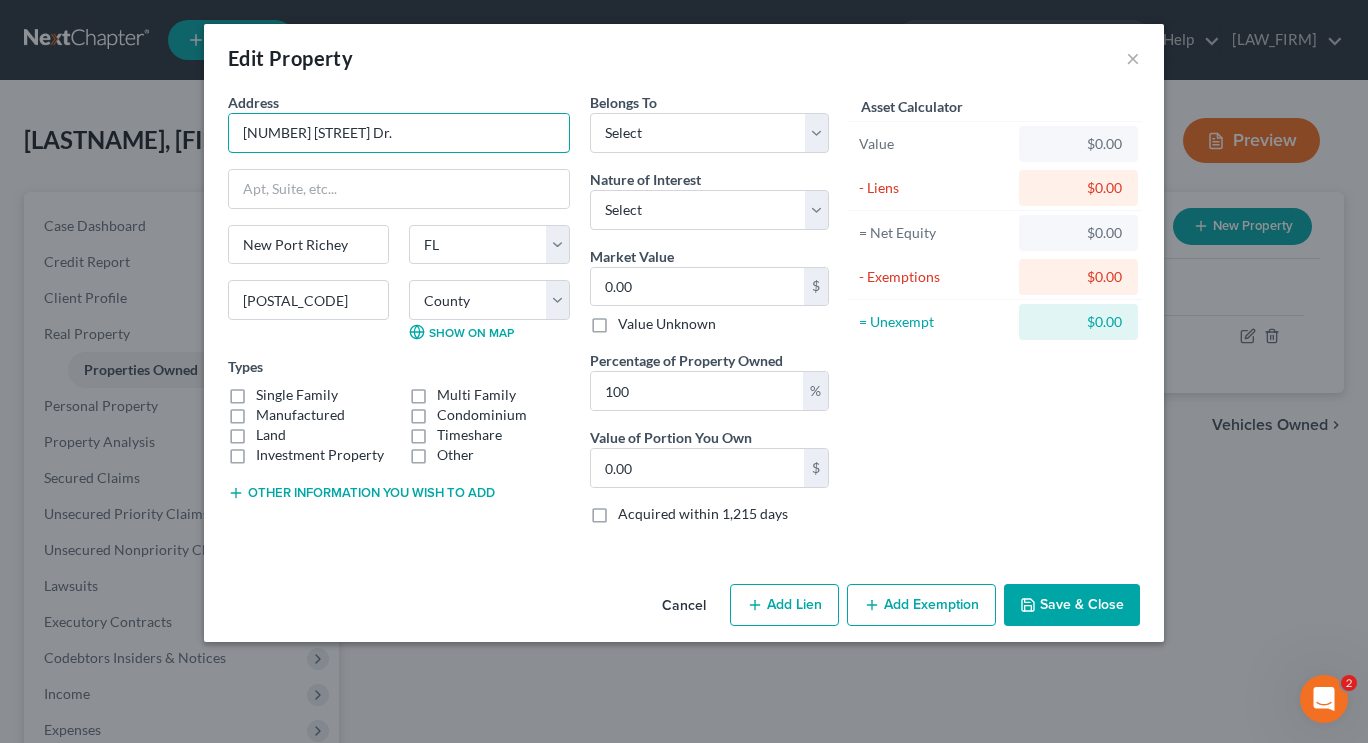 type on "[NUMBER] [STREET] Dr." 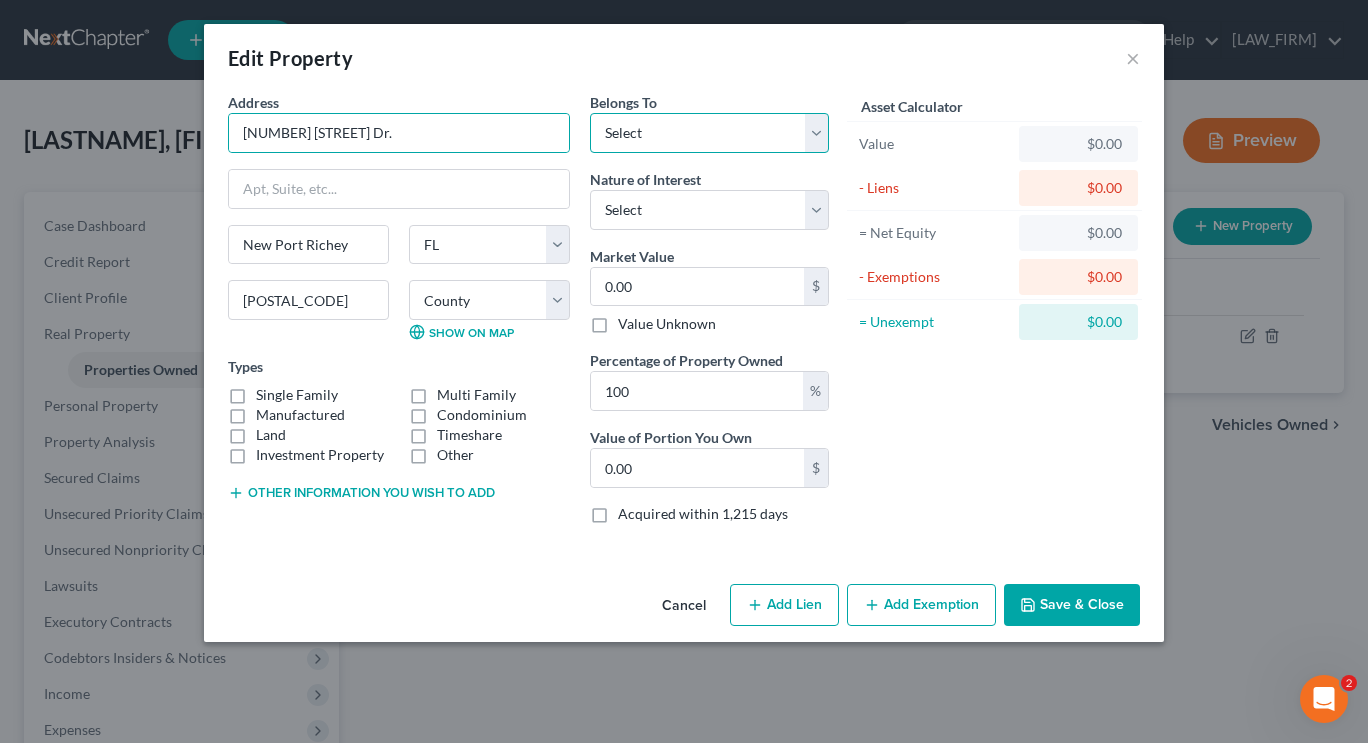 click on "Select Debtor 1 Only Debtor 2 Only Debtor 1 And Debtor 2 Only At Least One Of The Debtors And Another Community Property" at bounding box center (709, 133) 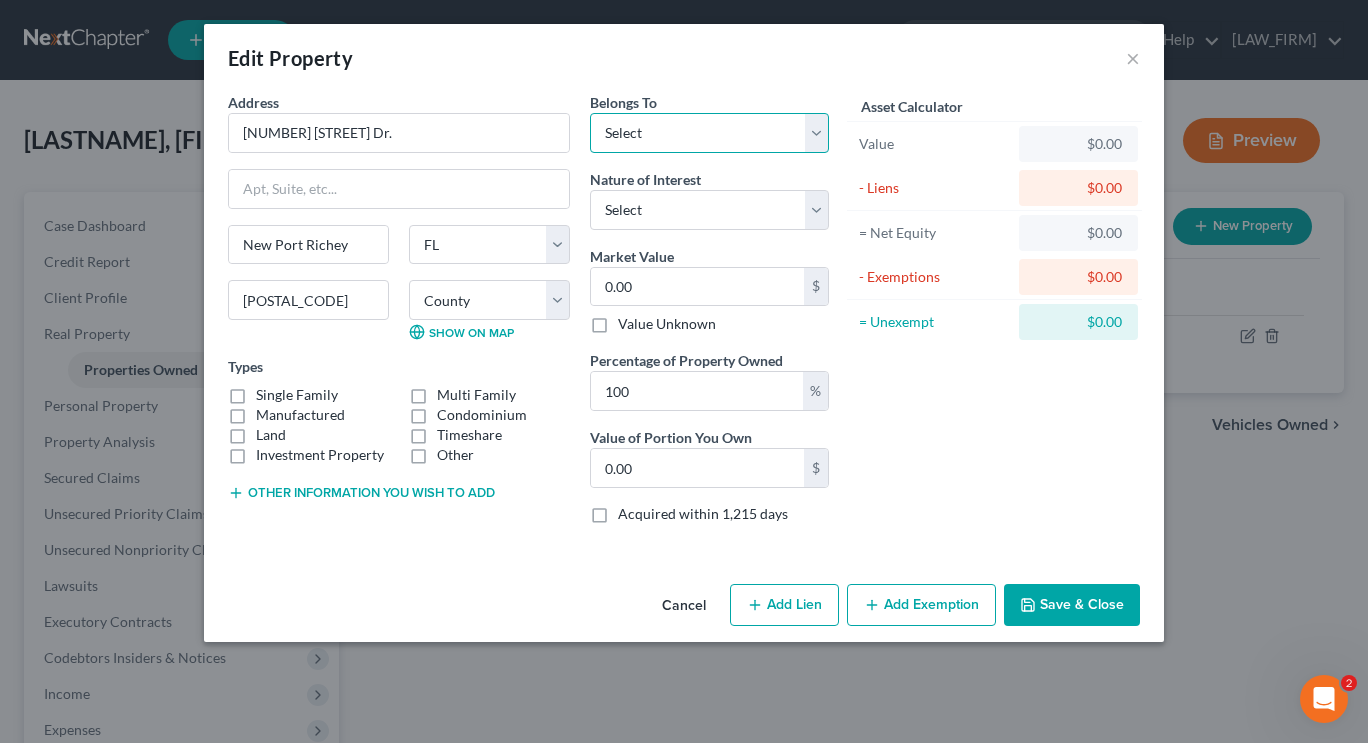 select on "3" 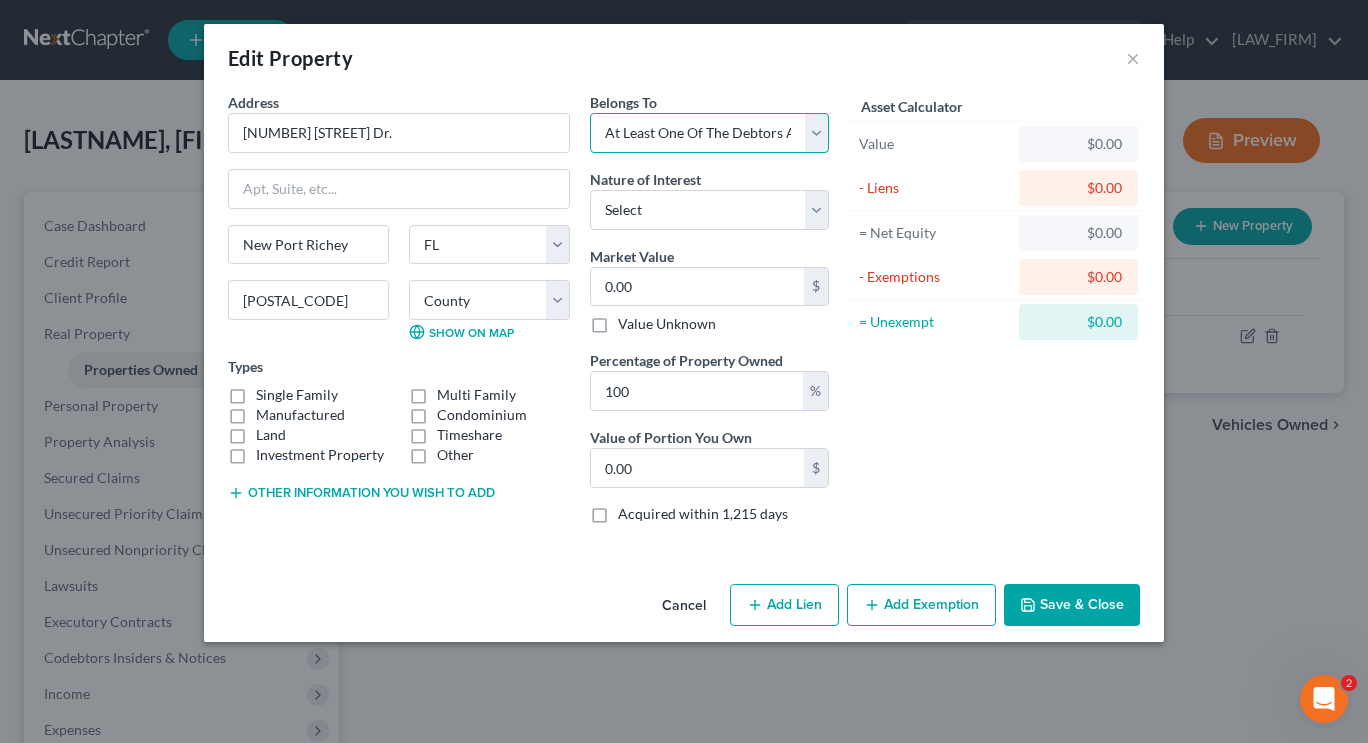 click on "Select Debtor 1 Only Debtor 2 Only Debtor 1 And Debtor 2 Only At Least One Of The Debtors And Another Community Property" at bounding box center [709, 133] 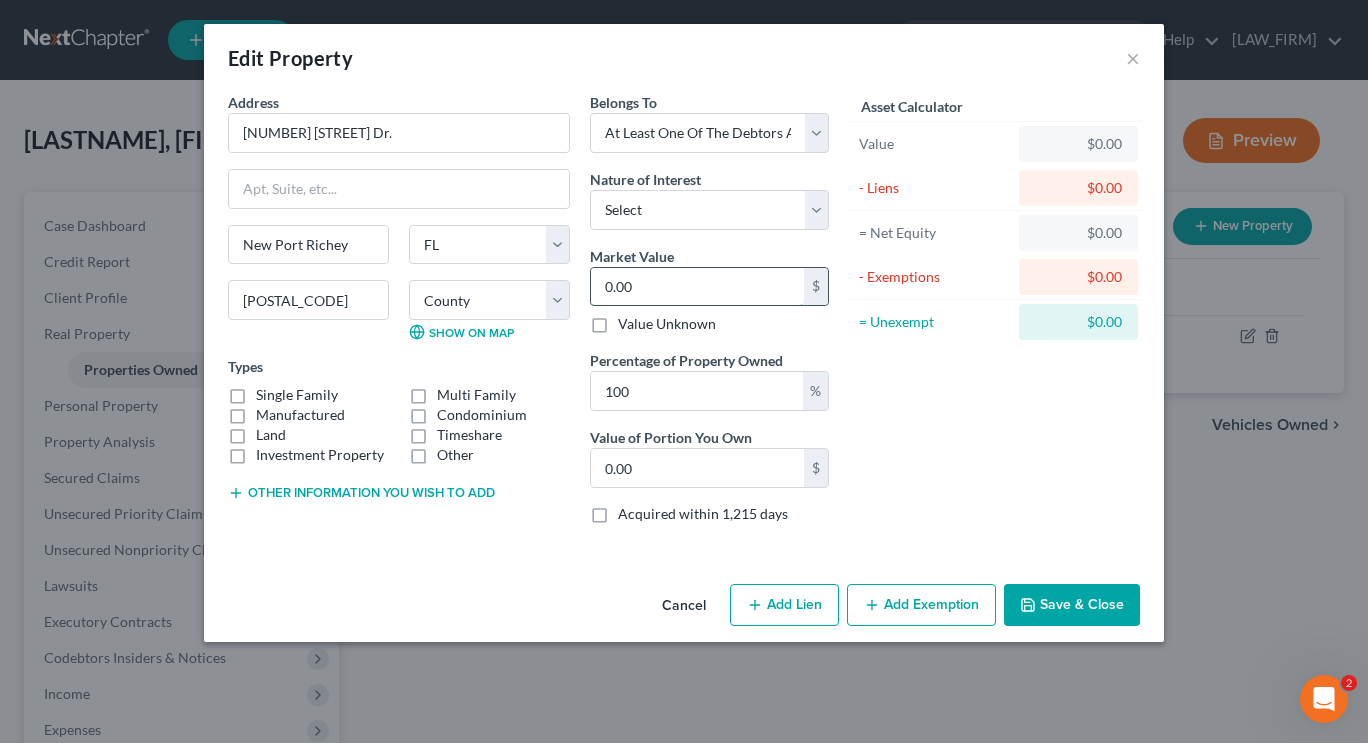 click on "0.00" at bounding box center (697, 287) 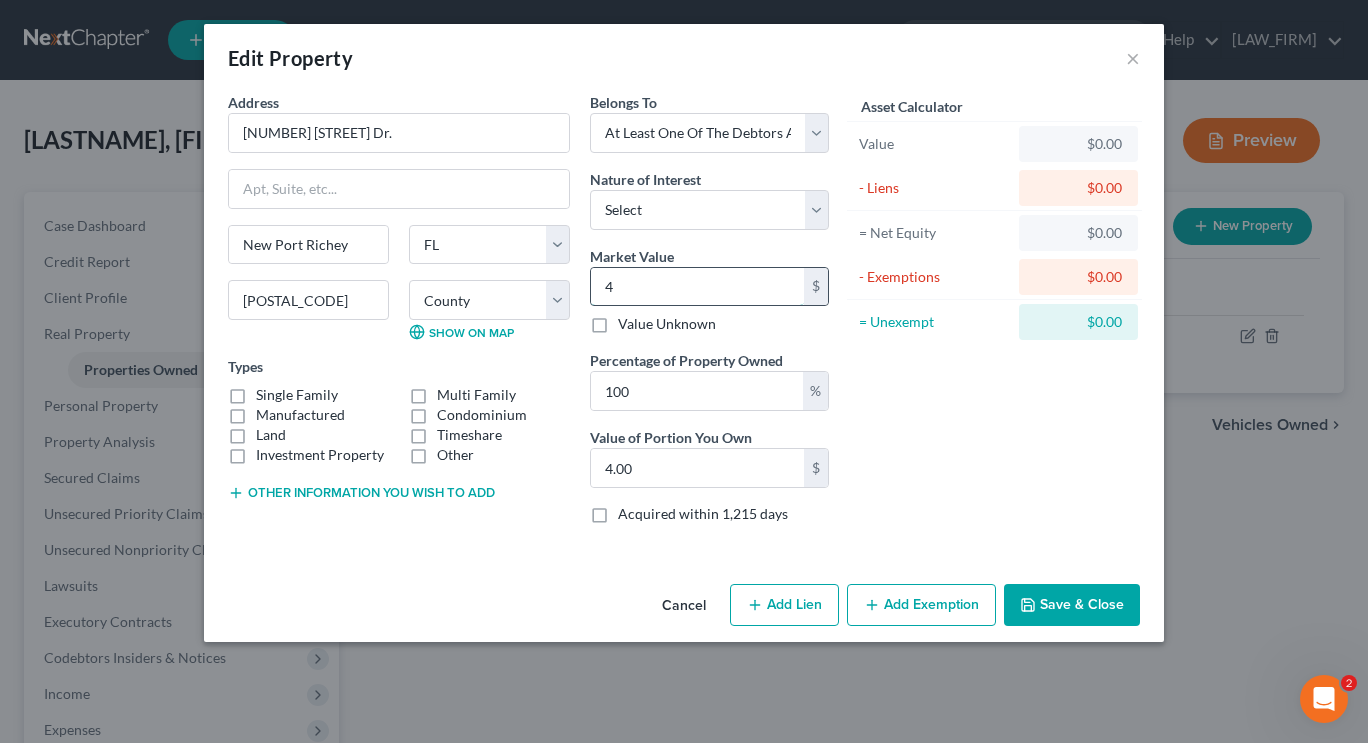 type on "43" 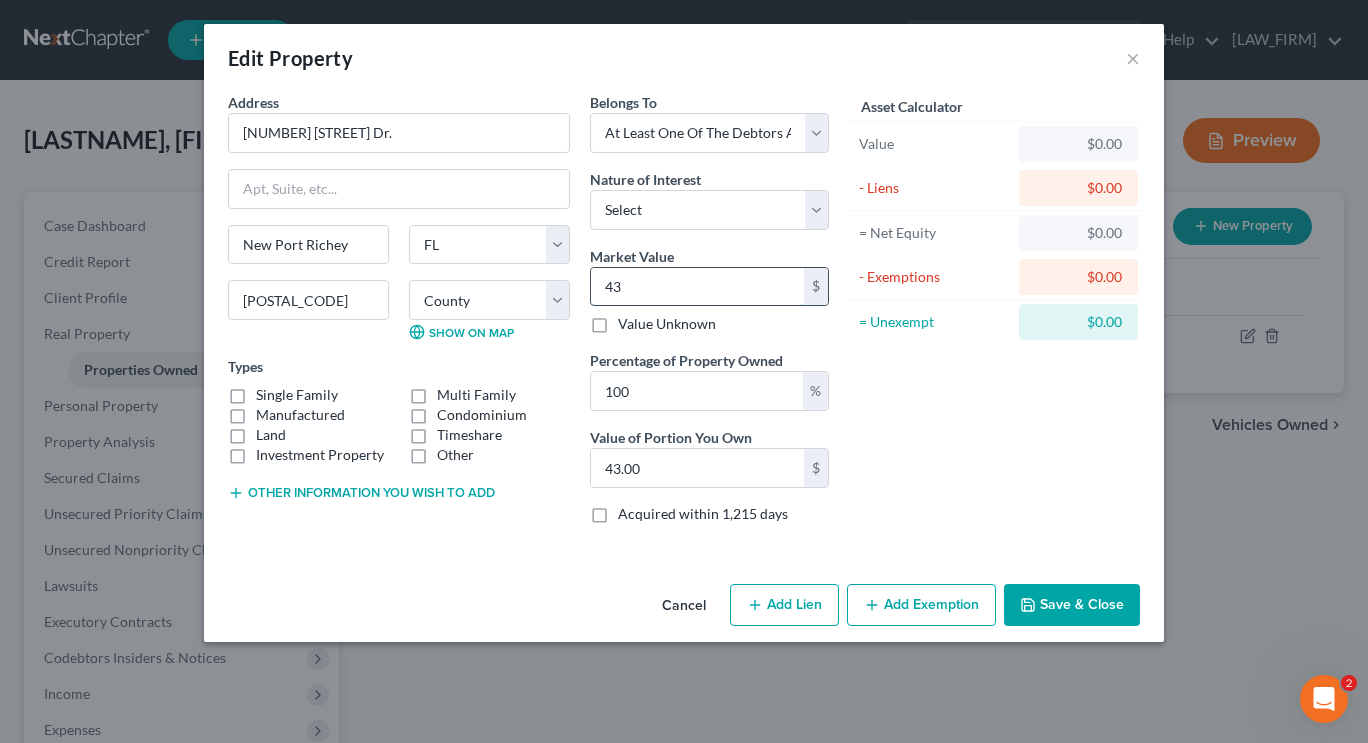 type on "435" 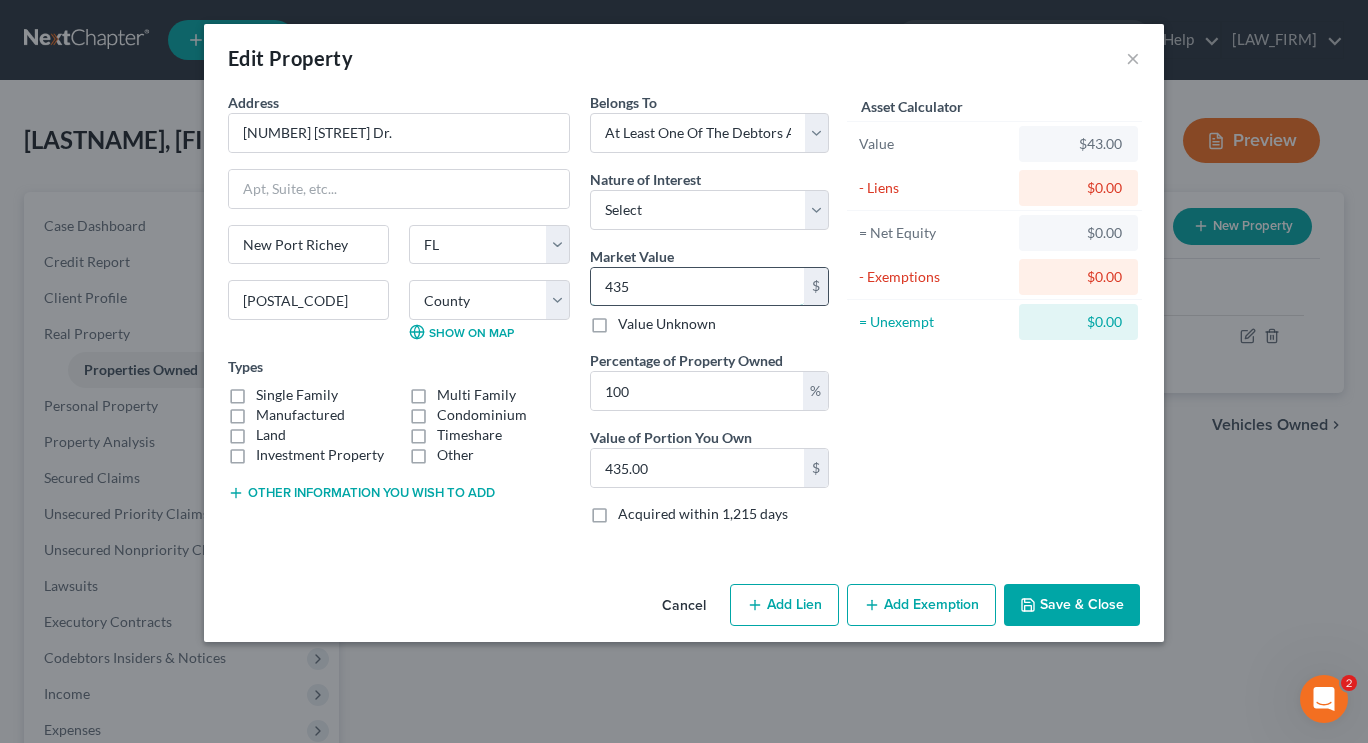 type on "4350" 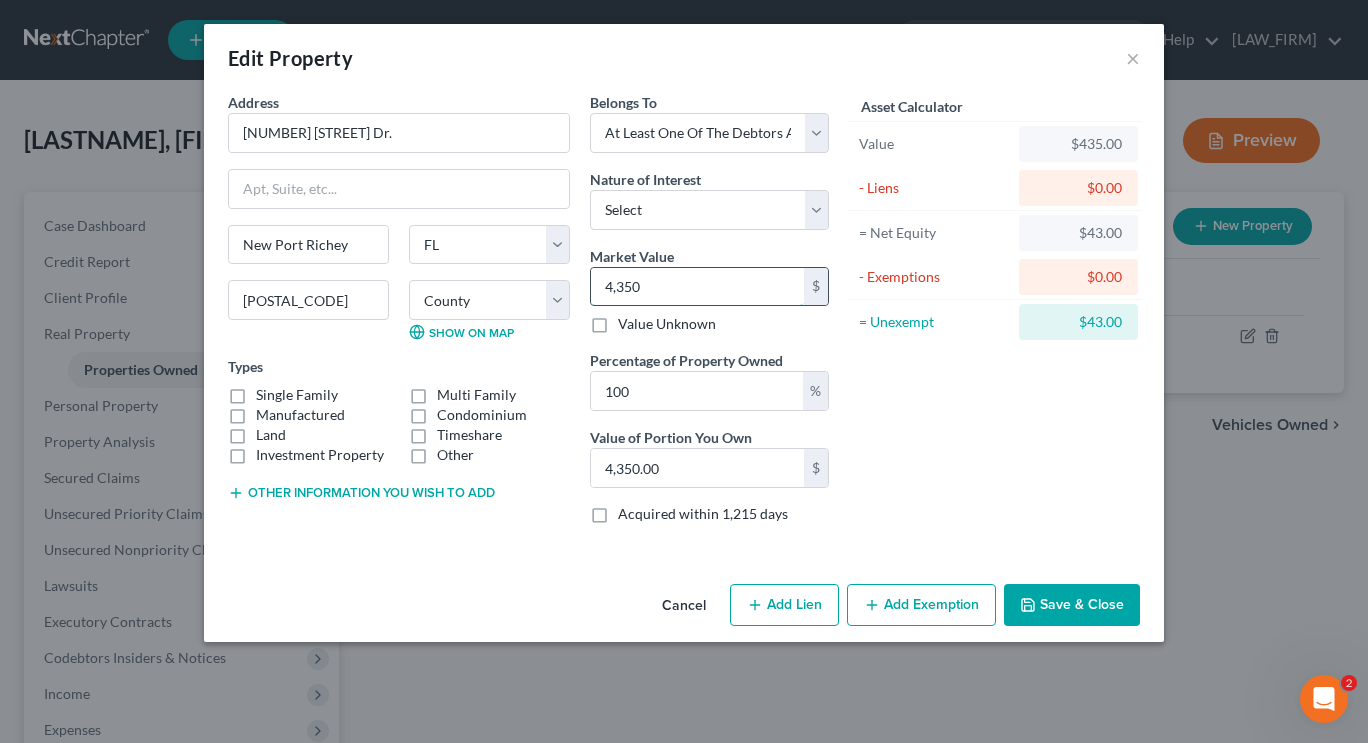 type on "4,3500" 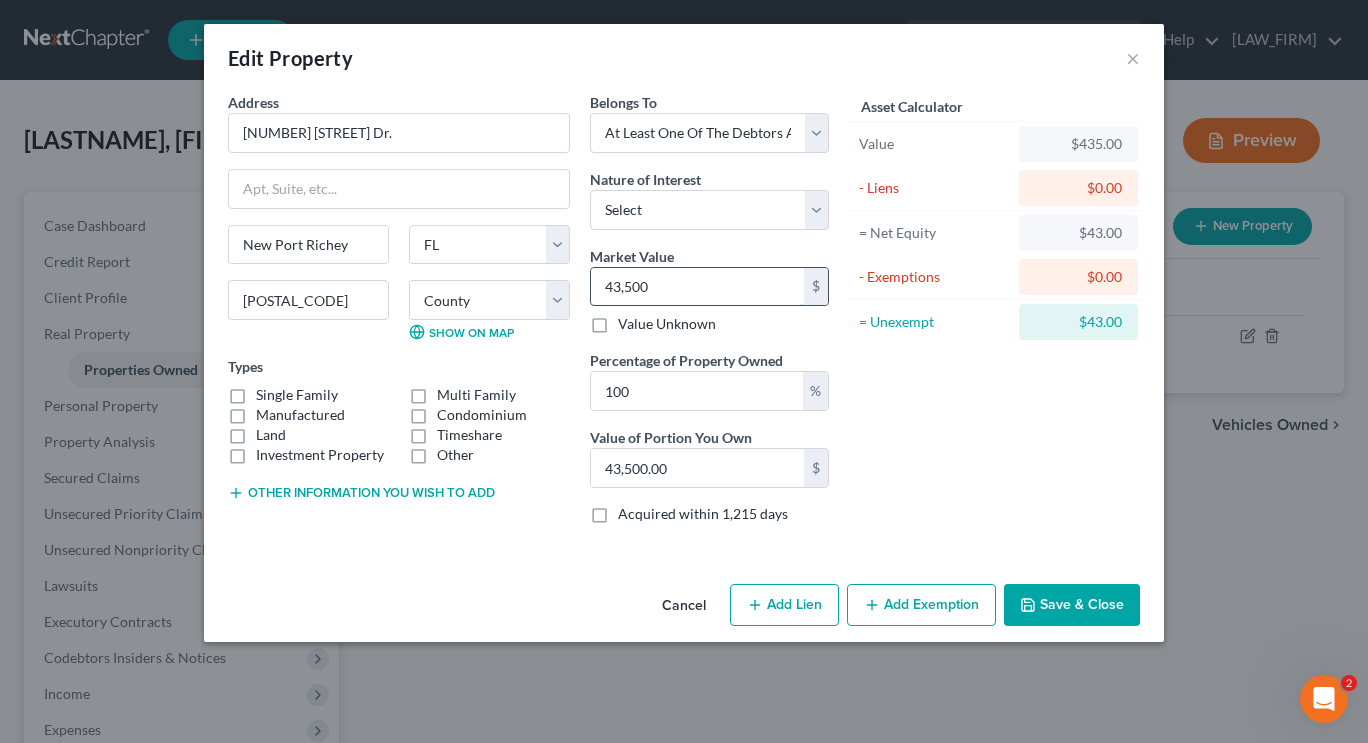 type on "43,5000" 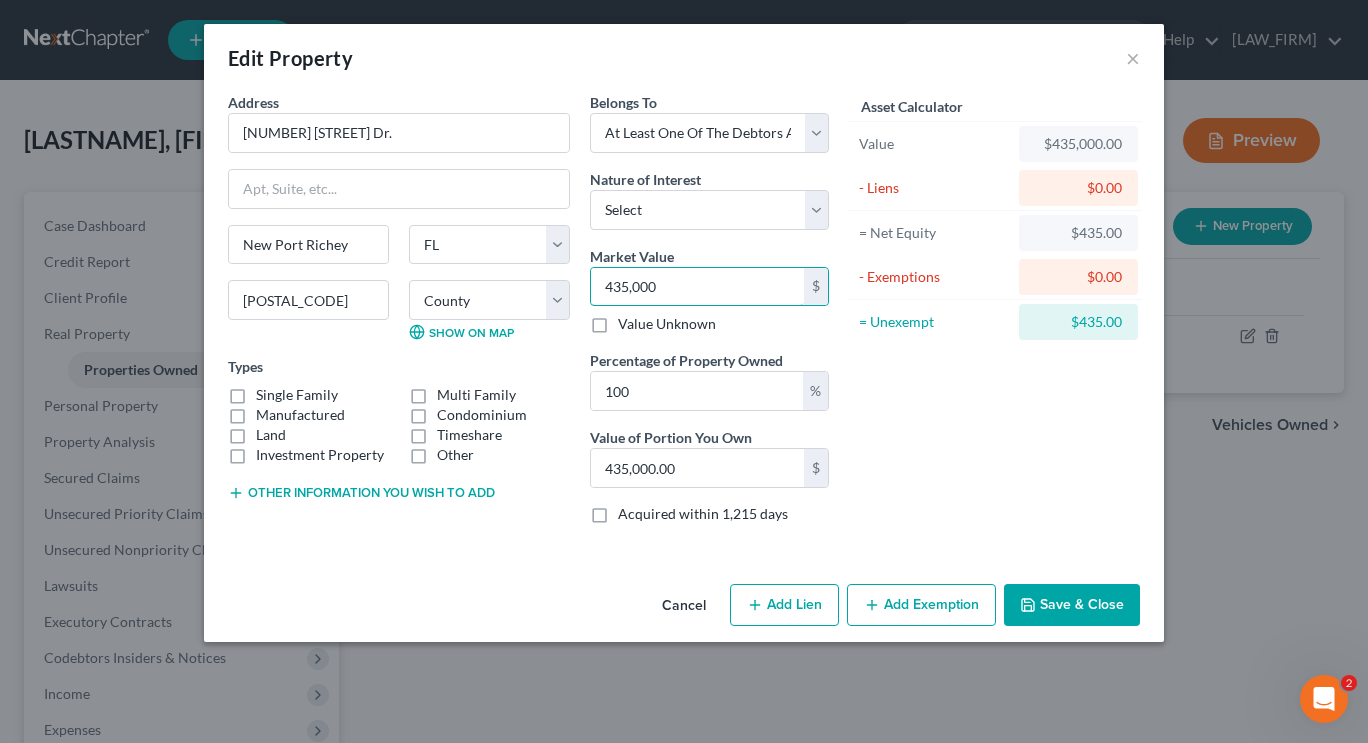 type on "435,000" 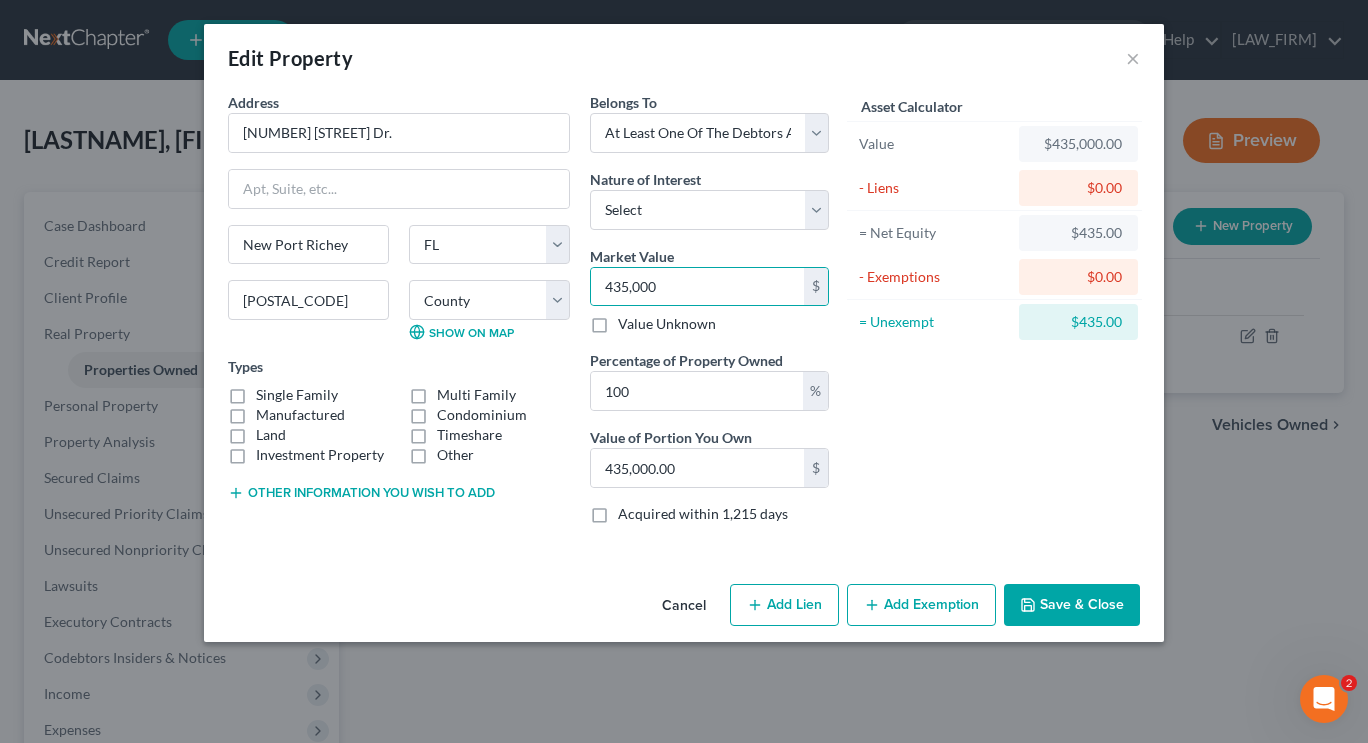 click on "Single Family" at bounding box center [297, 395] 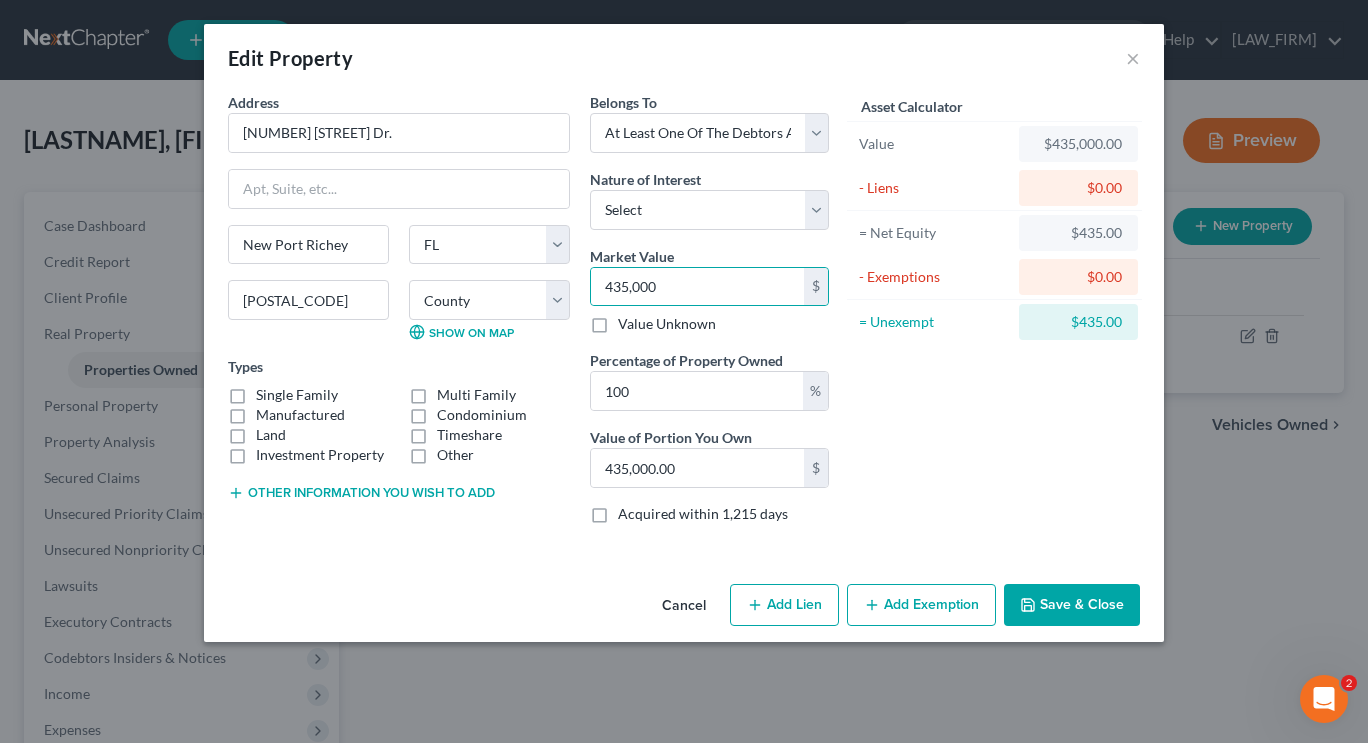 click on "Single Family" at bounding box center [270, 391] 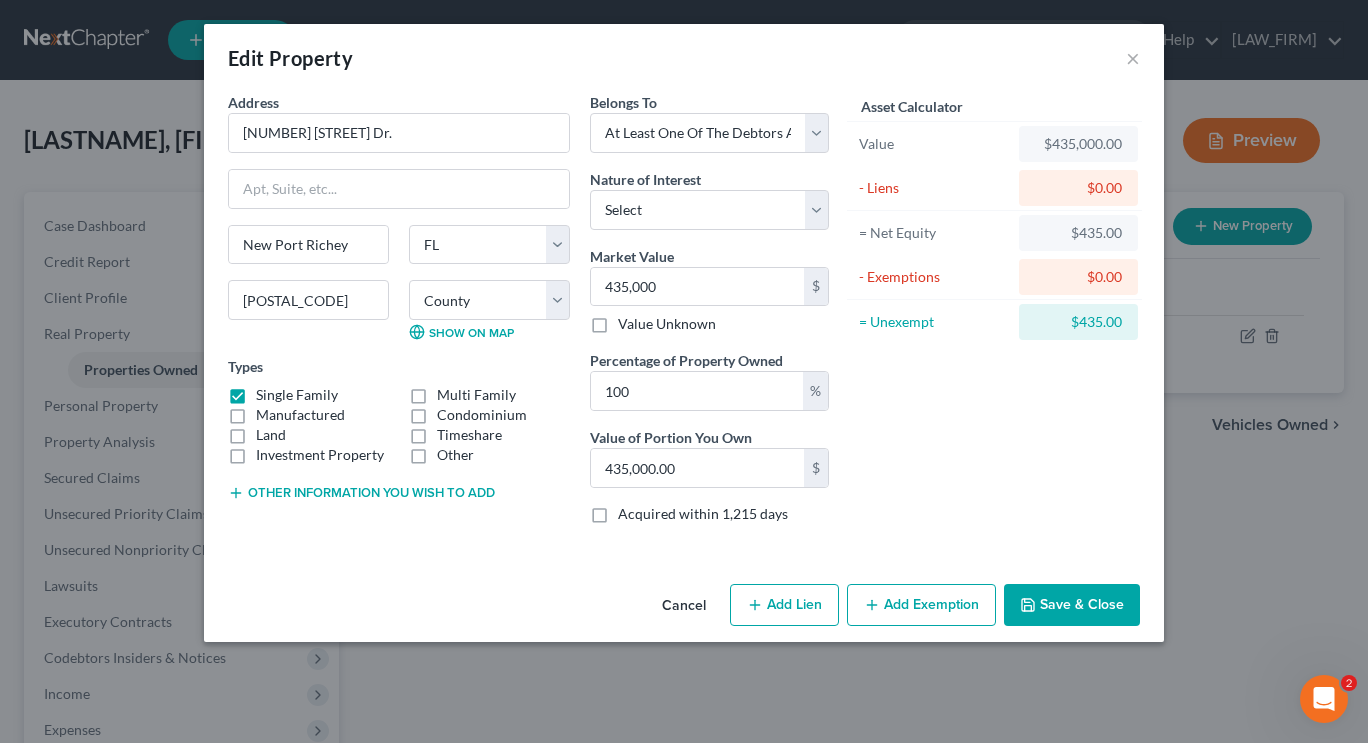 click on "Other information you wish to add" at bounding box center (361, 493) 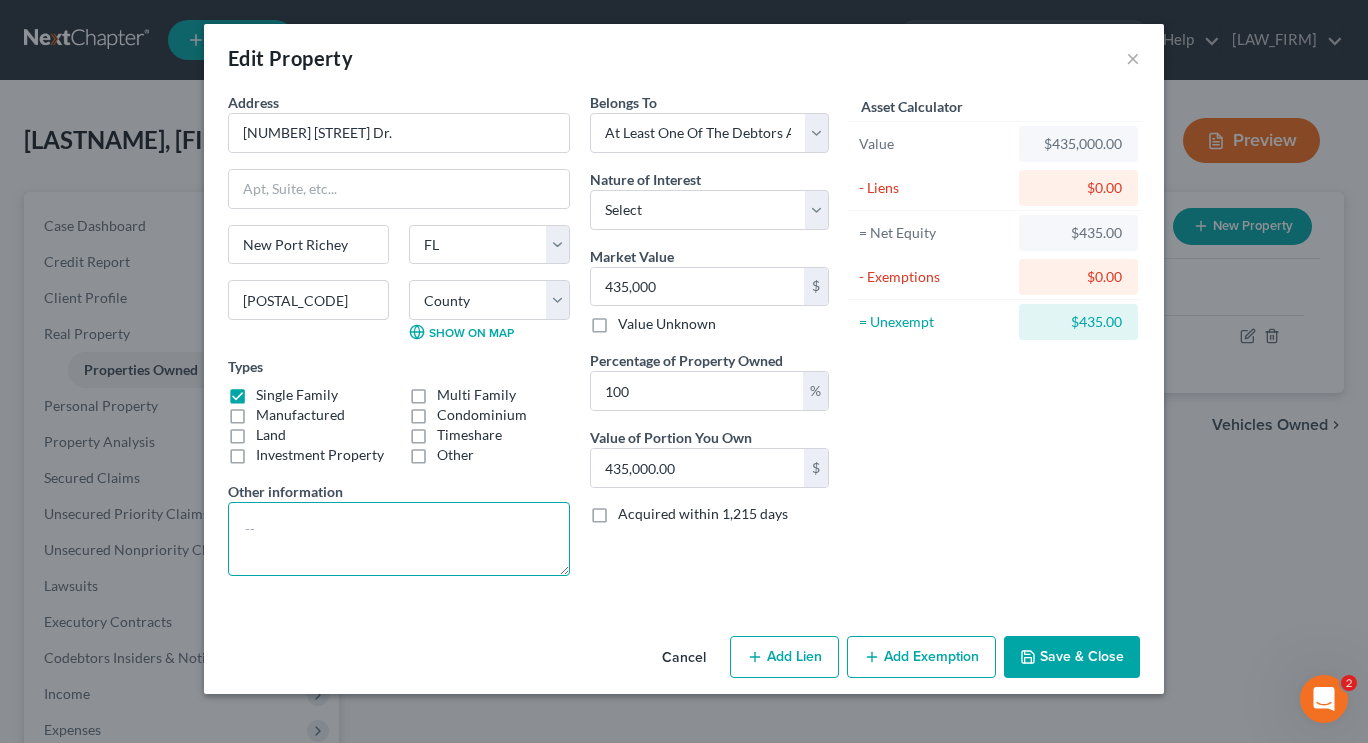 click at bounding box center (399, 539) 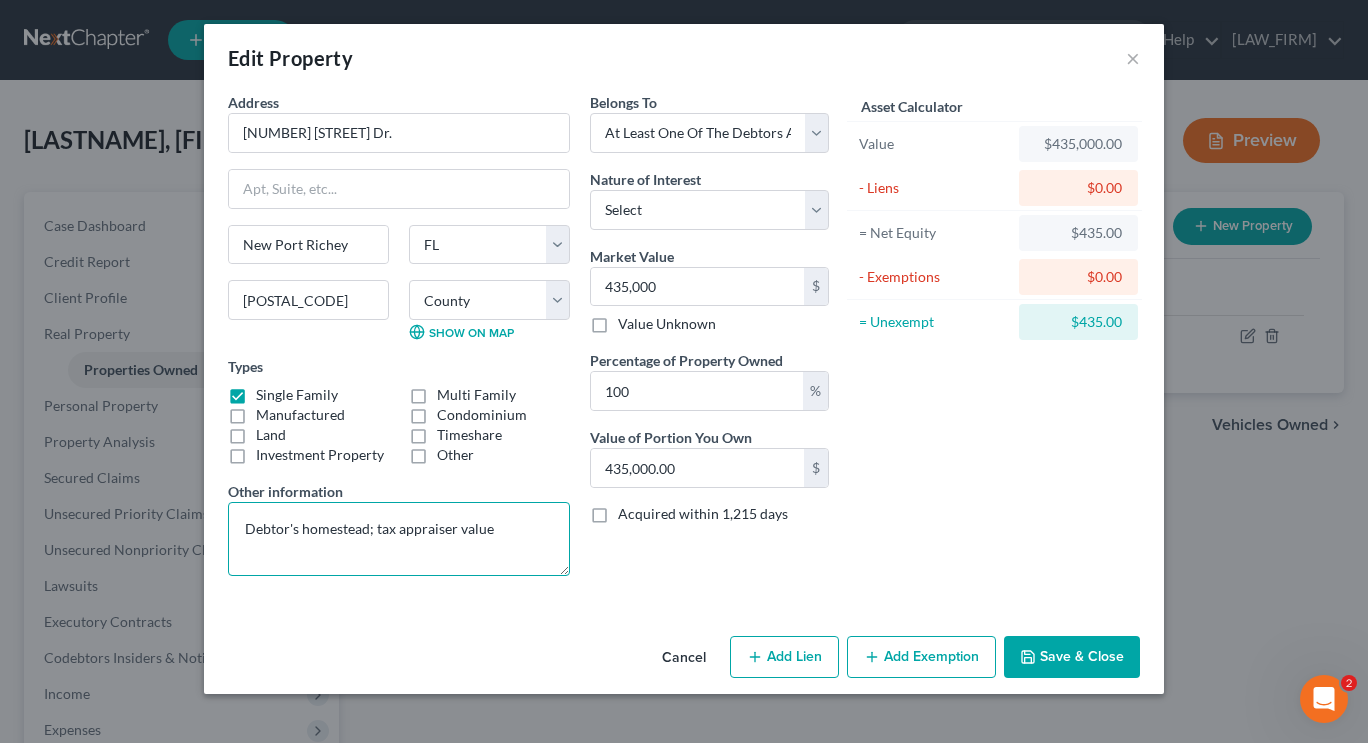 type on "Debtor's homestead; tax appraiser value" 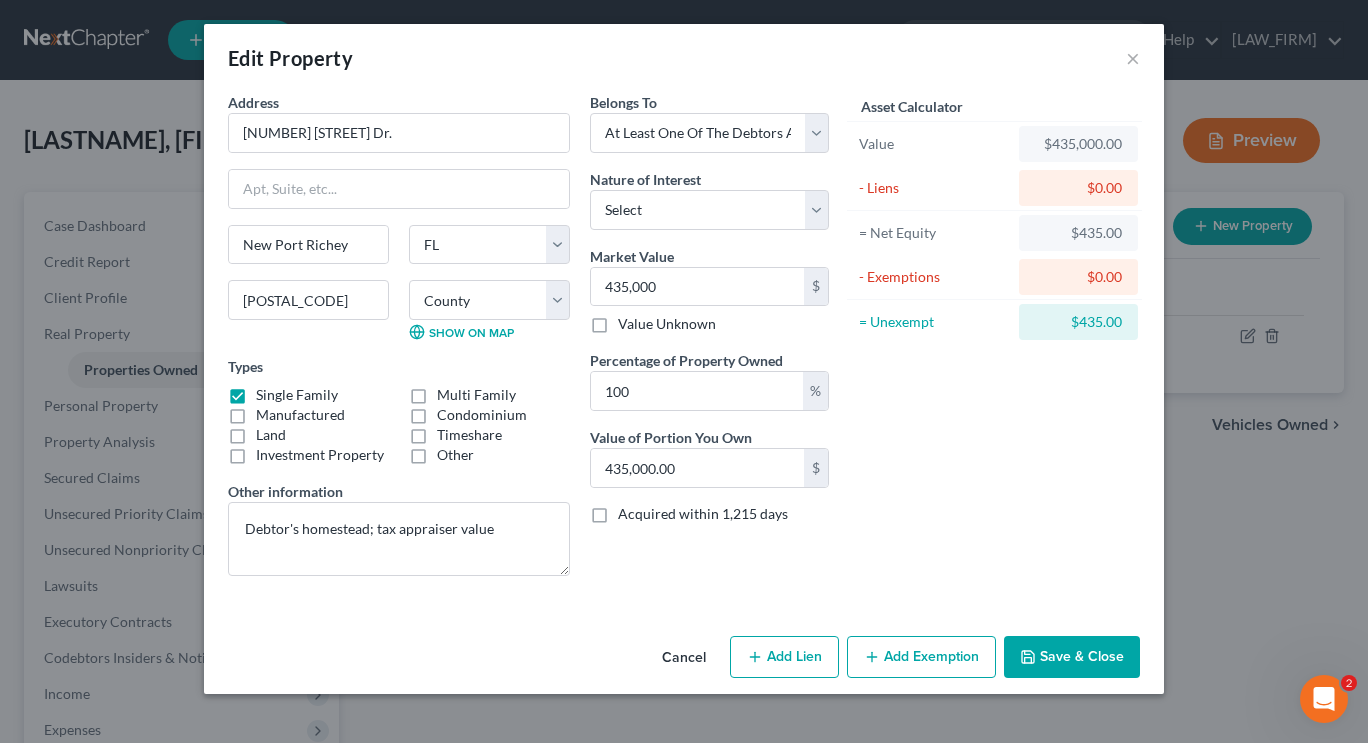 click on "Add Exemption" at bounding box center (921, 657) 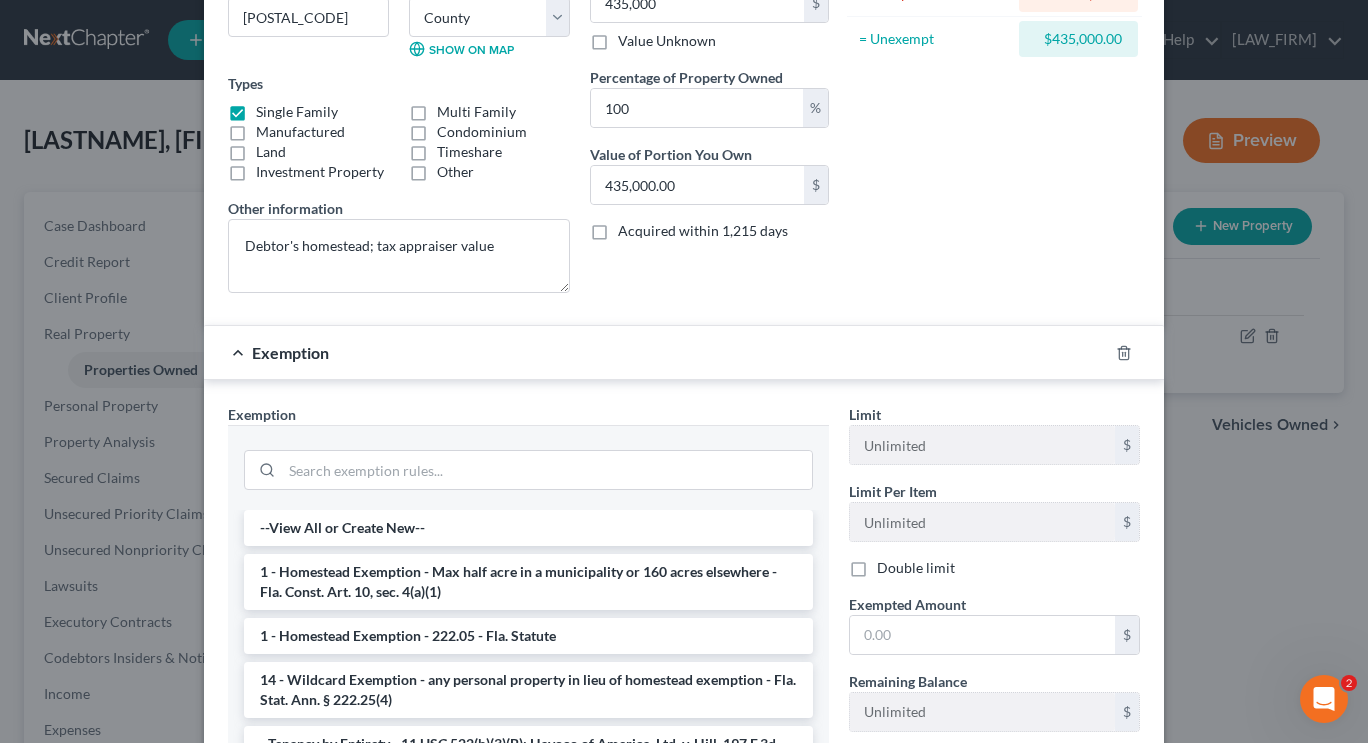 scroll, scrollTop: 284, scrollLeft: 0, axis: vertical 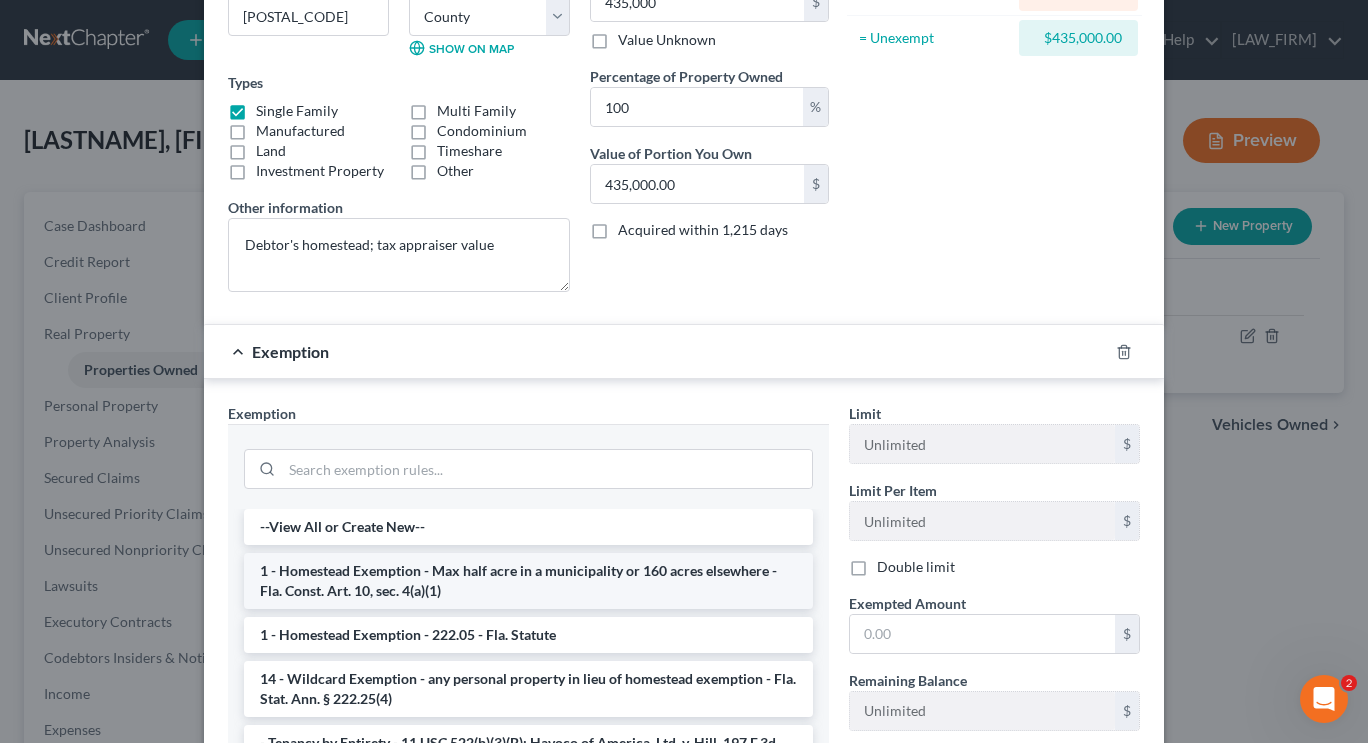 click on "1 - Homestead Exemption - Max half acre in a municipality or 160 acres elsewhere - Fla. Const. Art. 10, sec. 4(a)(1)" at bounding box center (528, 581) 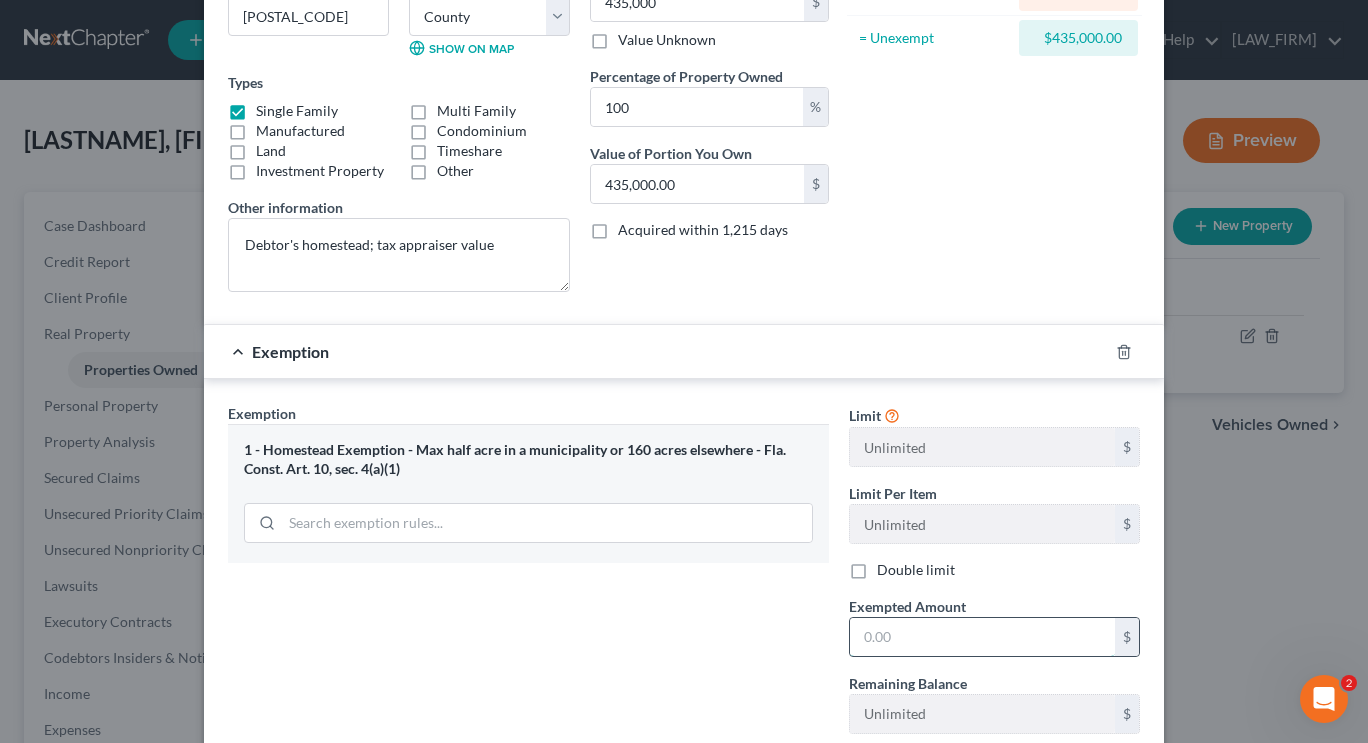 click at bounding box center (982, 637) 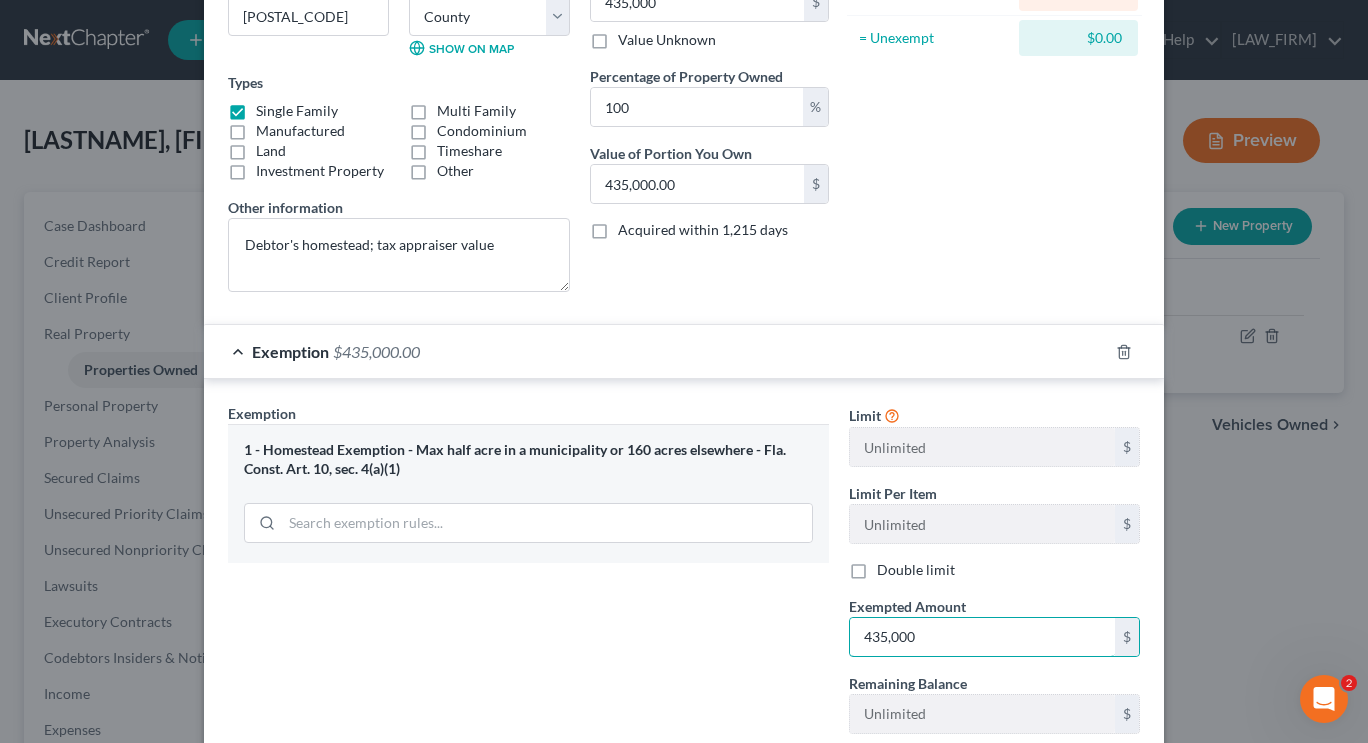 type on "435,000" 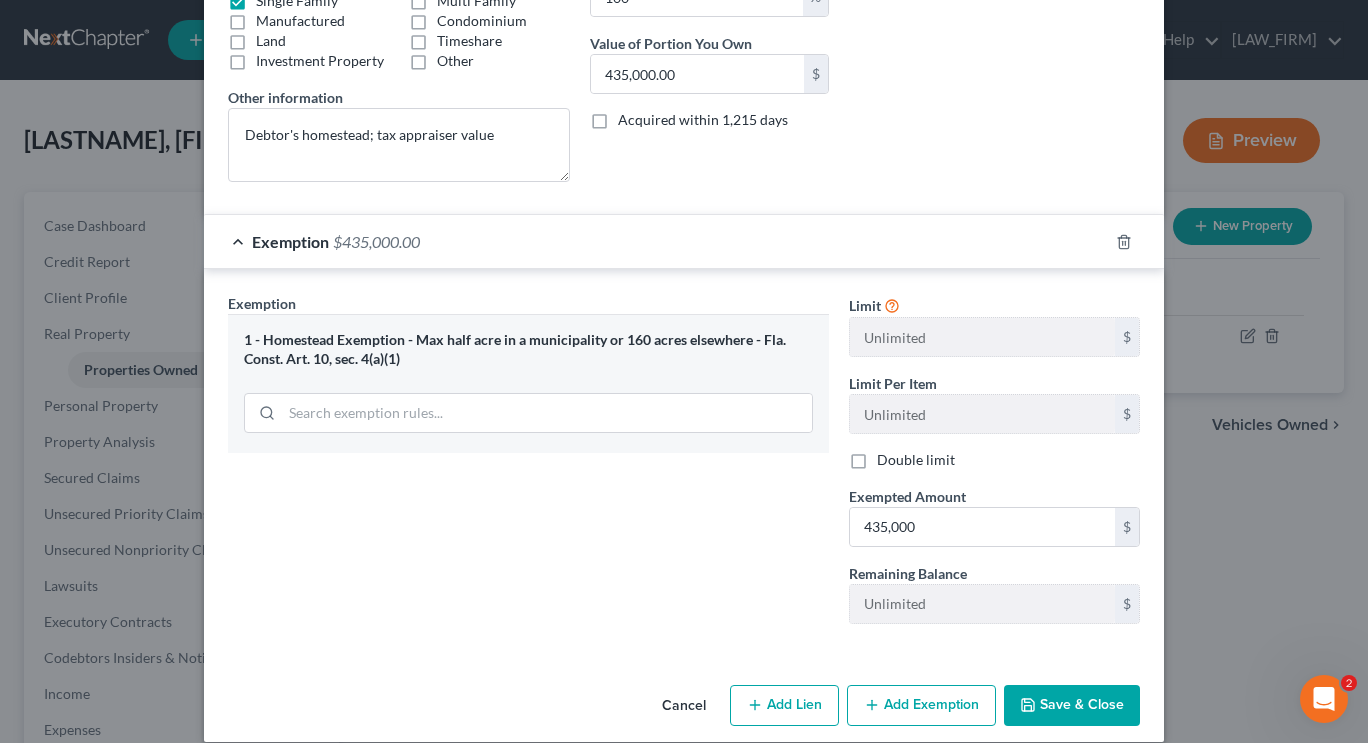 scroll, scrollTop: 417, scrollLeft: 0, axis: vertical 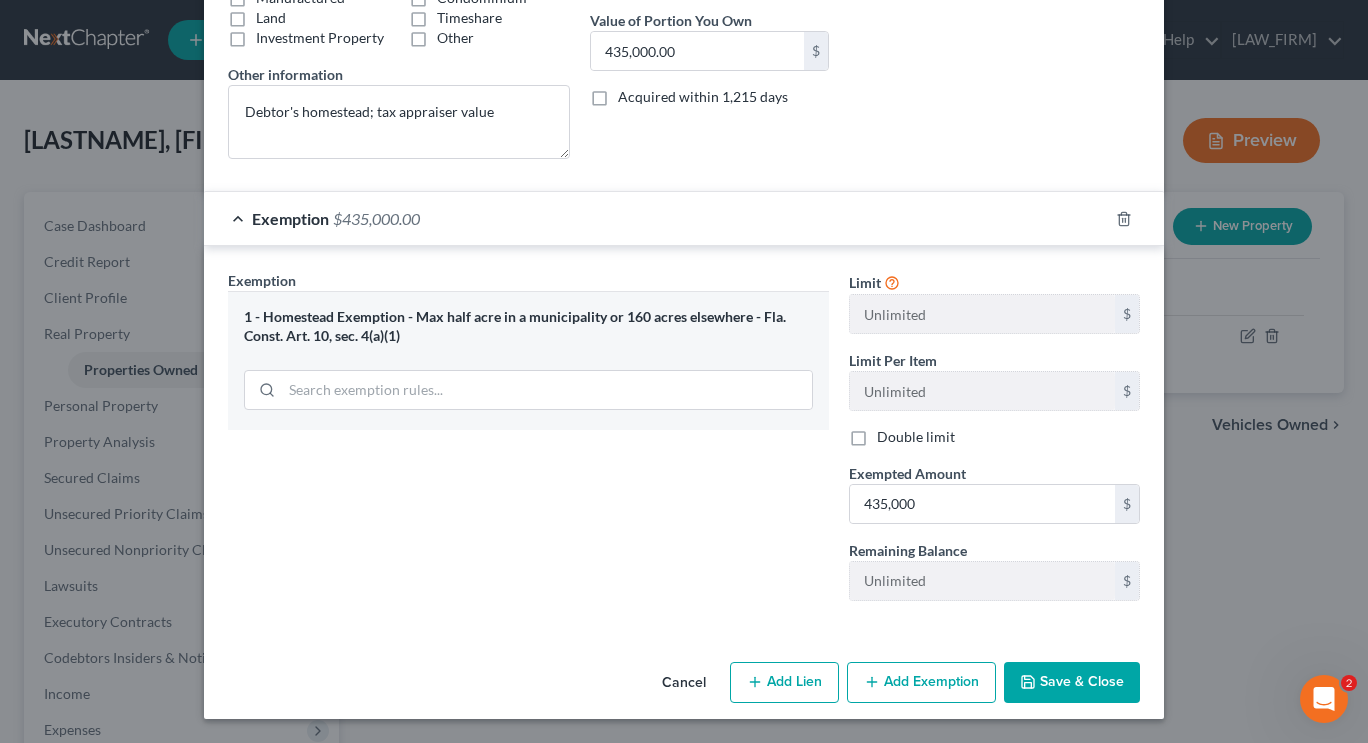 click on "Save & Close" at bounding box center [1072, 683] 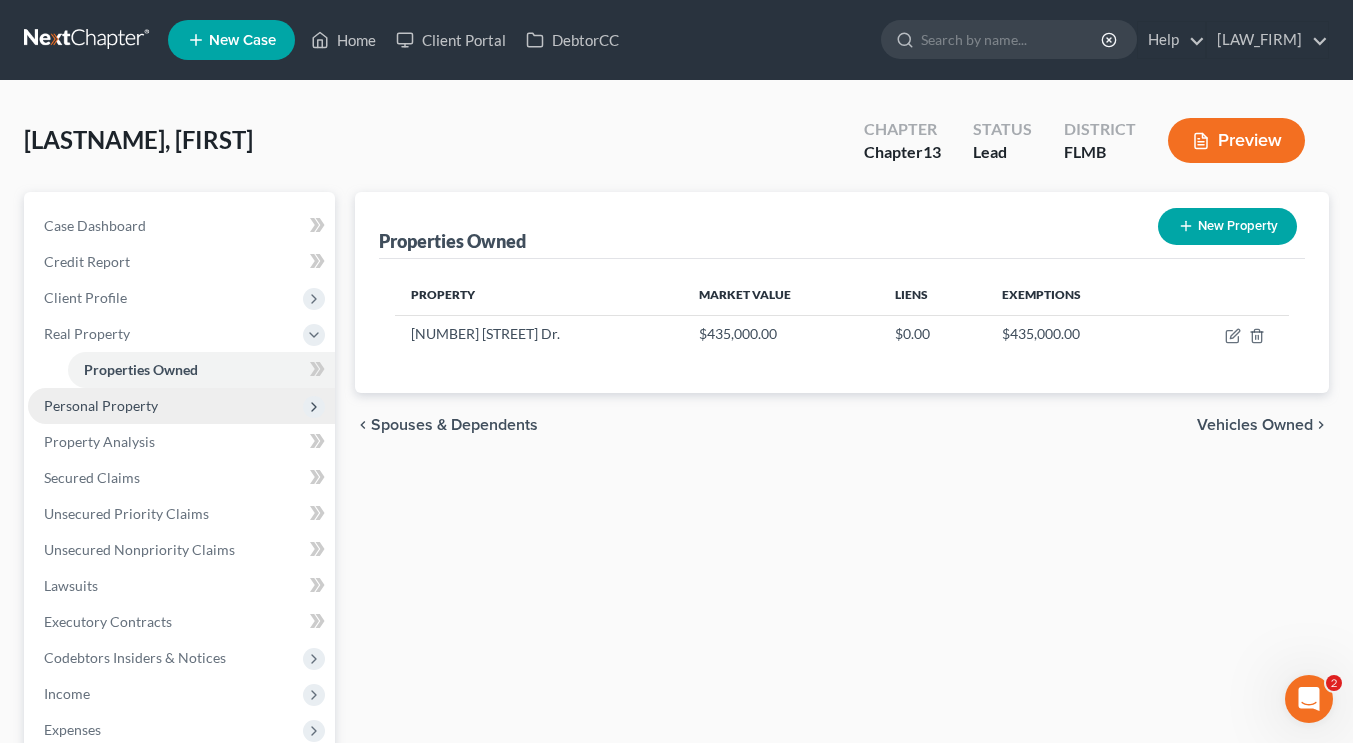click on "Personal Property" at bounding box center (181, 406) 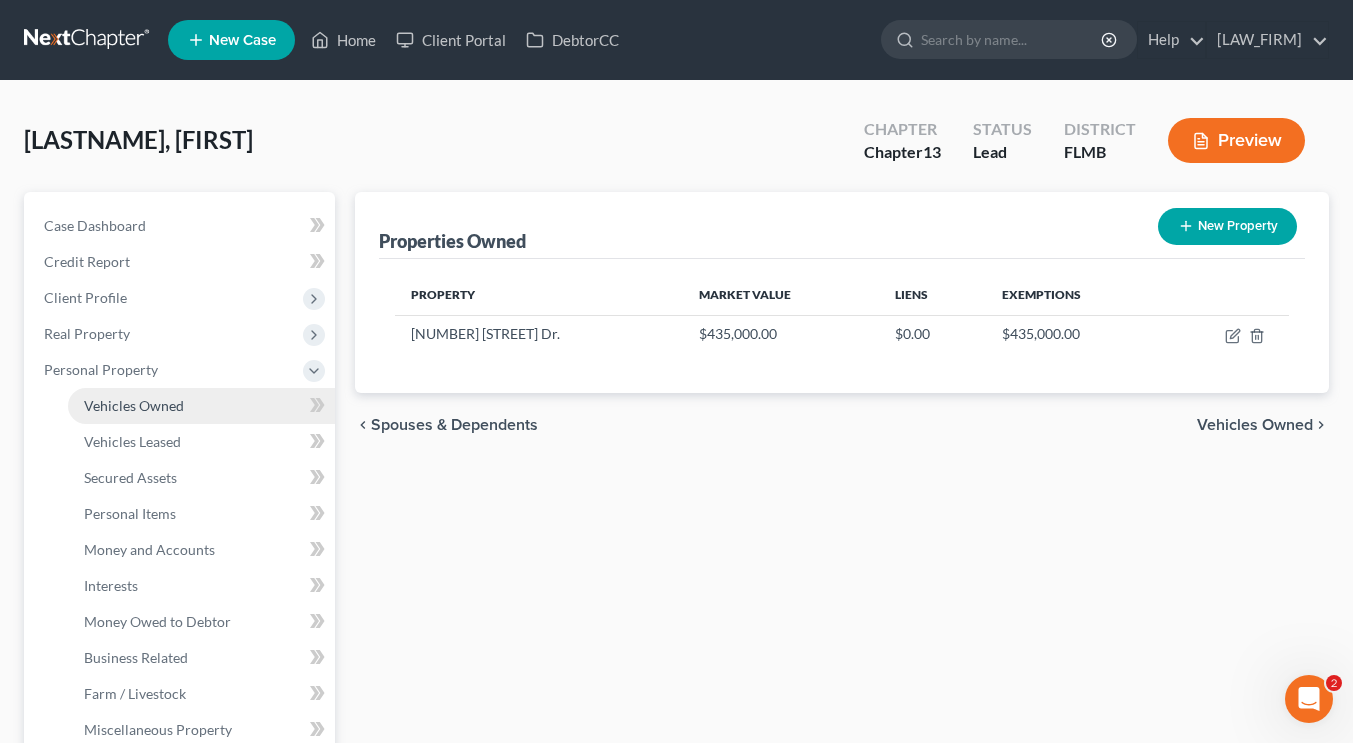 click on "Vehicles Owned" at bounding box center [134, 405] 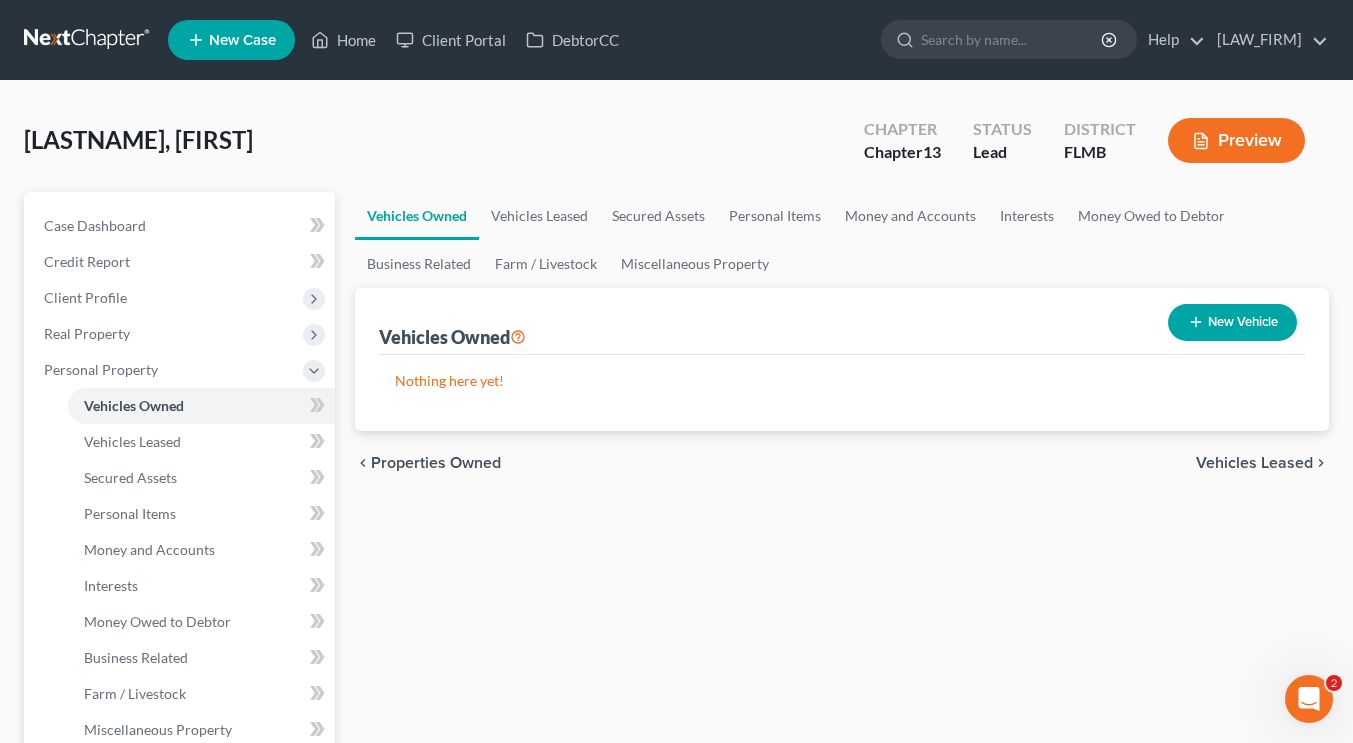 click on "New Vehicle" at bounding box center [1232, 322] 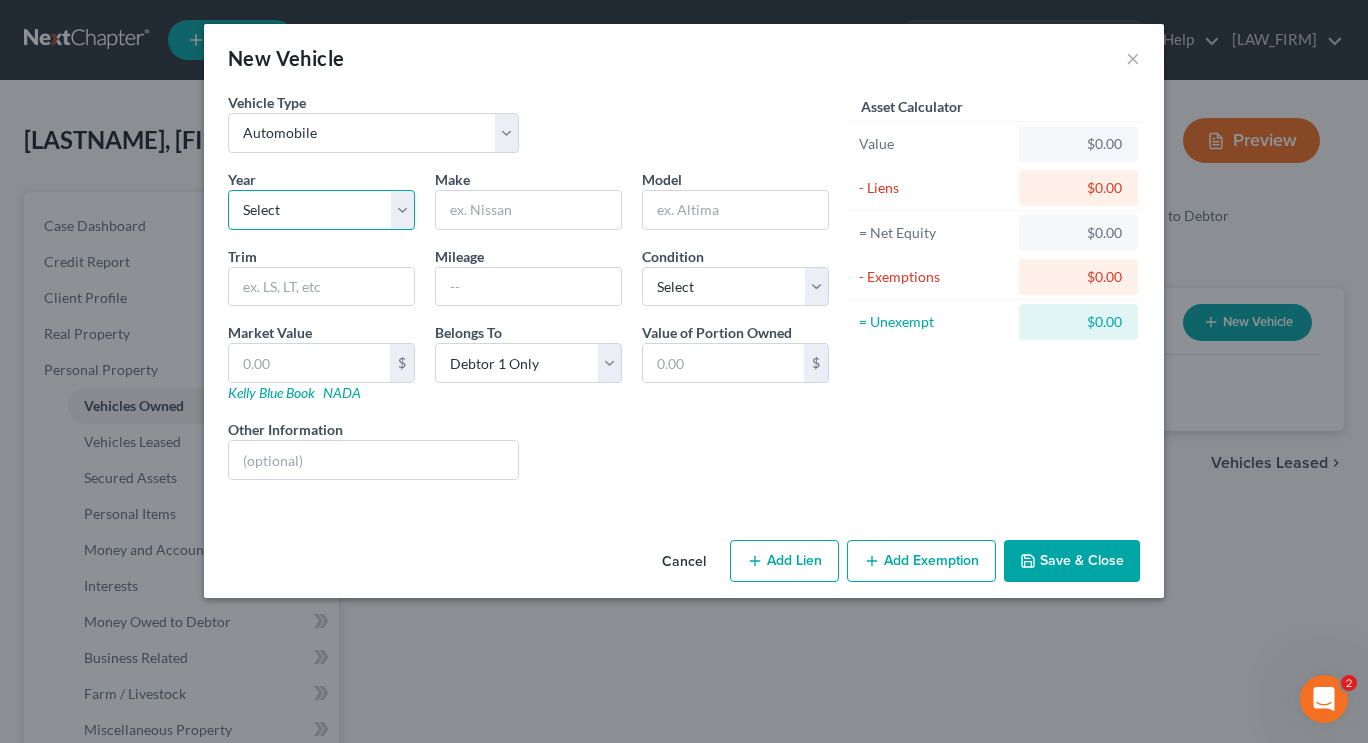 click on "Select 2026 2025 2024 2023 2022 2021 2020 2019 2018 2017 2016 2015 2014 2013 2012 2011 2010 2009 2008 2007 2006 2005 2004 2003 2002 2001 2000 1999 1998 1997 1996 1995 1994 1993 1992 1991 1990 1989 1988 1987 1986 1985 1984 1983 1982 1981 1980 1979 1978 1977 1976 1975 1974 1973 1972 1971 1970 1969 1968 1967 1966 1965 1964 1963 1962 1961 1960 1959 1958 1957 1956 1955 1954 1953 1952 1951 1950 1949 1948 1947 1946 1945 1944 1943 1942 1941 1940 1939 1938 1937 1936 1935 1934 1933 1932 1931 1930 1929 1928 1927 1926 1925 1924 1923 1922 1921 1920 1919 1918 1917 1916 1915 1914 1913 1912 1911 1910 1909 1908 1907 1906 1905 1904 1903 1902 1901" at bounding box center [321, 210] 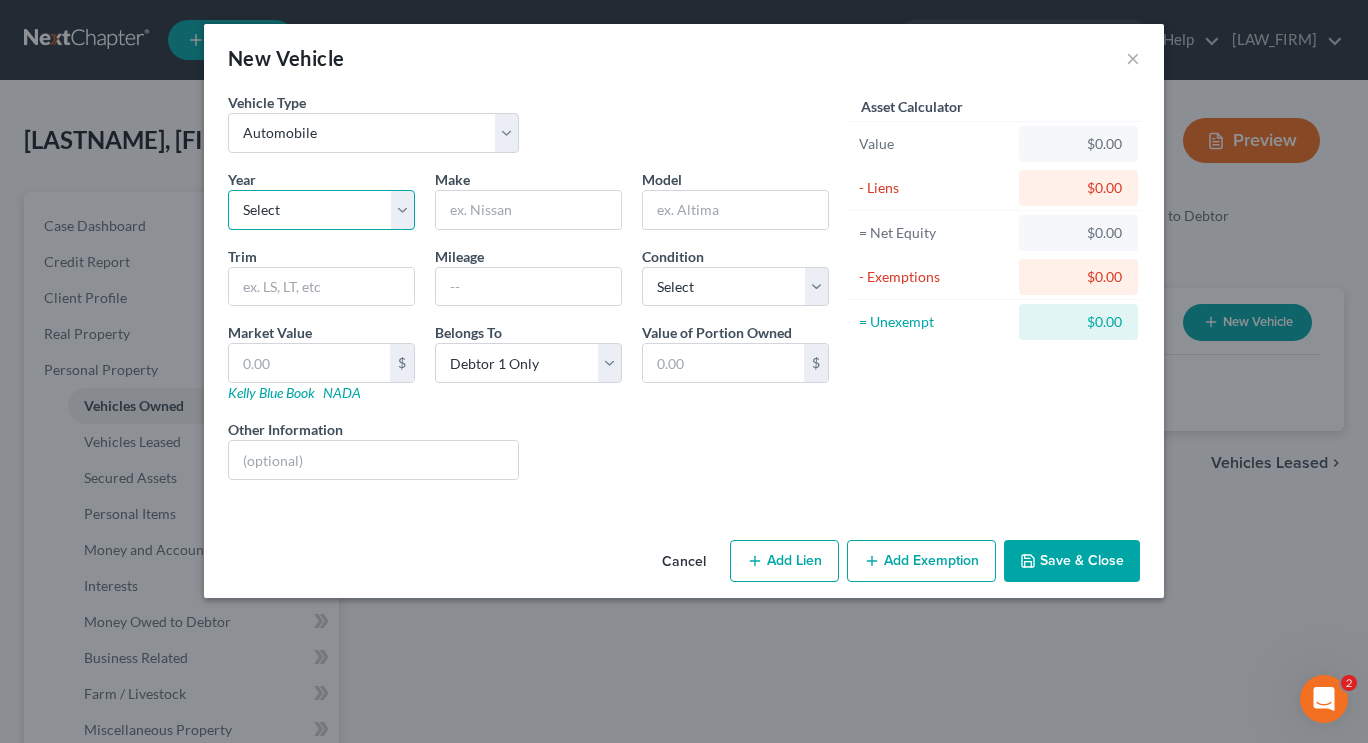 select on "8" 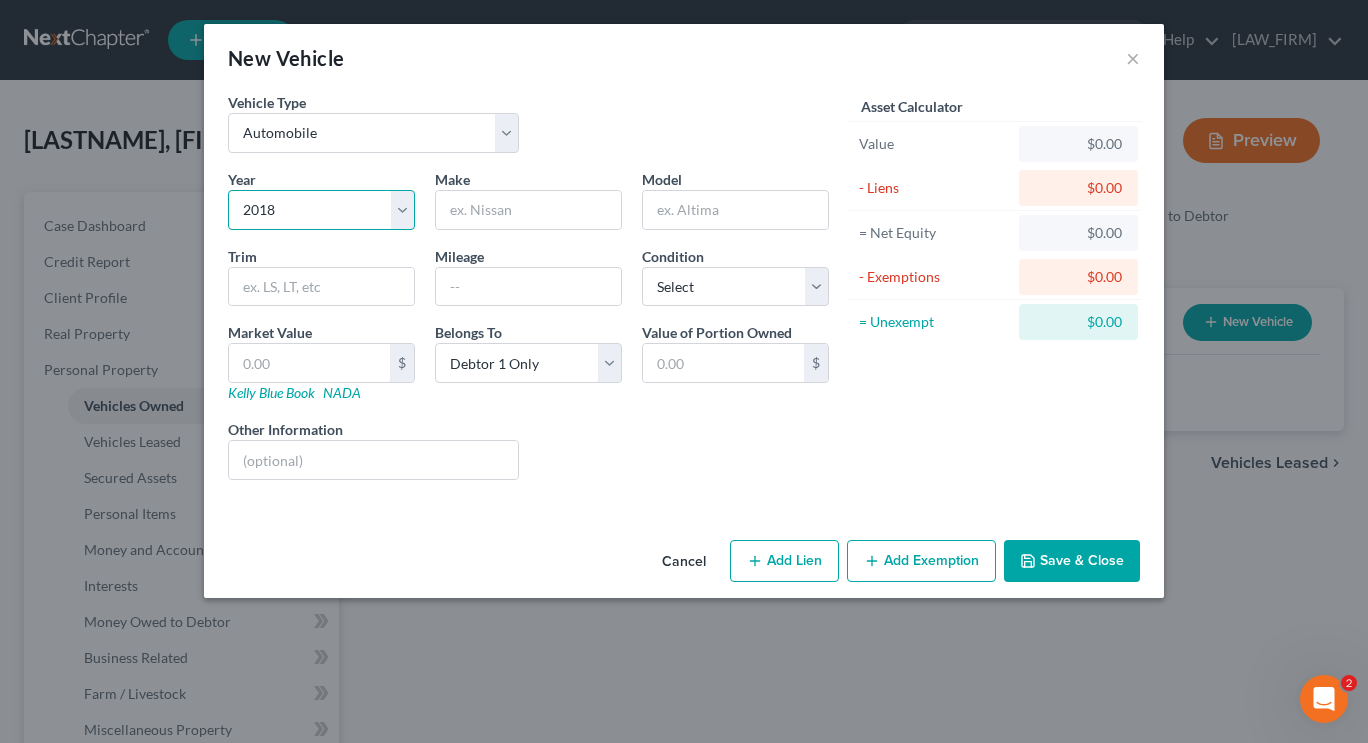 click on "Select 2026 2025 2024 2023 2022 2021 2020 2019 2018 2017 2016 2015 2014 2013 2012 2011 2010 2009 2008 2007 2006 2005 2004 2003 2002 2001 2000 1999 1998 1997 1996 1995 1994 1993 1992 1991 1990 1989 1988 1987 1986 1985 1984 1983 1982 1981 1980 1979 1978 1977 1976 1975 1974 1973 1972 1971 1970 1969 1968 1967 1966 1965 1964 1963 1962 1961 1960 1959 1958 1957 1956 1955 1954 1953 1952 1951 1950 1949 1948 1947 1946 1945 1944 1943 1942 1941 1940 1939 1938 1937 1936 1935 1934 1933 1932 1931 1930 1929 1928 1927 1926 1925 1924 1923 1922 1921 1920 1919 1918 1917 1916 1915 1914 1913 1912 1911 1910 1909 1908 1907 1906 1905 1904 1903 1902 1901" at bounding box center [321, 210] 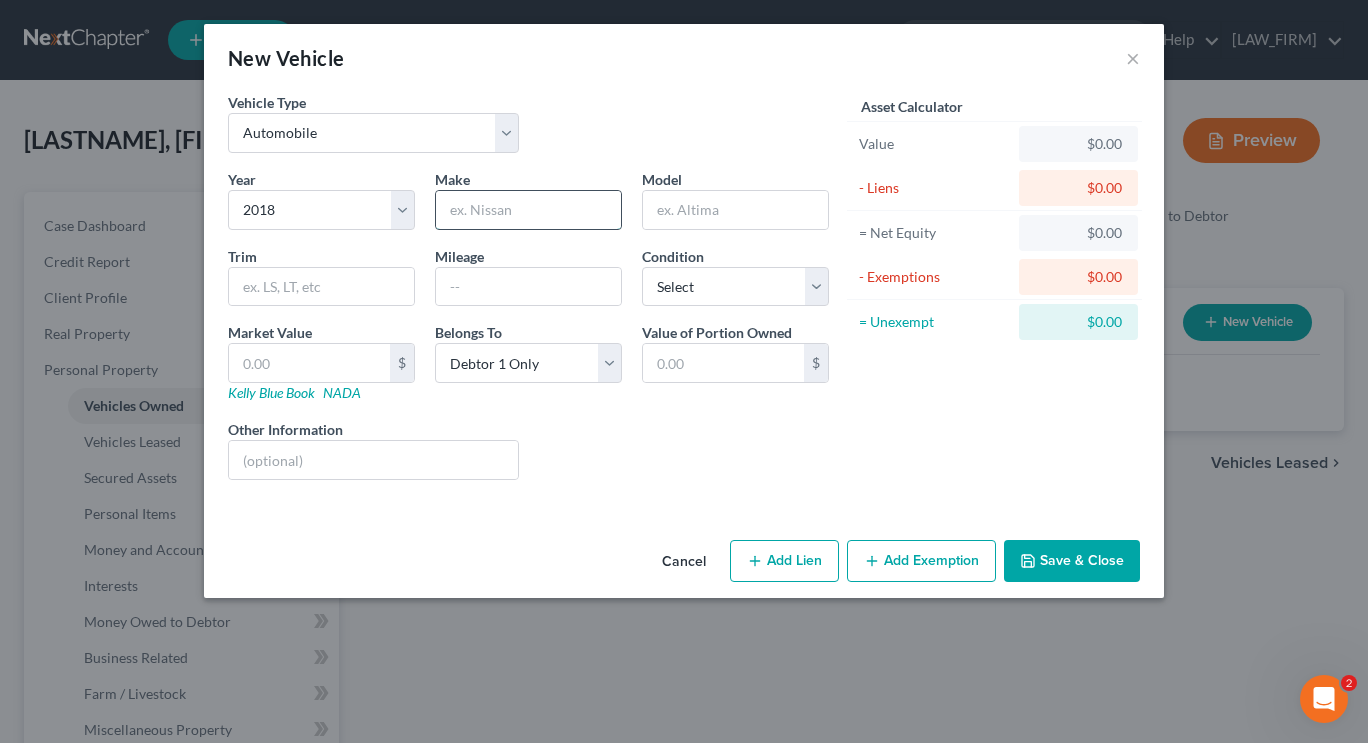 click at bounding box center [528, 210] 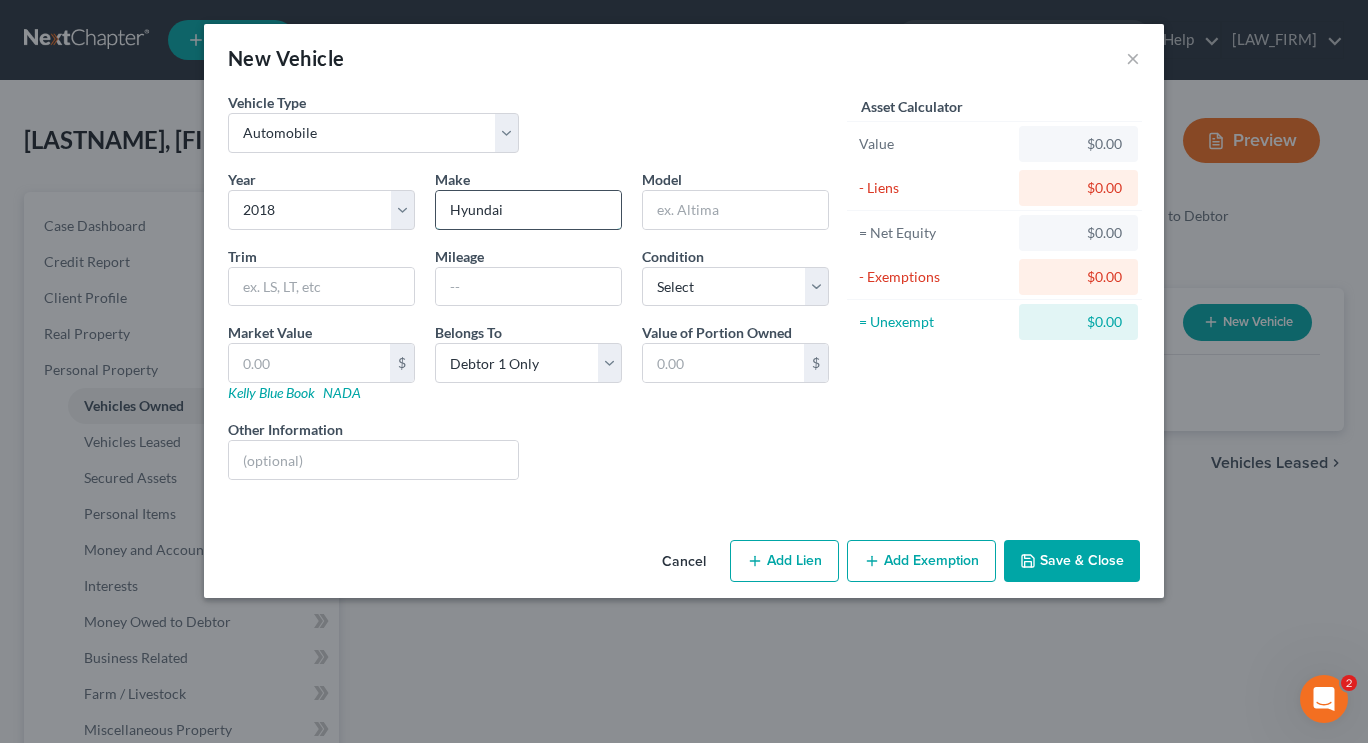 type on "Hyundai" 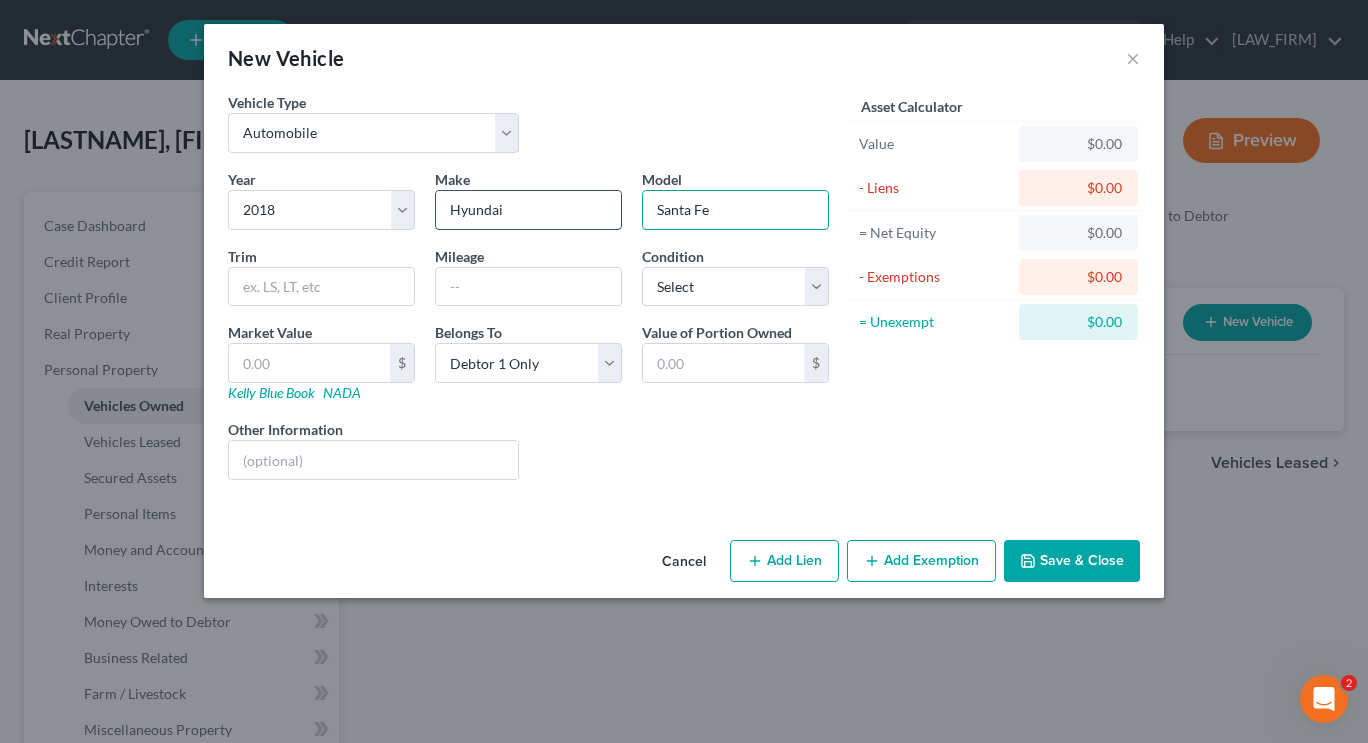 type on "Santa Fe" 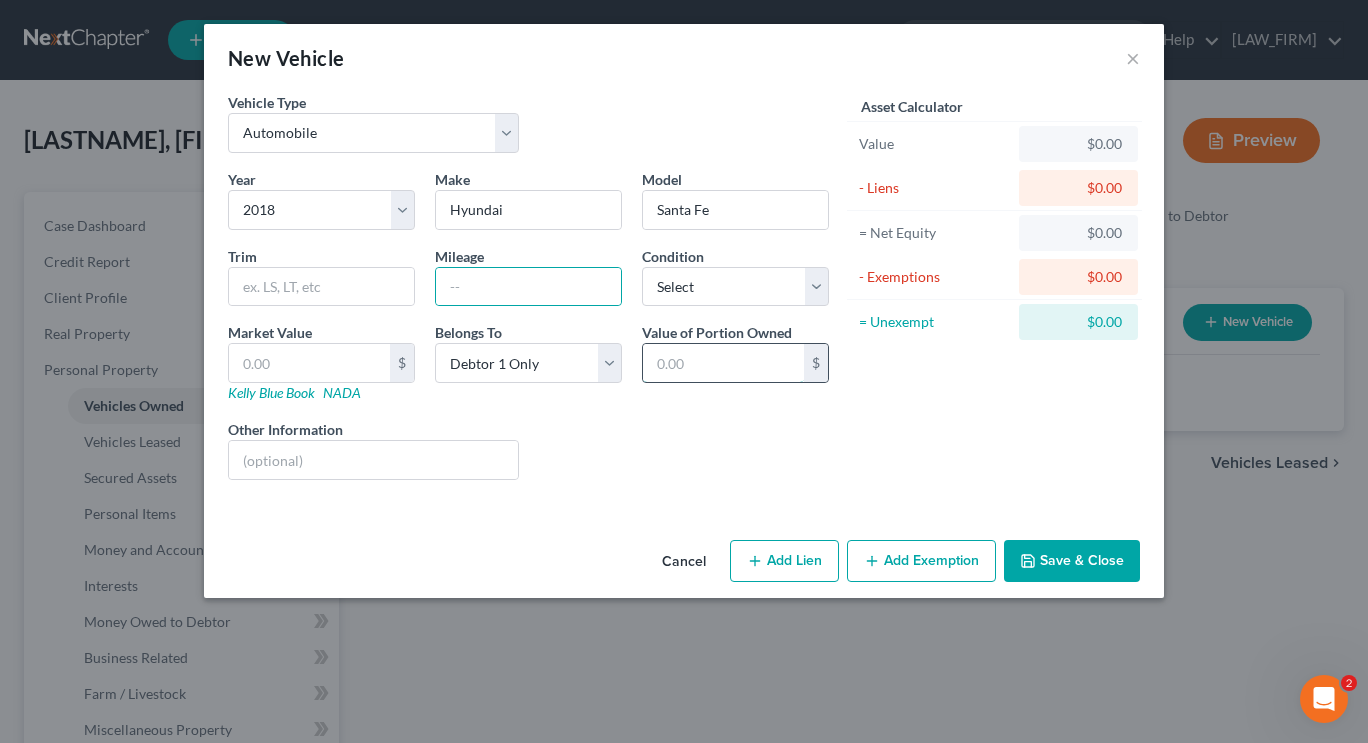 click at bounding box center [723, 363] 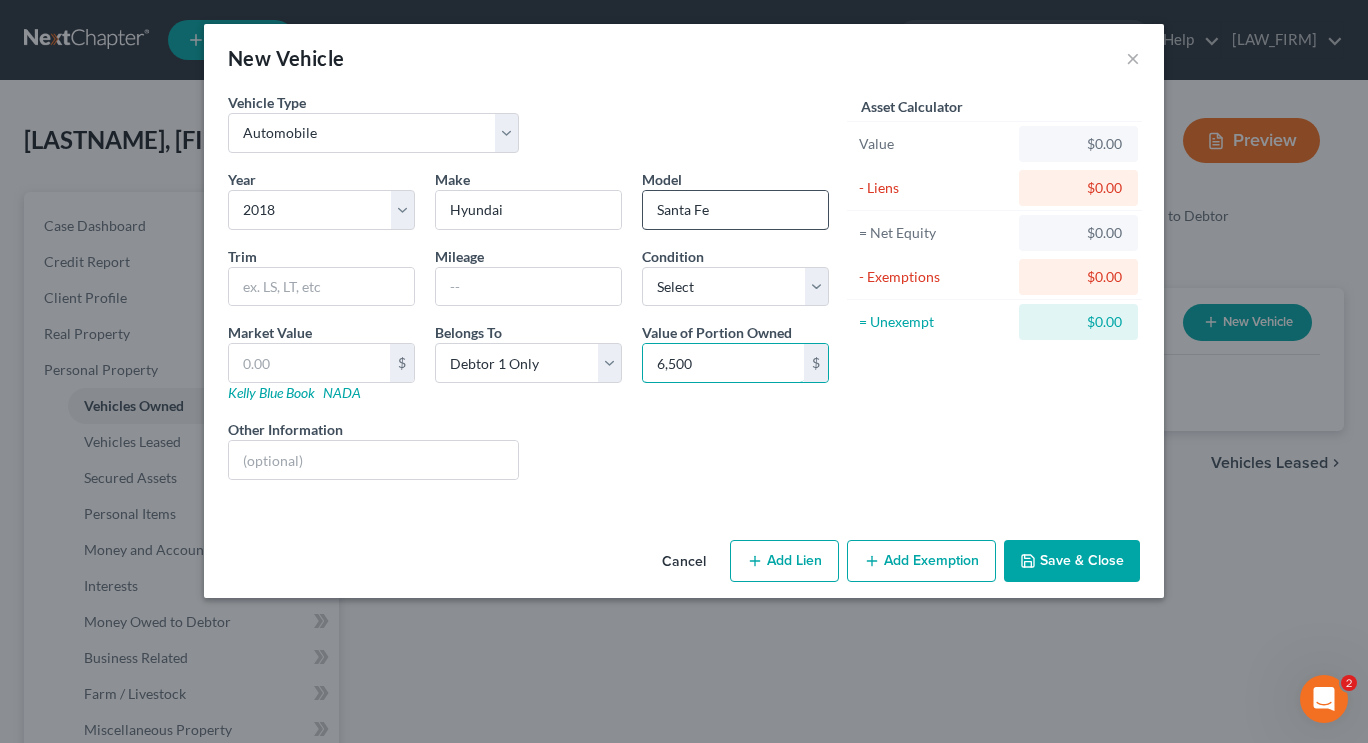 type on "6,500" 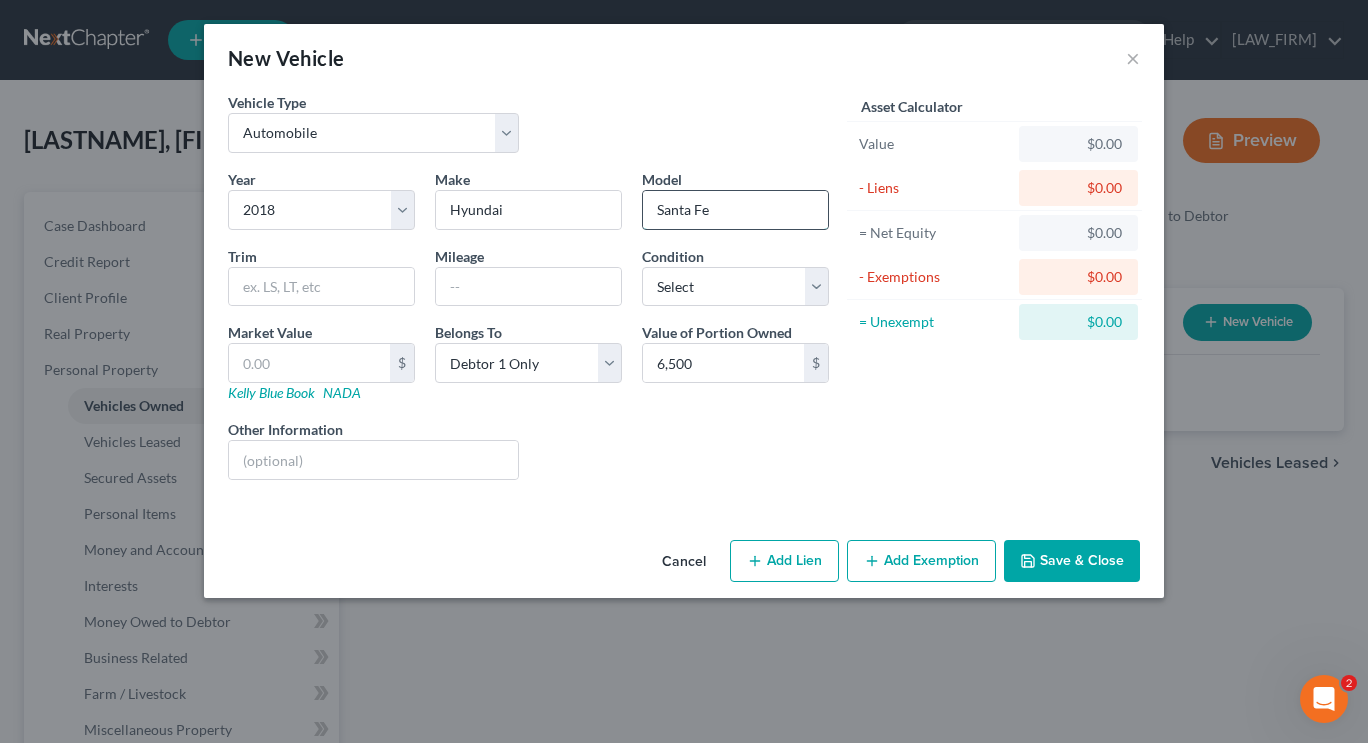 click on "Santa Fe" at bounding box center (735, 210) 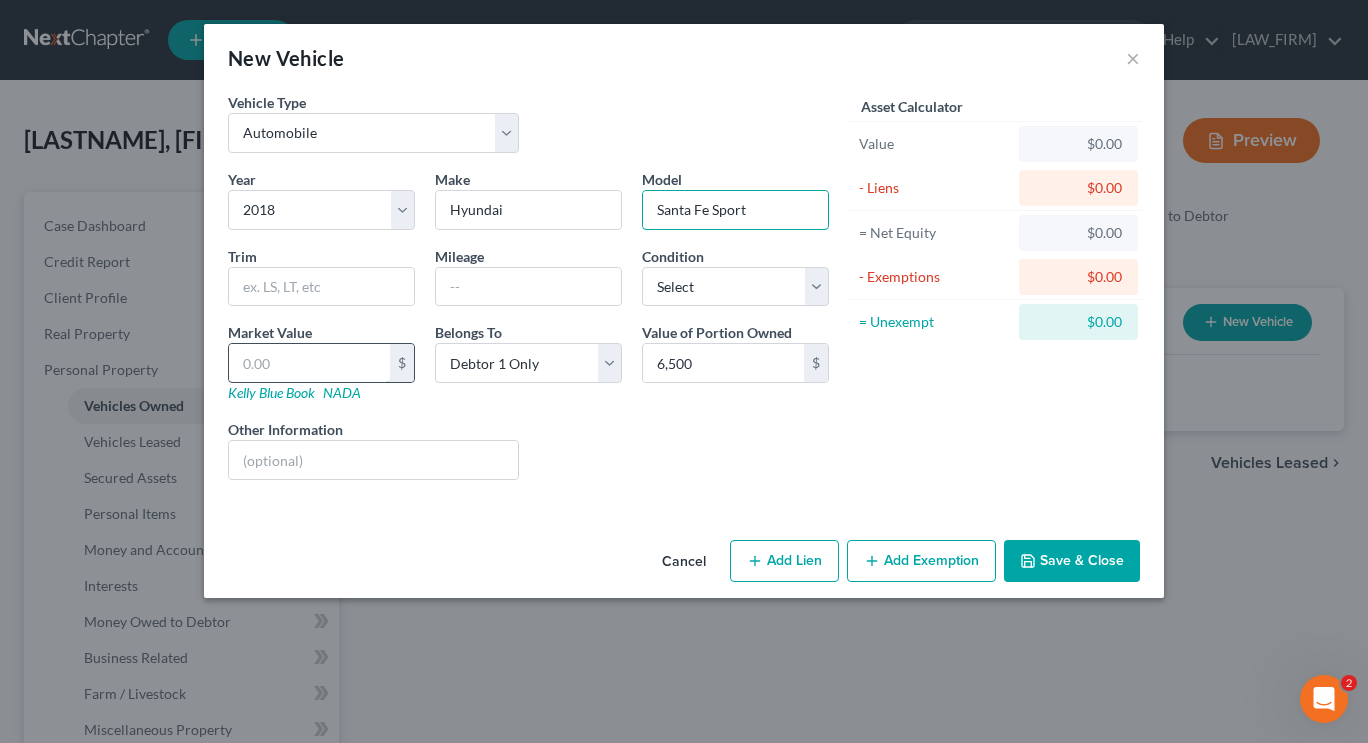 type on "Santa Fe Sport" 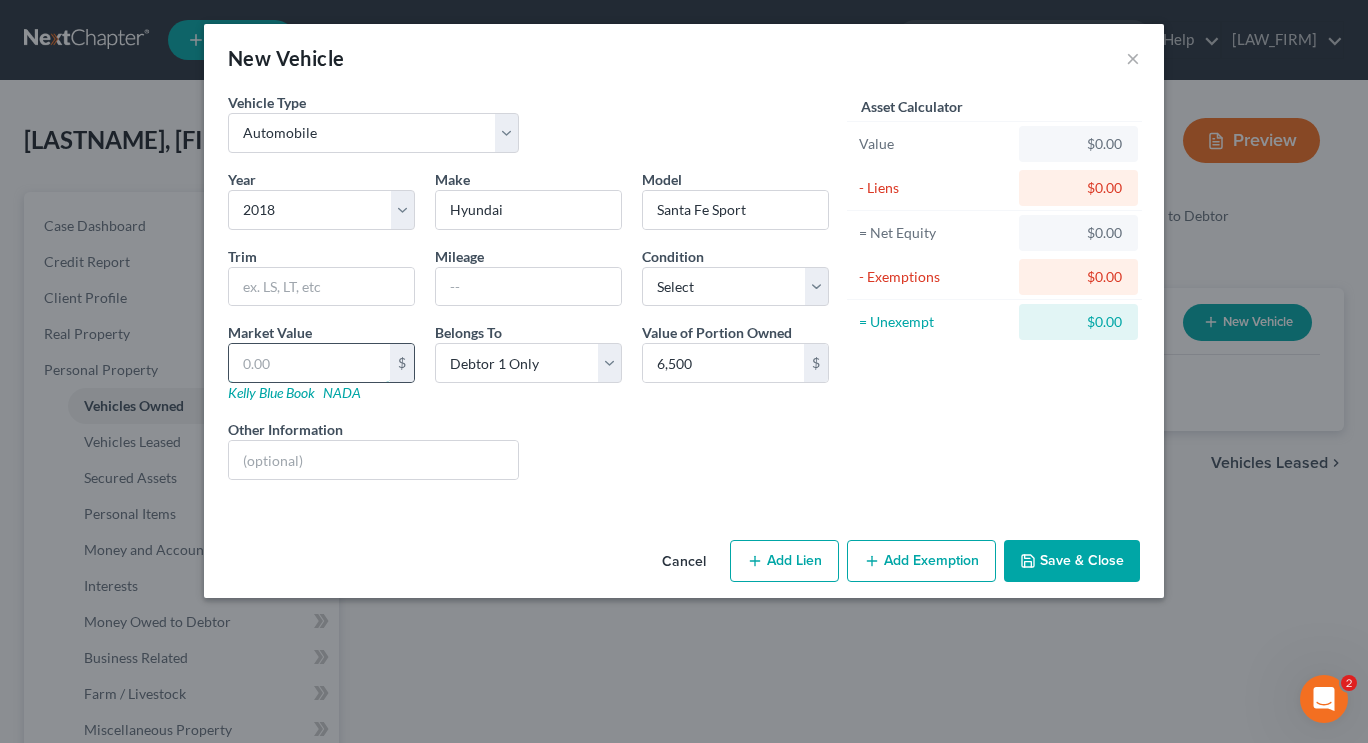 click at bounding box center (309, 363) 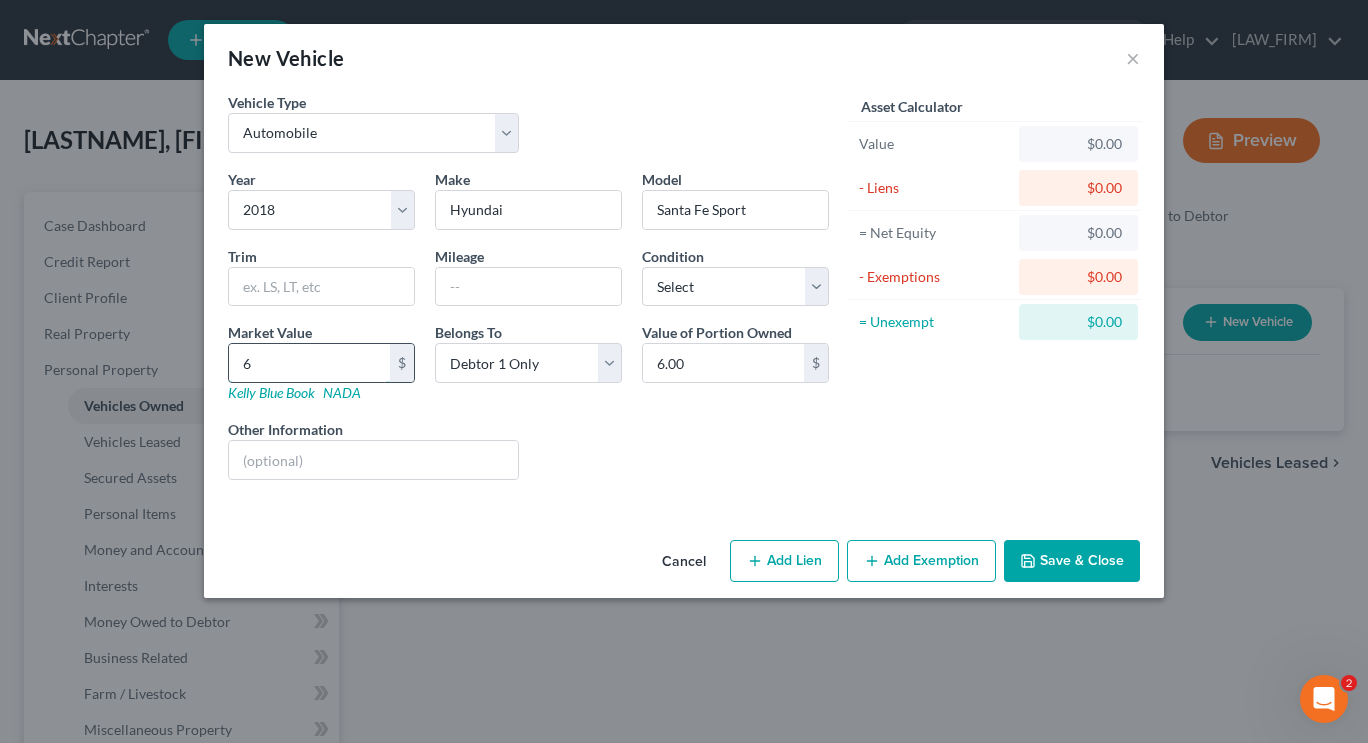 type on "65" 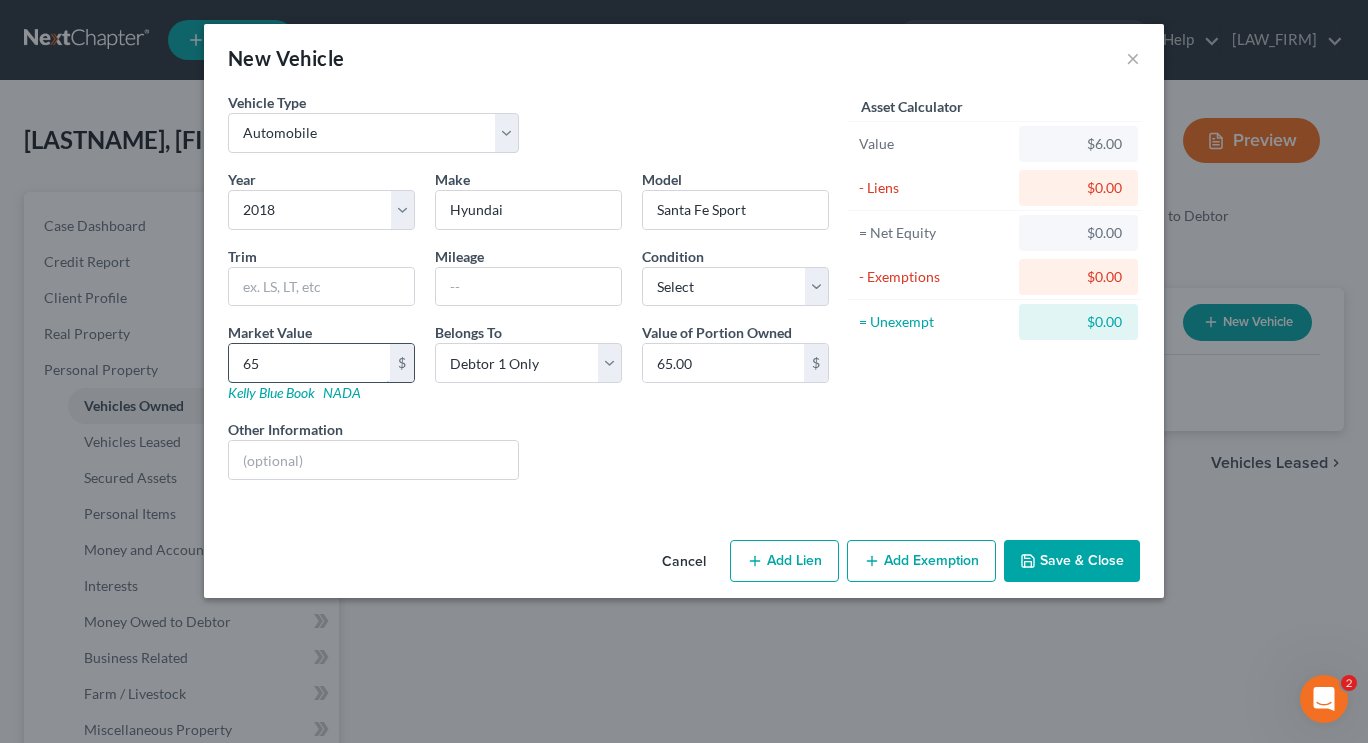 type on "650" 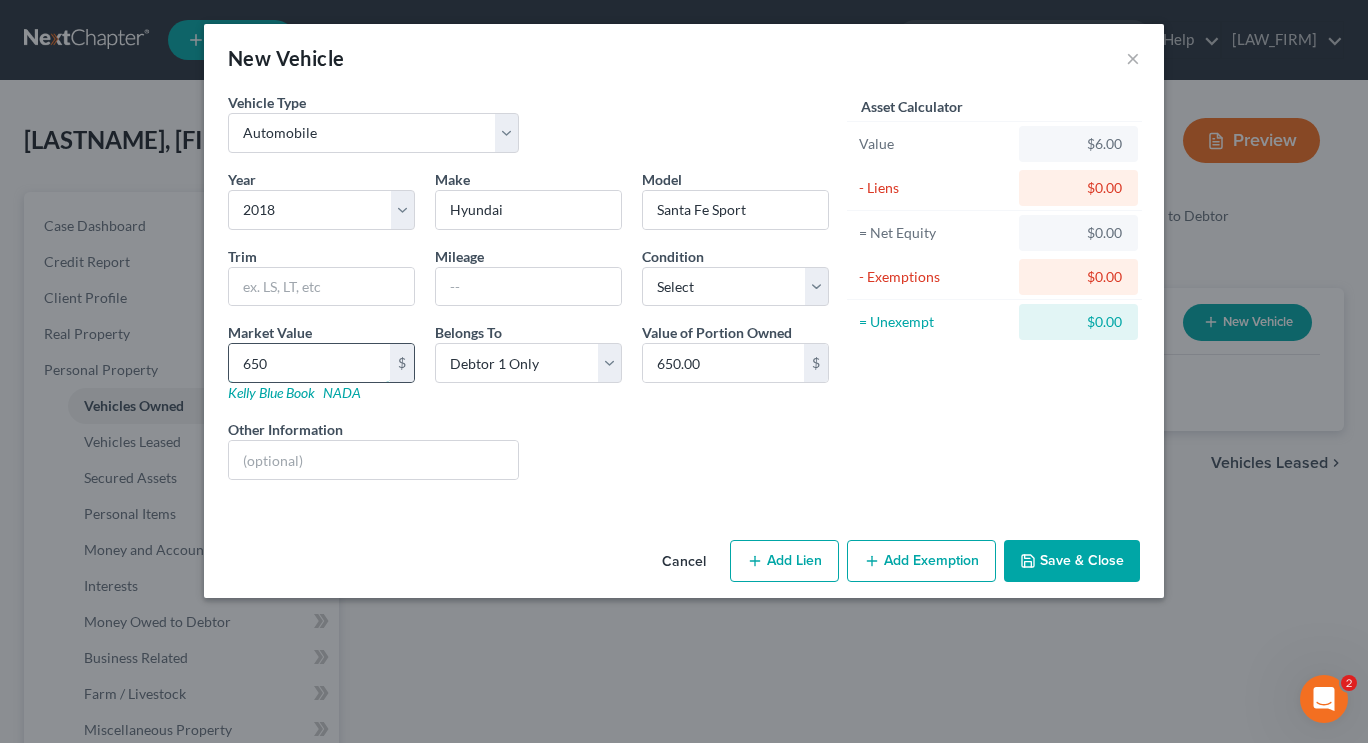 type on "6500" 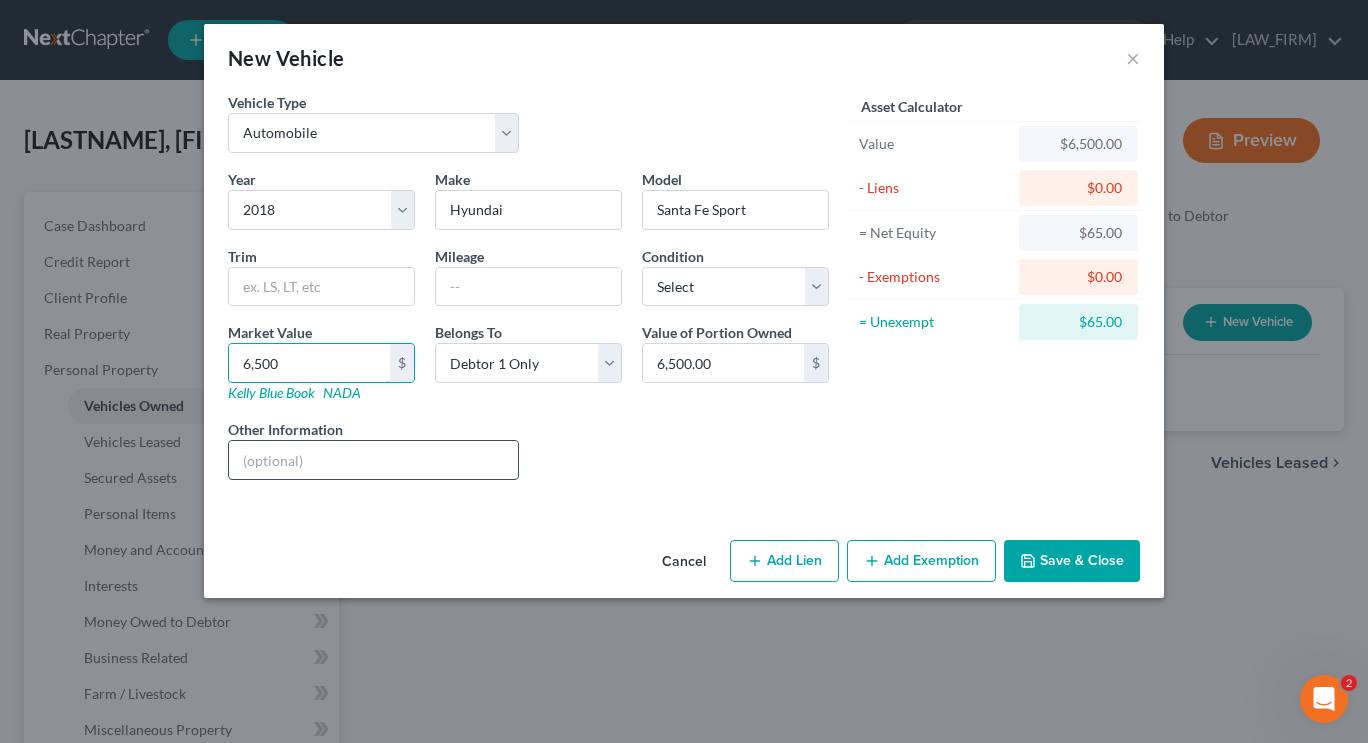 type on "6,500" 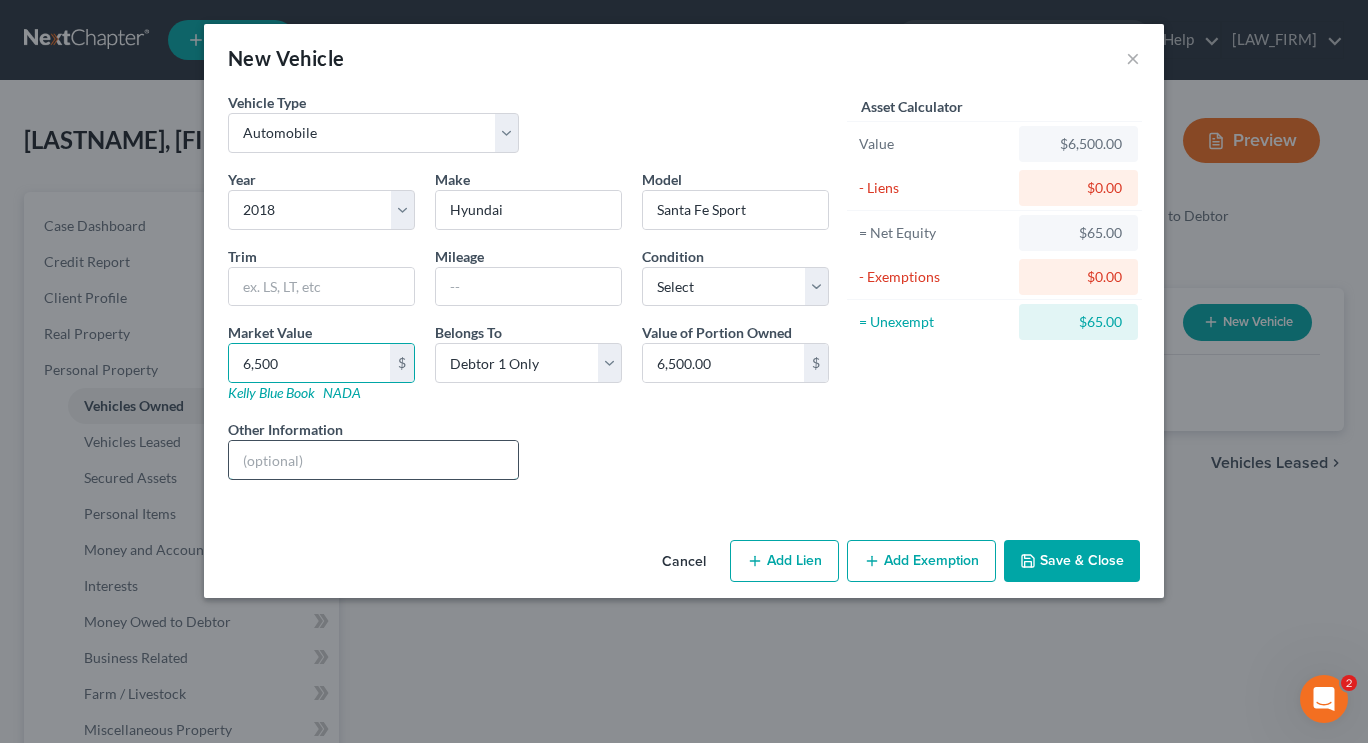 click at bounding box center [373, 460] 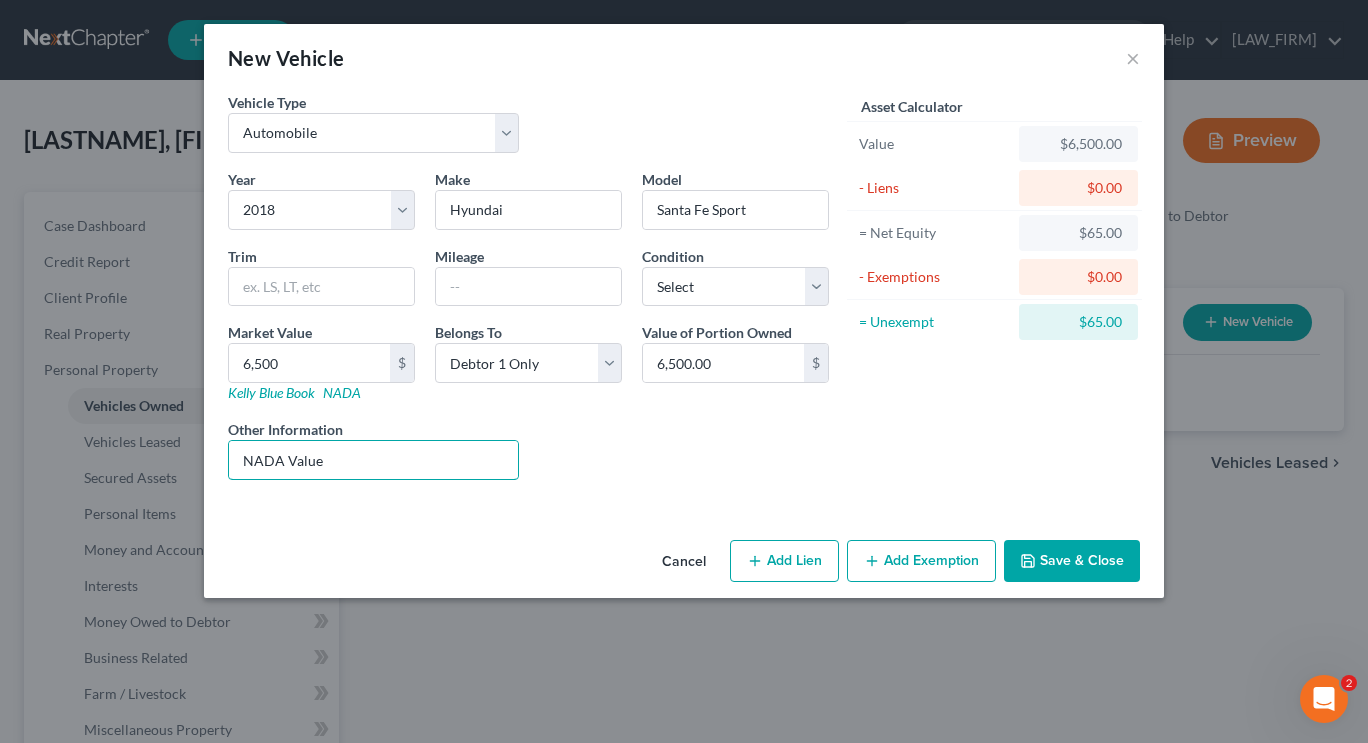 type on "NADA Value" 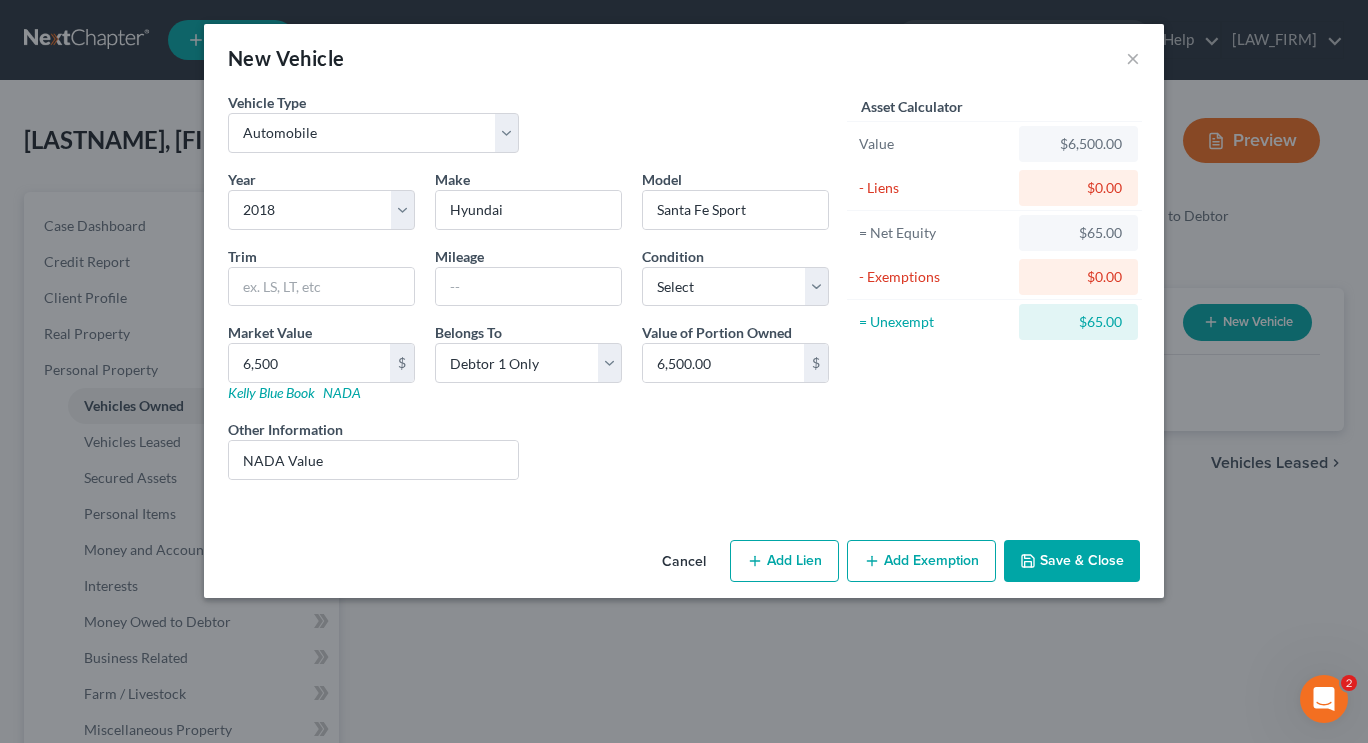 click on "Save & Close" at bounding box center [1072, 561] 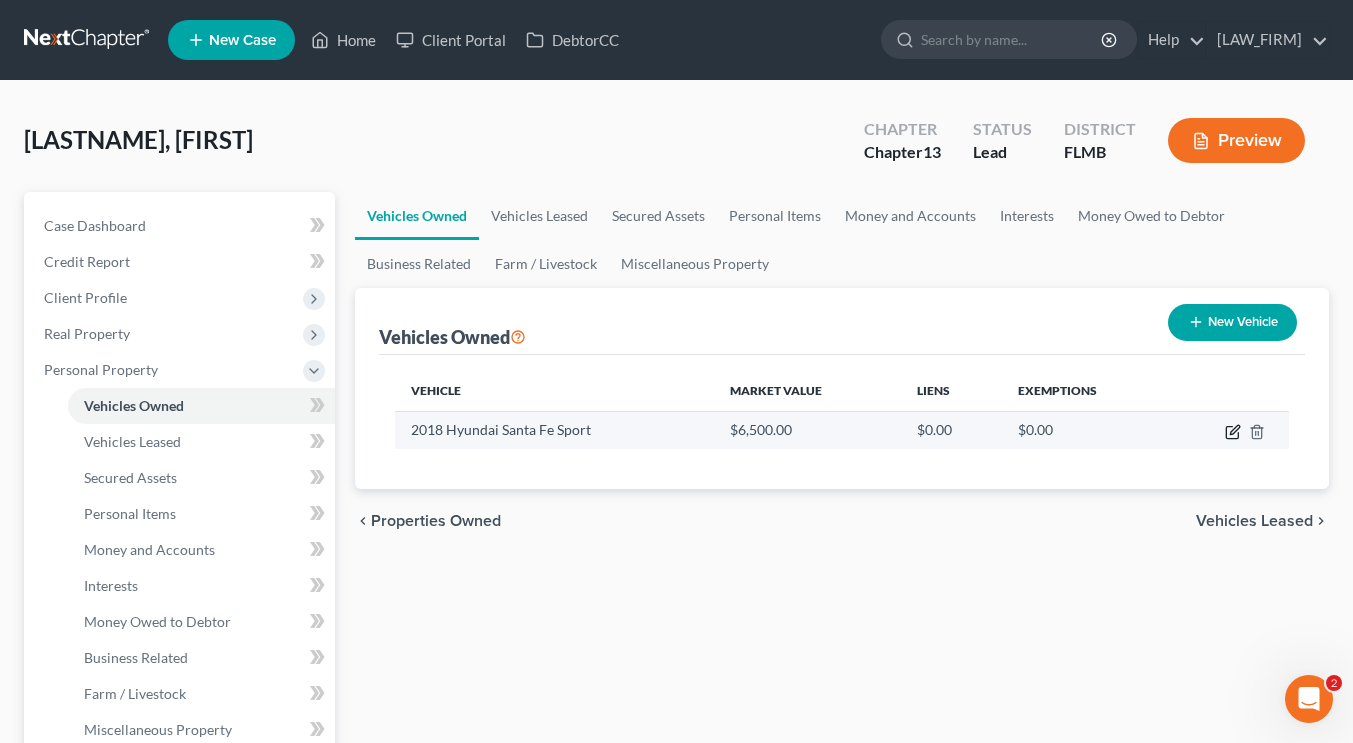 click 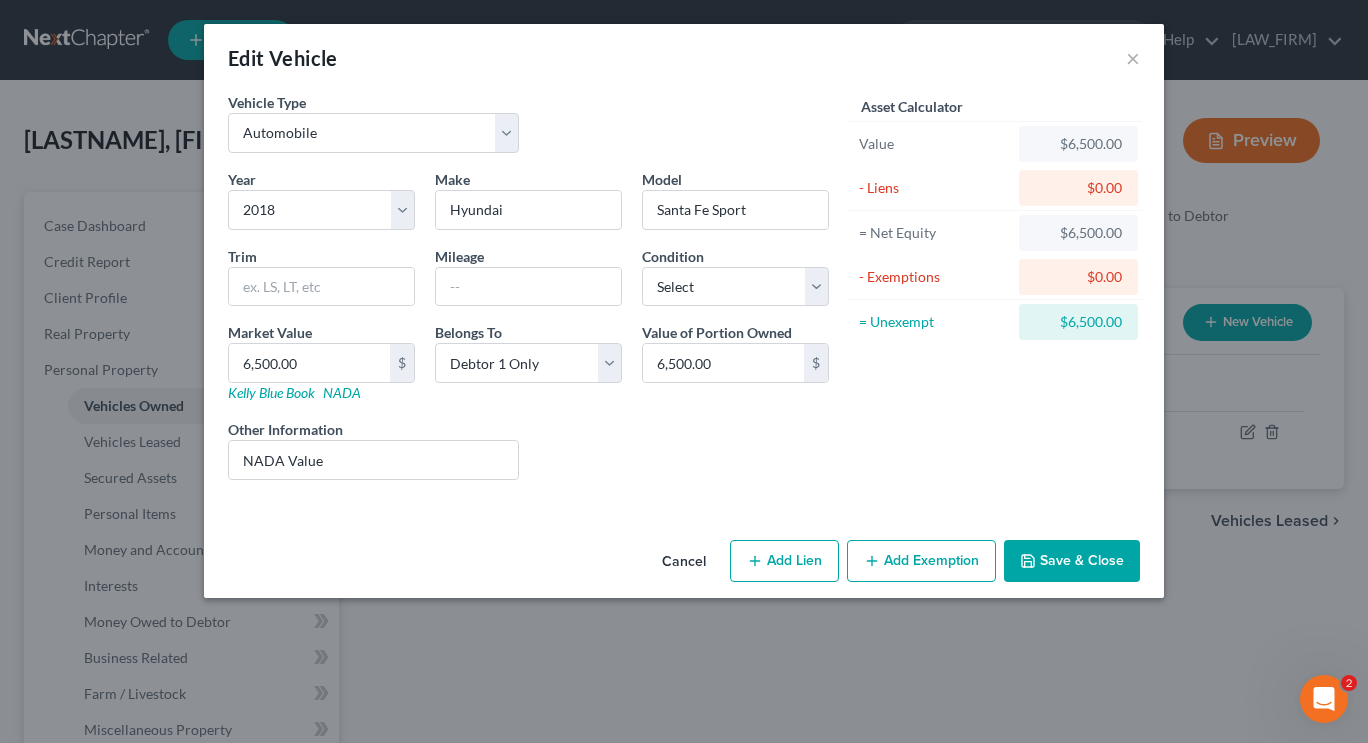 click on "Add Exemption" at bounding box center (921, 561) 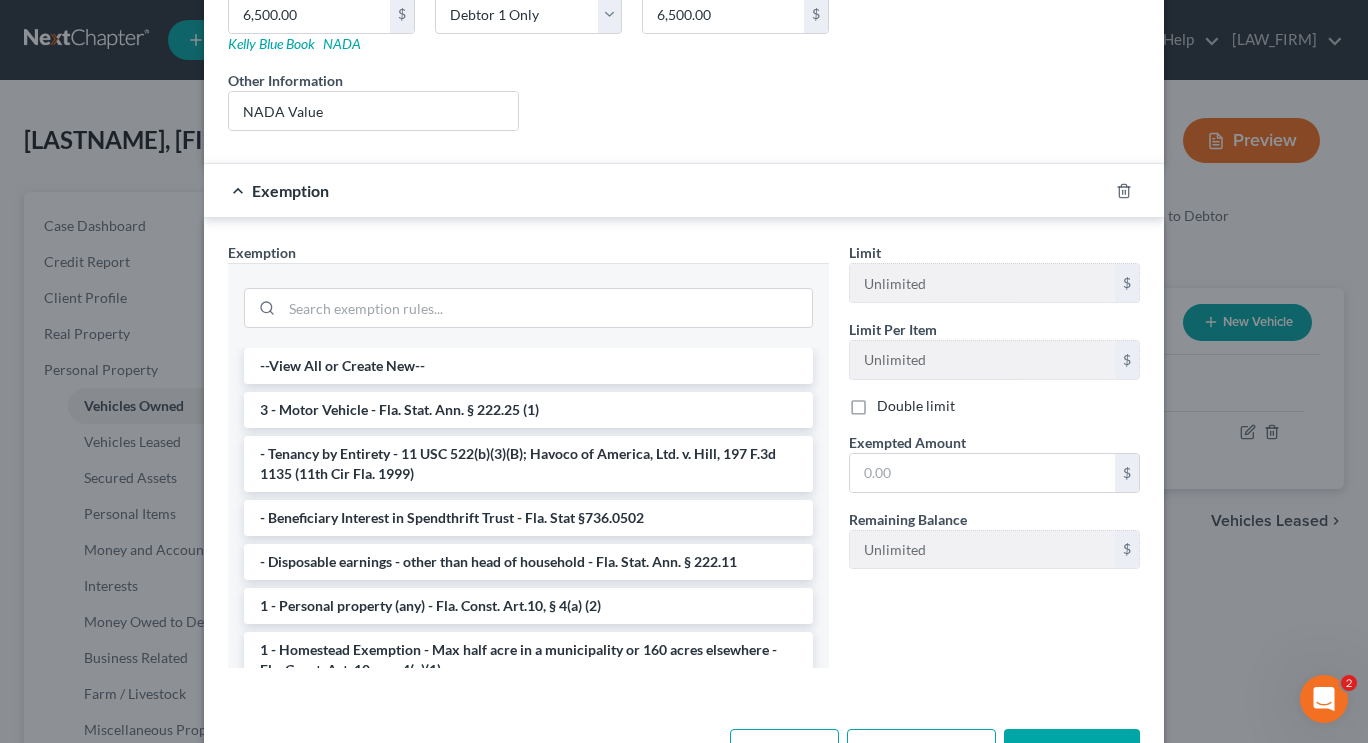 scroll, scrollTop: 351, scrollLeft: 0, axis: vertical 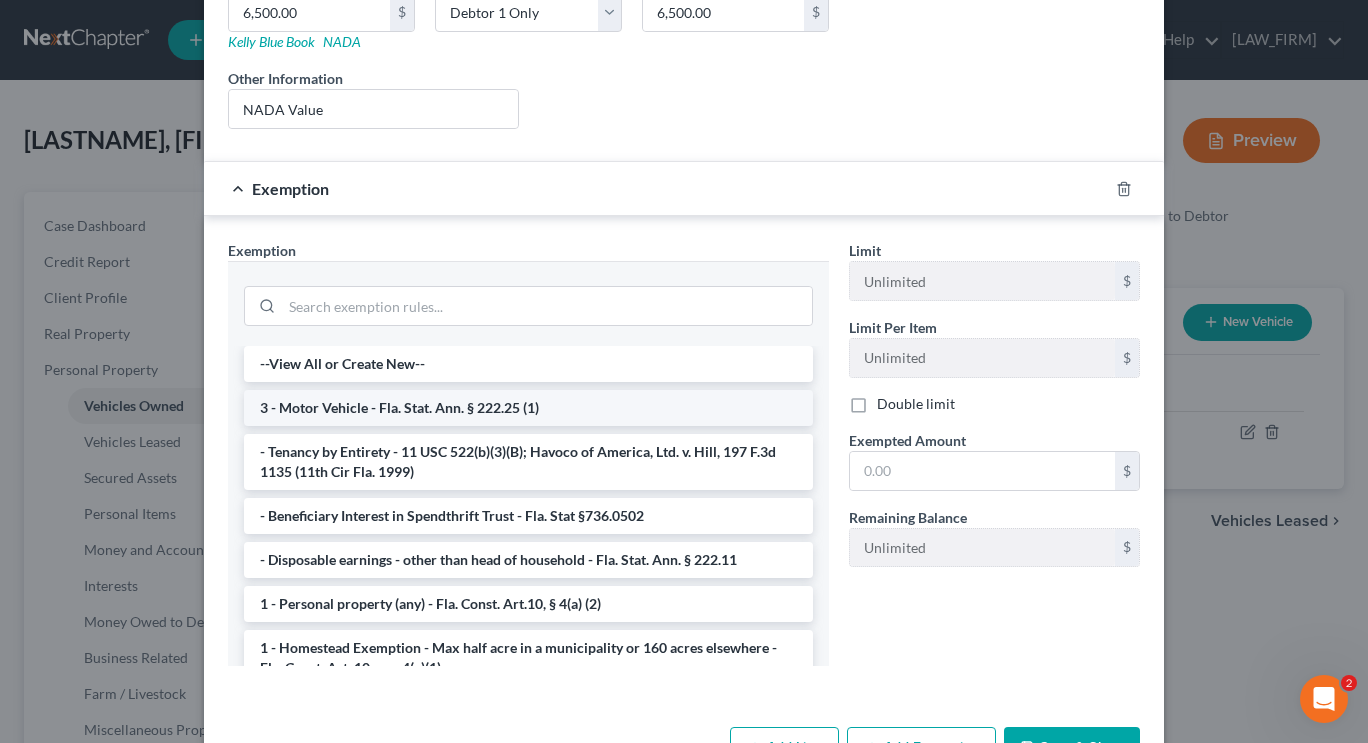 click on "3 - Motor Vehicle - Fla. Stat. Ann. § 222.25 (1)" at bounding box center (528, 408) 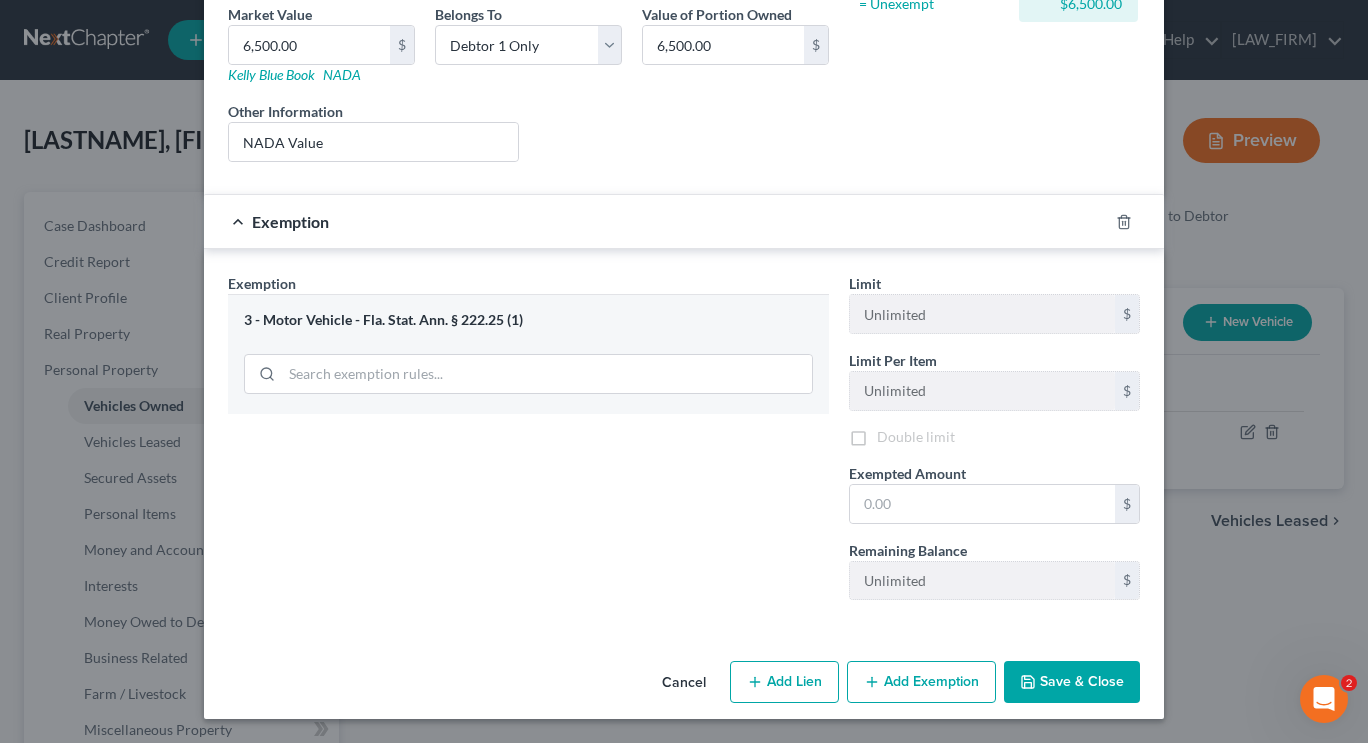 scroll, scrollTop: 321, scrollLeft: 0, axis: vertical 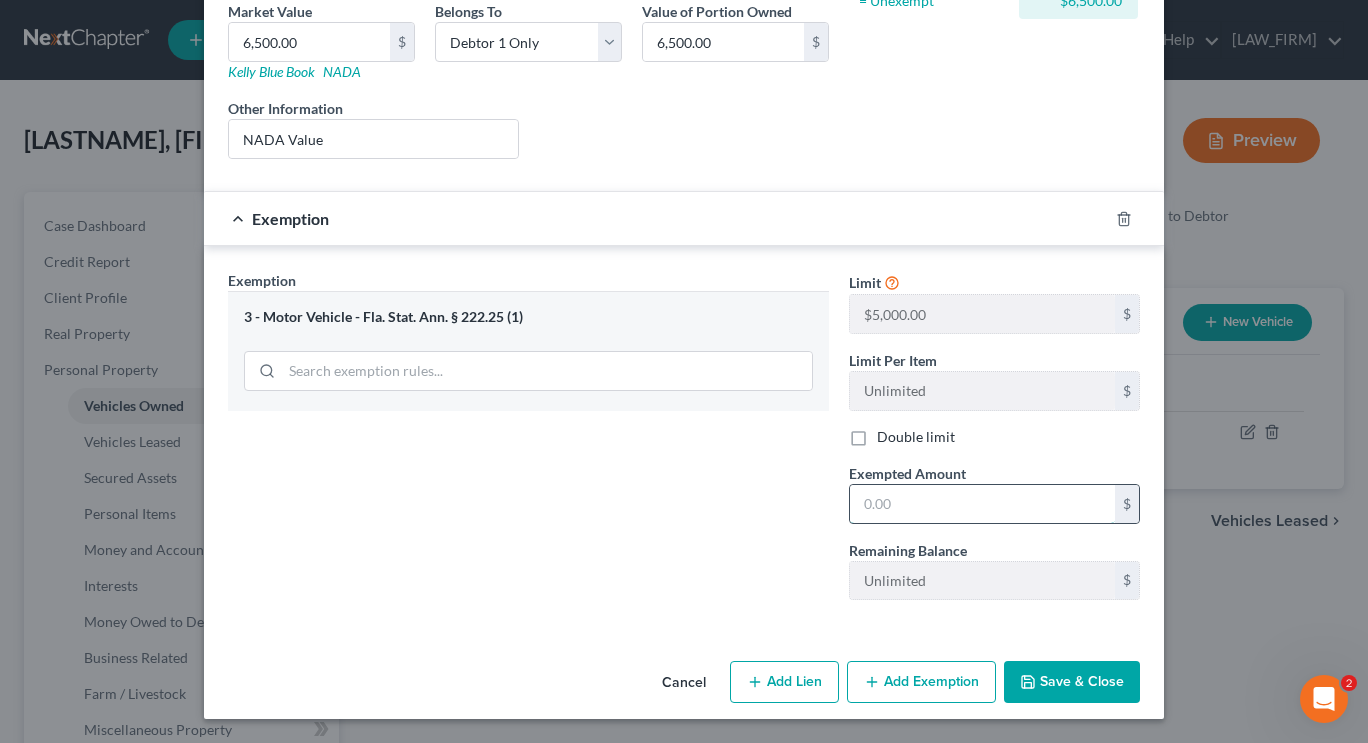 click at bounding box center [982, 504] 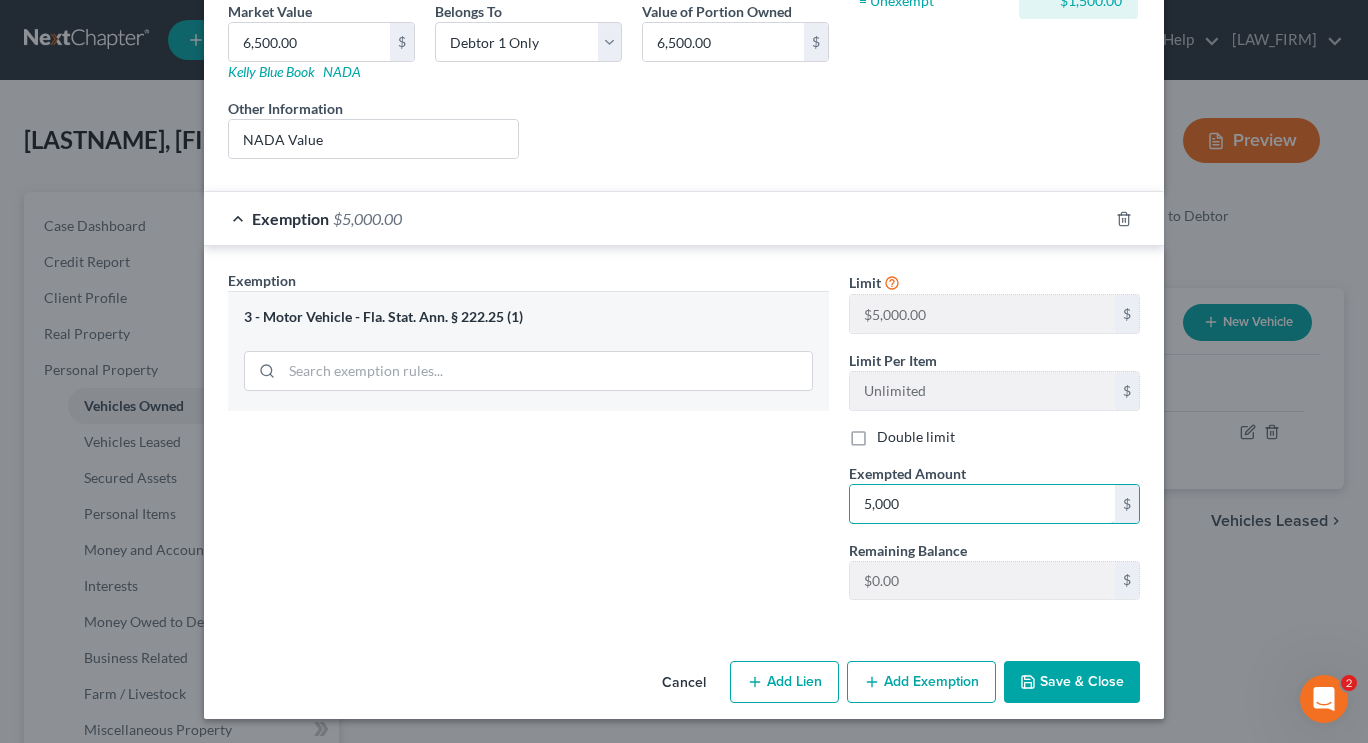 type on "5,000" 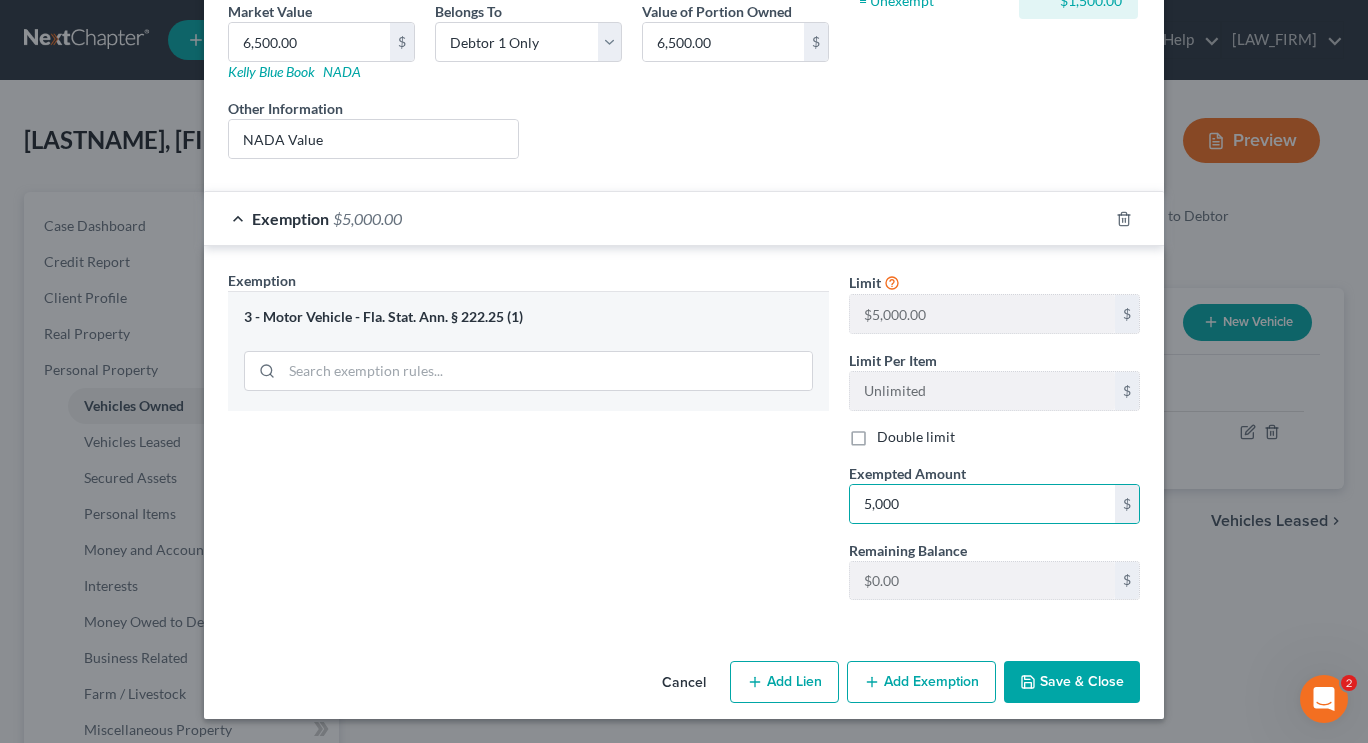 click on "Add Exemption" at bounding box center (921, 682) 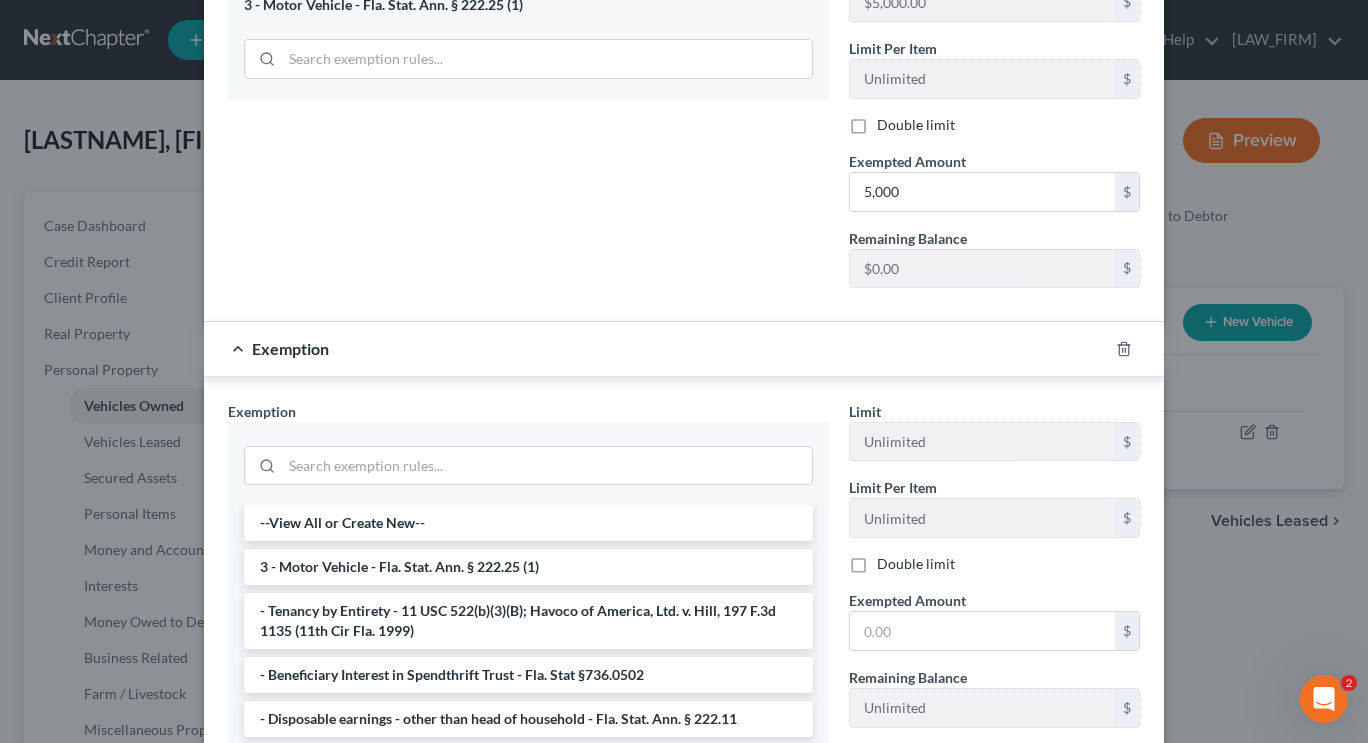 scroll, scrollTop: 640, scrollLeft: 0, axis: vertical 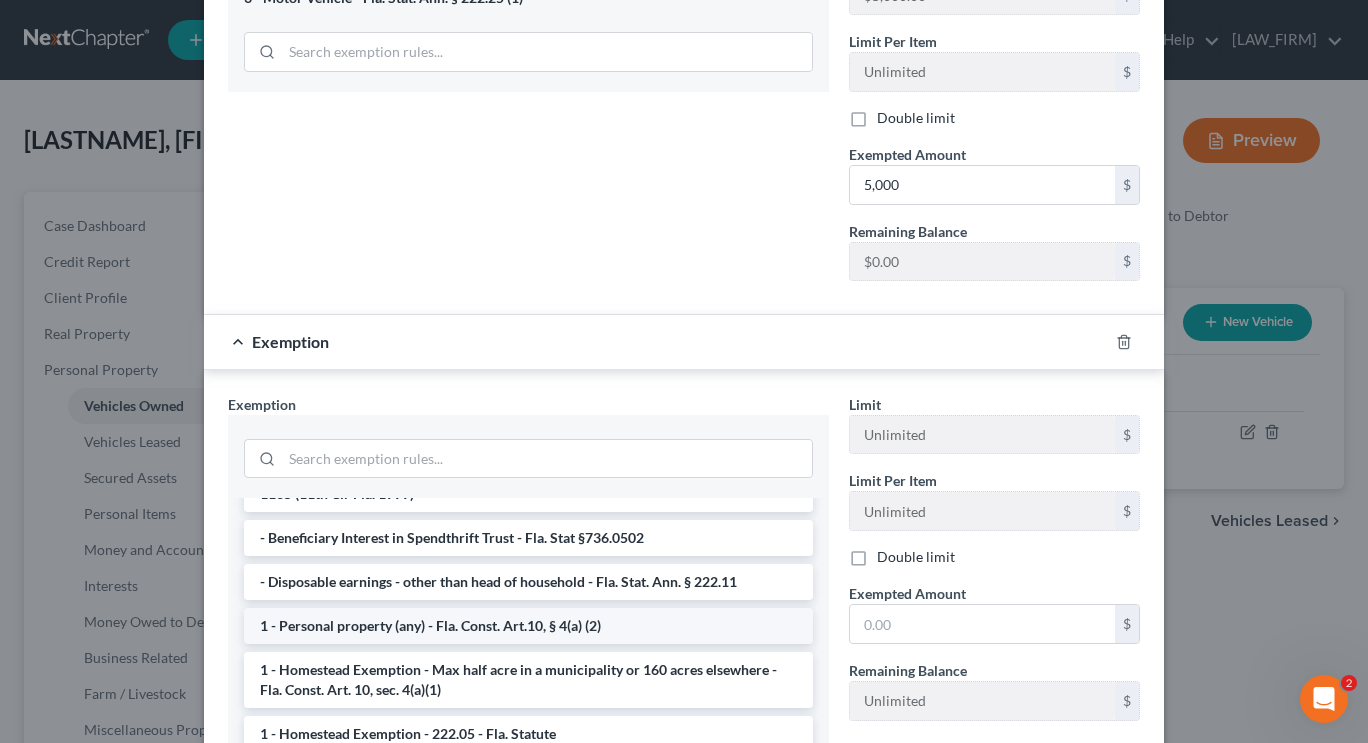 click on "1 - Personal property (any) - Fla. Const. Art.10, § 4(a) (2)" at bounding box center [528, 626] 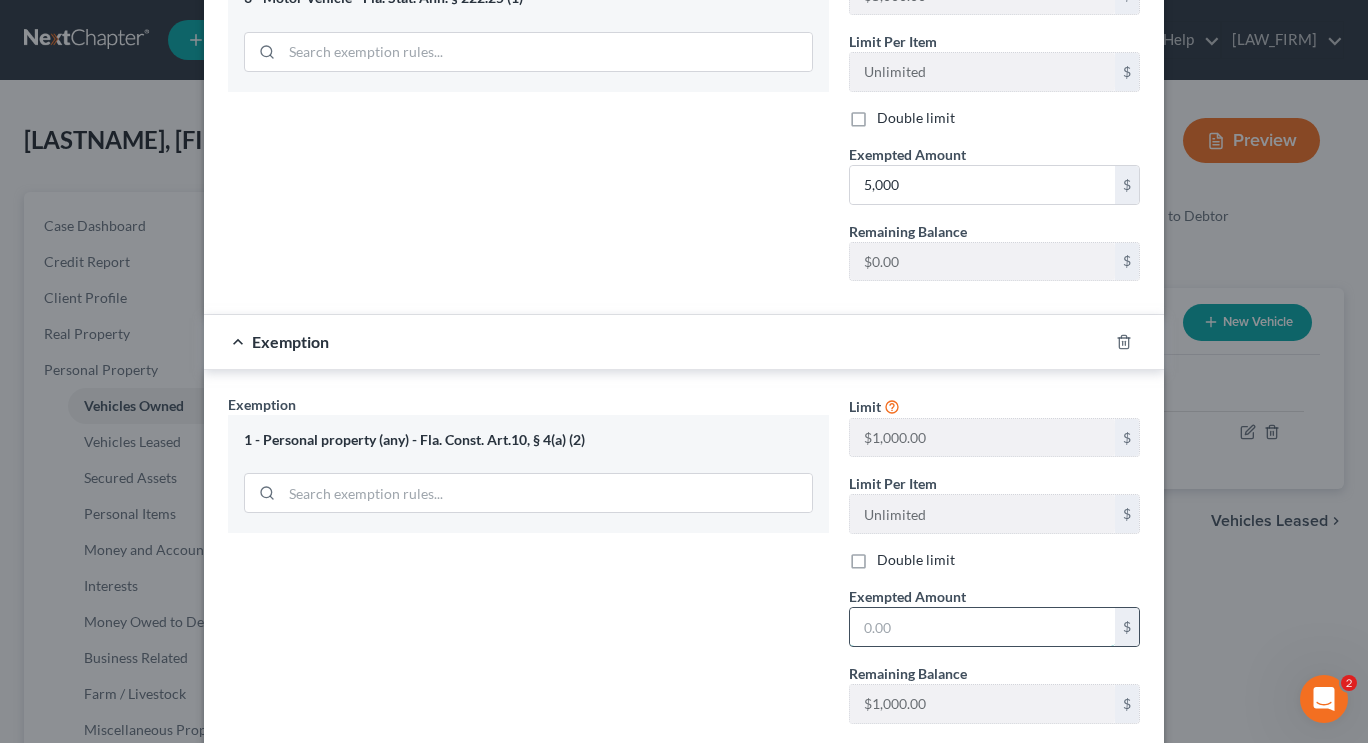 click at bounding box center [982, 627] 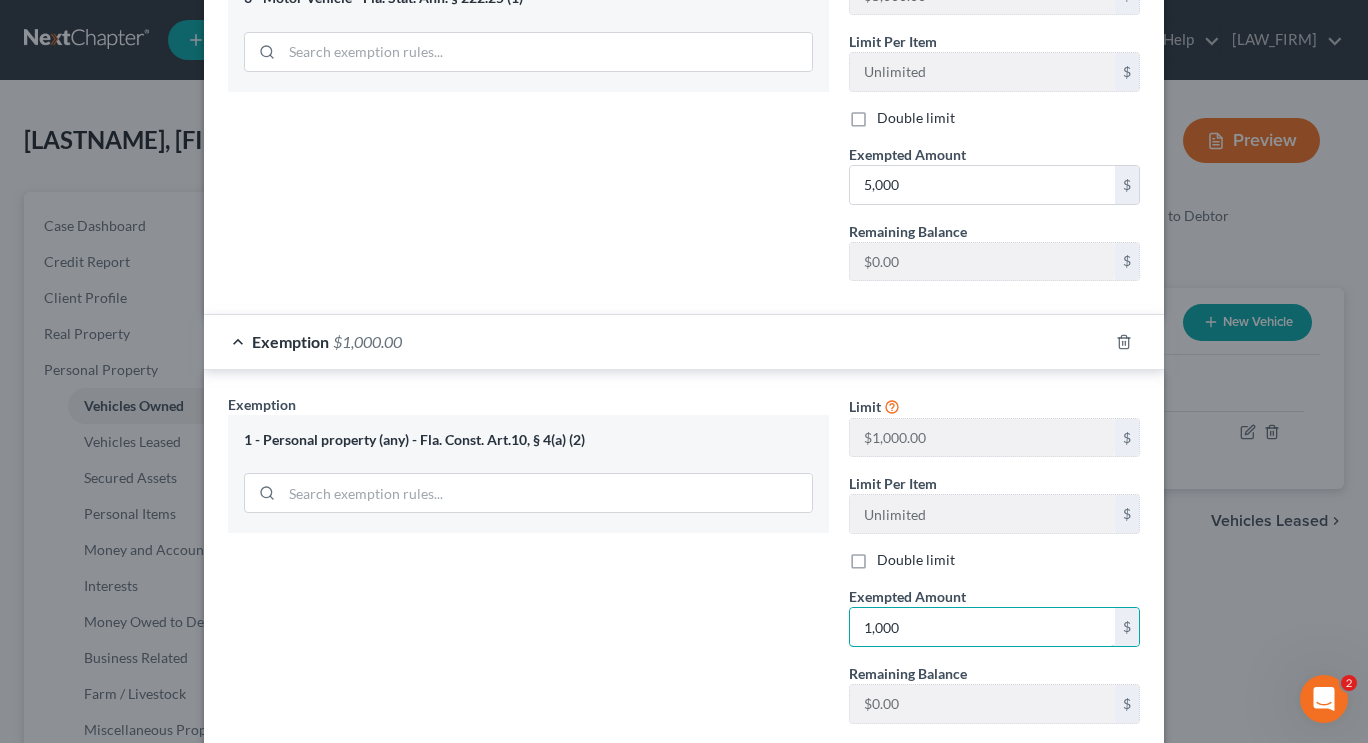type on "1,000" 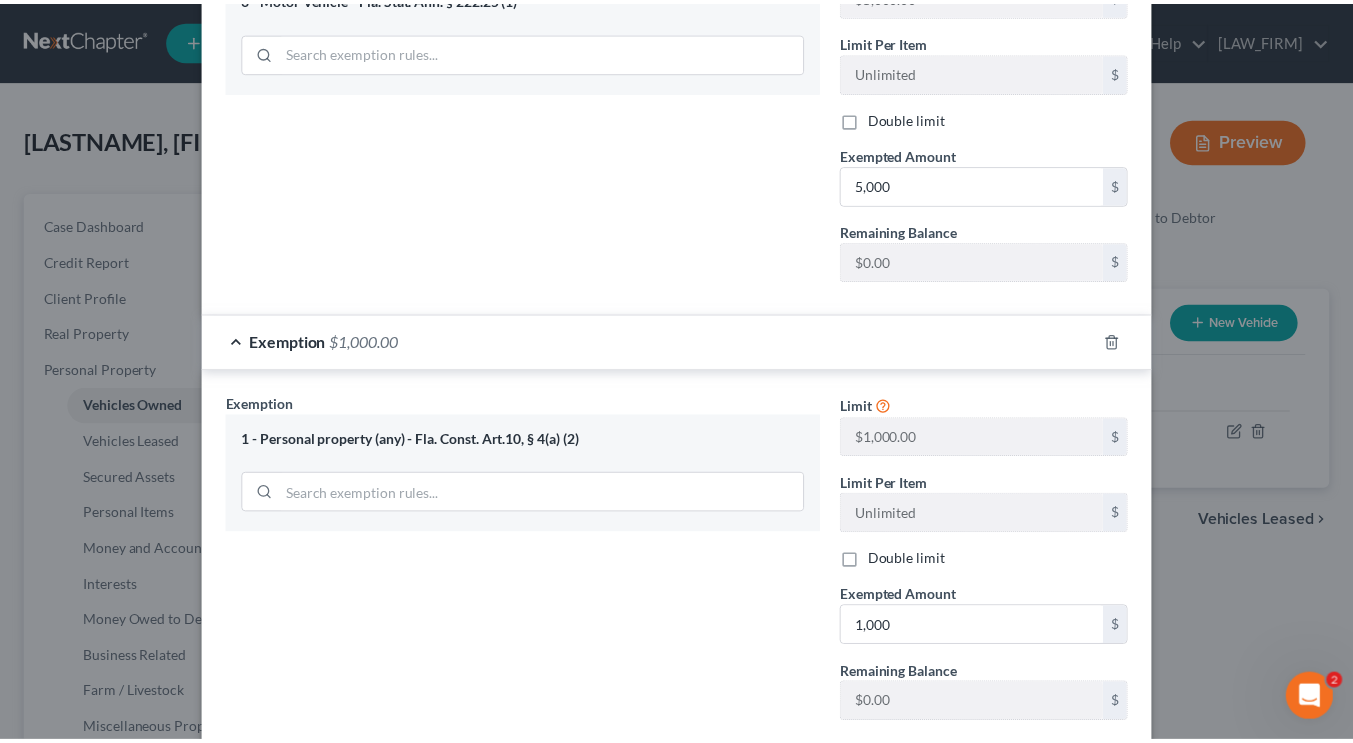 scroll, scrollTop: 763, scrollLeft: 0, axis: vertical 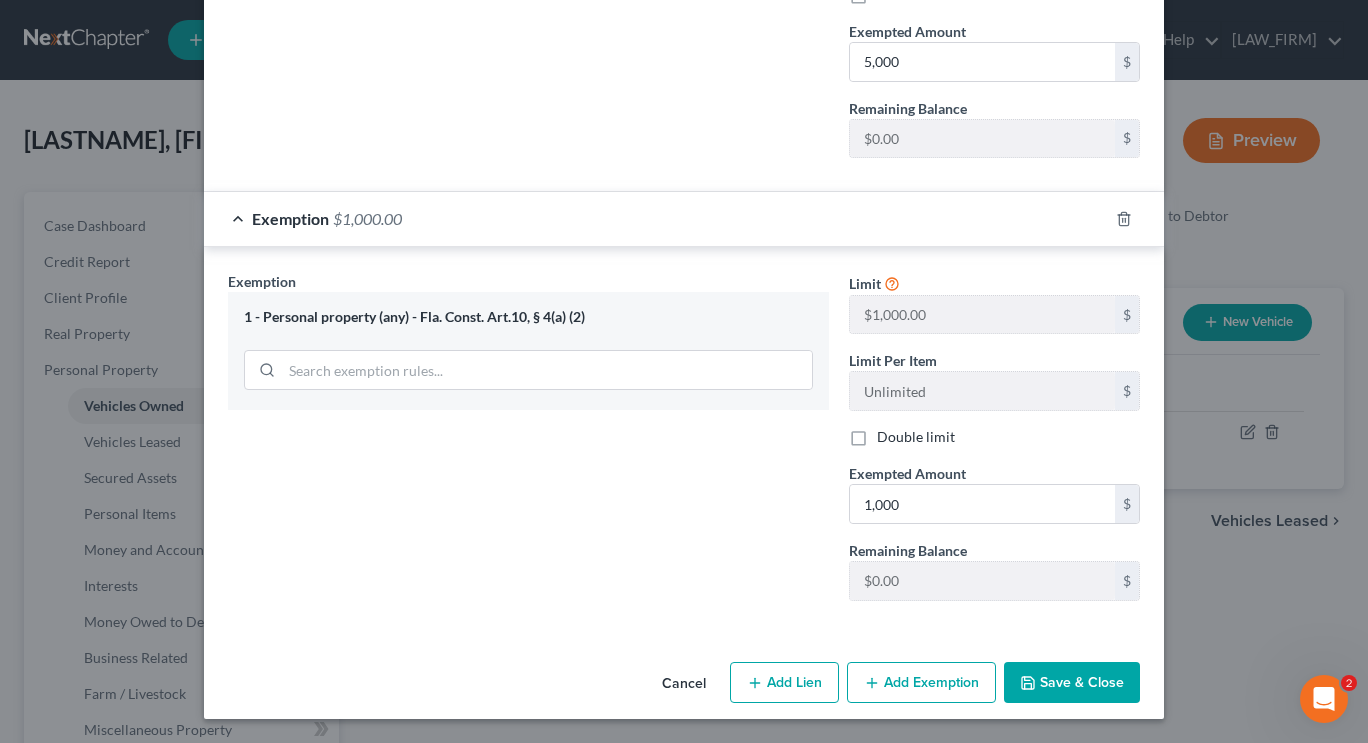 click on "Save & Close" at bounding box center (1072, 683) 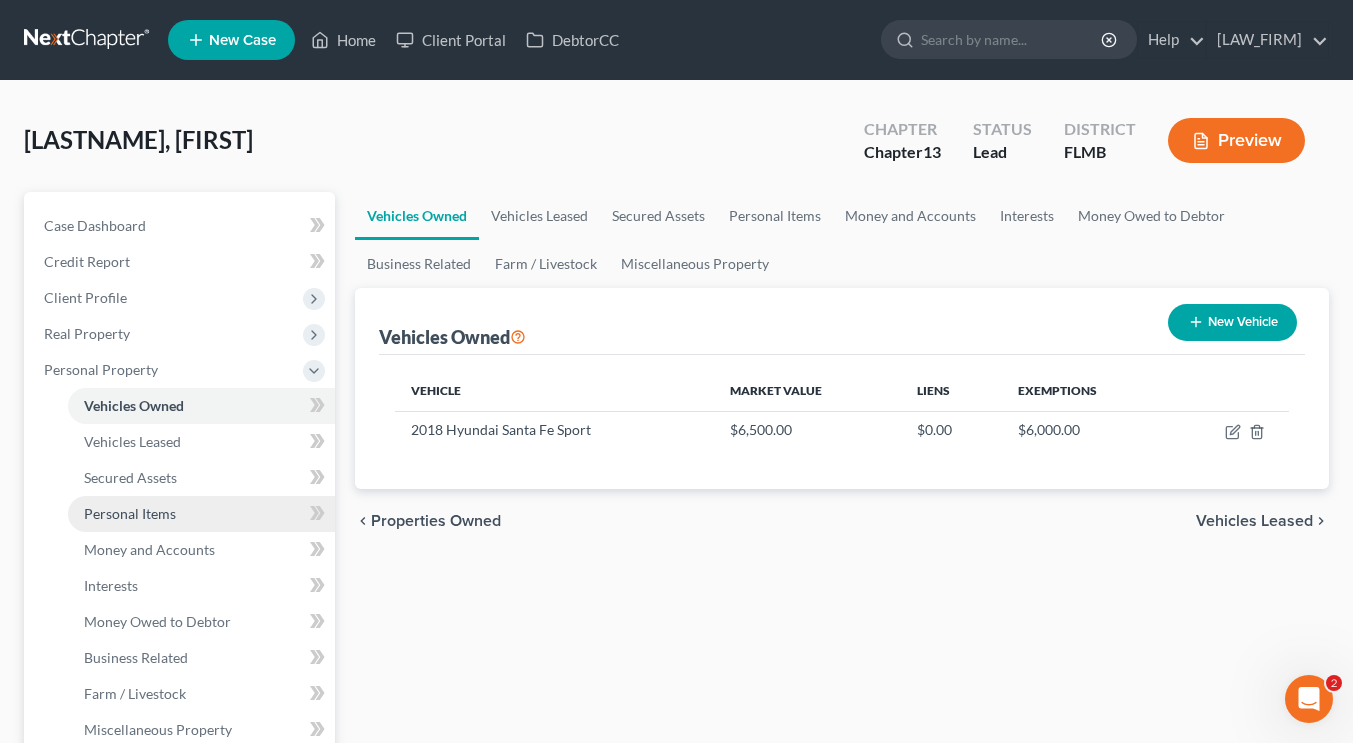 click on "Personal Items" at bounding box center [201, 514] 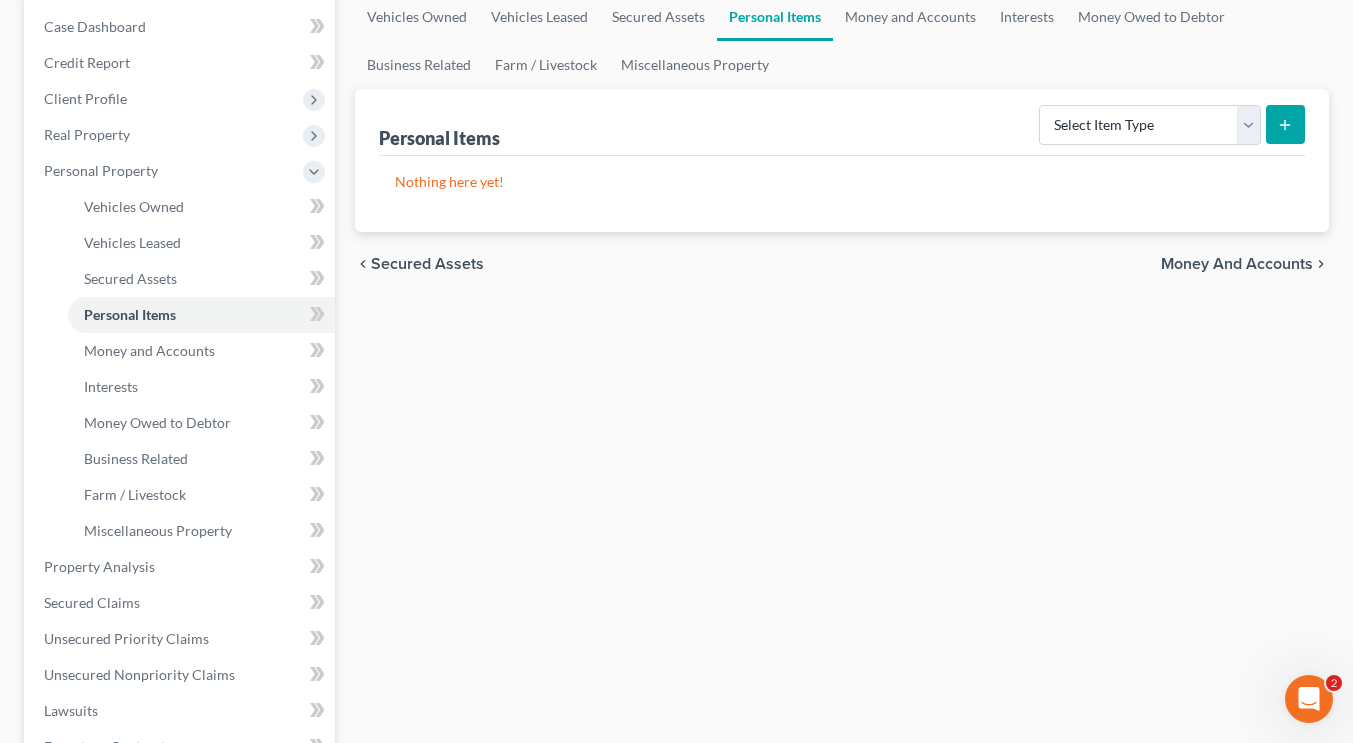 scroll, scrollTop: 215, scrollLeft: 0, axis: vertical 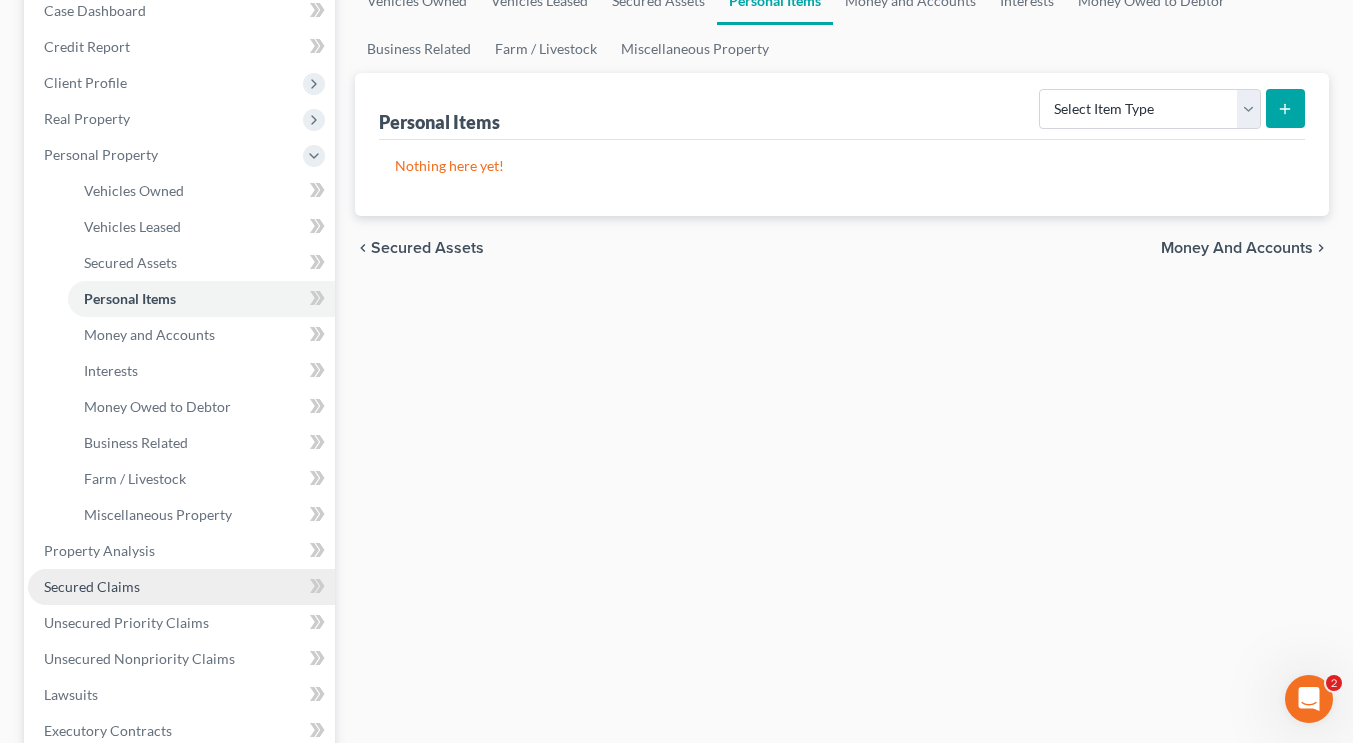 click on "Secured Claims" at bounding box center (92, 586) 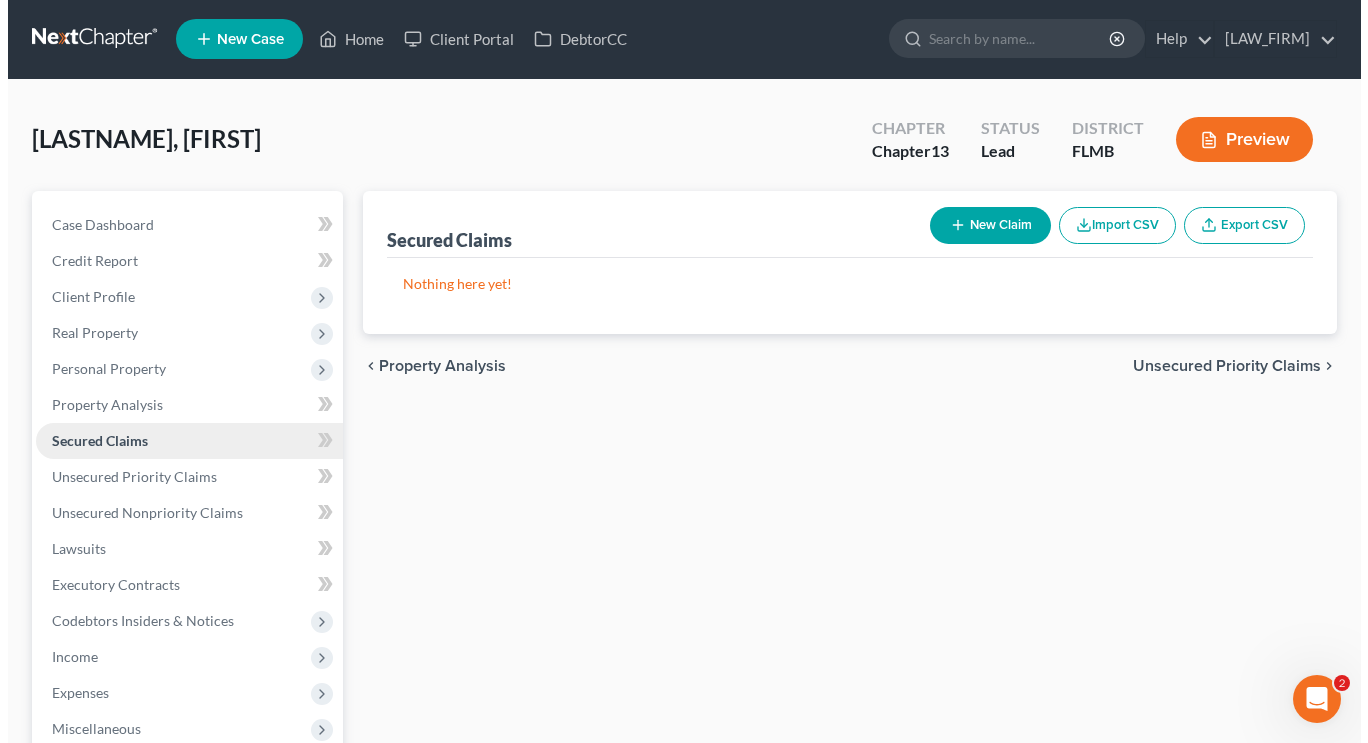 scroll, scrollTop: 0, scrollLeft: 0, axis: both 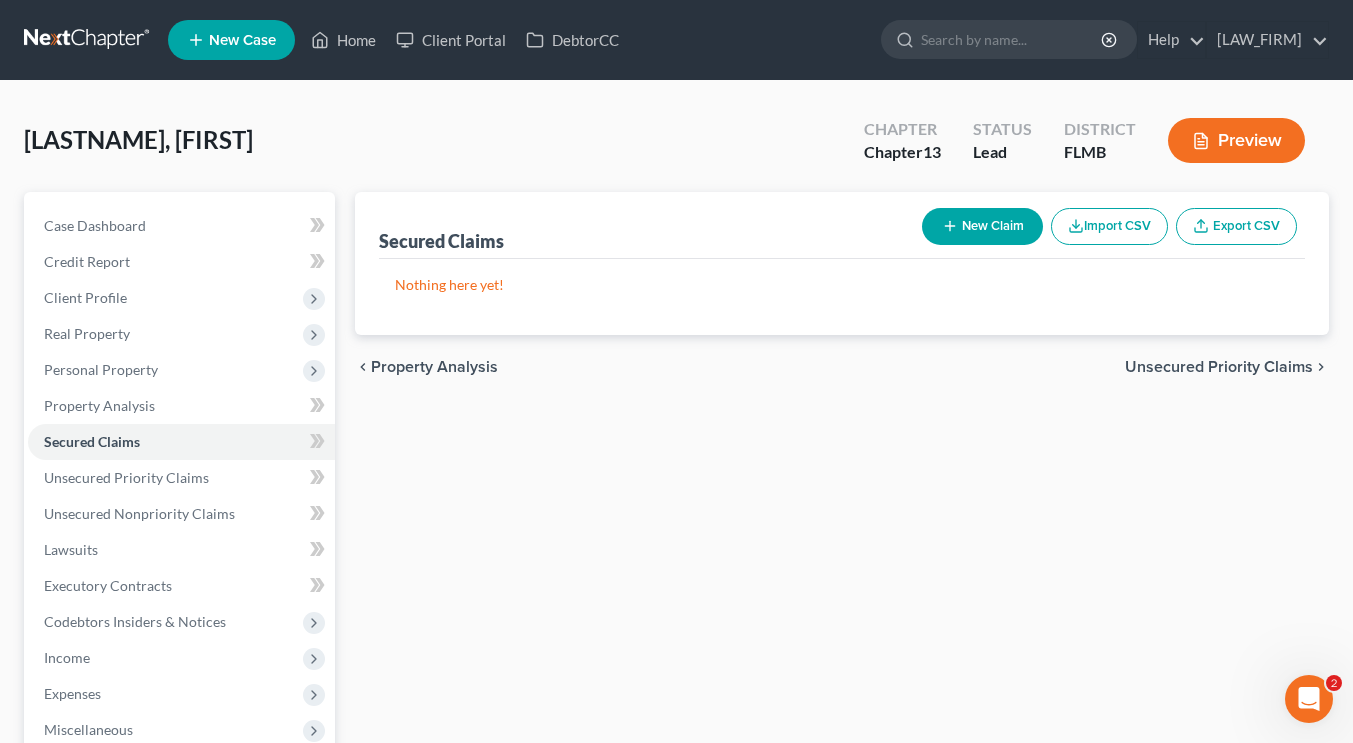 click on "New Claim" at bounding box center [982, 226] 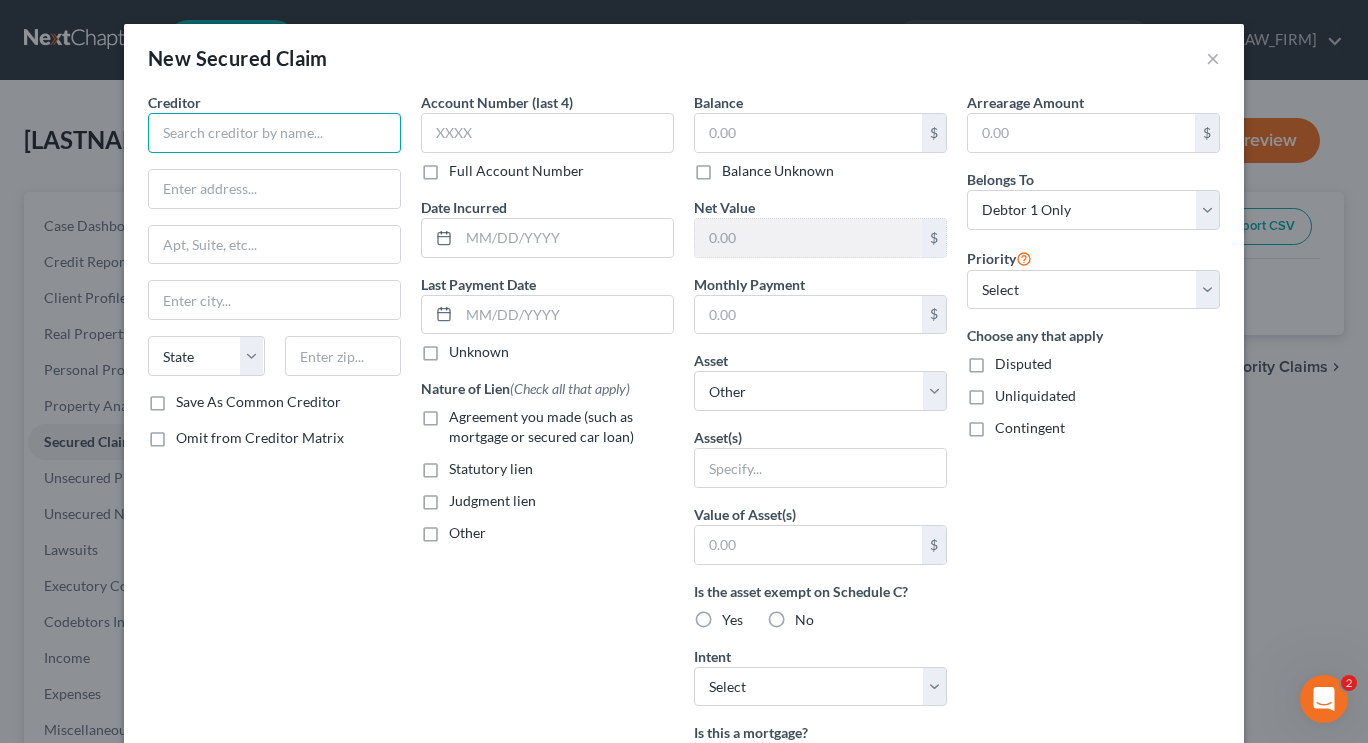 click at bounding box center [274, 133] 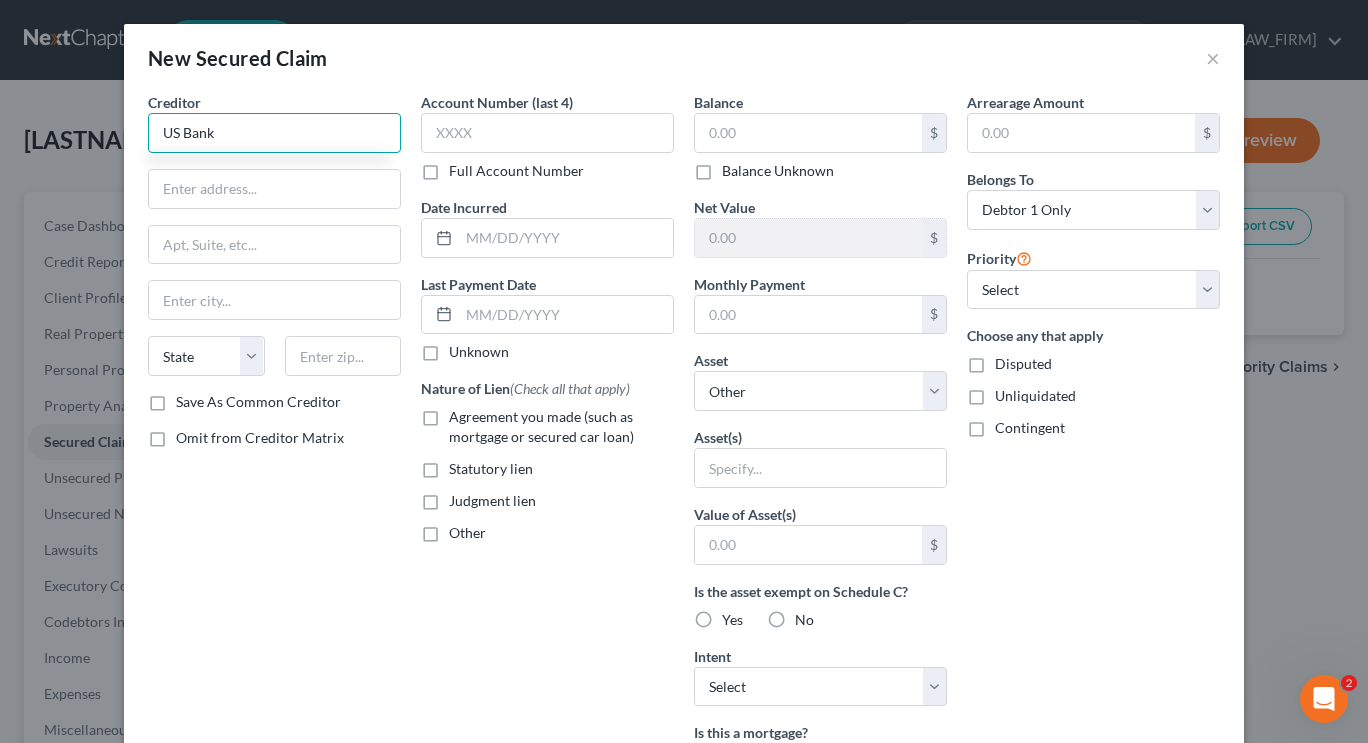 type on "US Bank" 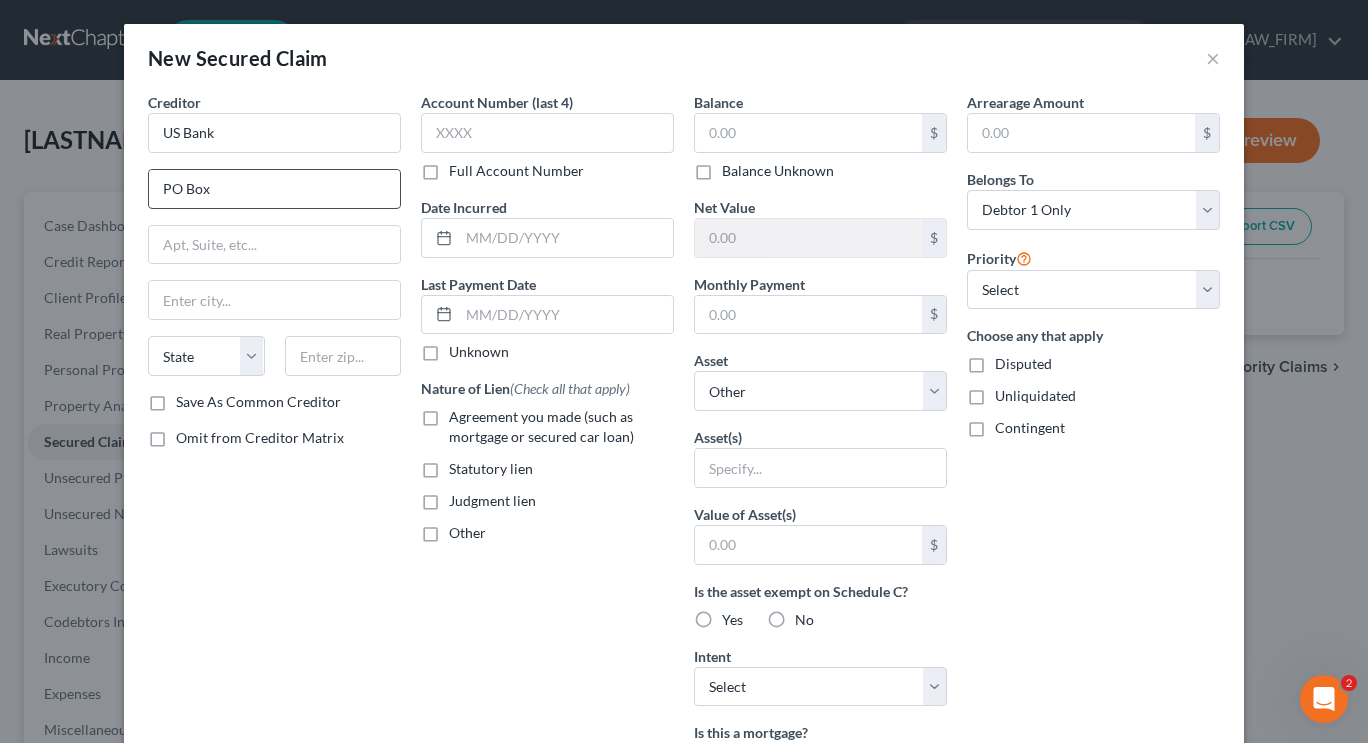 type on "PO Box" 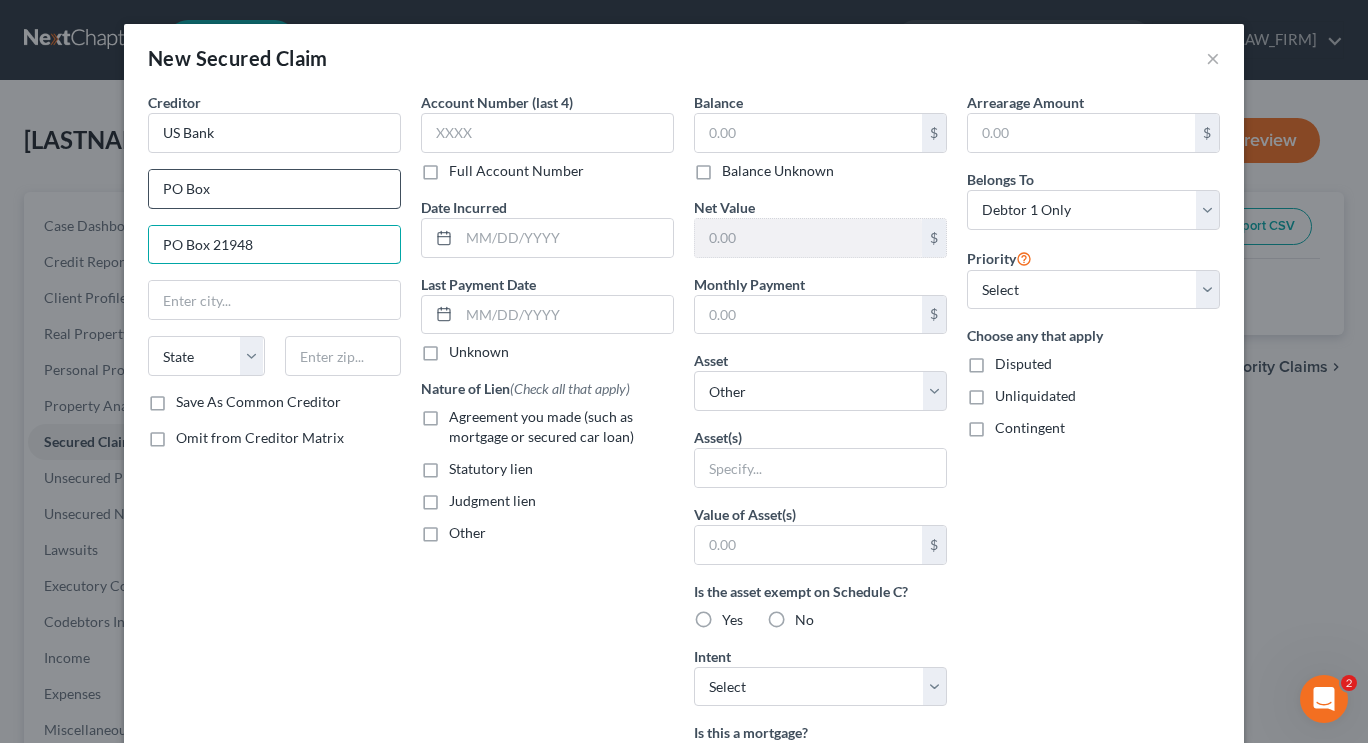 type on "PO Box 21948" 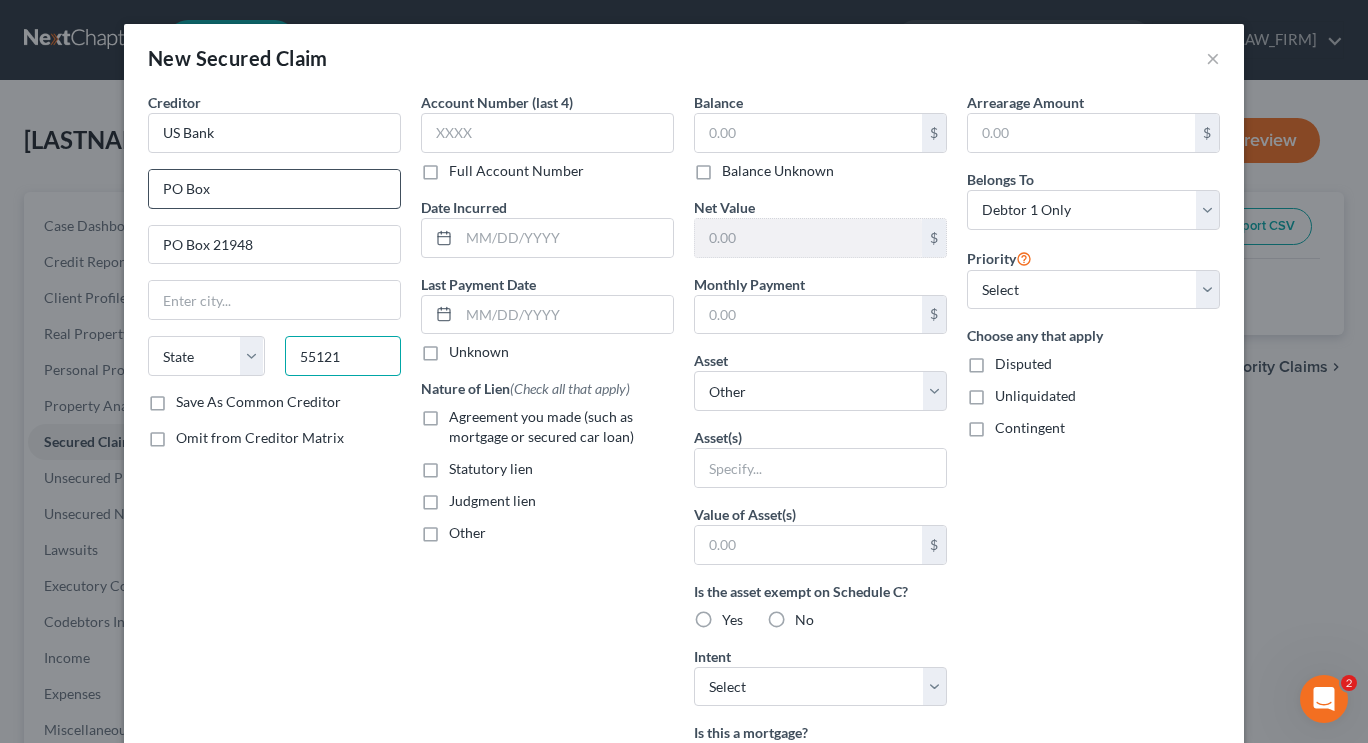 type on "55121" 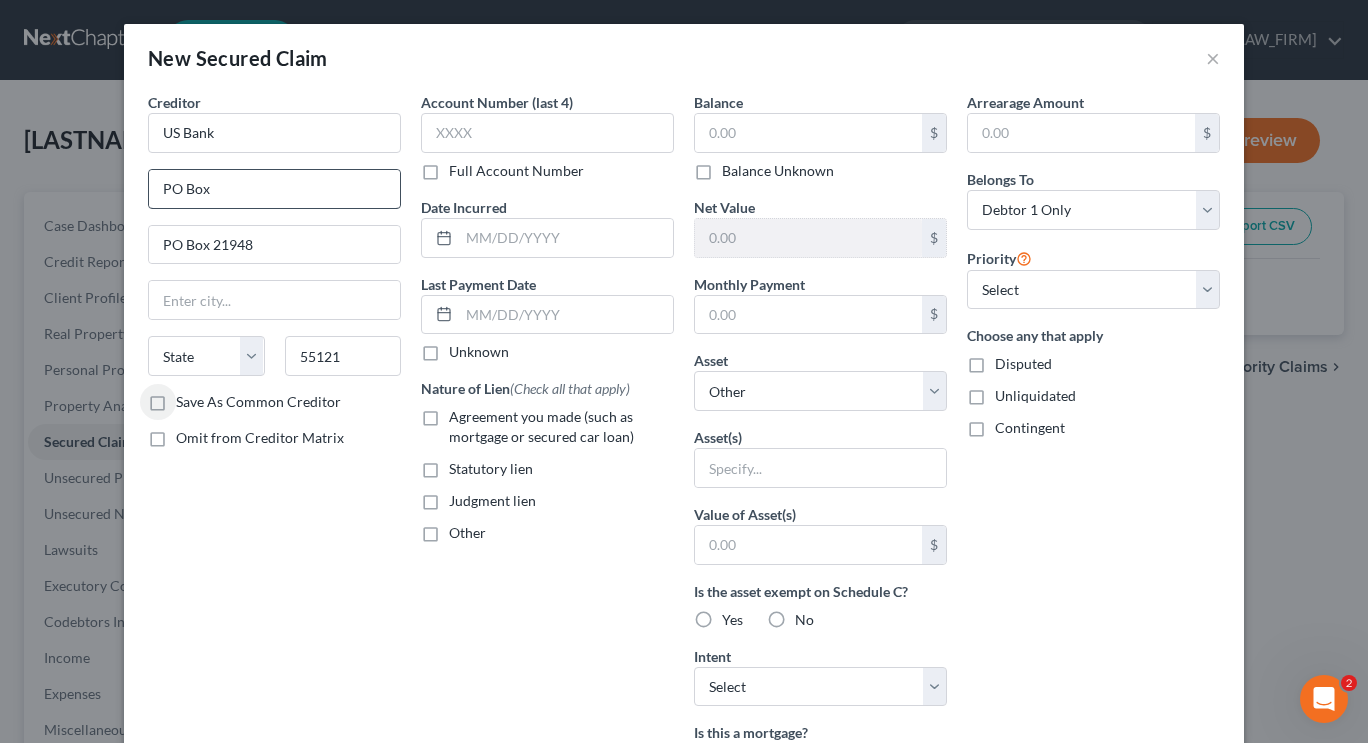 type on "Saint Paul" 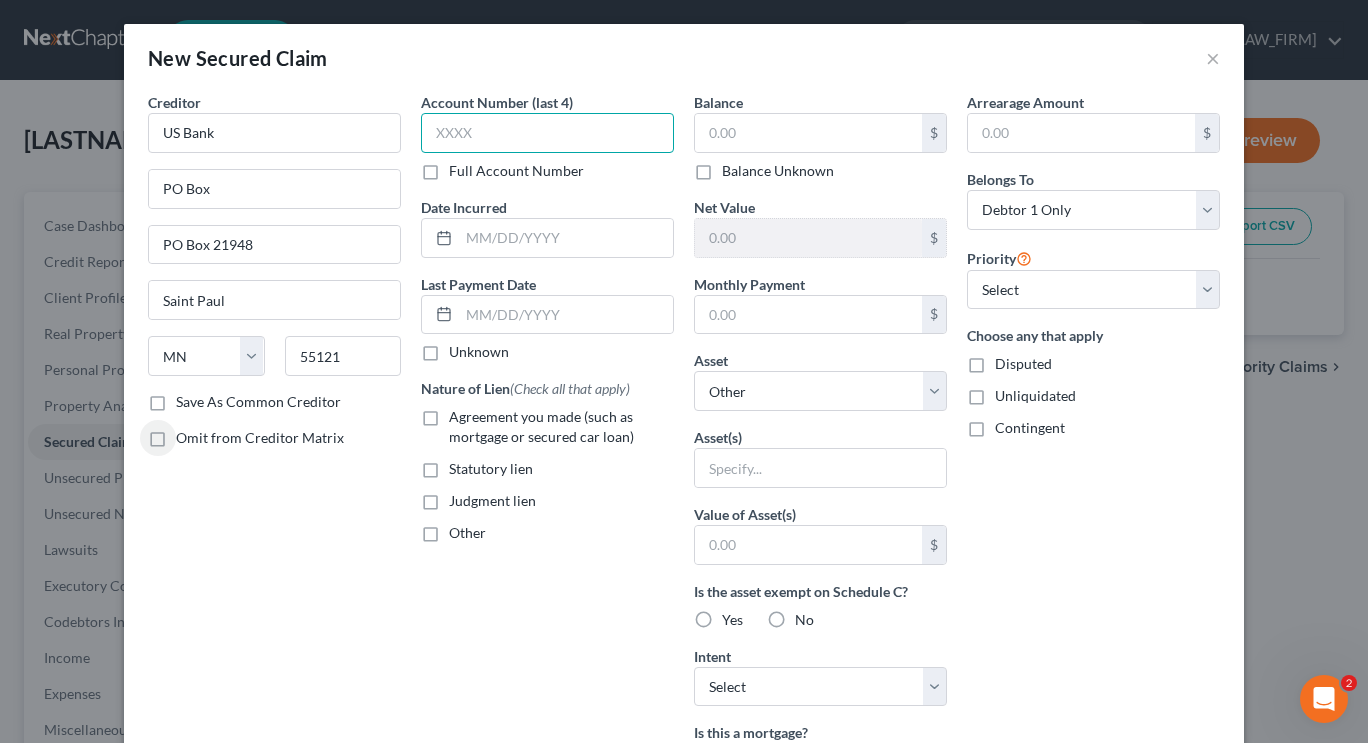 click at bounding box center [547, 133] 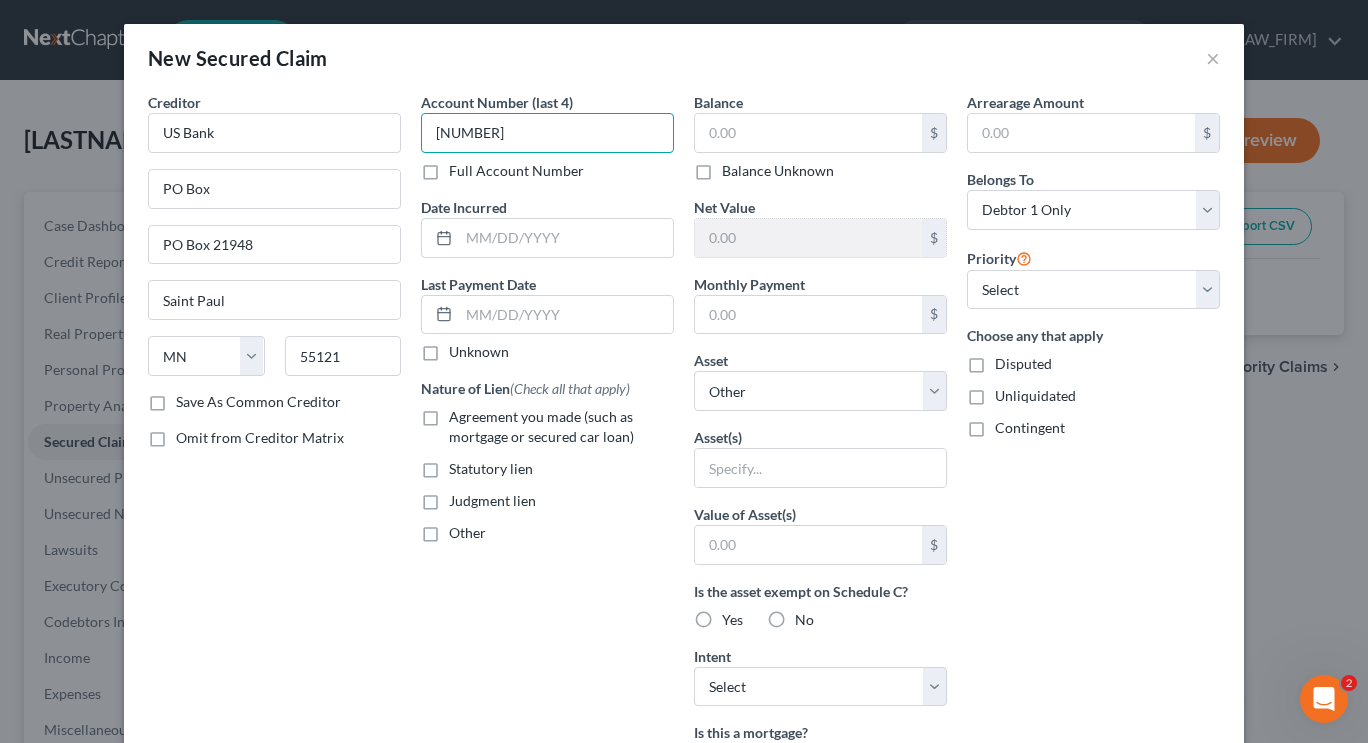 type on "[NUMBER]" 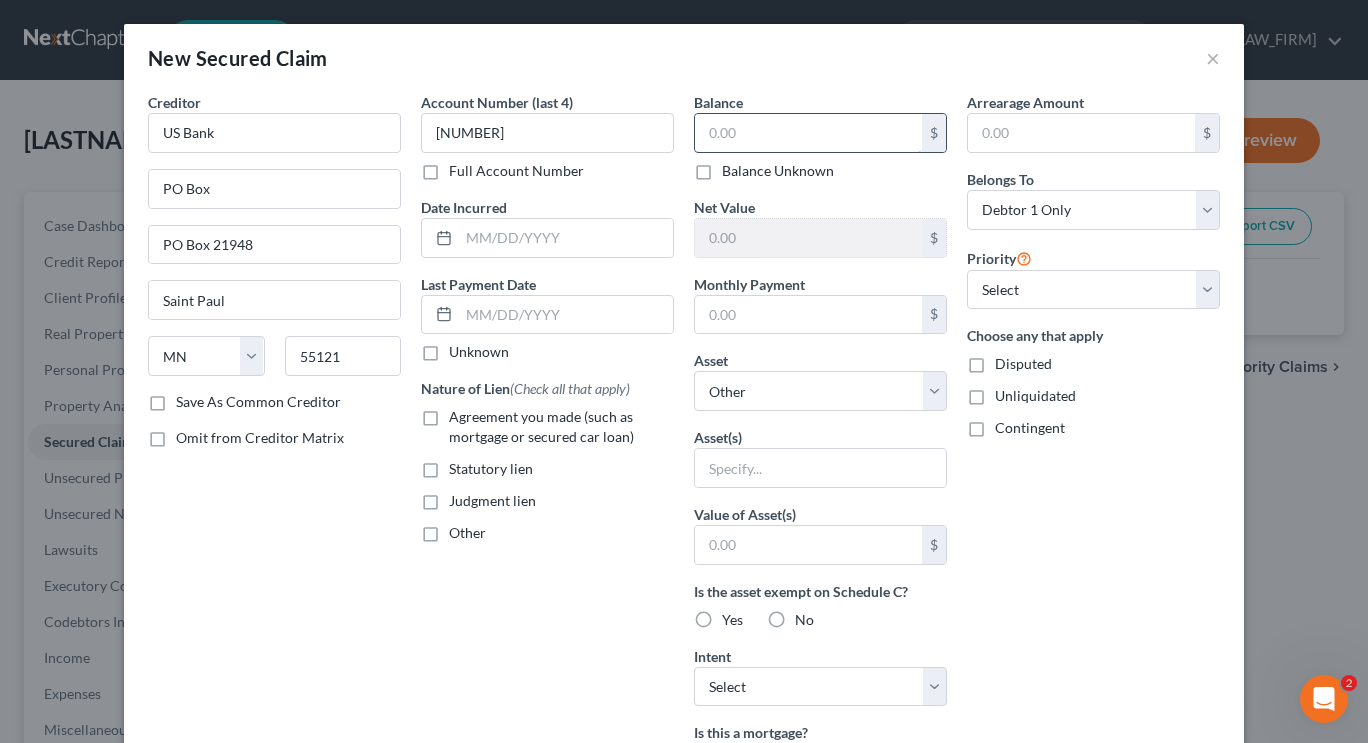 click at bounding box center [808, 133] 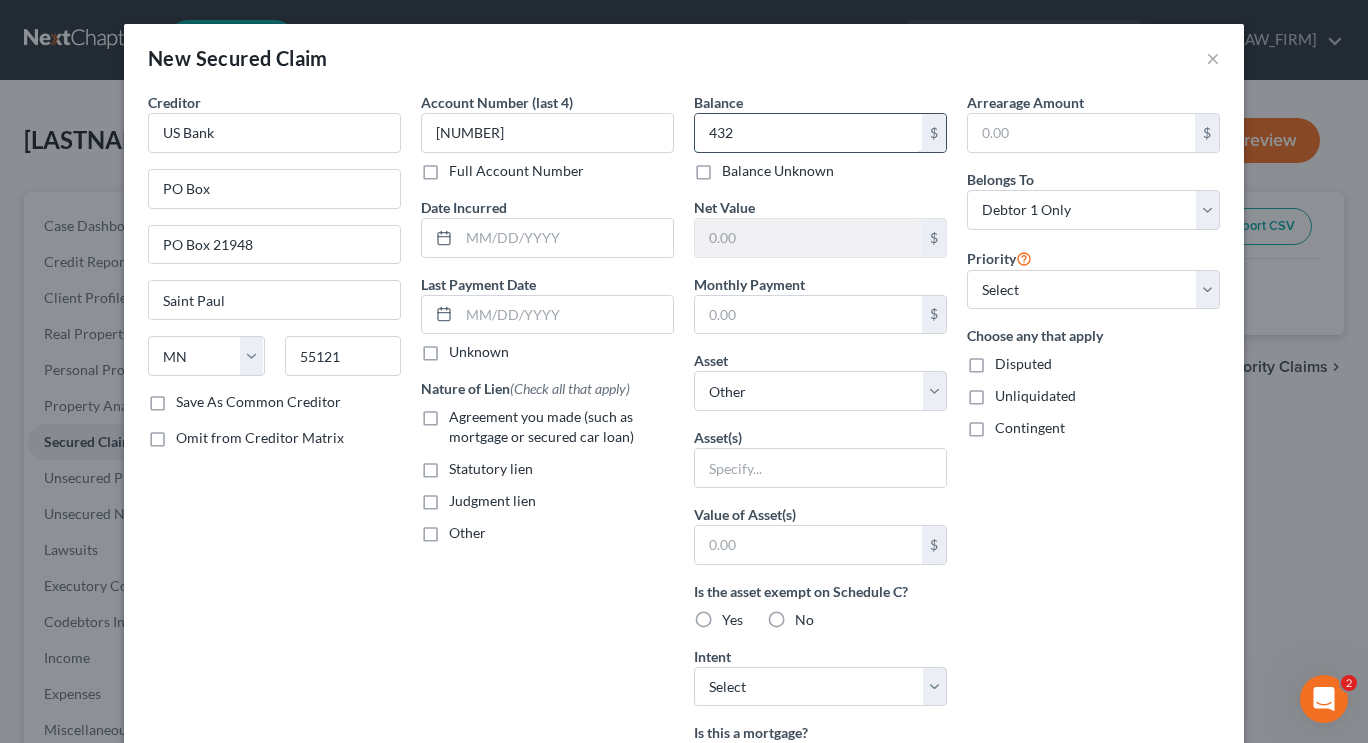 drag, startPoint x: 728, startPoint y: 138, endPoint x: 697, endPoint y: 139, distance: 31.016125 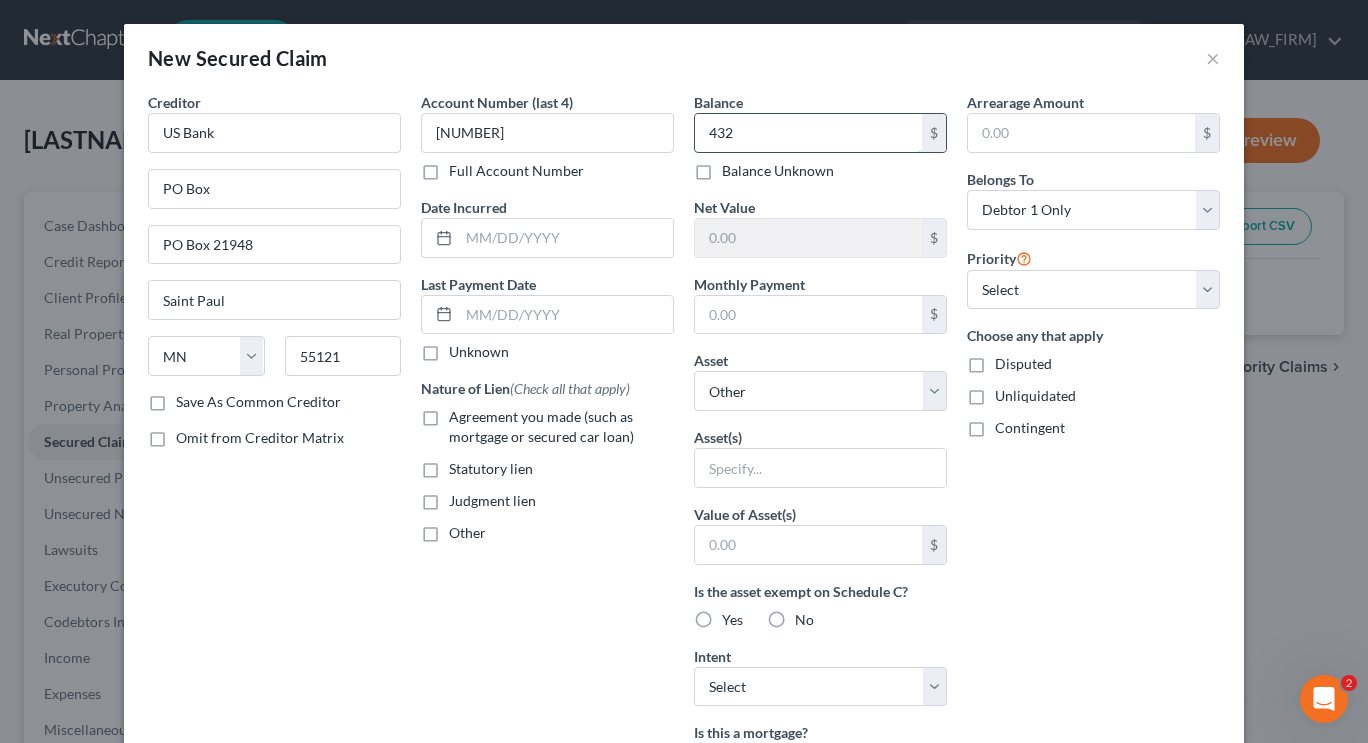click on "432" at bounding box center (808, 133) 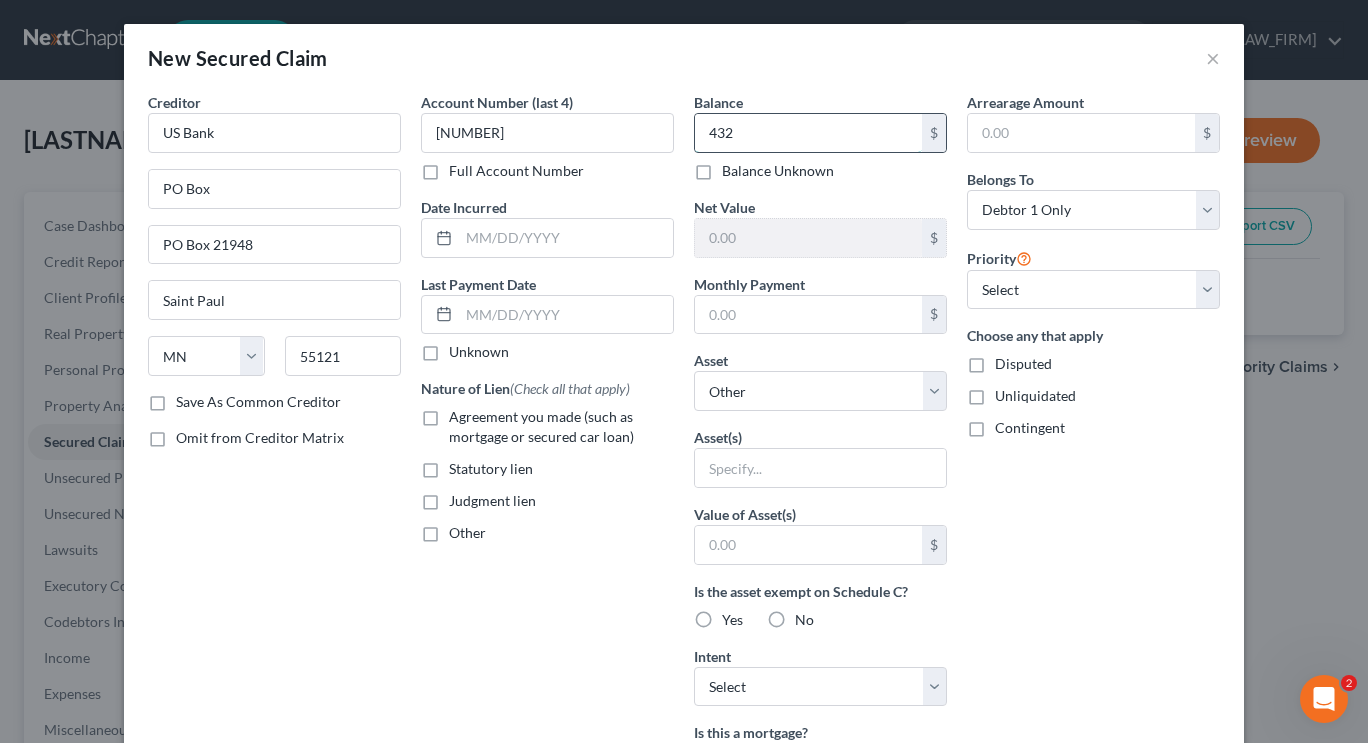 click on "432" at bounding box center (808, 133) 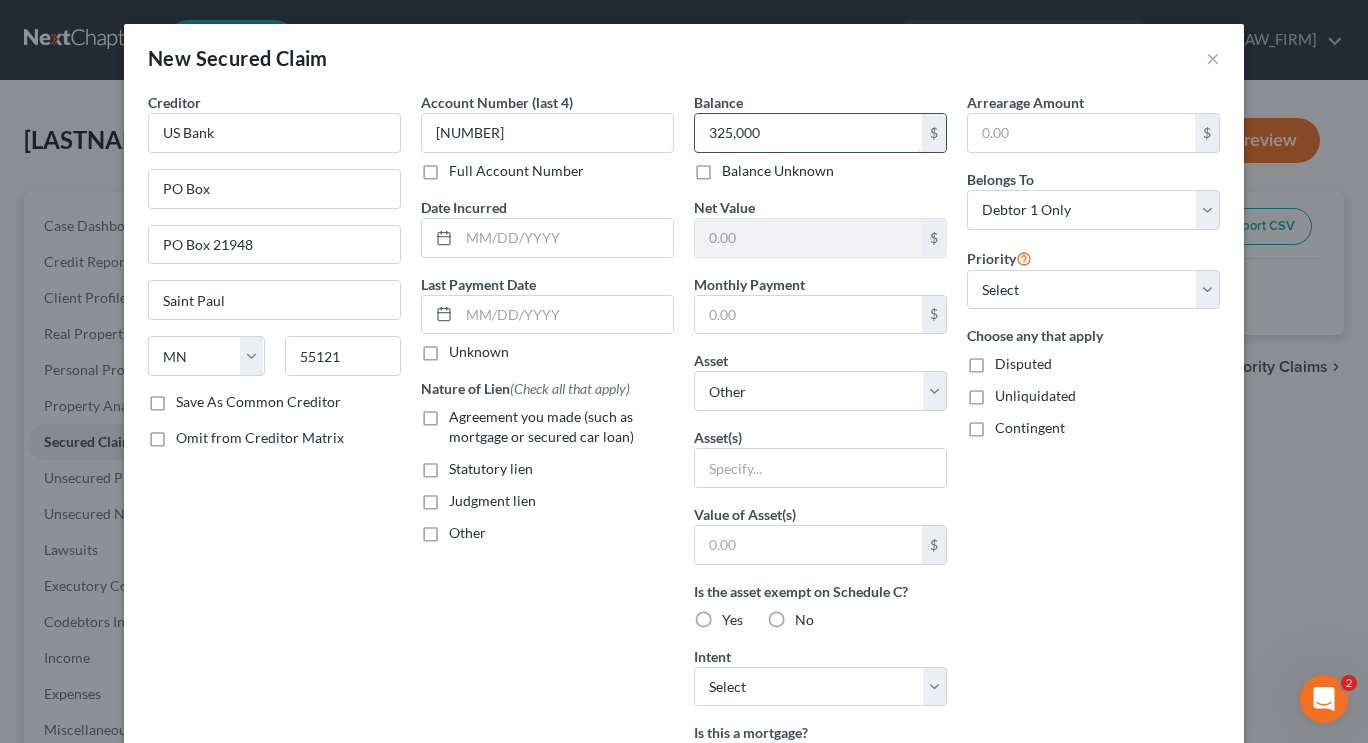 type on "325,000" 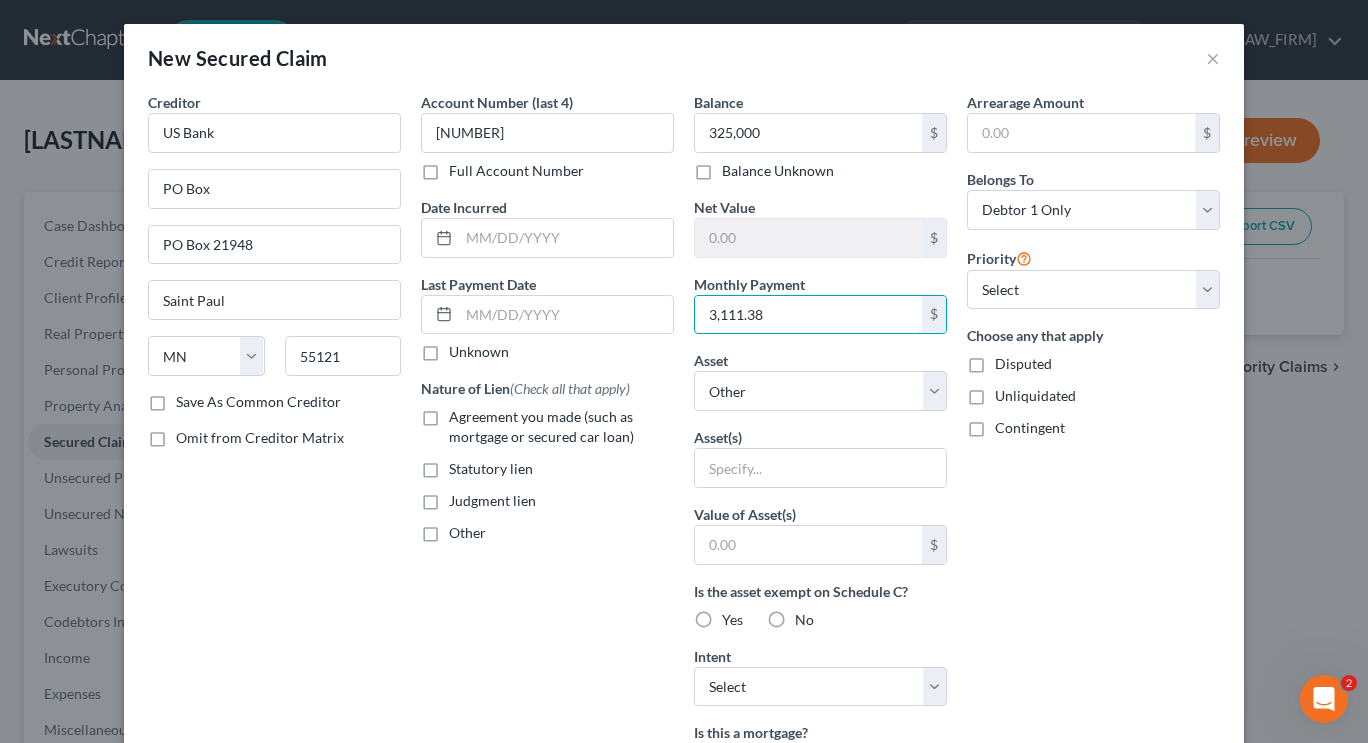 type on "3,111.38" 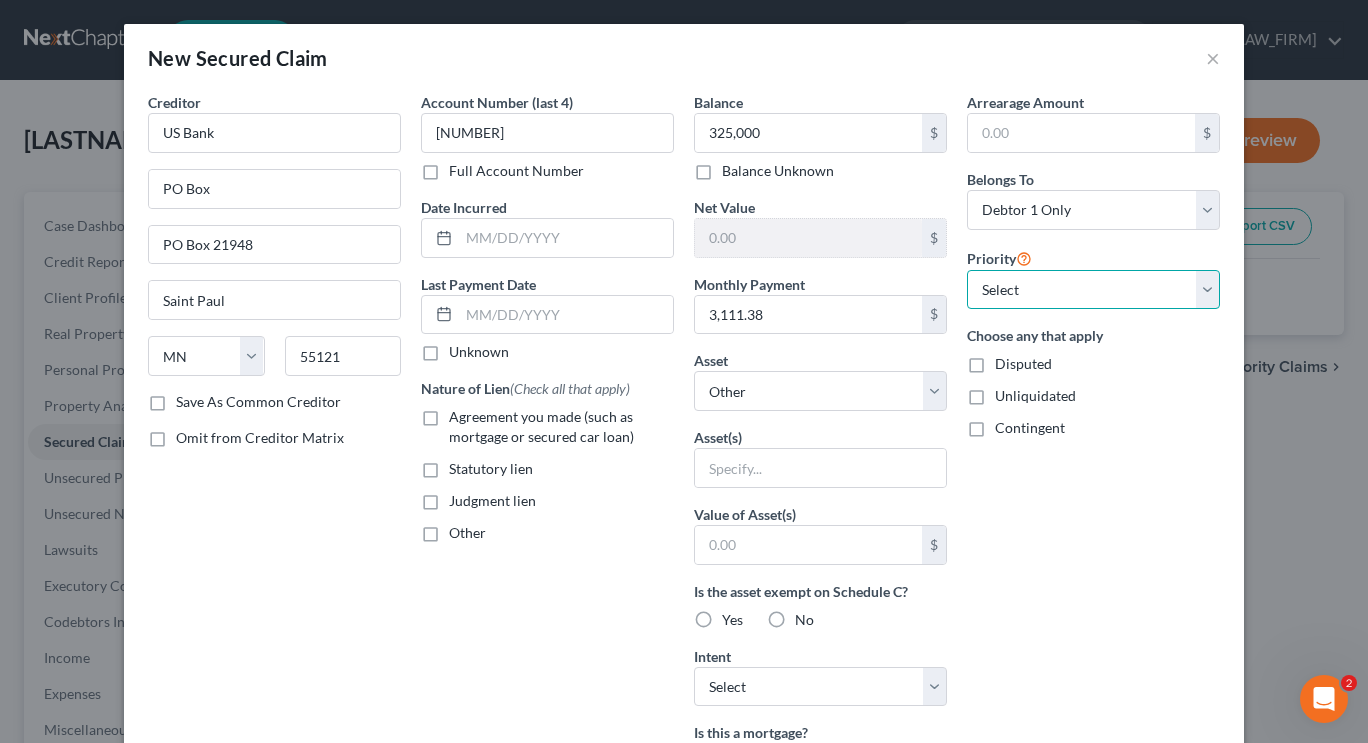 click on "Select 1st 2nd 3rd 4th 5th 6th 7th 8th 9th 10th 11th 12th 13th 14th 15th 16th 17th 18th 19th 20th 21th 22th 23th 24th 25th 26th 27th 28th 29th 30th" at bounding box center (1093, 290) 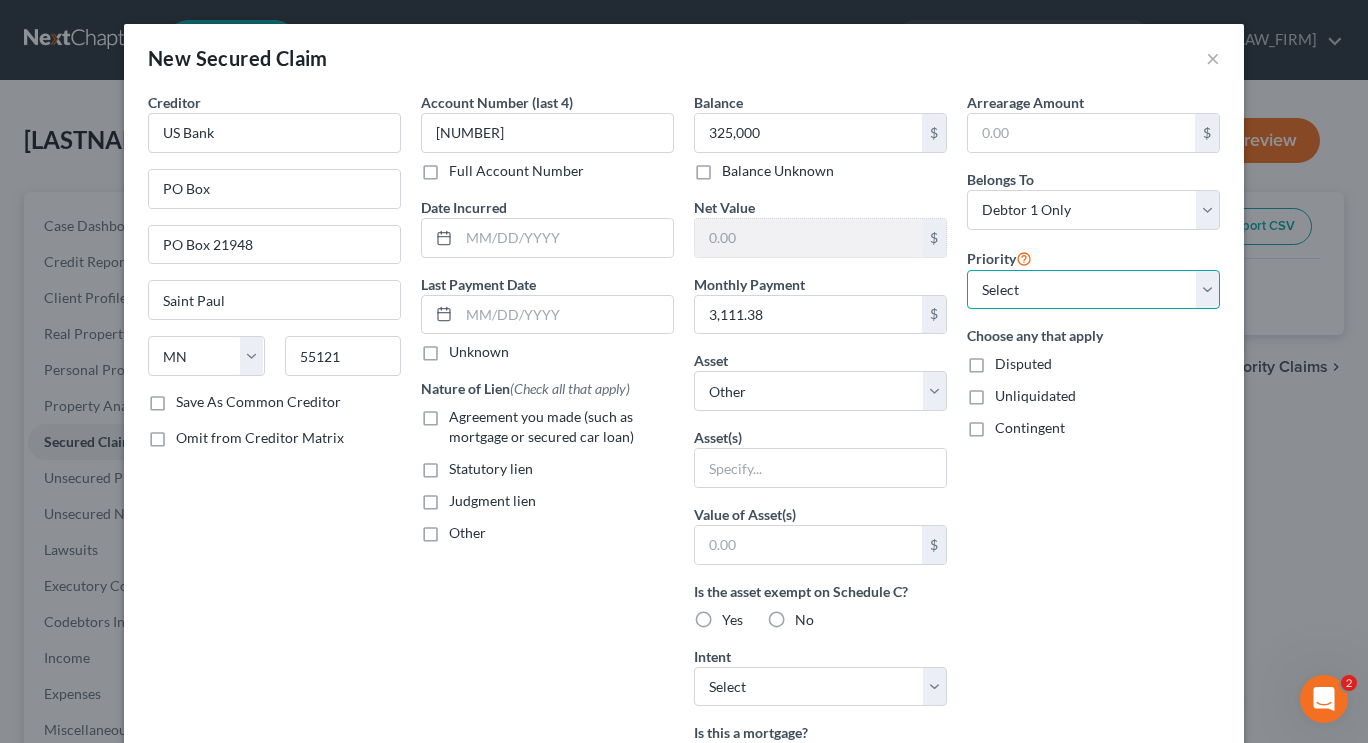 select on "0" 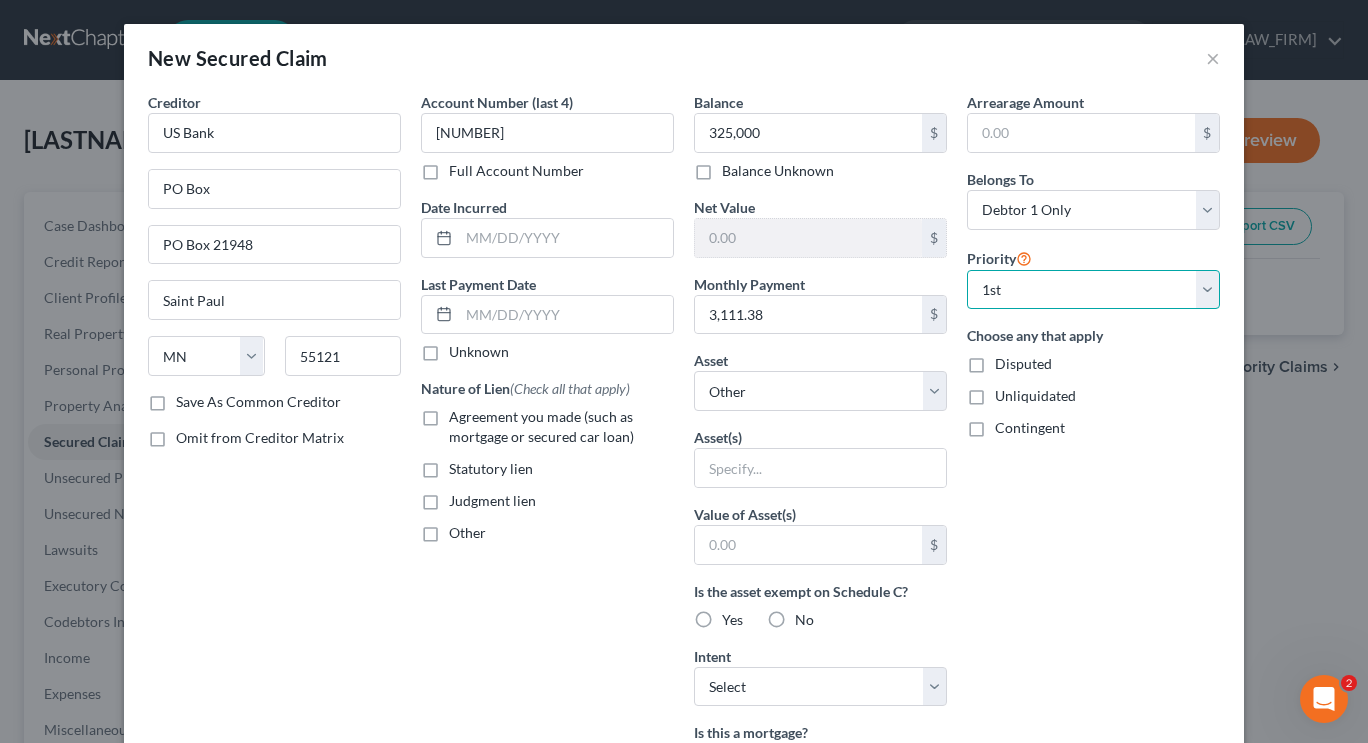 click on "Select 1st 2nd 3rd 4th 5th 6th 7th 8th 9th 10th 11th 12th 13th 14th 15th 16th 17th 18th 19th 20th 21th 22th 23th 24th 25th 26th 27th 28th 29th 30th" at bounding box center (1093, 290) 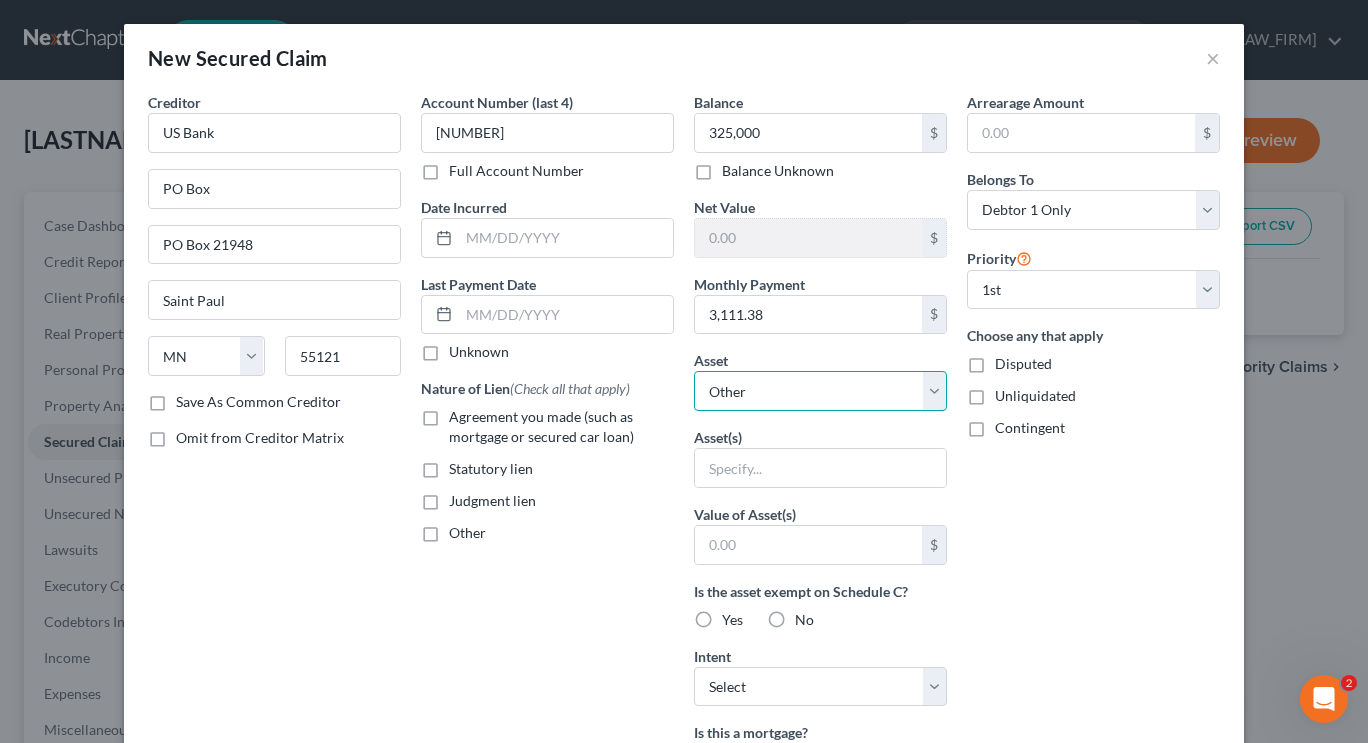 click on "Select Other Multiple Assets 1824 Winsloe Dr. - $435000.0 2018 Hyundai Santa Fe Sport - $6500.0" at bounding box center [820, 391] 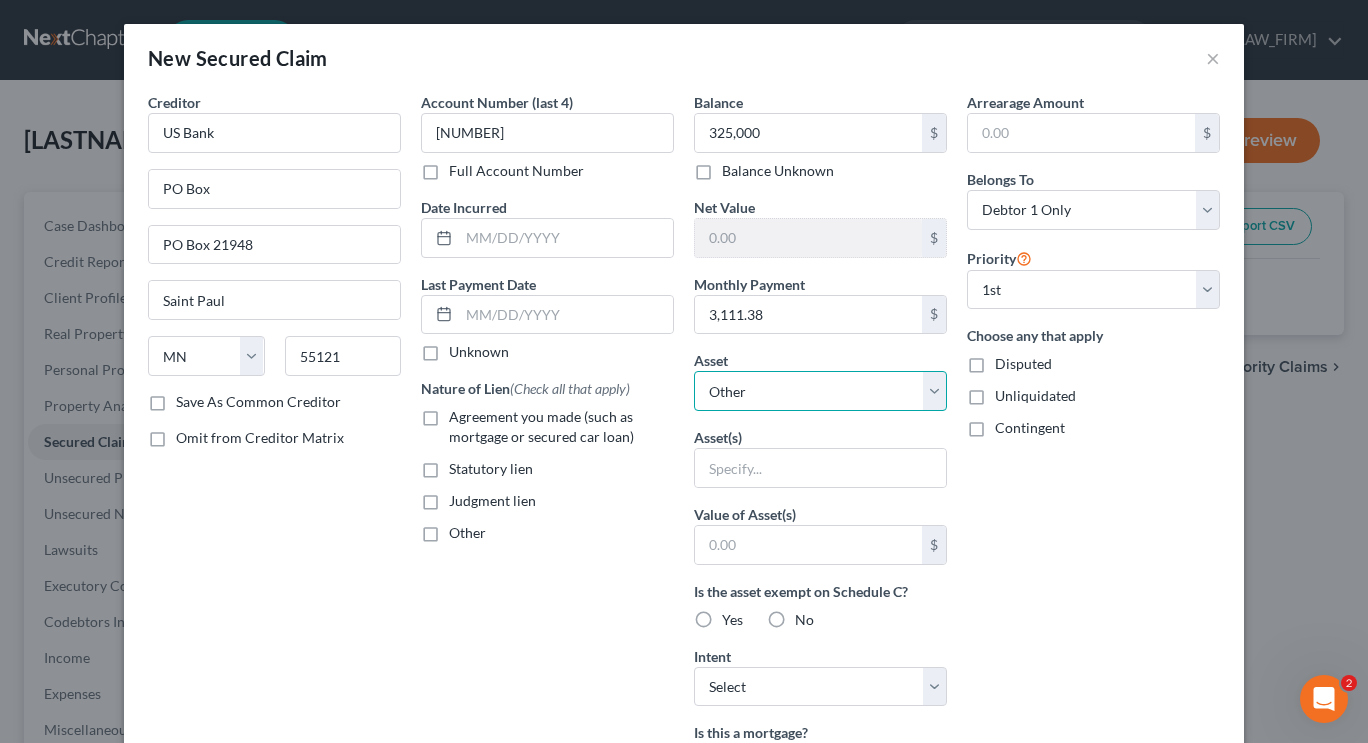 select on "2" 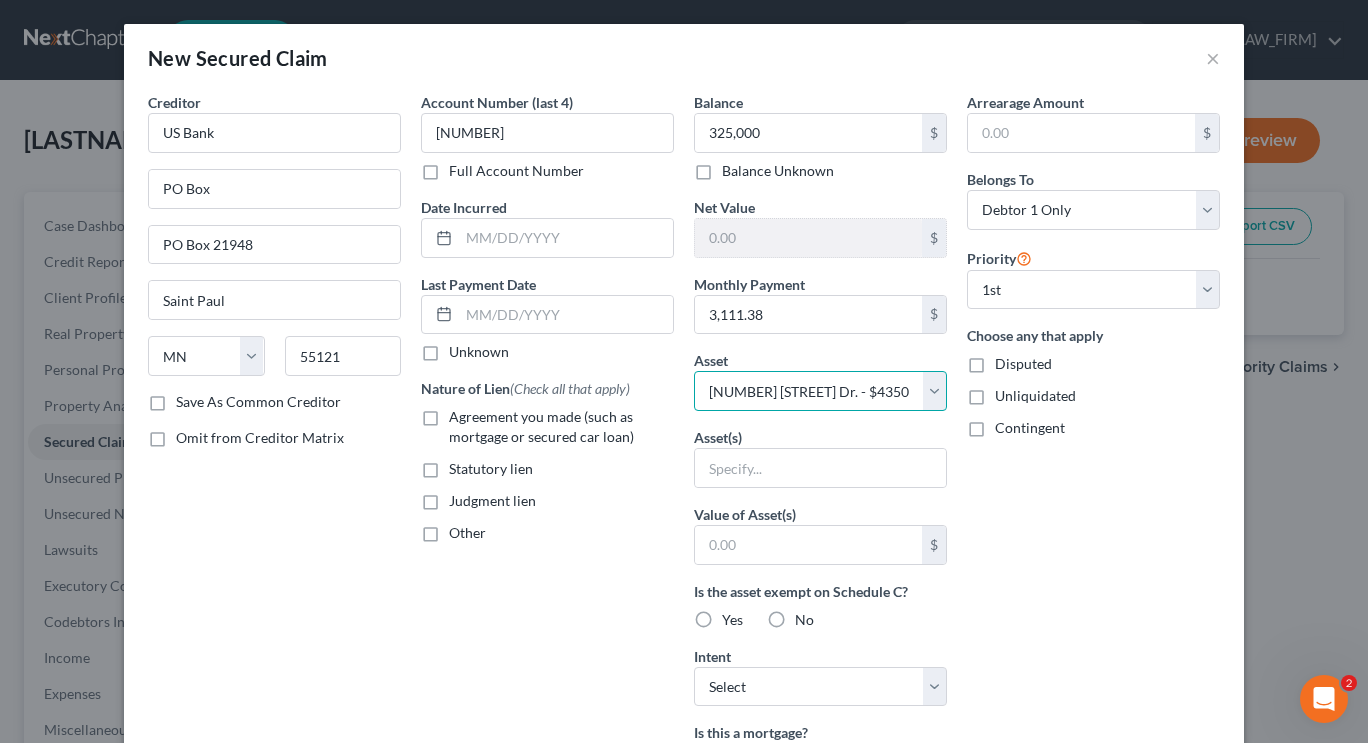 click on "Select Other Multiple Assets 1824 Winsloe Dr. - $435000.0 2018 Hyundai Santa Fe Sport - $6500.0" at bounding box center (820, 391) 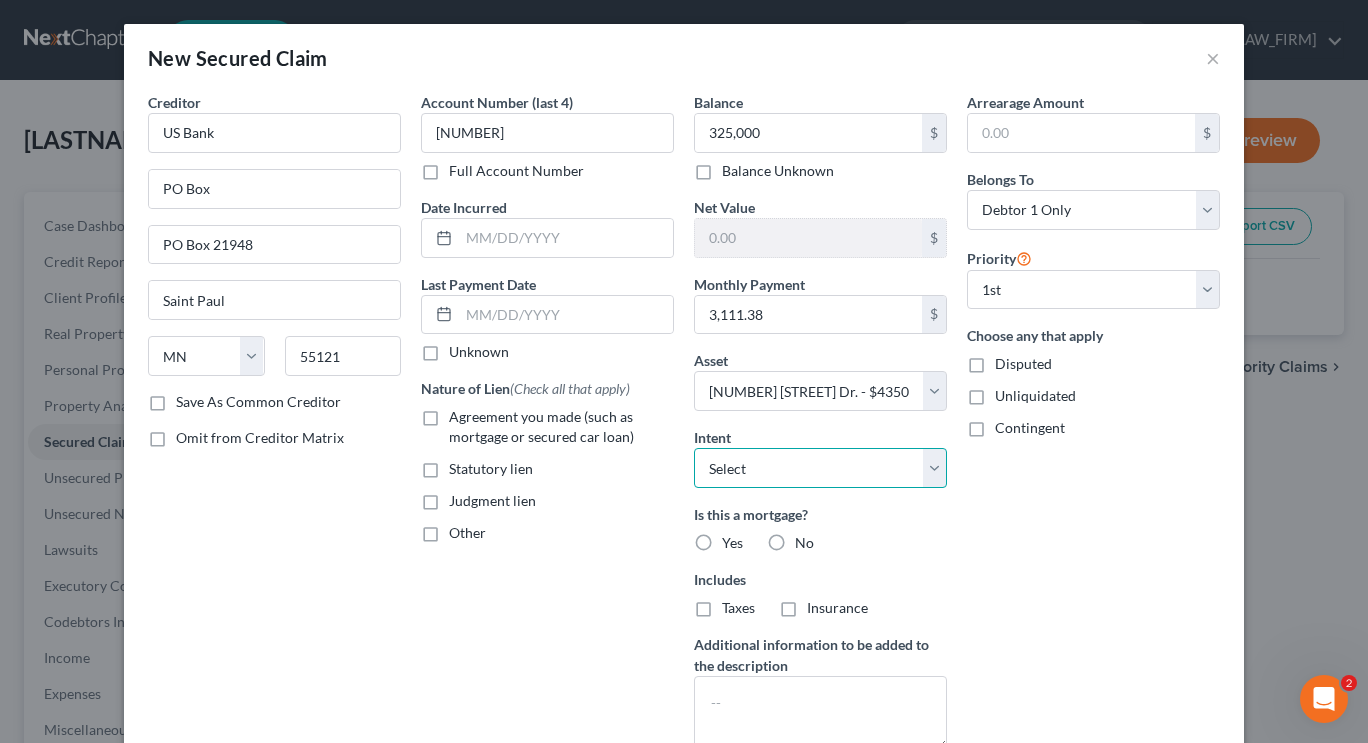 drag, startPoint x: 1365, startPoint y: 276, endPoint x: 928, endPoint y: 467, distance: 476.91718 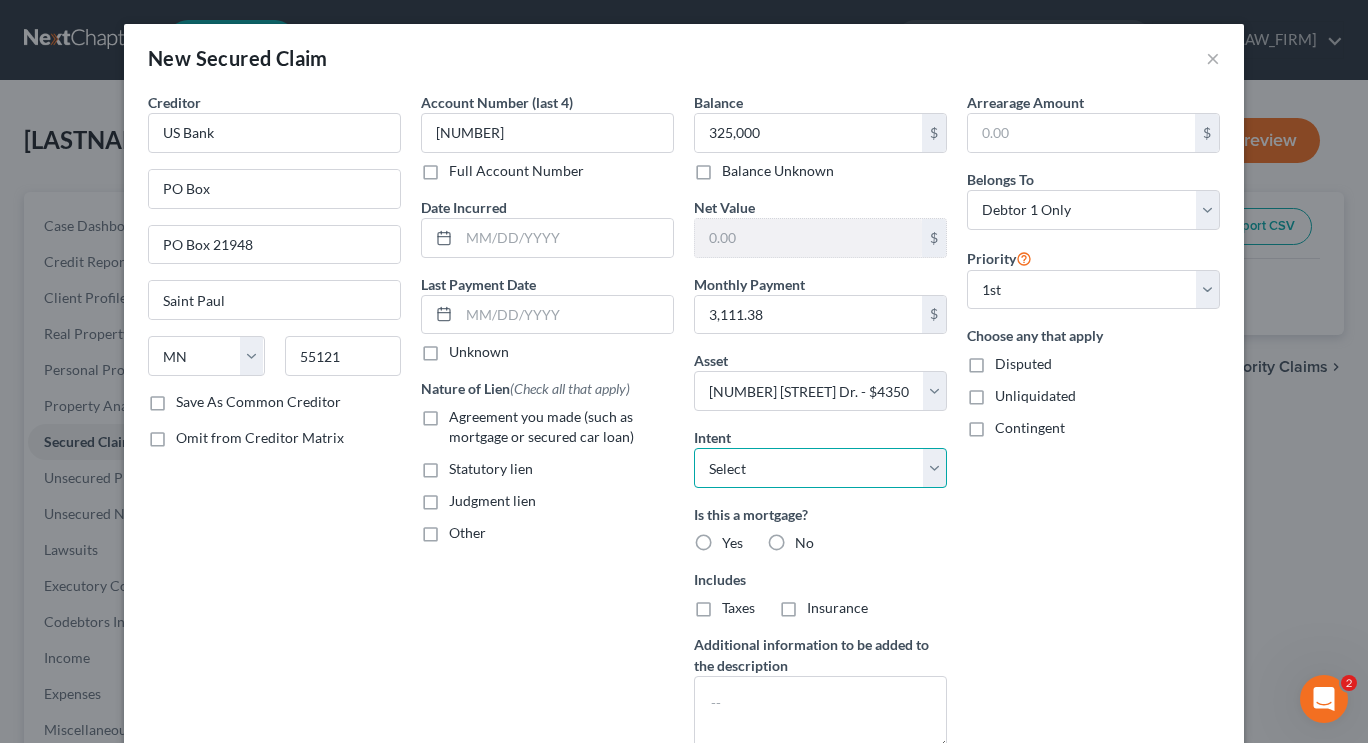 select on "2" 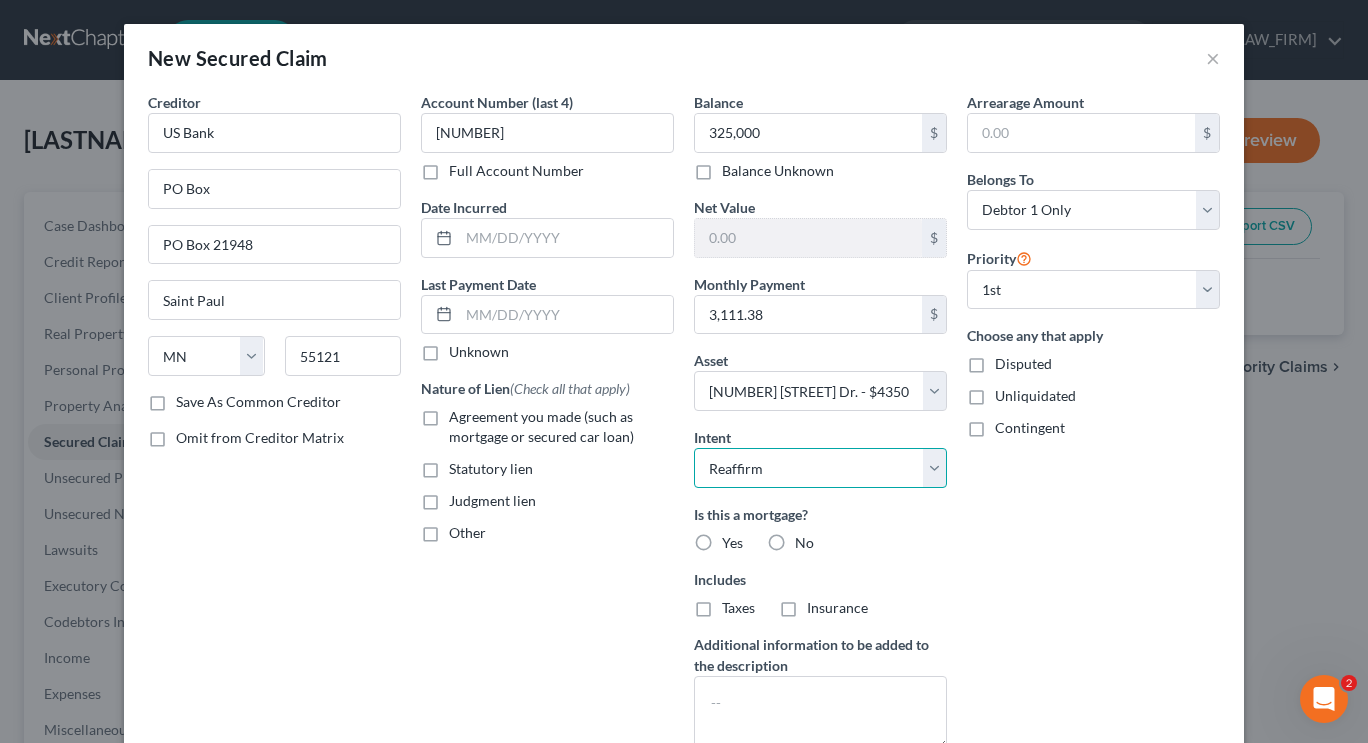 click on "Select Surrender Redeem Reaffirm Avoid Other" at bounding box center (820, 468) 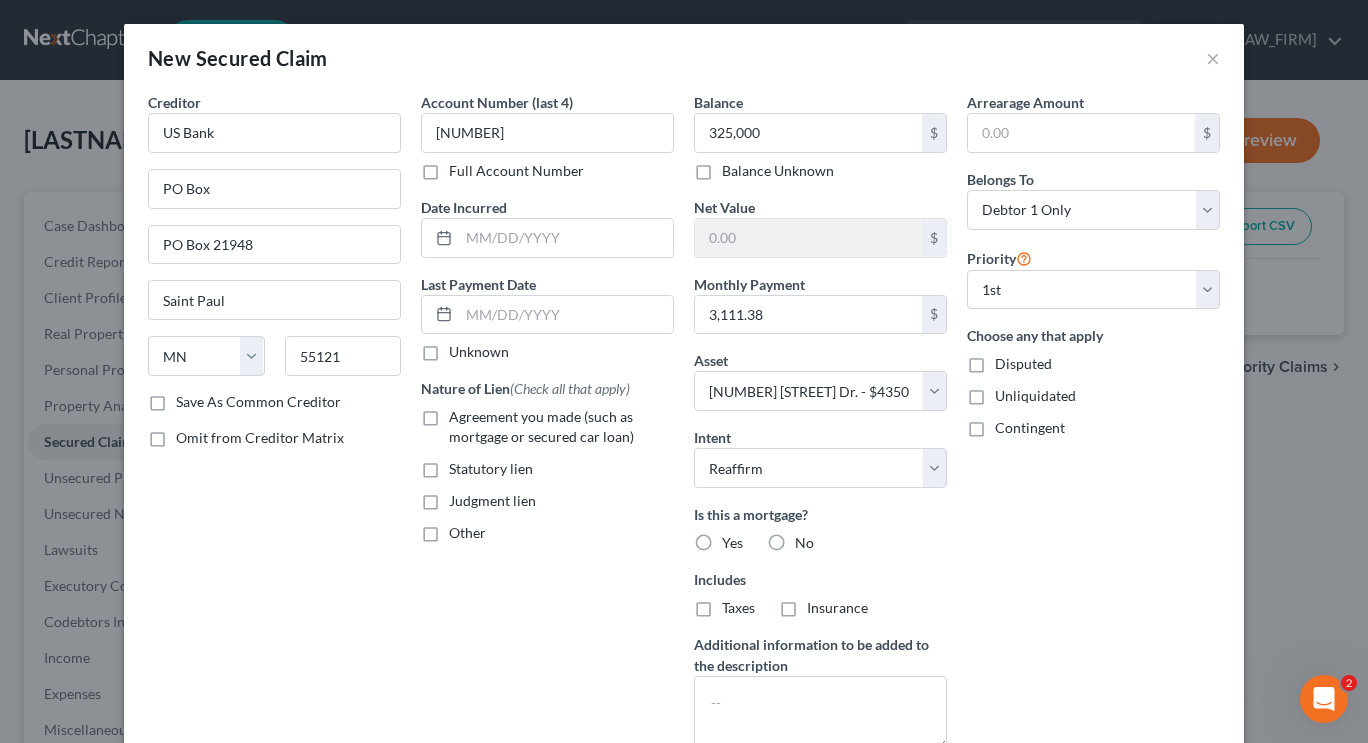click on "Yes" at bounding box center (732, 543) 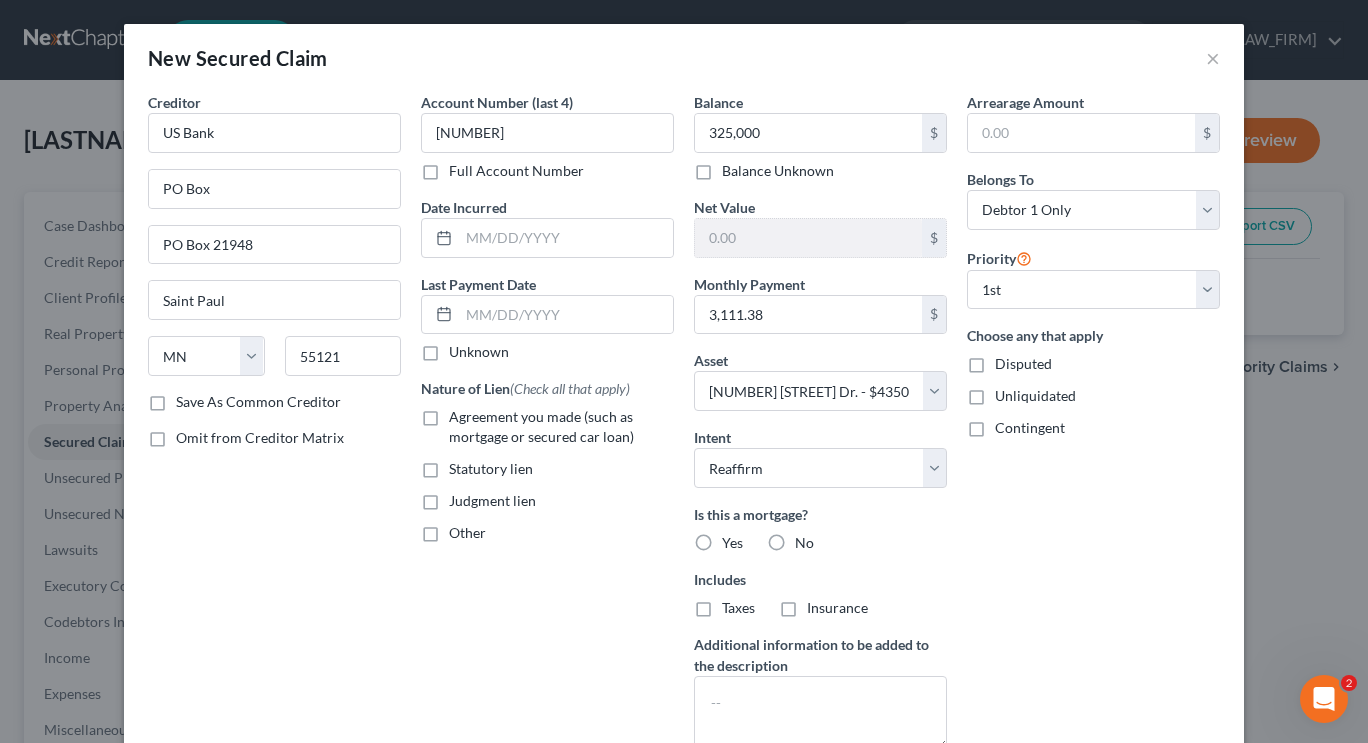 click on "Yes" at bounding box center [736, 539] 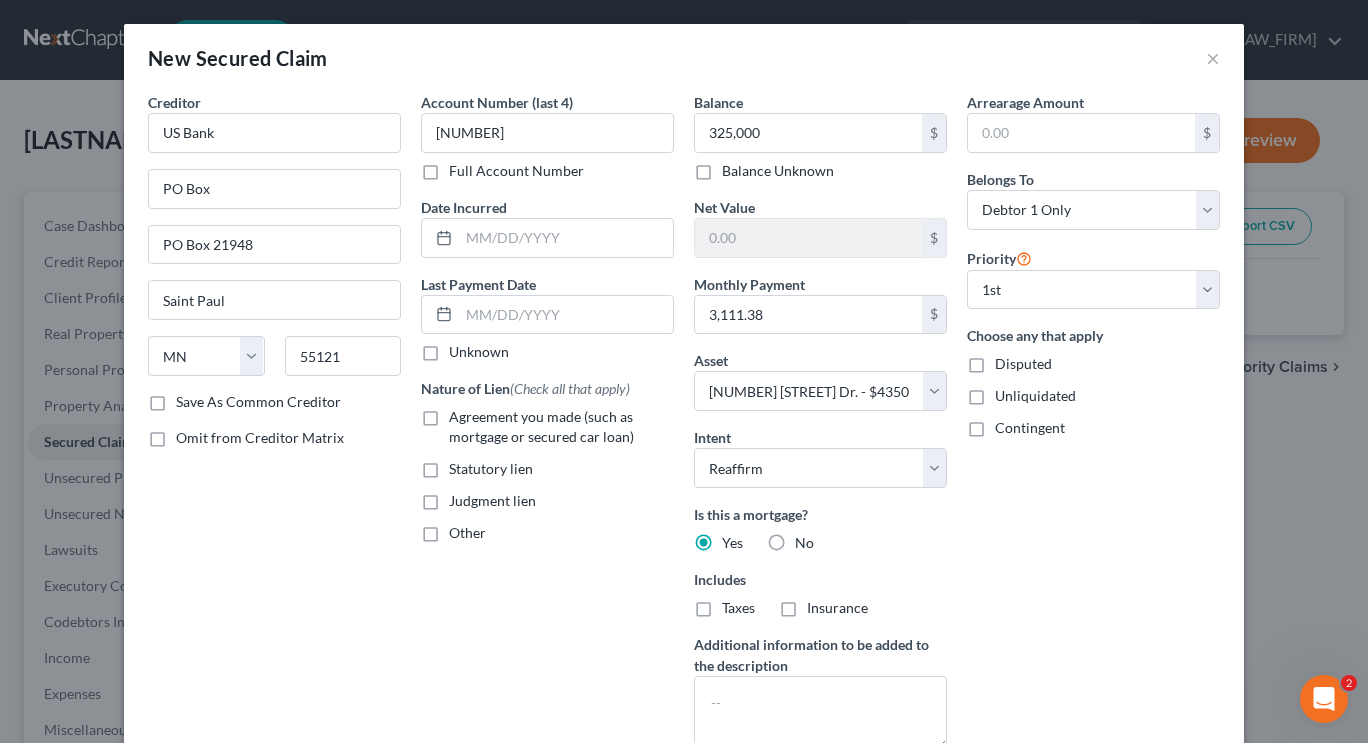 click on "Taxes" at bounding box center (738, 608) 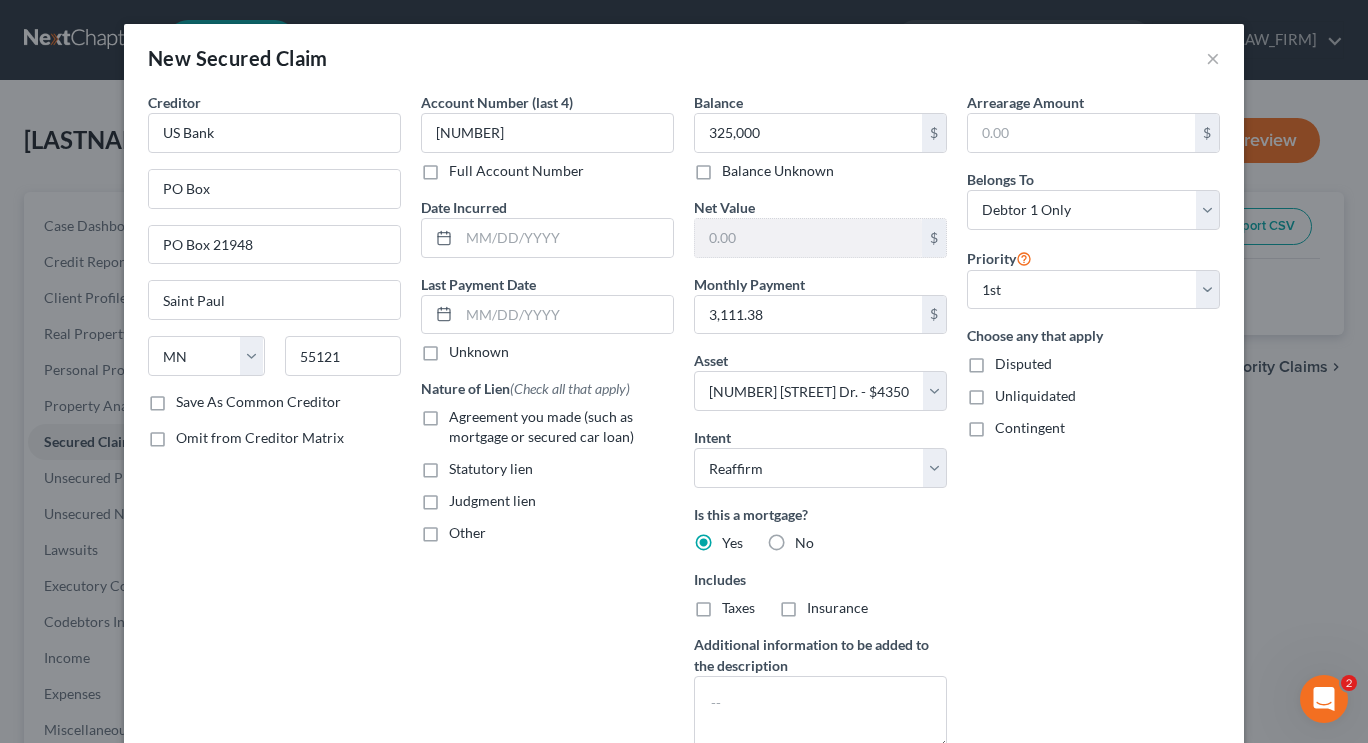 click on "Taxes" at bounding box center [736, 604] 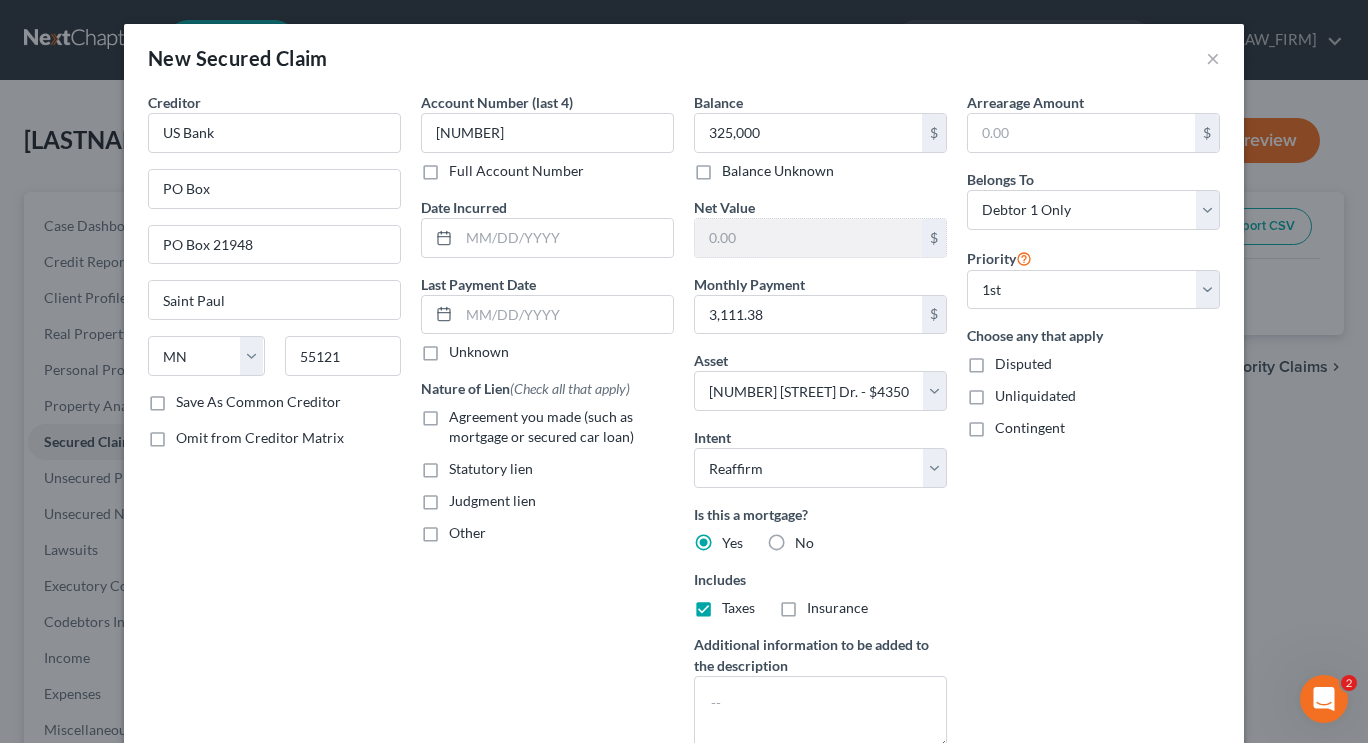 click on "Insurance" at bounding box center [837, 608] 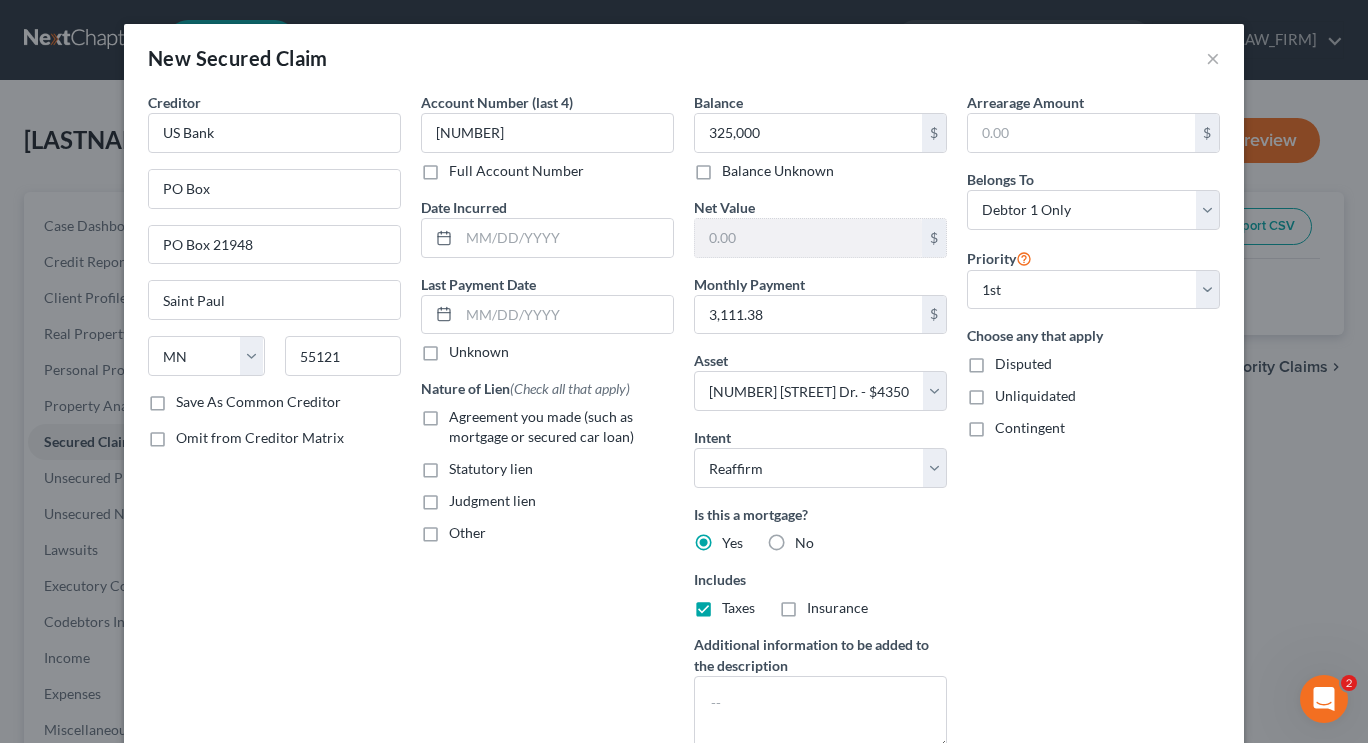 click on "Insurance" at bounding box center [821, 604] 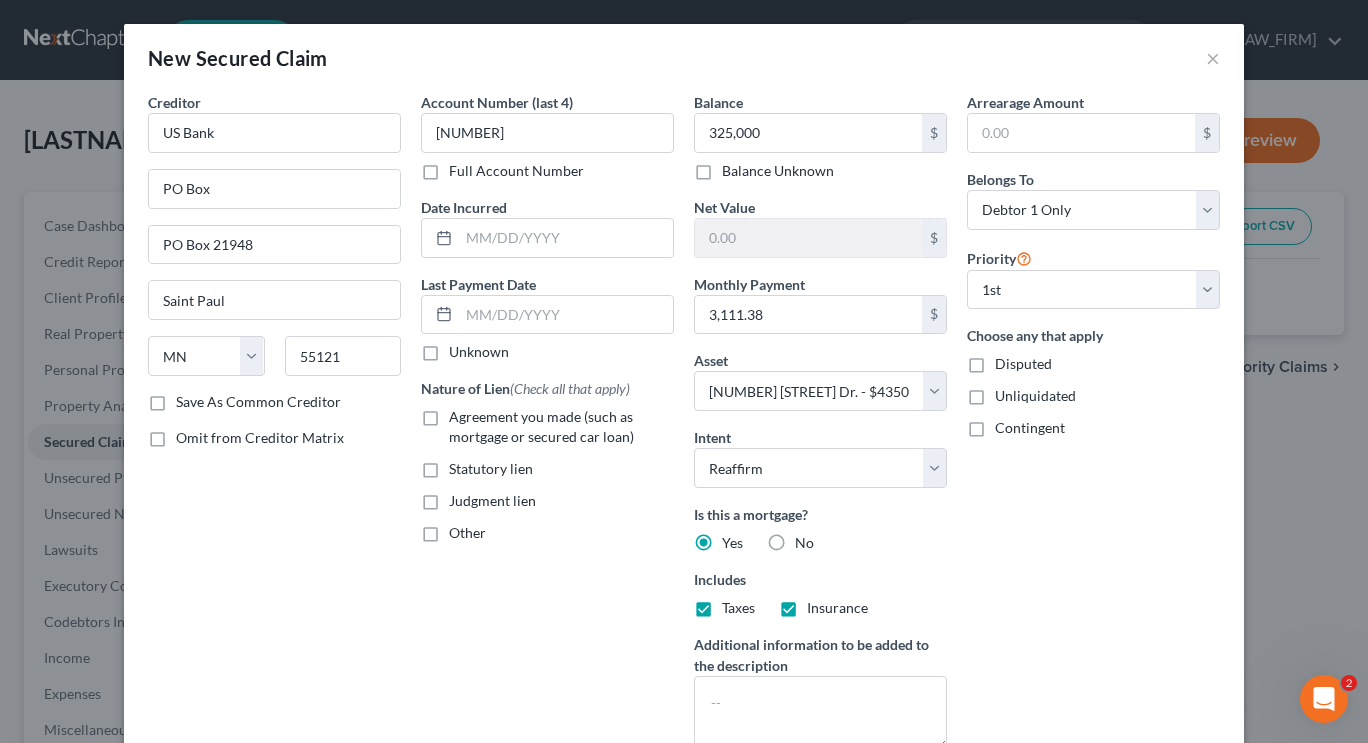 click on "Agreement you made (such as mortgage or secured car loan)" at bounding box center [561, 427] 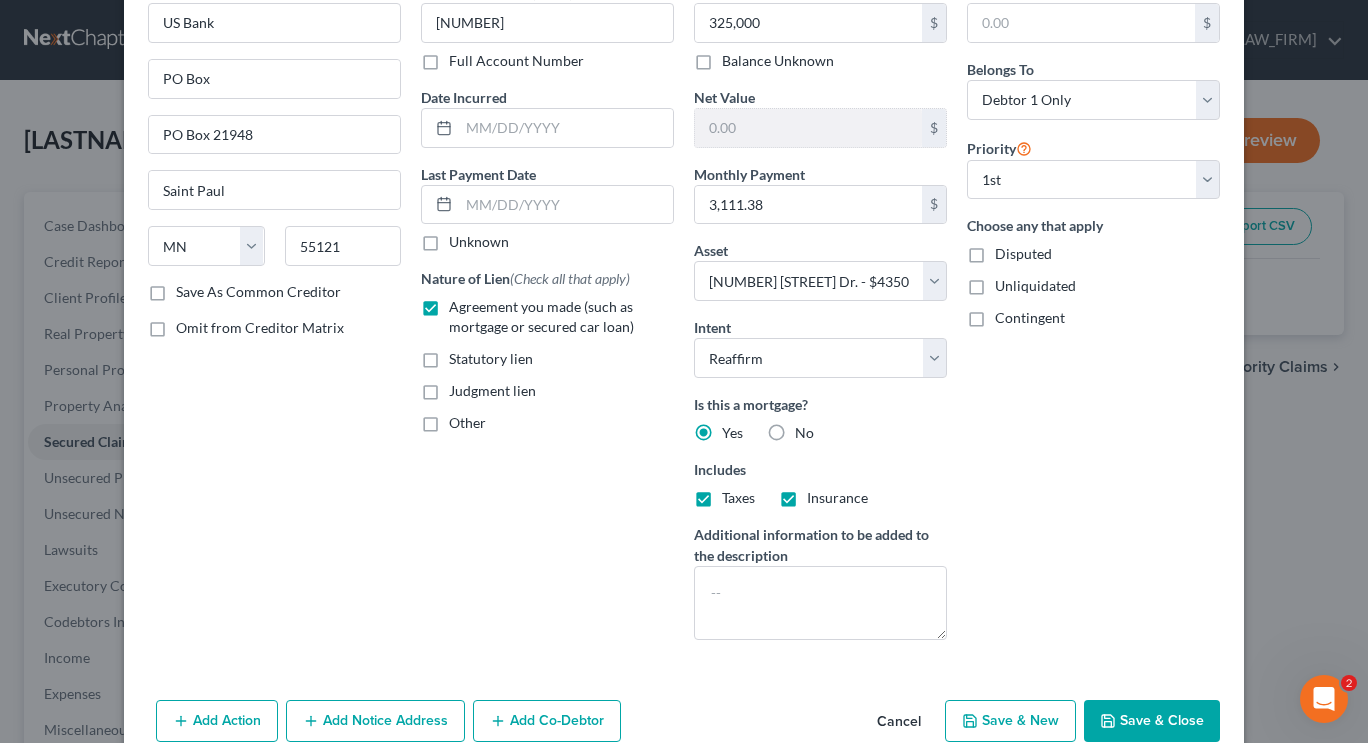 scroll, scrollTop: 148, scrollLeft: 0, axis: vertical 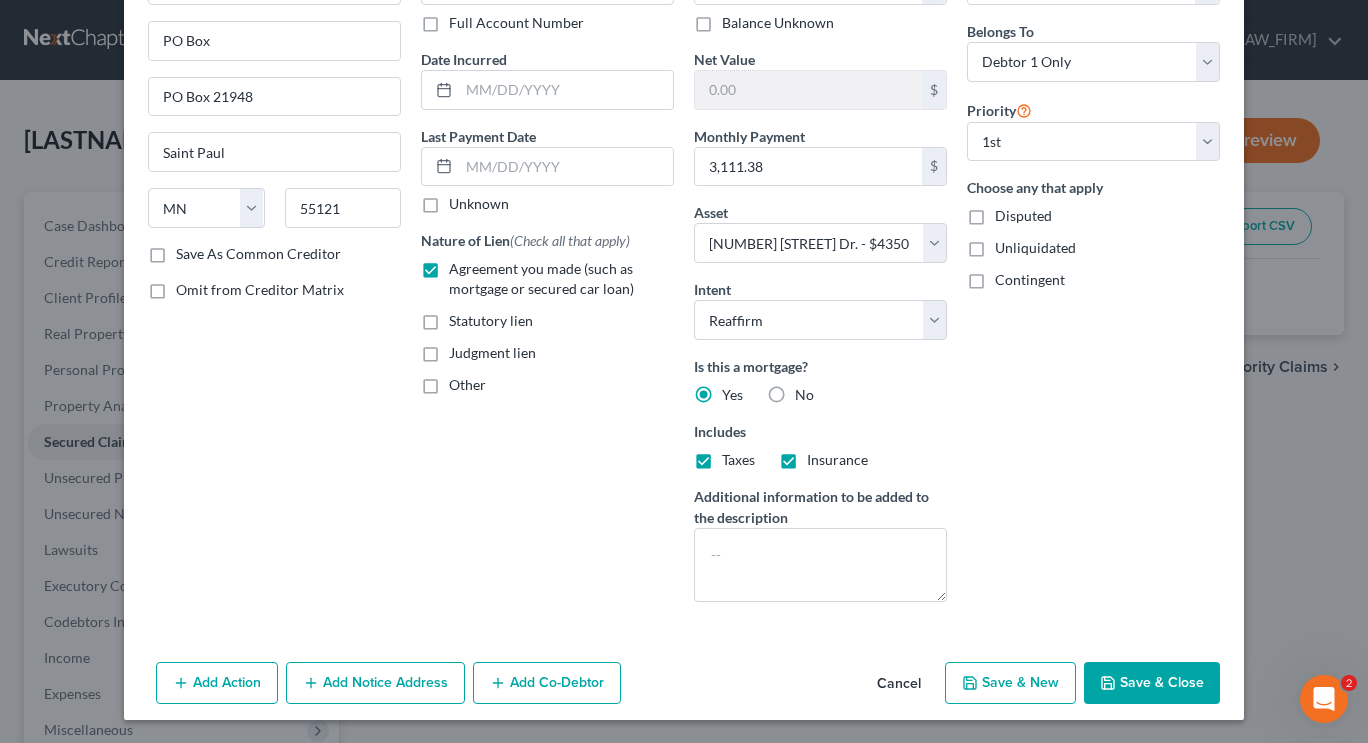 click on "Add Notice Address" at bounding box center [375, 683] 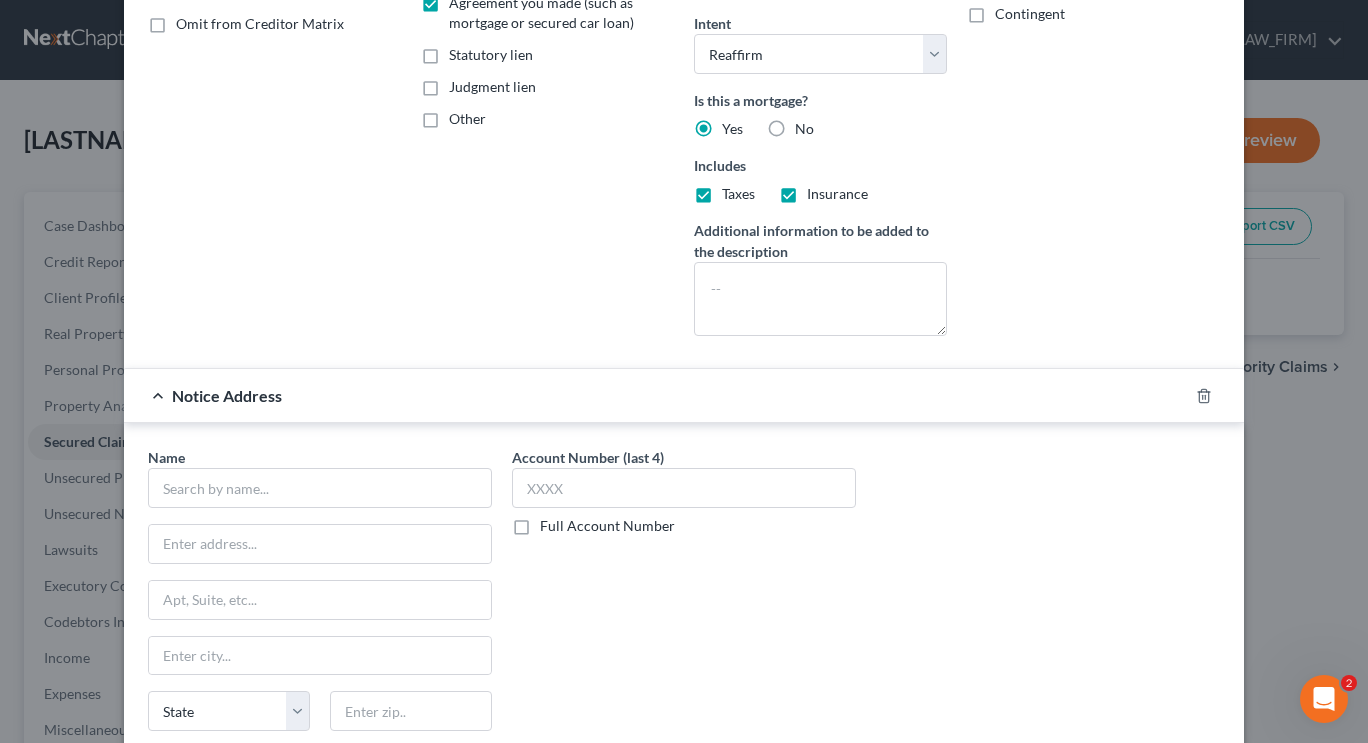 scroll, scrollTop: 436, scrollLeft: 0, axis: vertical 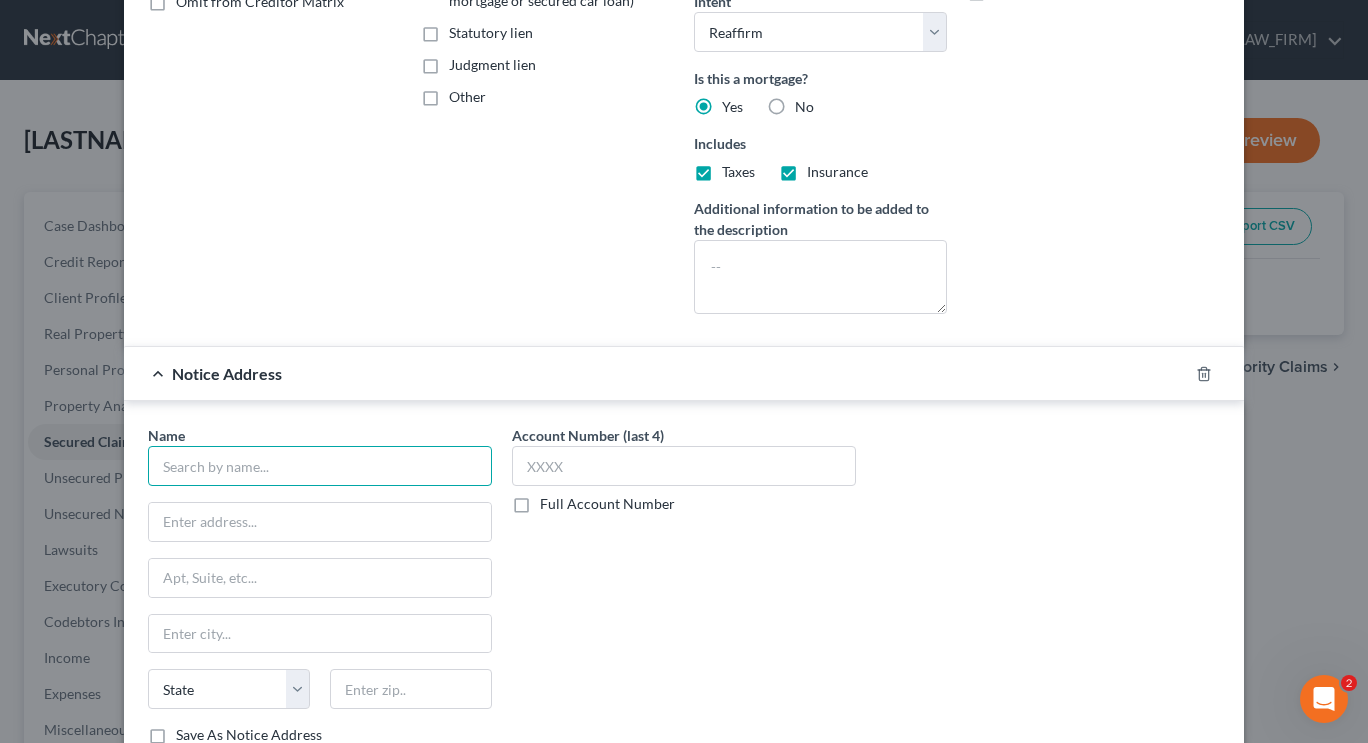 click at bounding box center [320, 466] 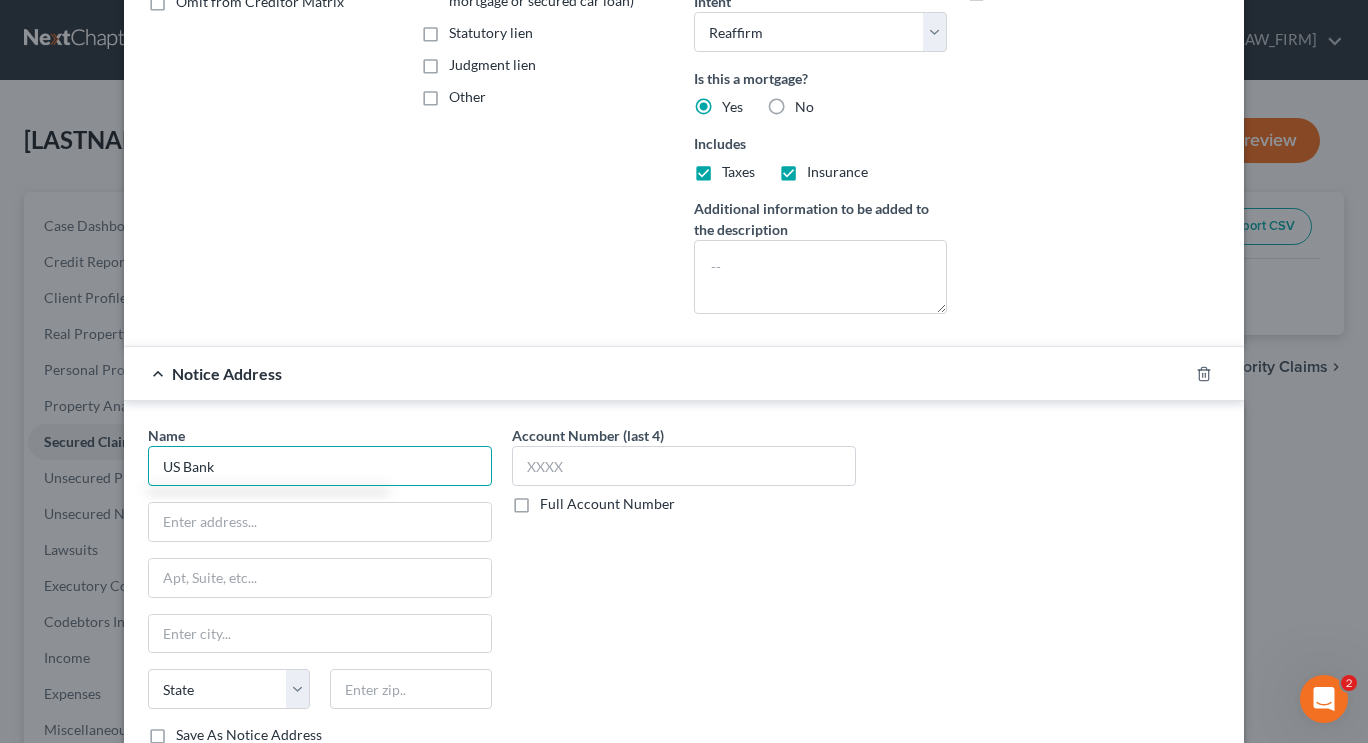 type on "US Bank" 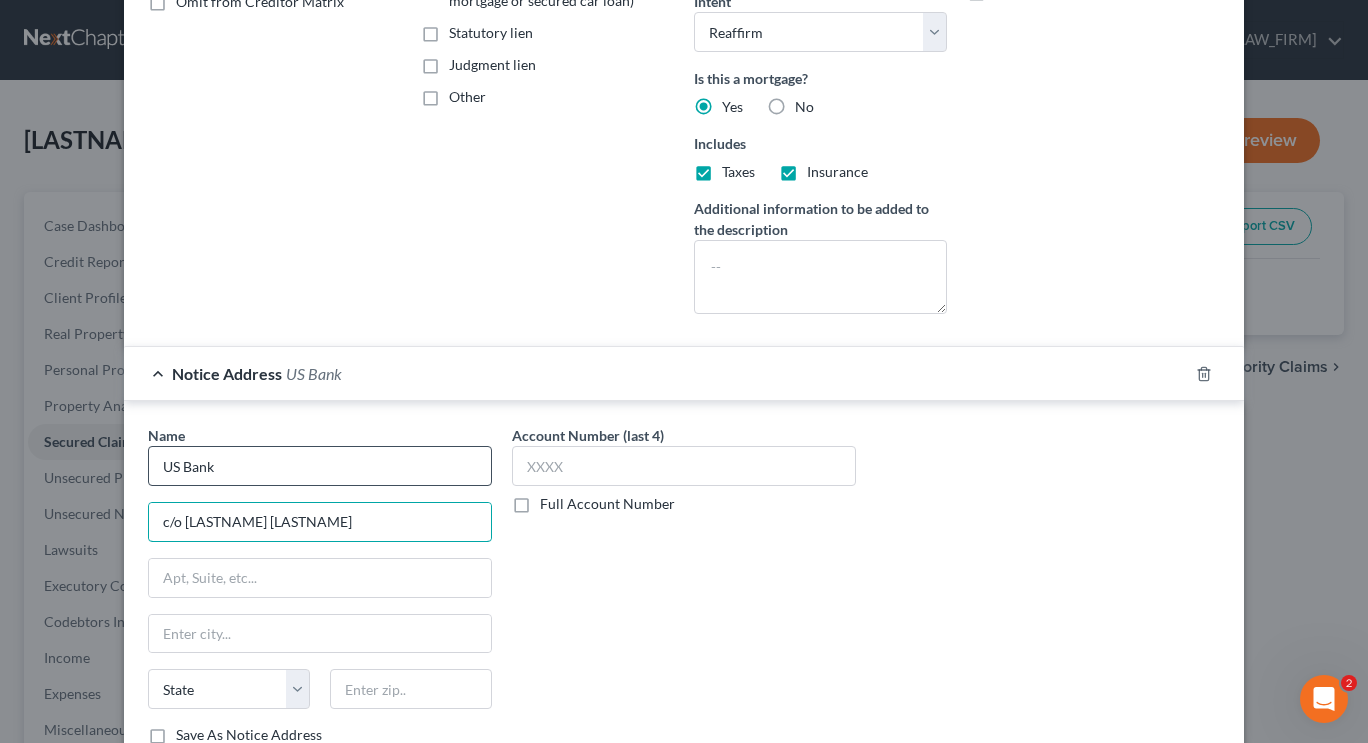 type on "c/o [LASTNAME] [LASTNAME]" 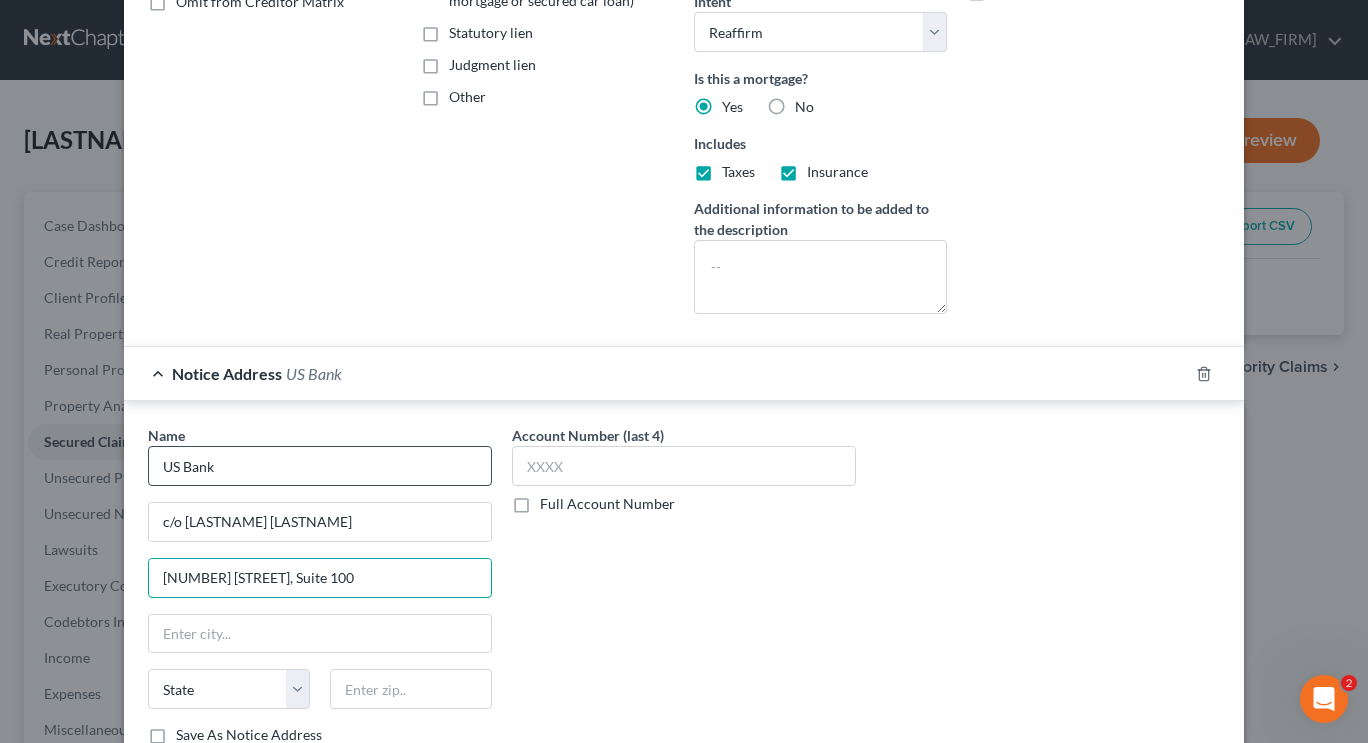 type on "[NUMBER] [STREET], Suite 100" 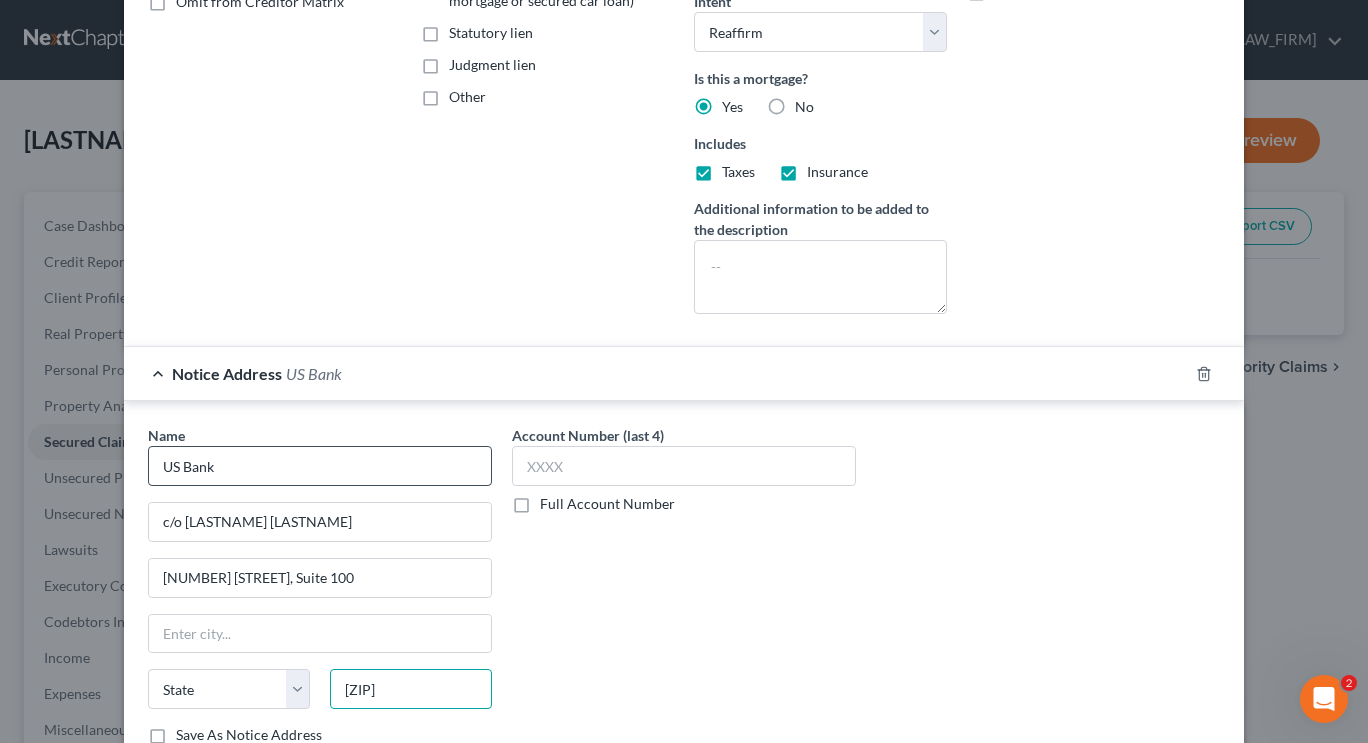 type on "[ZIP]" 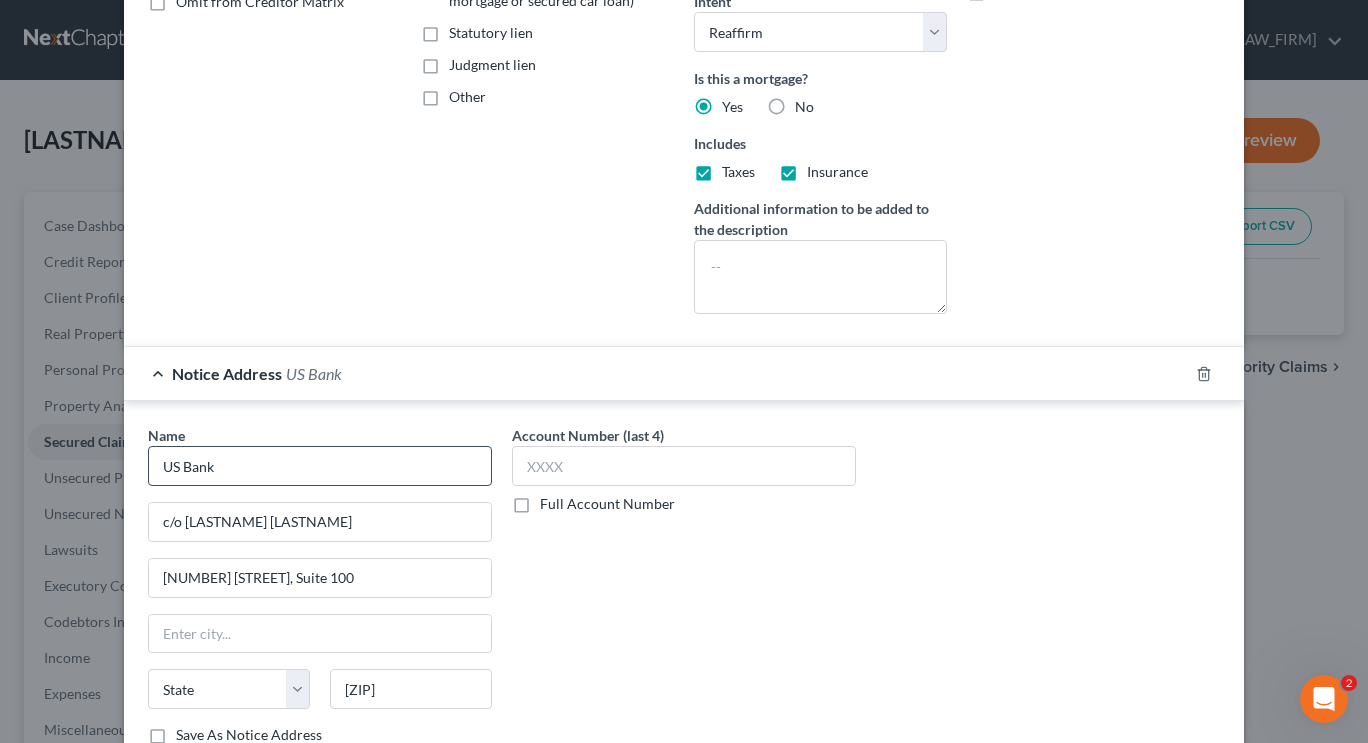 type on "Boca Raton" 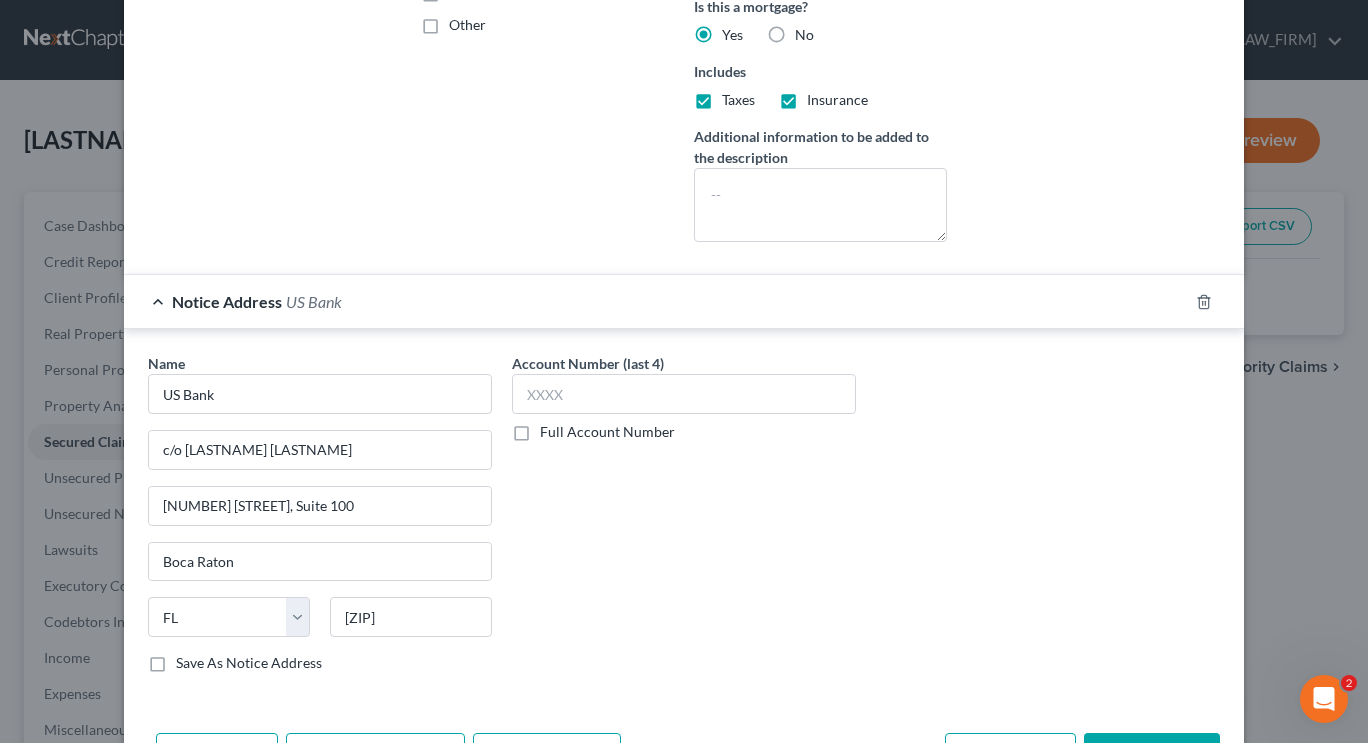 scroll, scrollTop: 580, scrollLeft: 0, axis: vertical 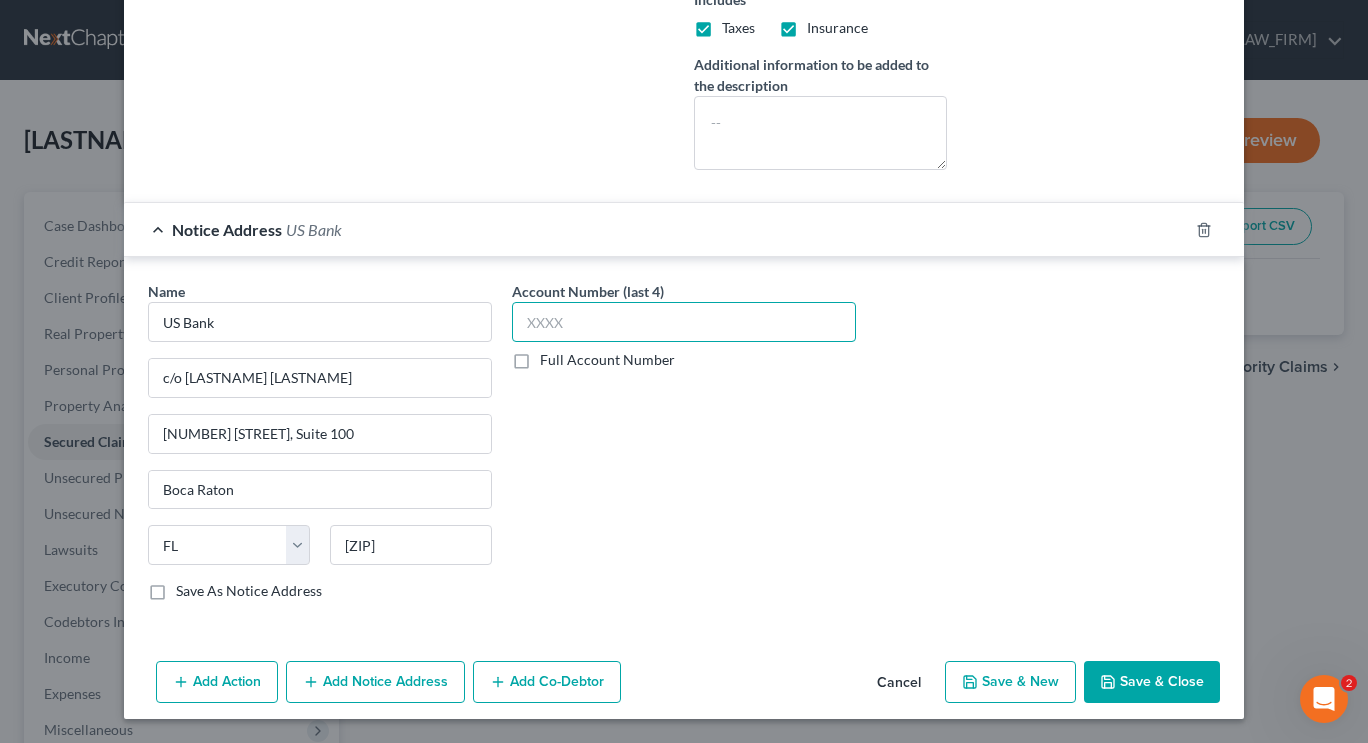 click at bounding box center [684, 322] 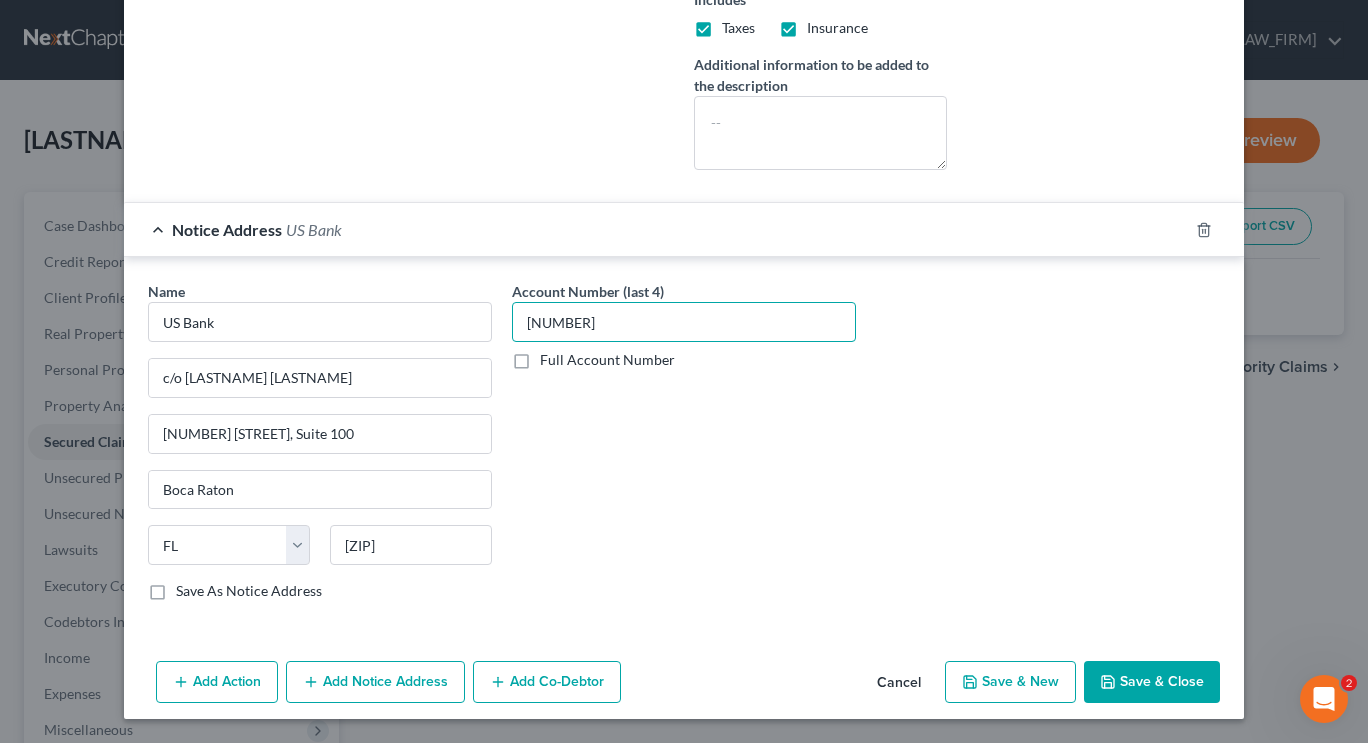 type on "[NUMBER]" 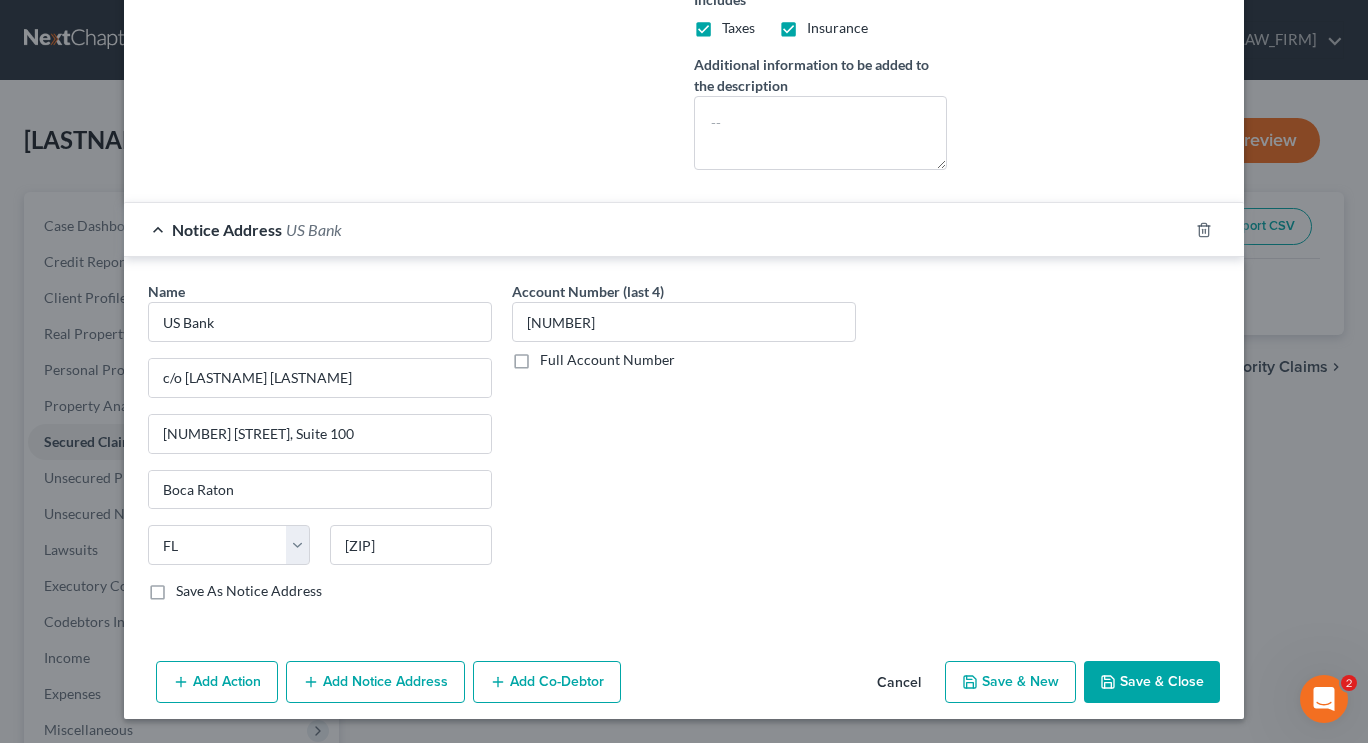 click on "Save & Close" at bounding box center [1152, 682] 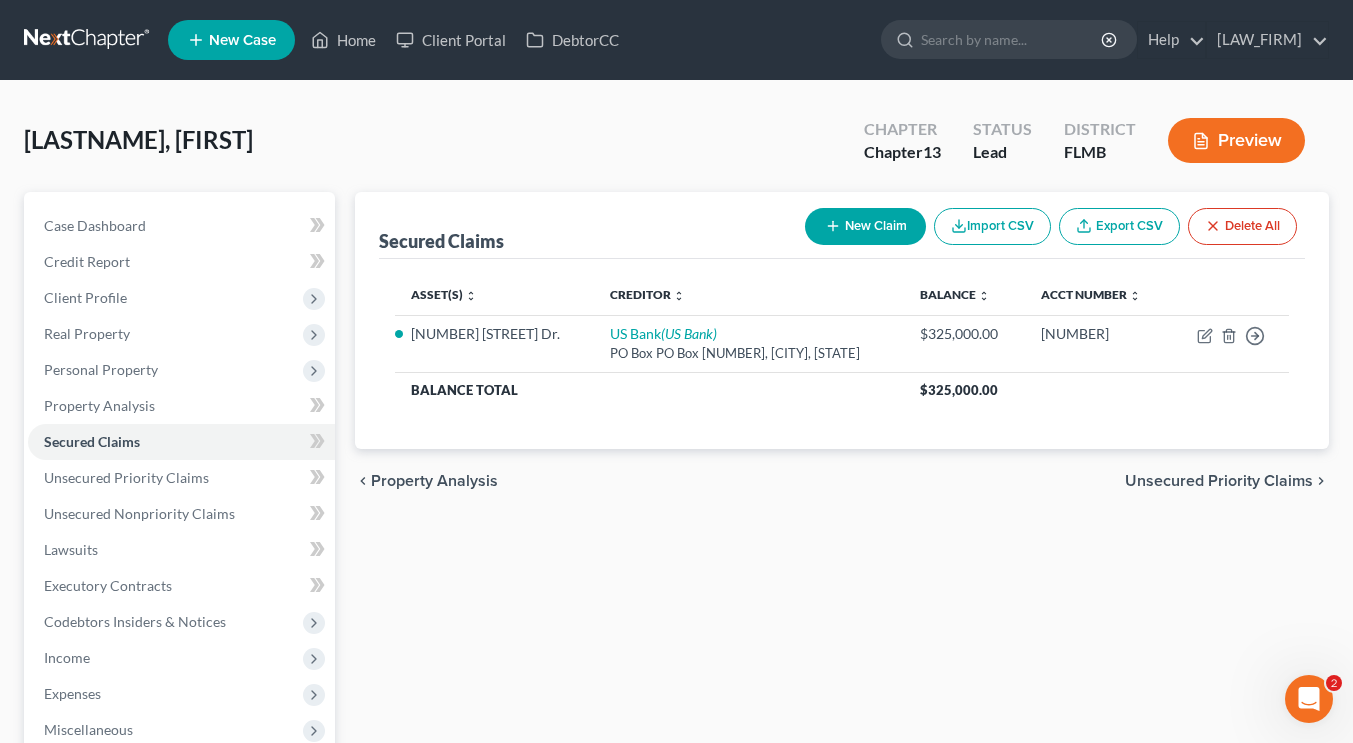 click on "New Claim" at bounding box center [865, 226] 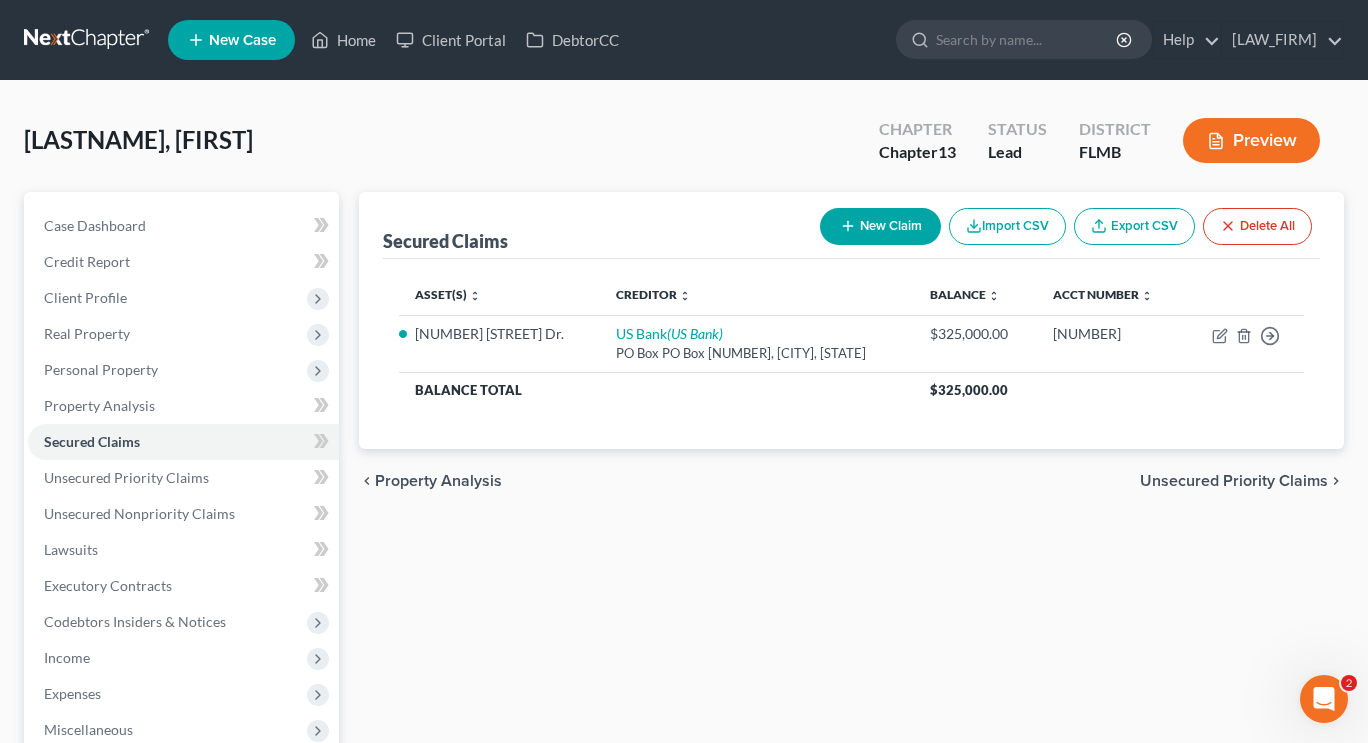 select on "0" 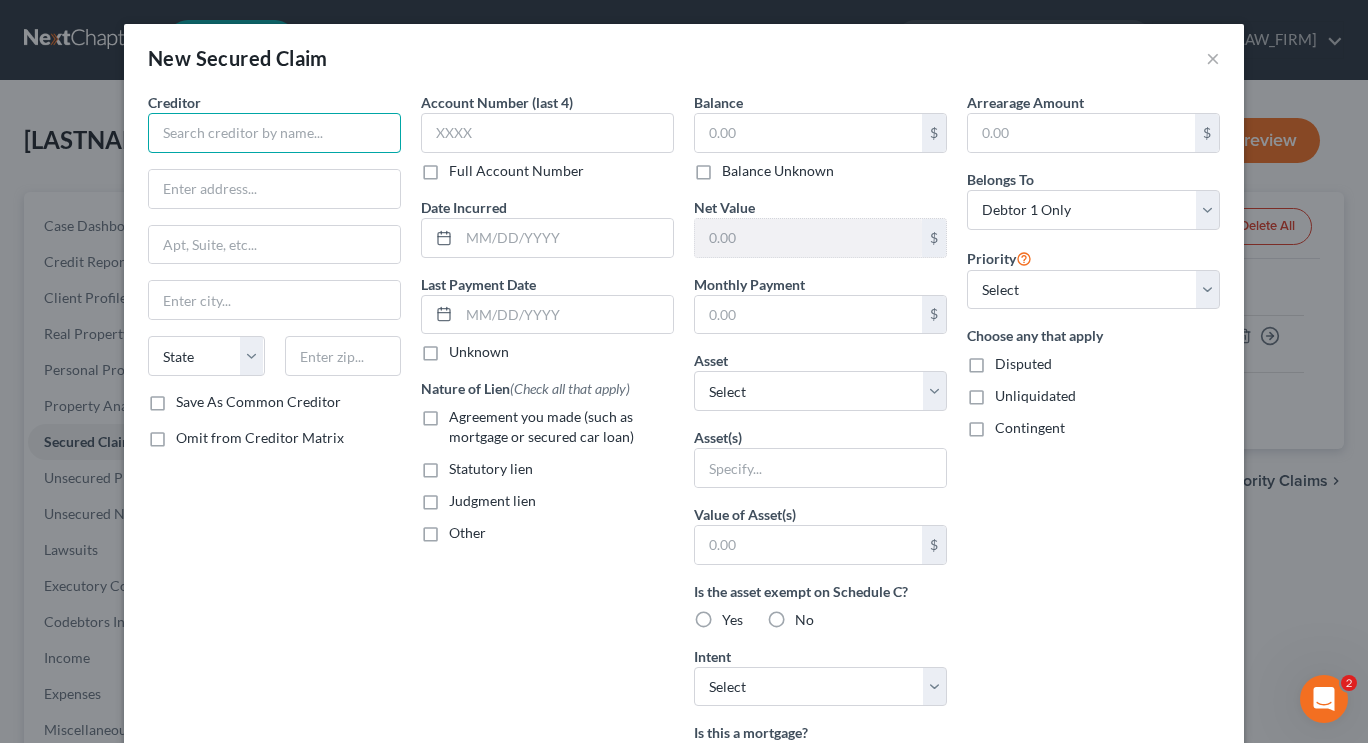 click at bounding box center [274, 133] 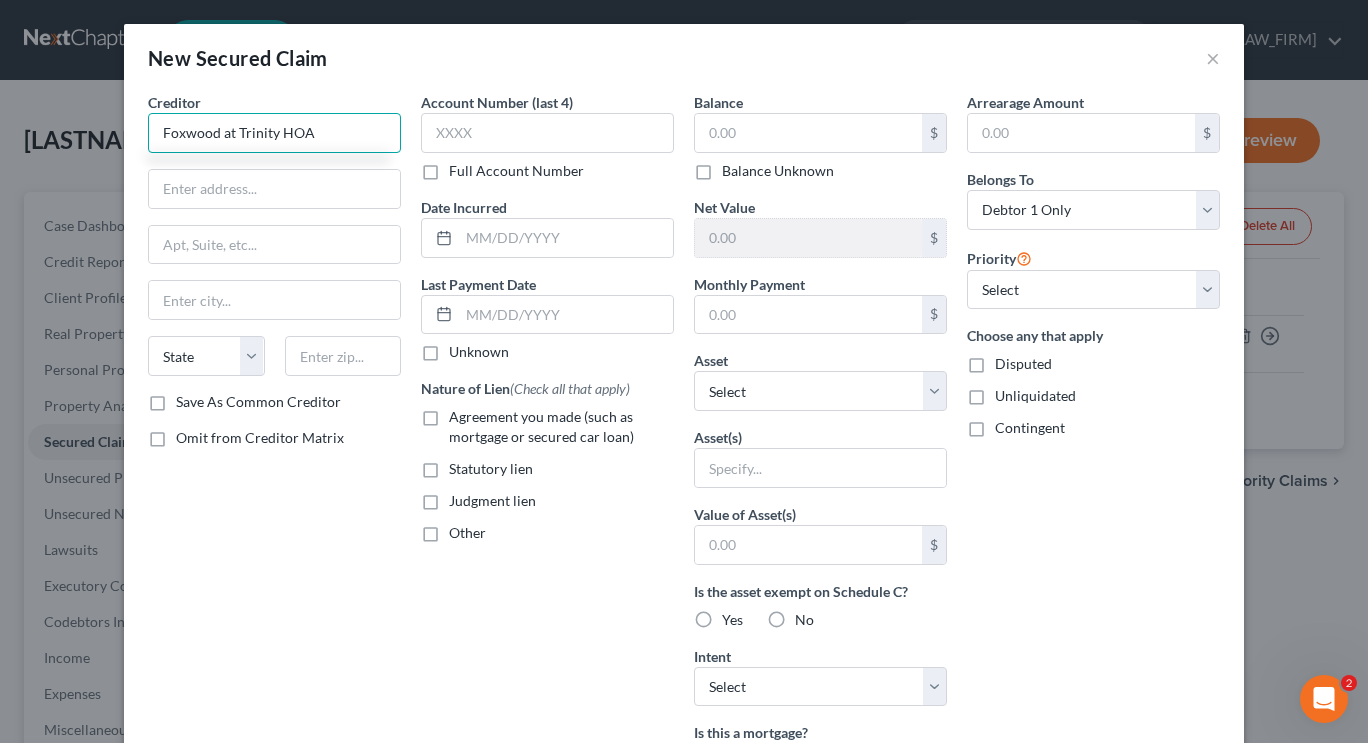 type on "Foxwood at Trinity HOA" 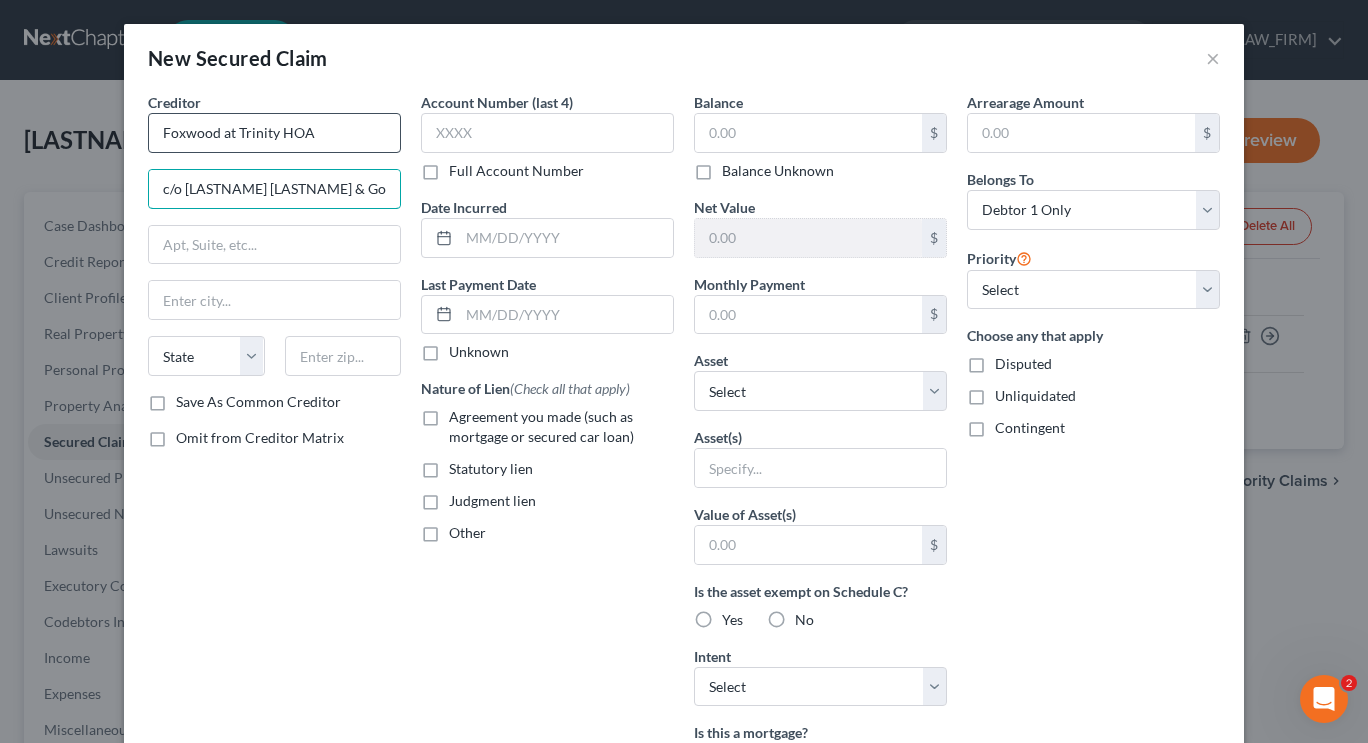 type on "c/o [LASTNAME] [LASTNAME] & Golson" 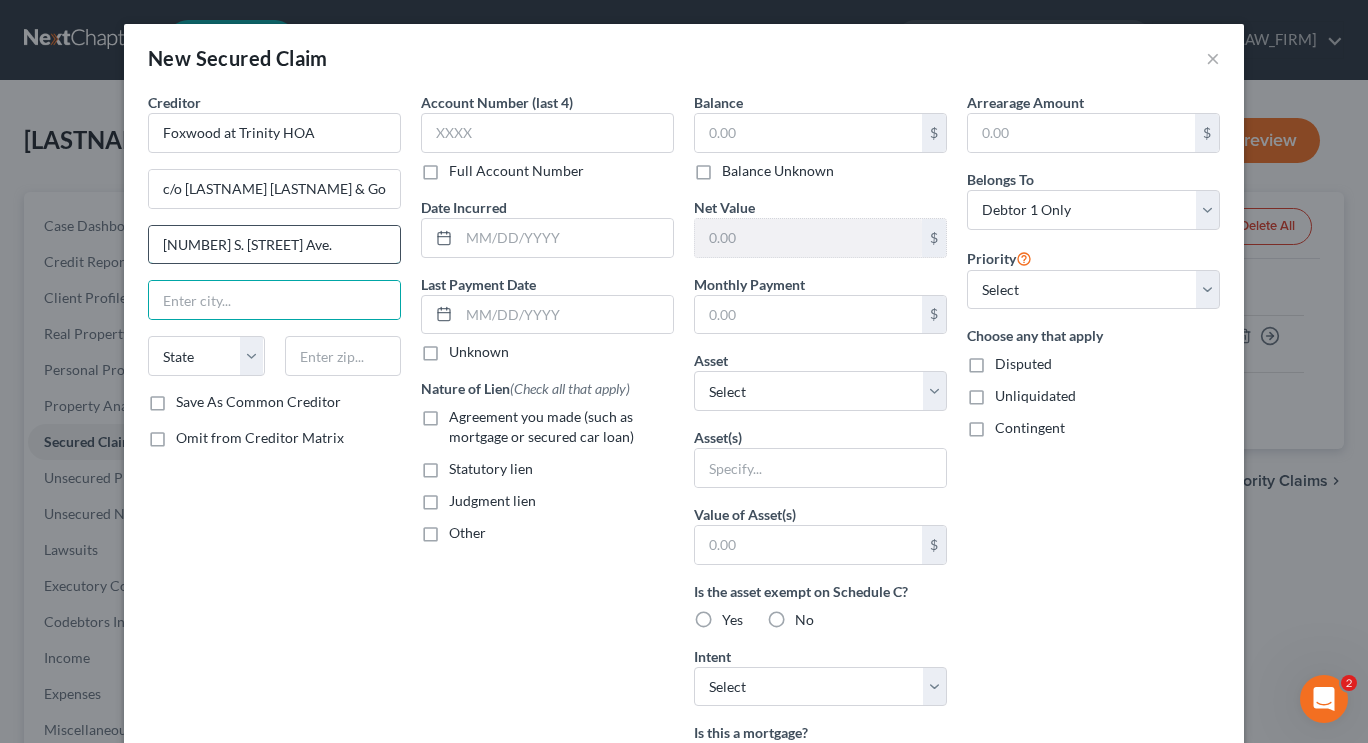 click on "[NUMBER] S. [STREET] Ave." at bounding box center (274, 245) 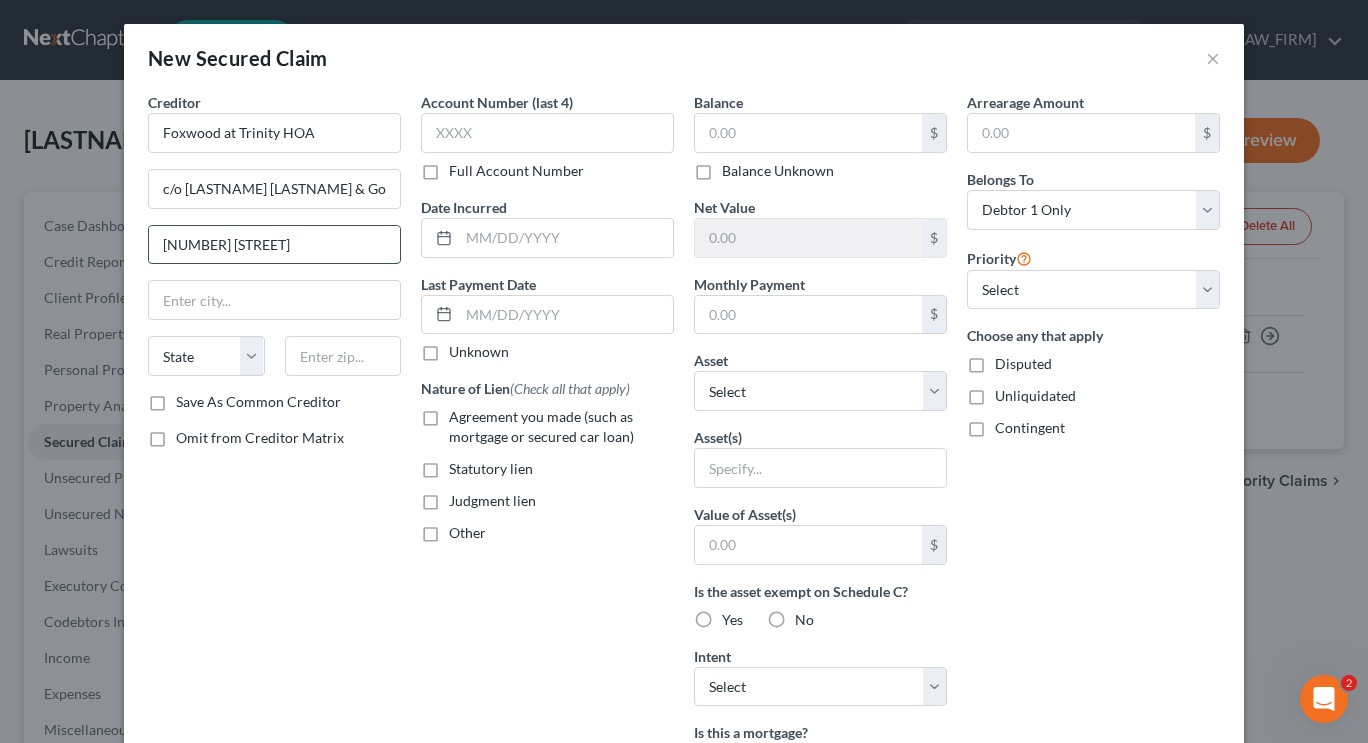 type on "[NUMBER] [STREET]" 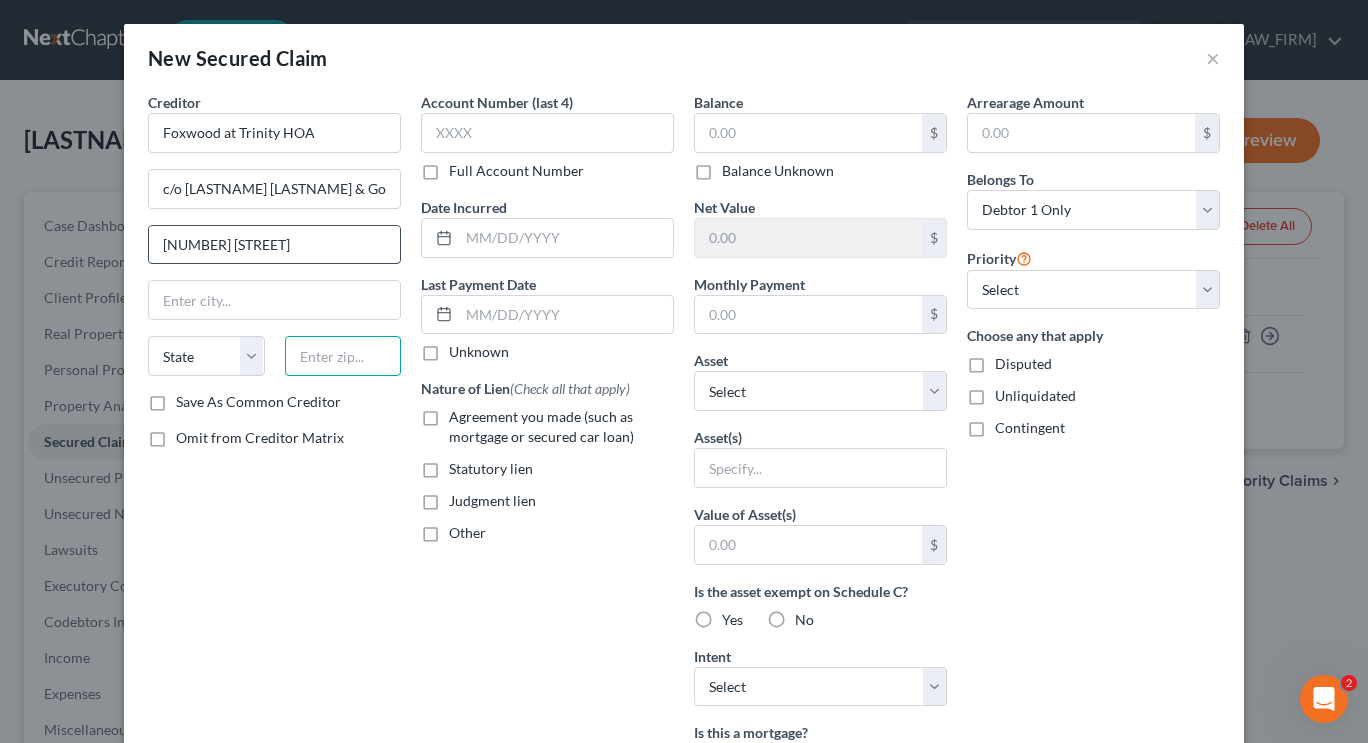 type on "2" 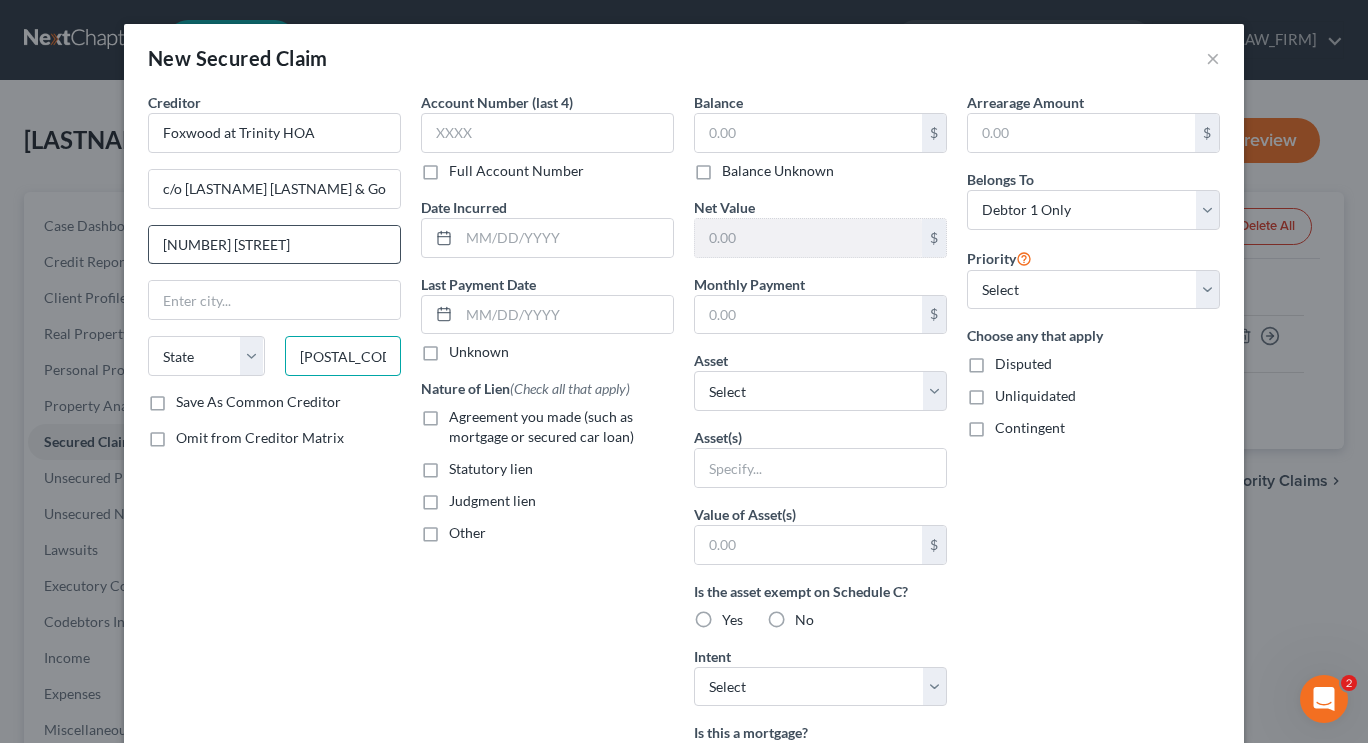 type on "[POSTAL_CODE]" 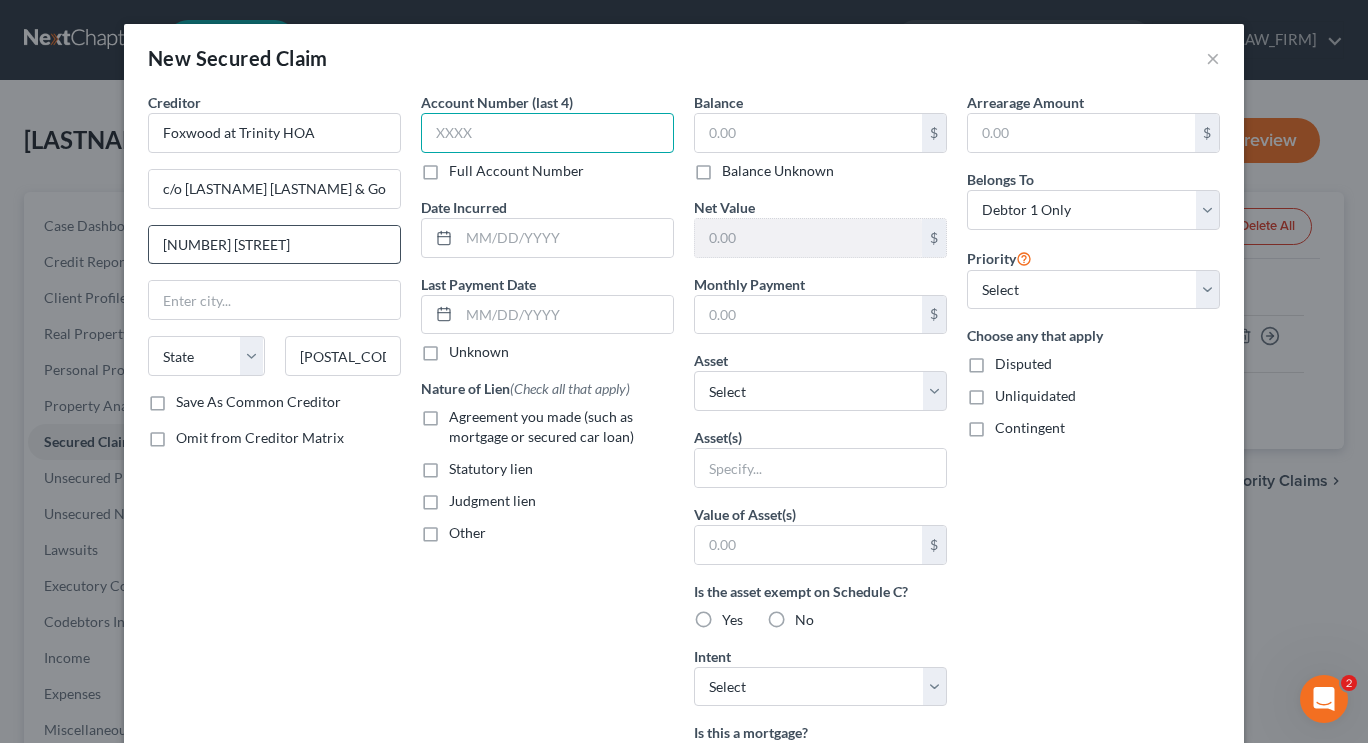 type on "[CITY]" 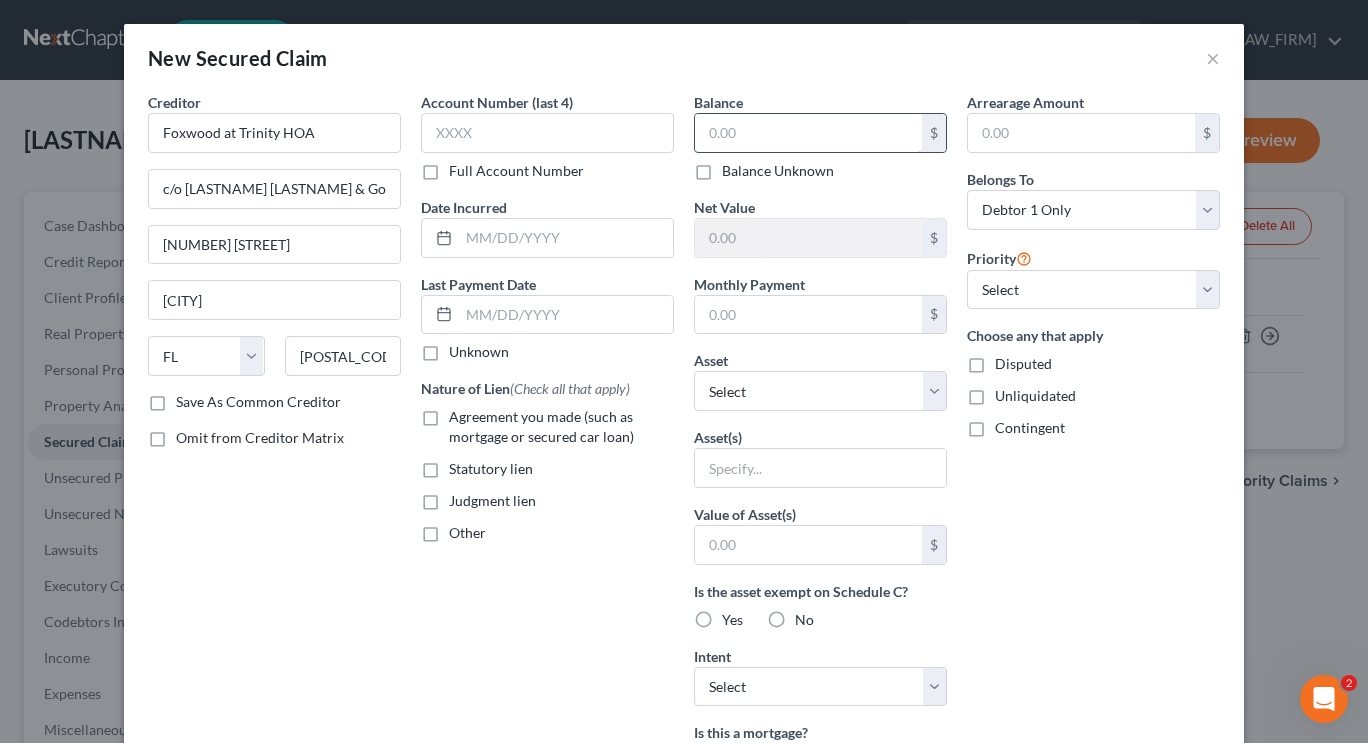 click at bounding box center (808, 133) 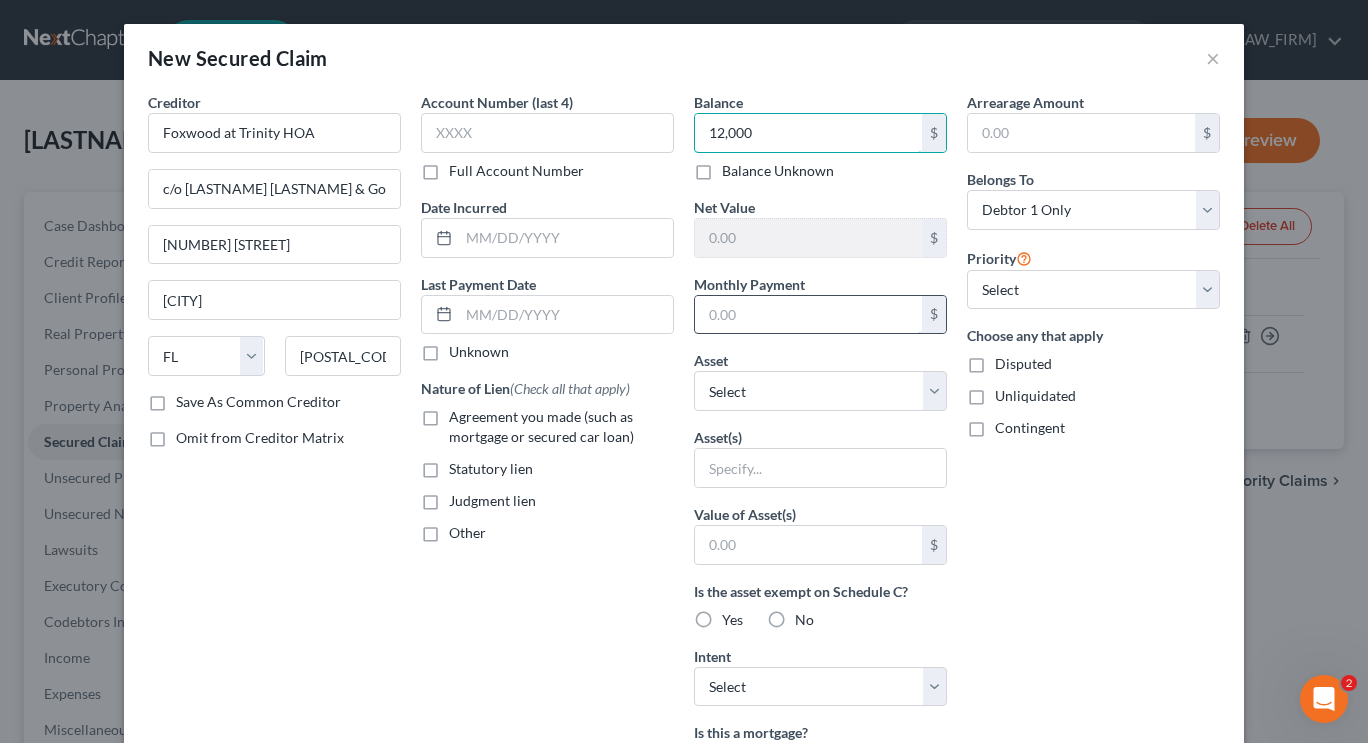 type on "12,000" 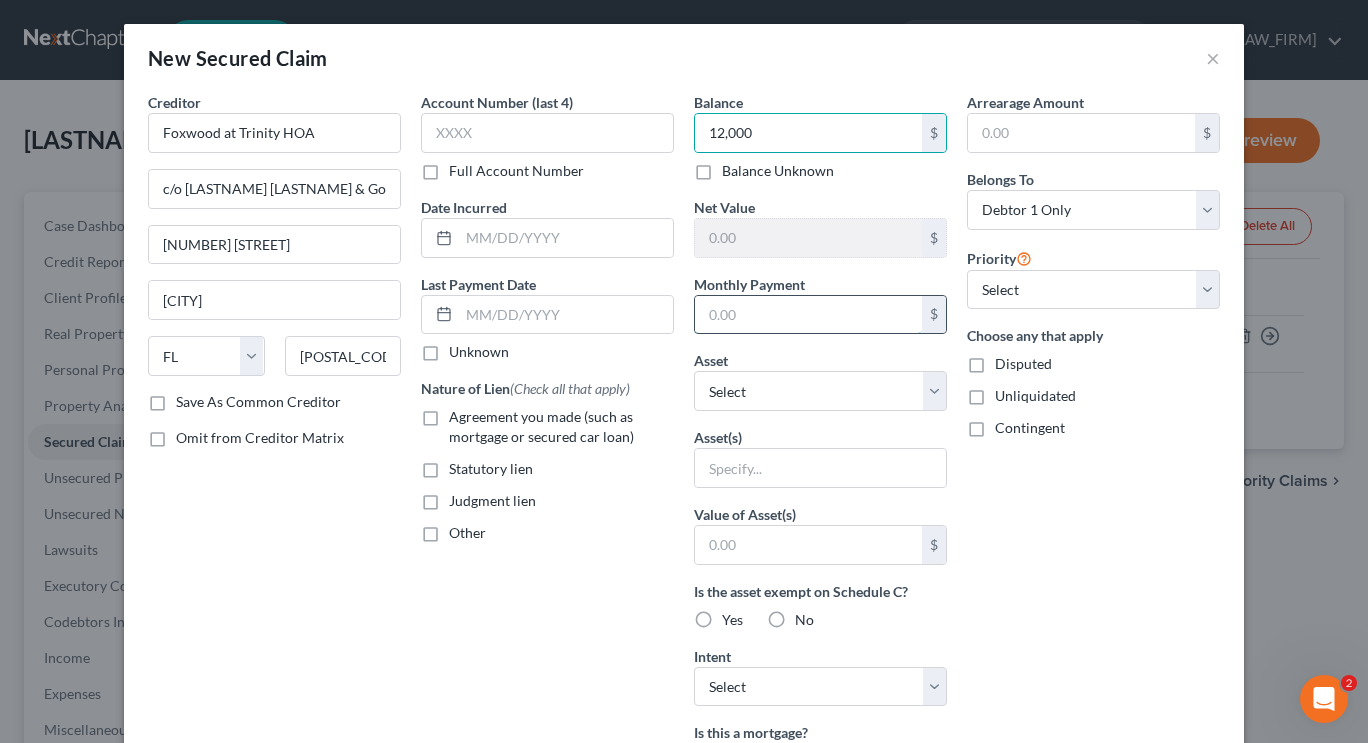 click at bounding box center (808, 315) 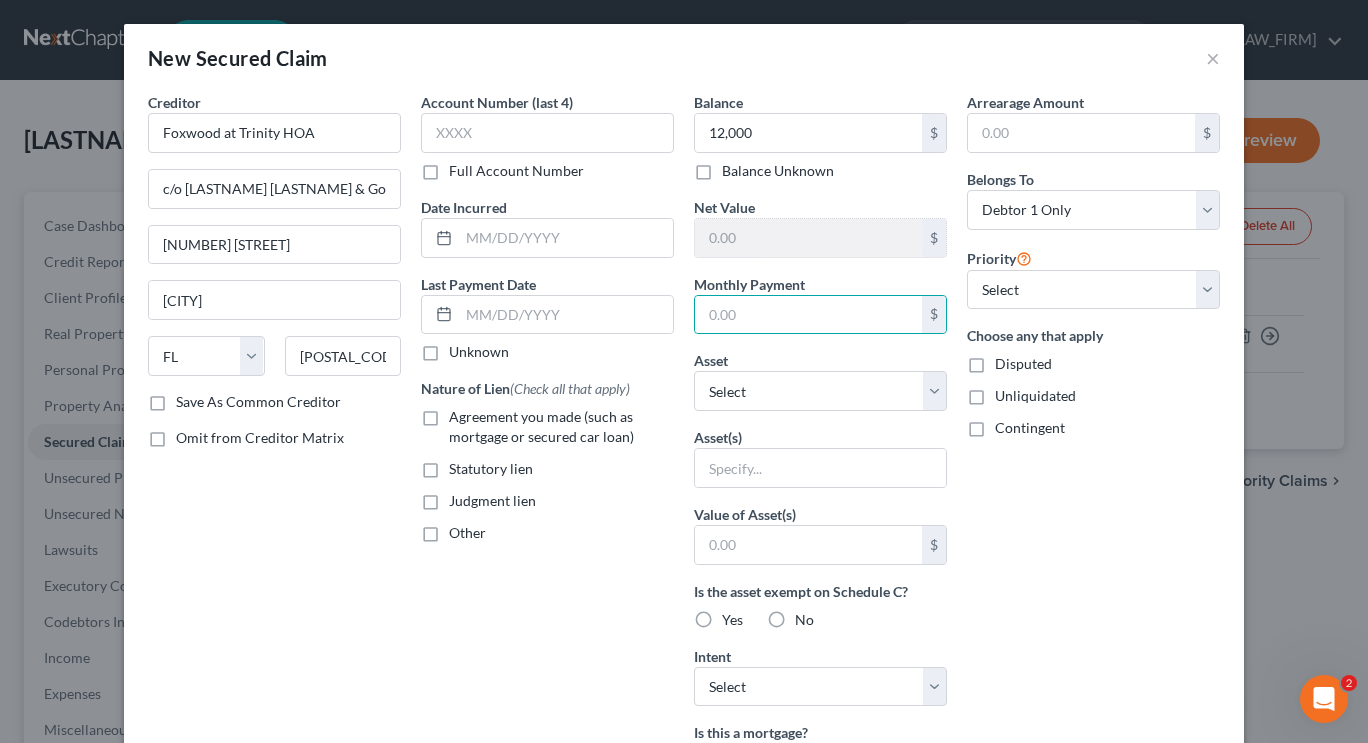 click on "Nature of Lien  (Check all that apply) Agreement you made (such as mortgage or secured car loan) Statutory lien Judgment lien Other" at bounding box center [547, 460] 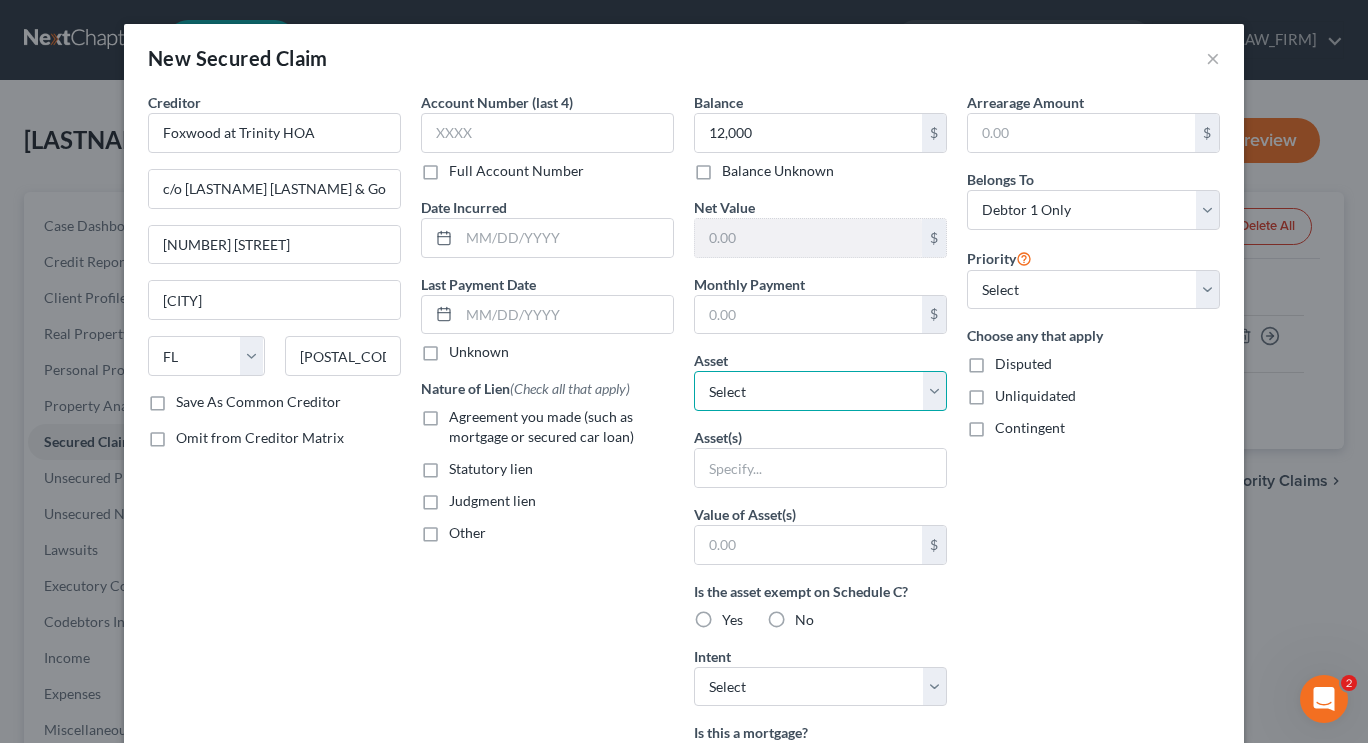 click on "Select Other Multiple Assets 1824 Winsloe Dr. - $435000.0 2018 Hyundai Santa Fe Sport - $6500.0" at bounding box center (820, 391) 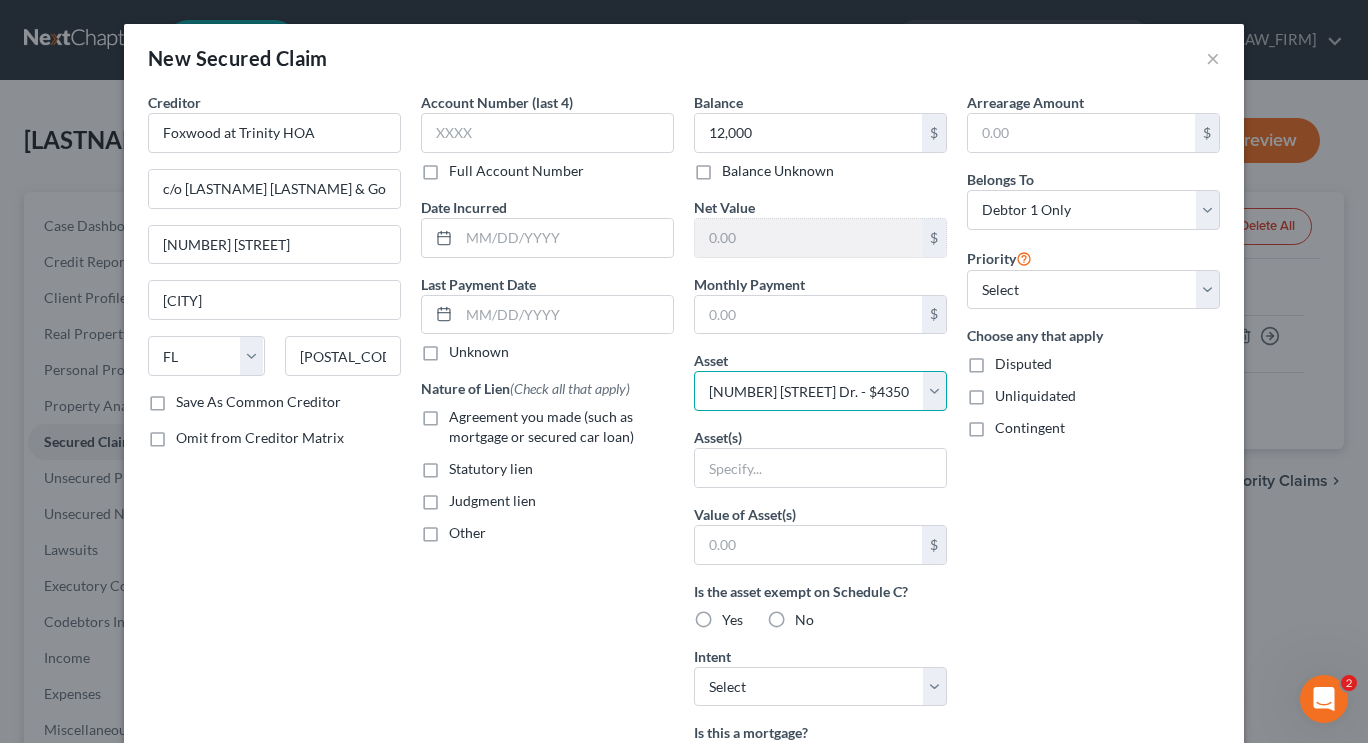 click on "Select Other Multiple Assets 1824 Winsloe Dr. - $435000.0 2018 Hyundai Santa Fe Sport - $6500.0" at bounding box center (820, 391) 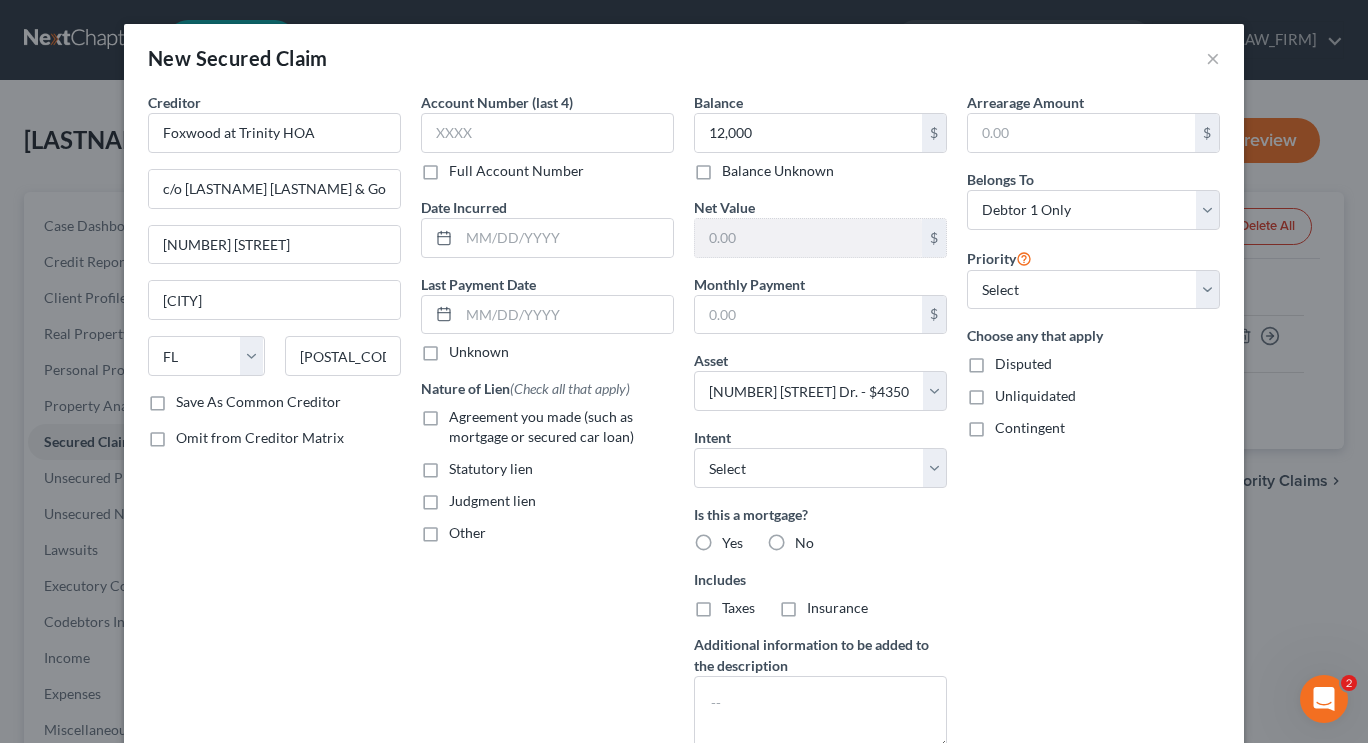 click on "No" at bounding box center (804, 543) 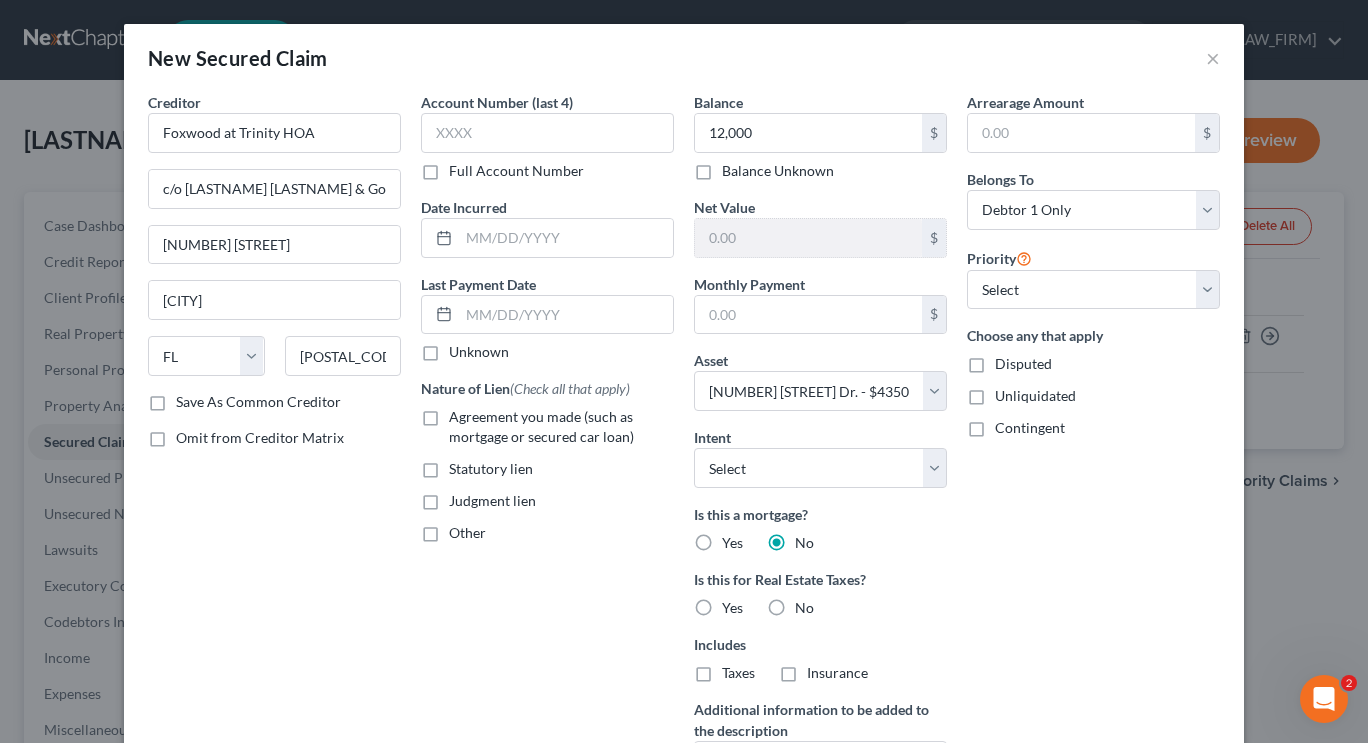 click on "No" at bounding box center [804, 608] 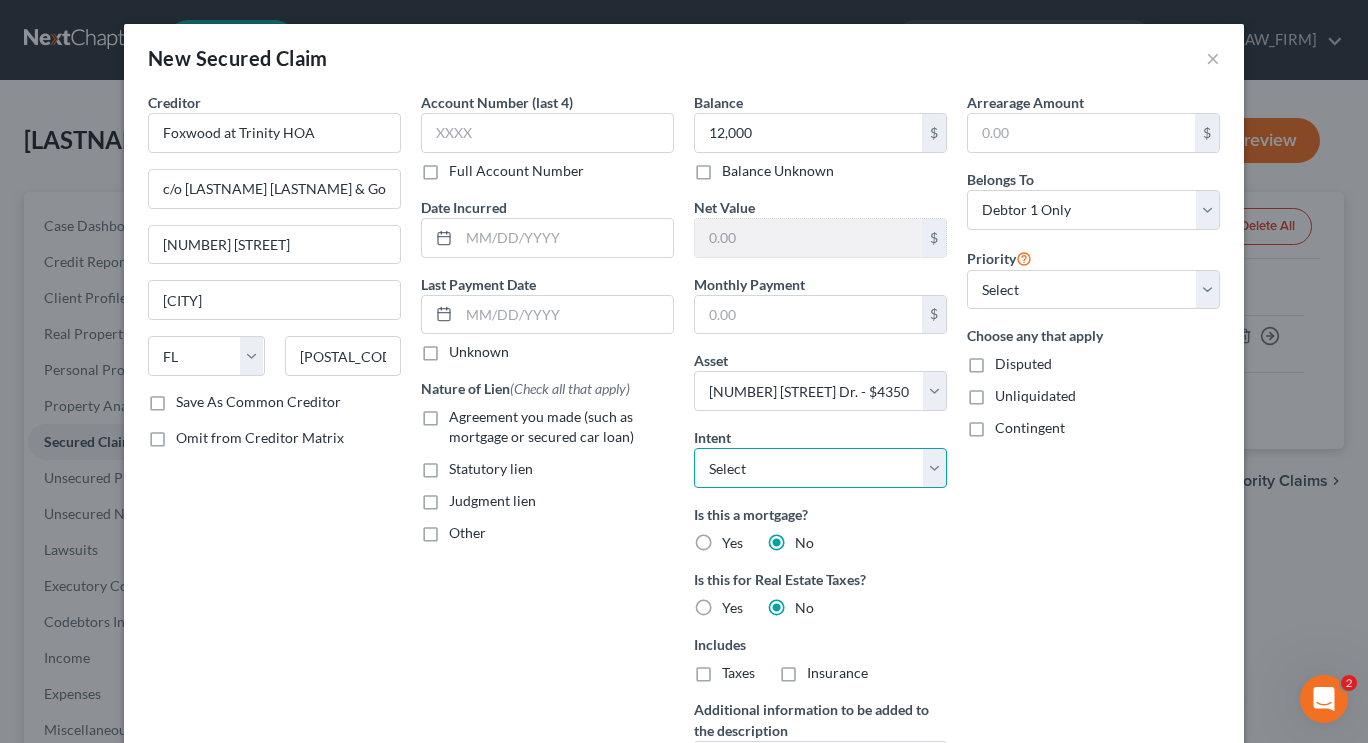 click on "Select Surrender Redeem Reaffirm Avoid Other" at bounding box center (820, 468) 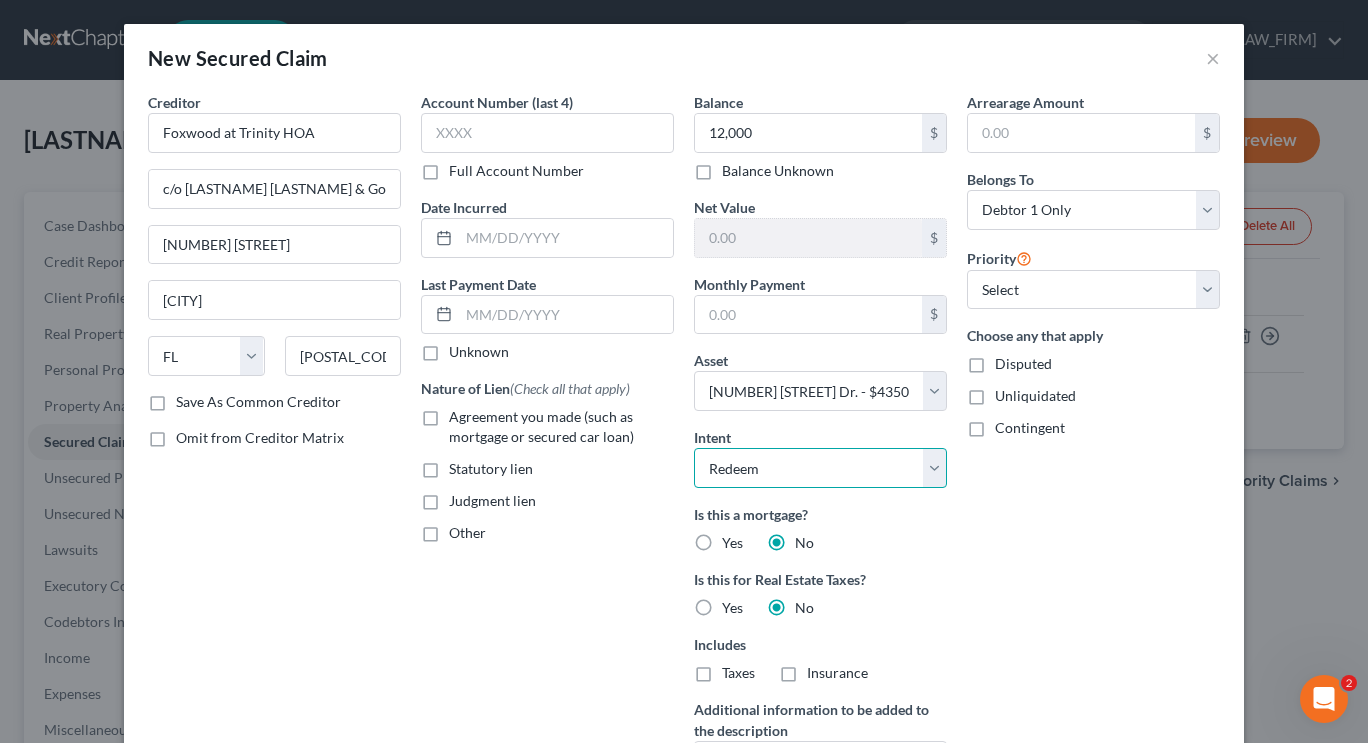 click on "Select Surrender Redeem Reaffirm Avoid Other" at bounding box center (820, 468) 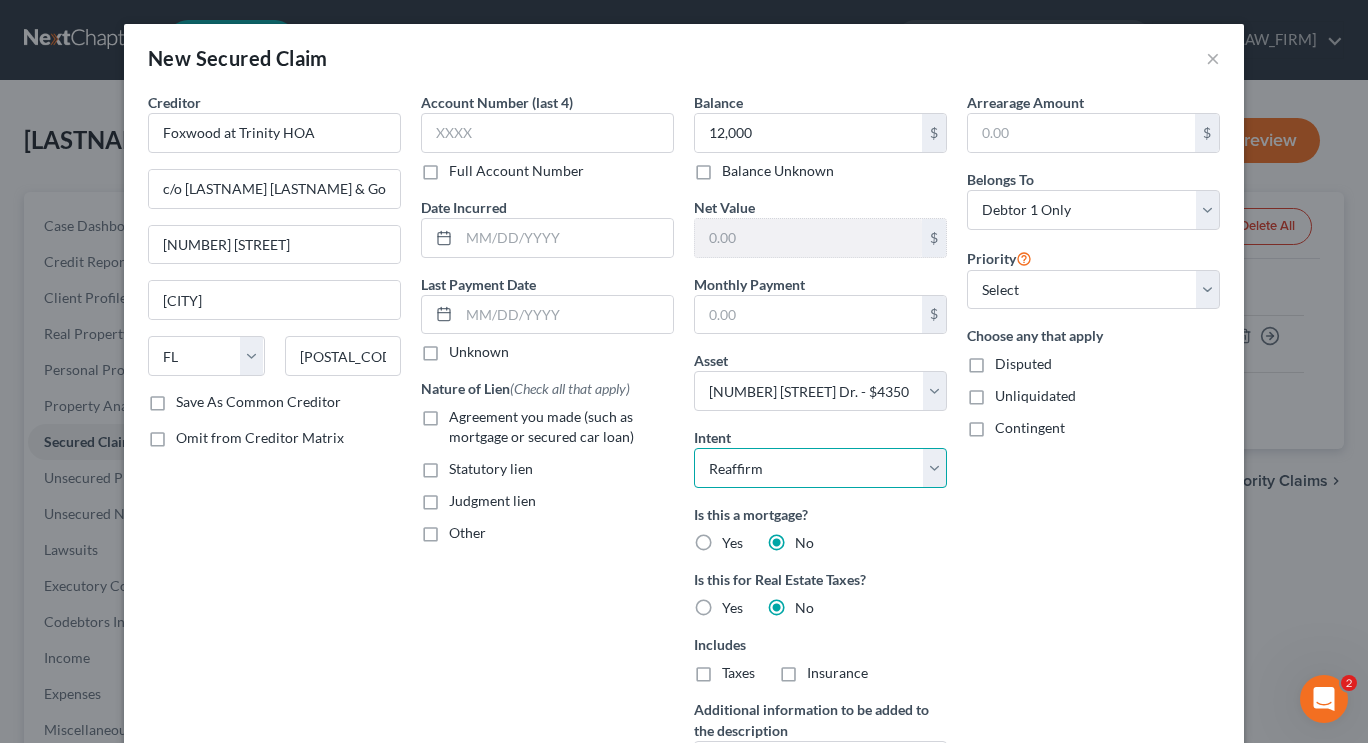 click on "Select Surrender Redeem Reaffirm Avoid Other" at bounding box center (820, 468) 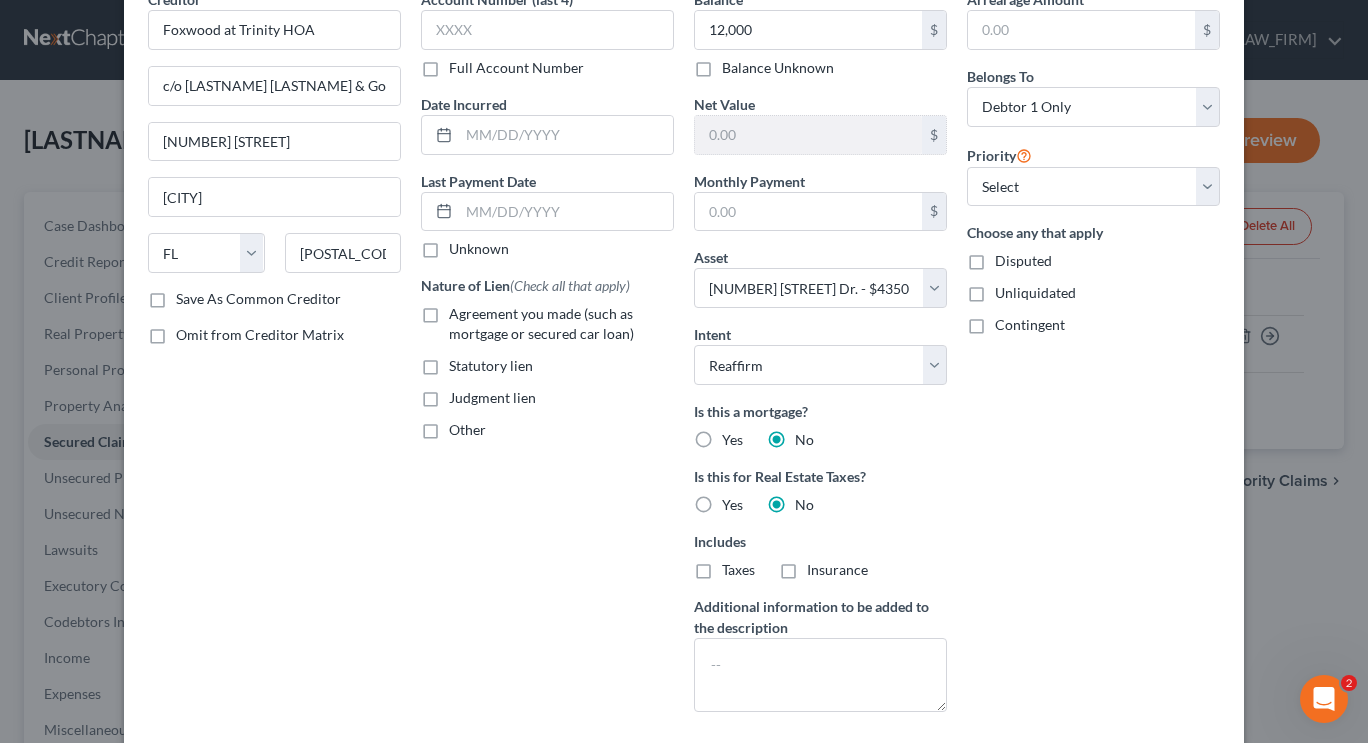 scroll, scrollTop: 123, scrollLeft: 0, axis: vertical 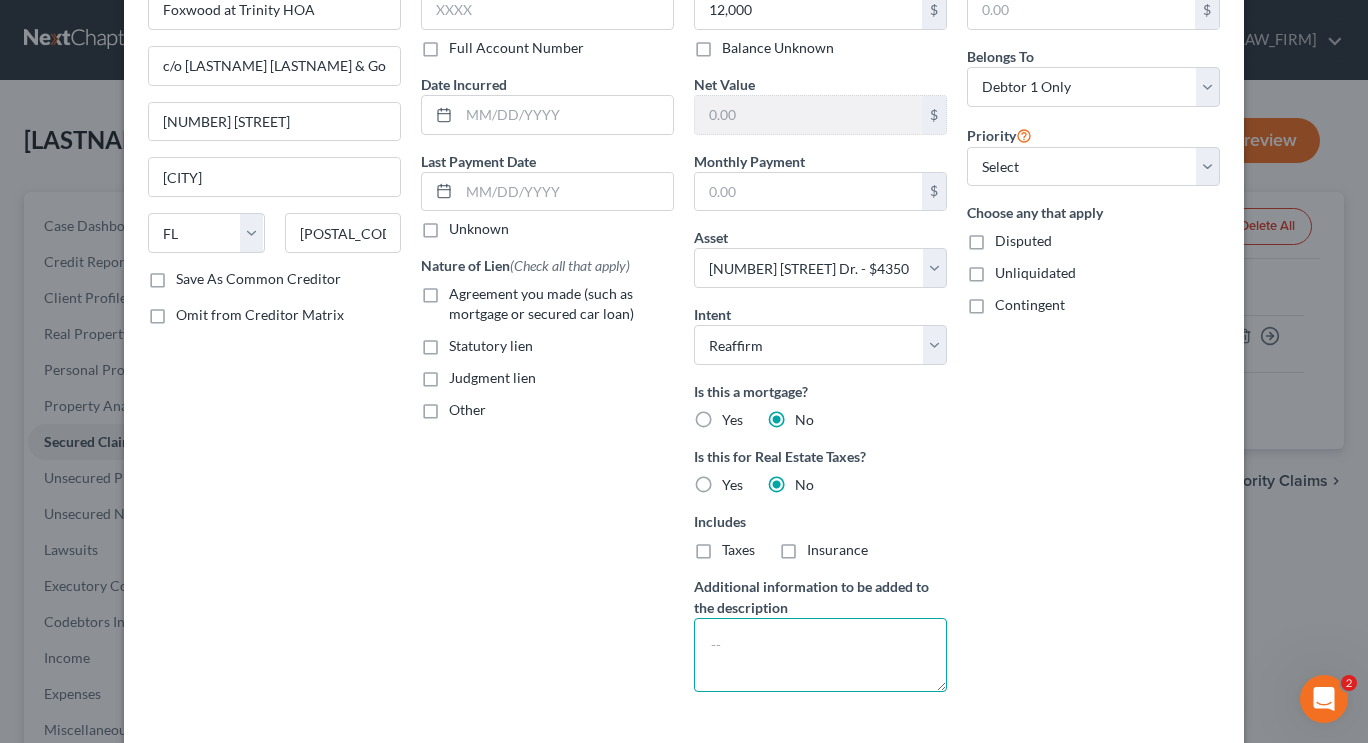 click at bounding box center (820, 655) 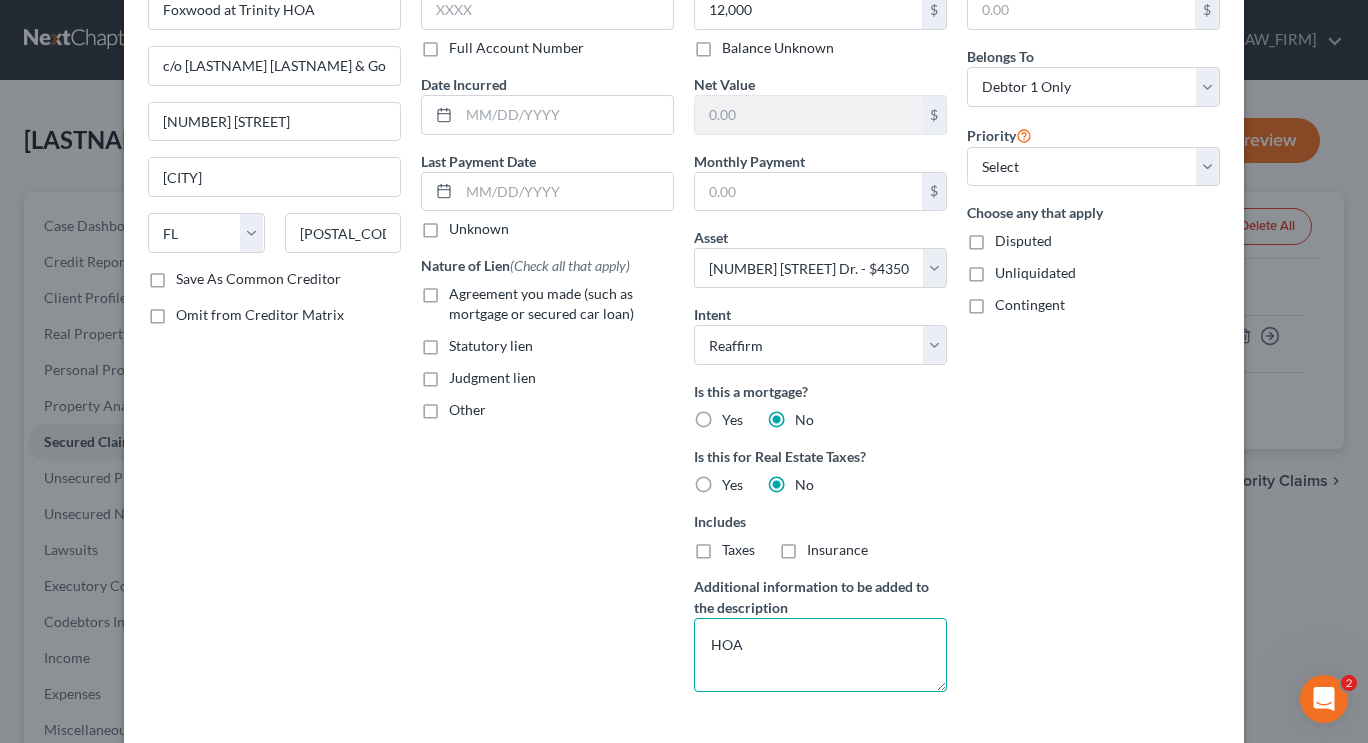 type on "HOA" 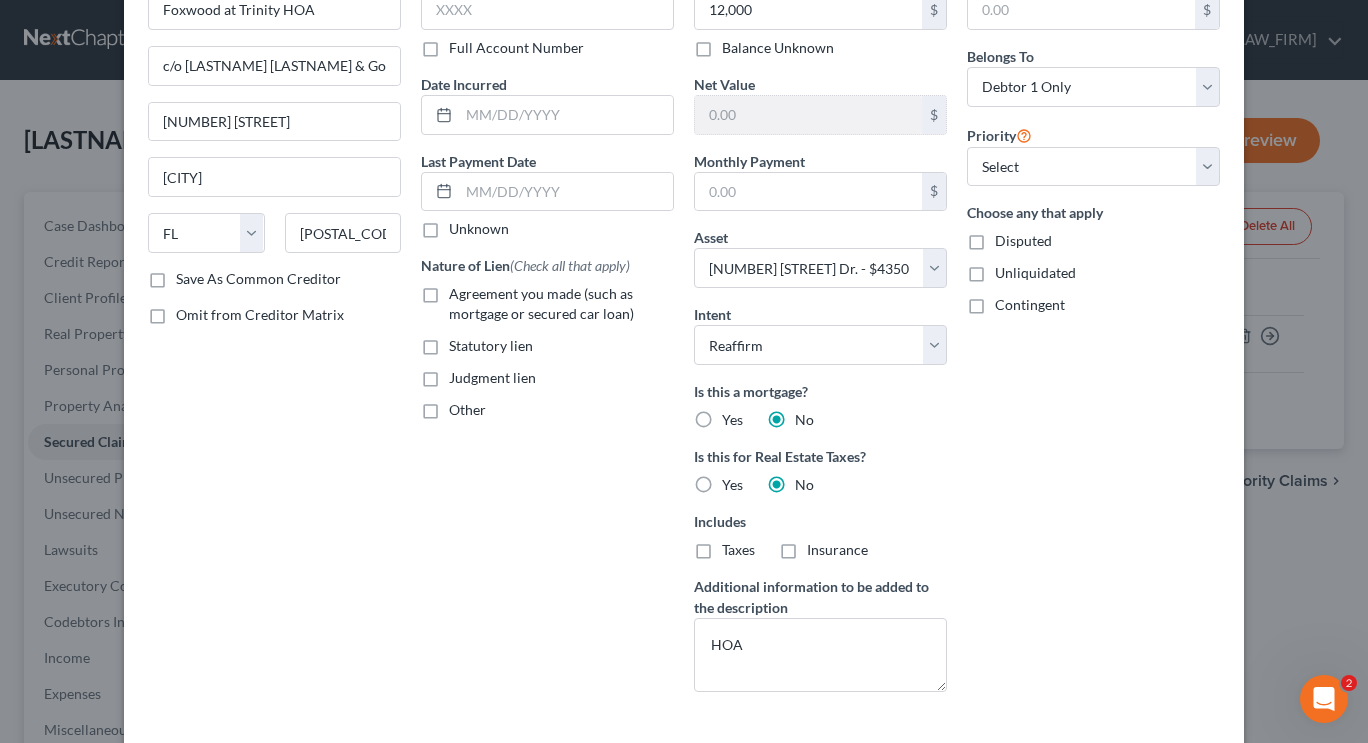 scroll, scrollTop: 0, scrollLeft: 0, axis: both 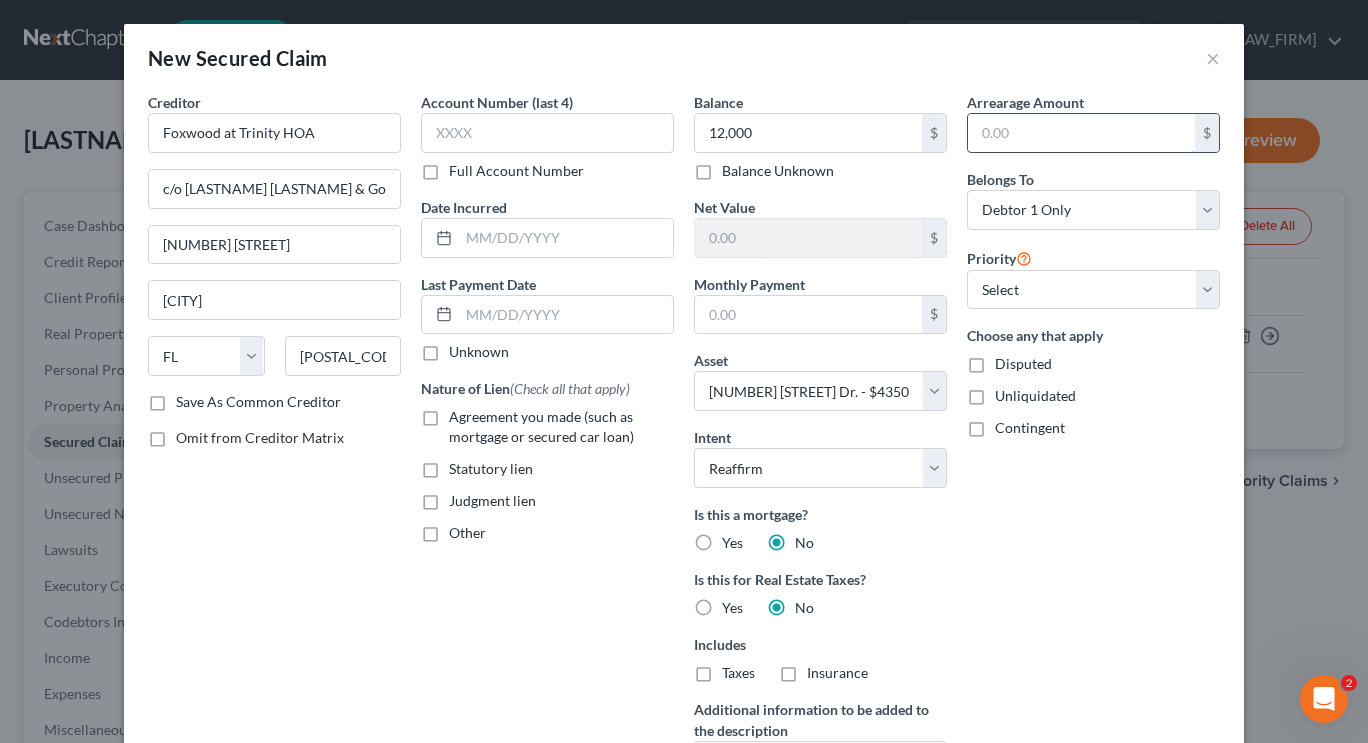 click at bounding box center (1081, 133) 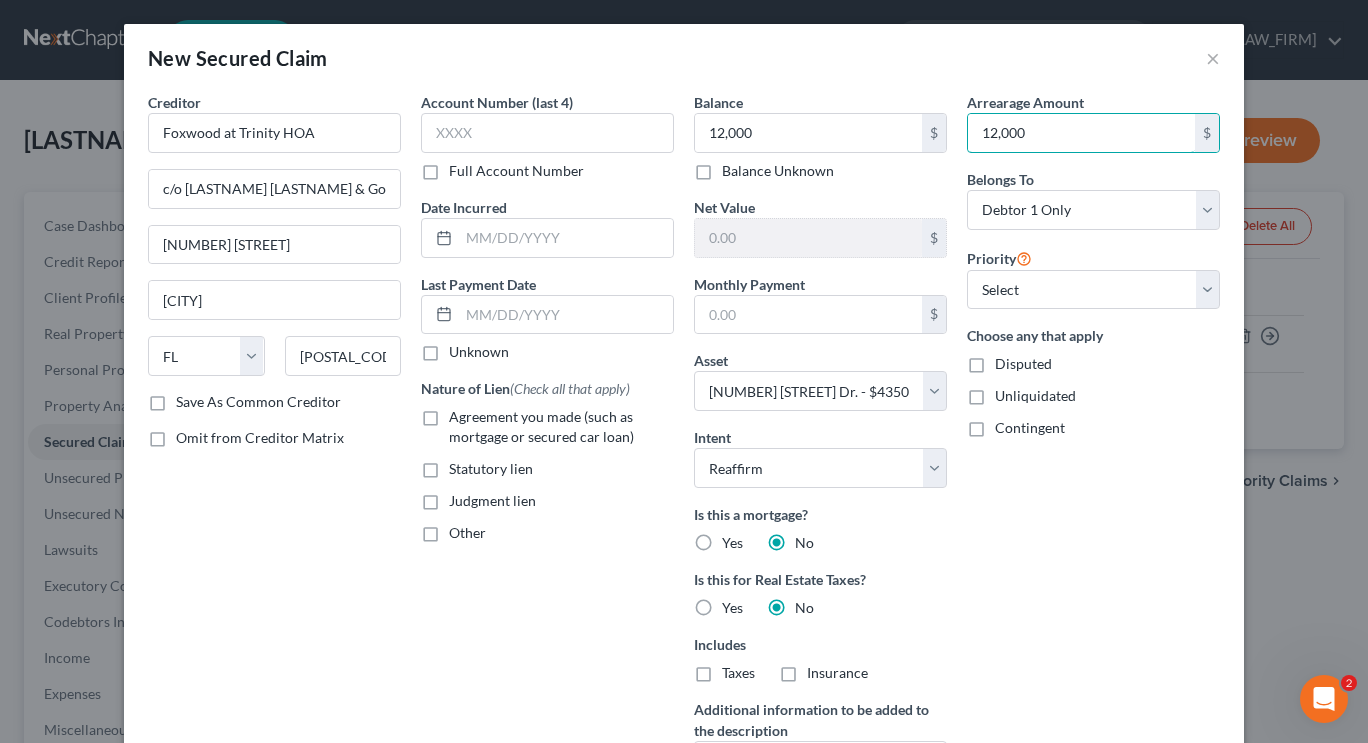 type on "12,000" 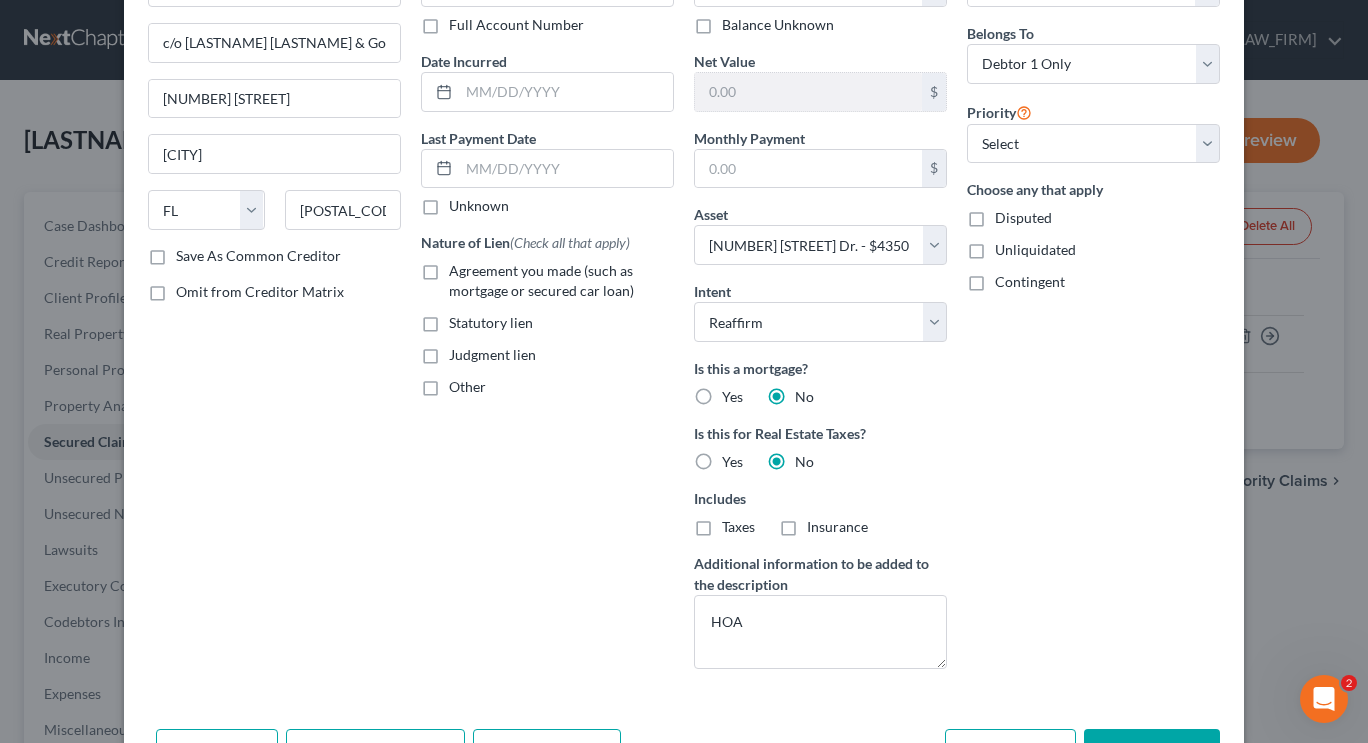 scroll, scrollTop: 213, scrollLeft: 0, axis: vertical 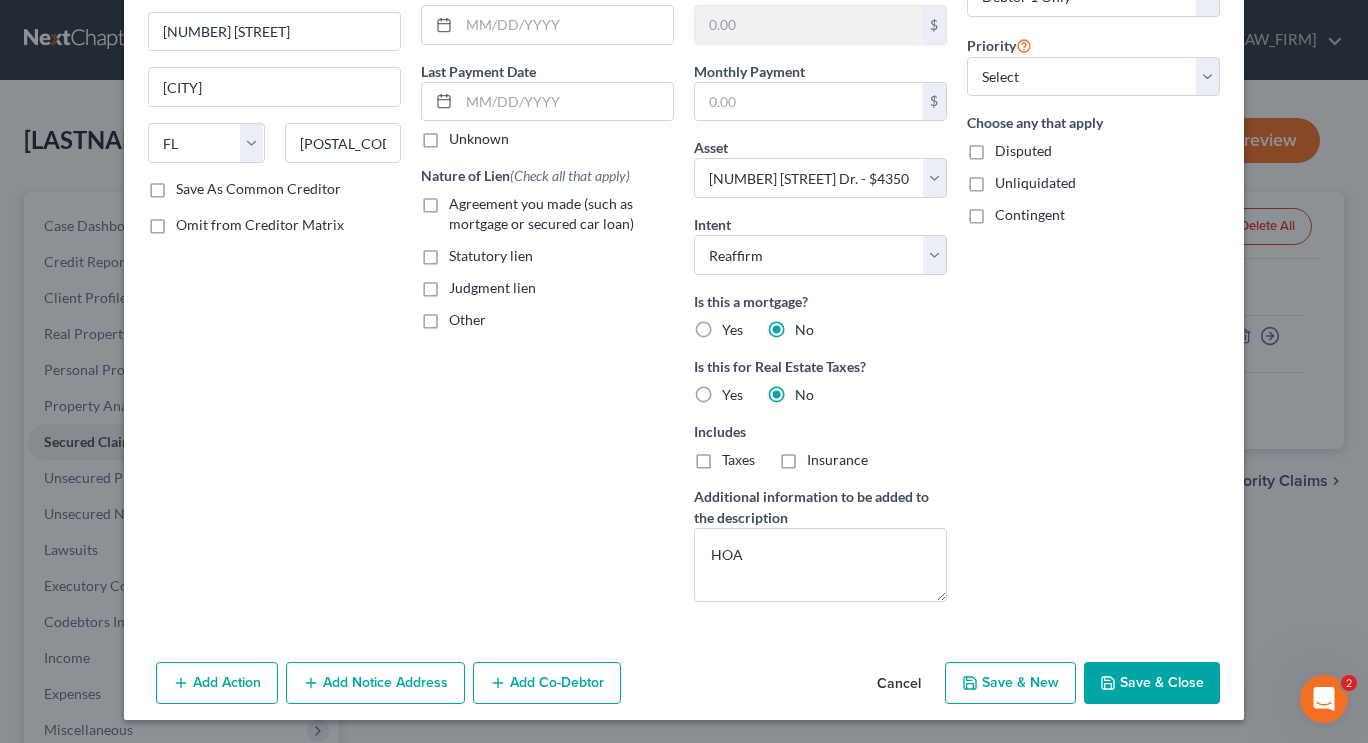 click on "Save & Close" at bounding box center (1152, 683) 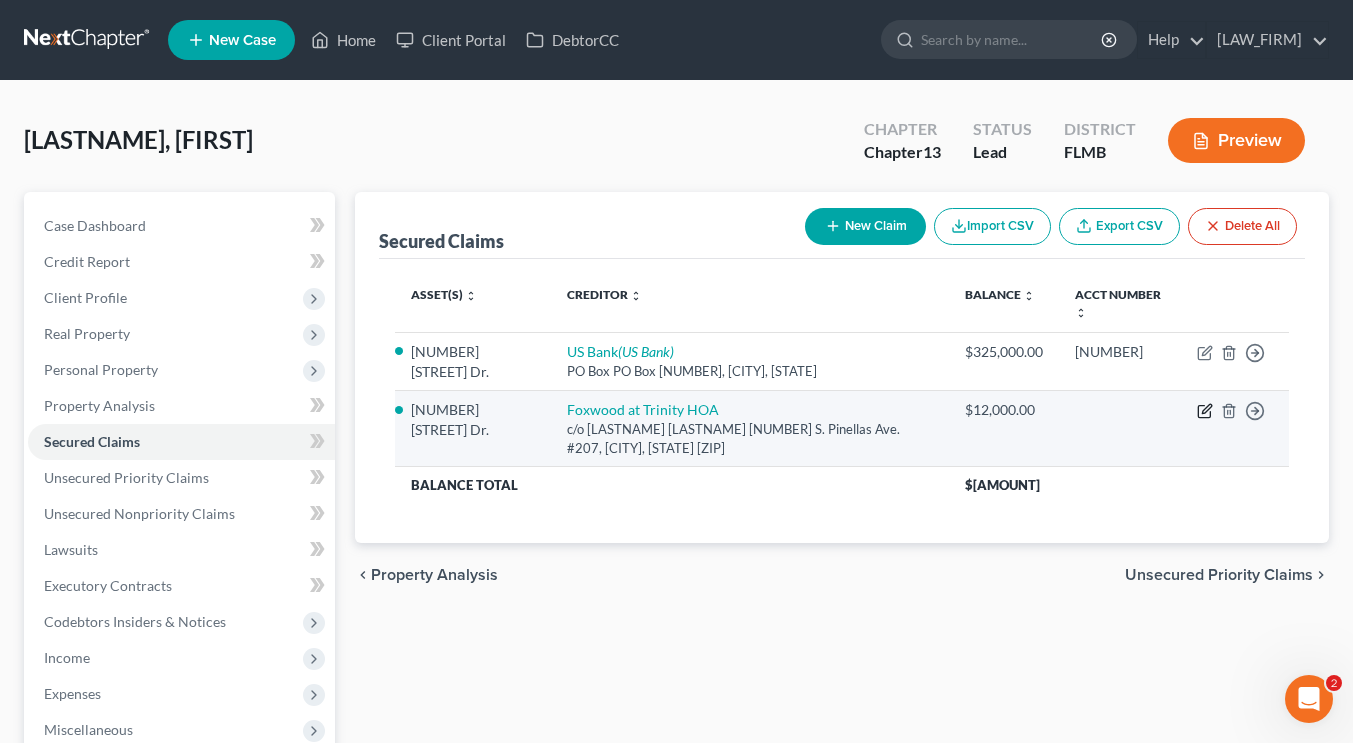 click 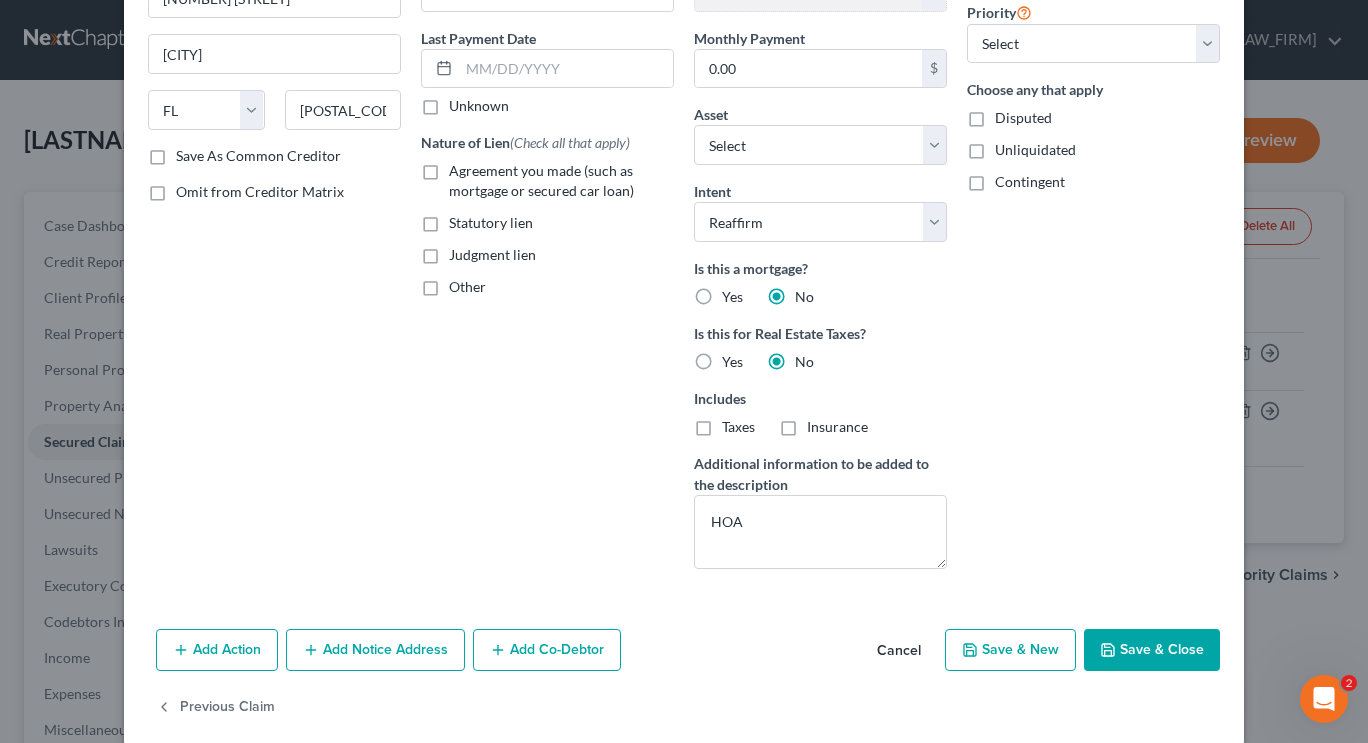 scroll, scrollTop: 271, scrollLeft: 0, axis: vertical 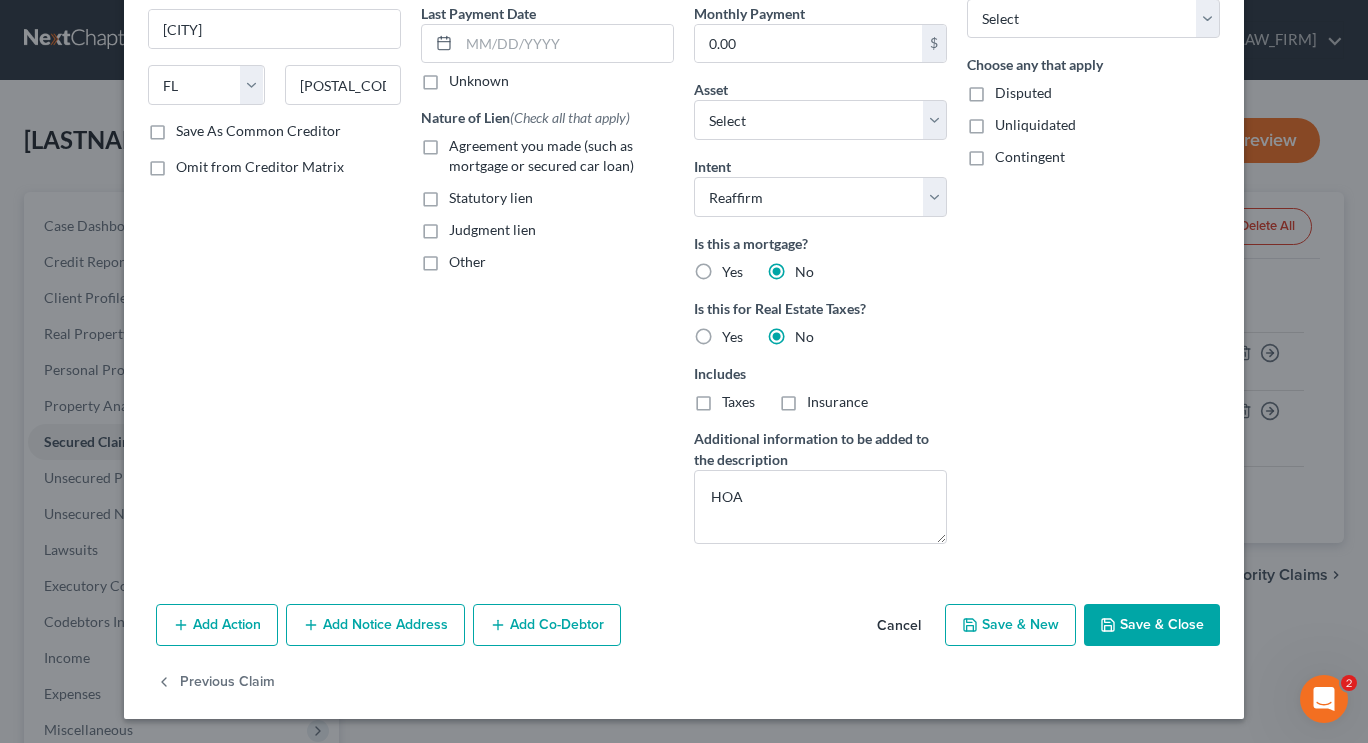 click on "Save & Close" at bounding box center (1152, 625) 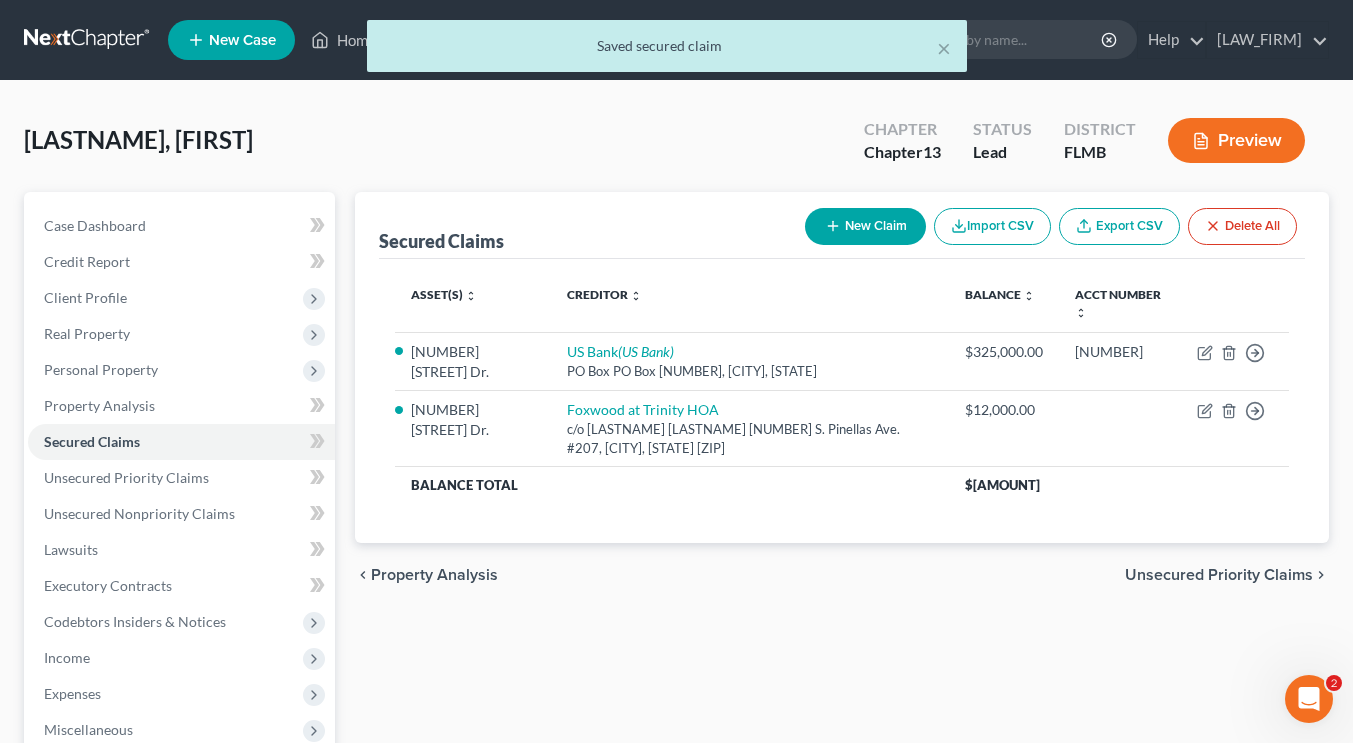 click on "New Claim" at bounding box center [865, 226] 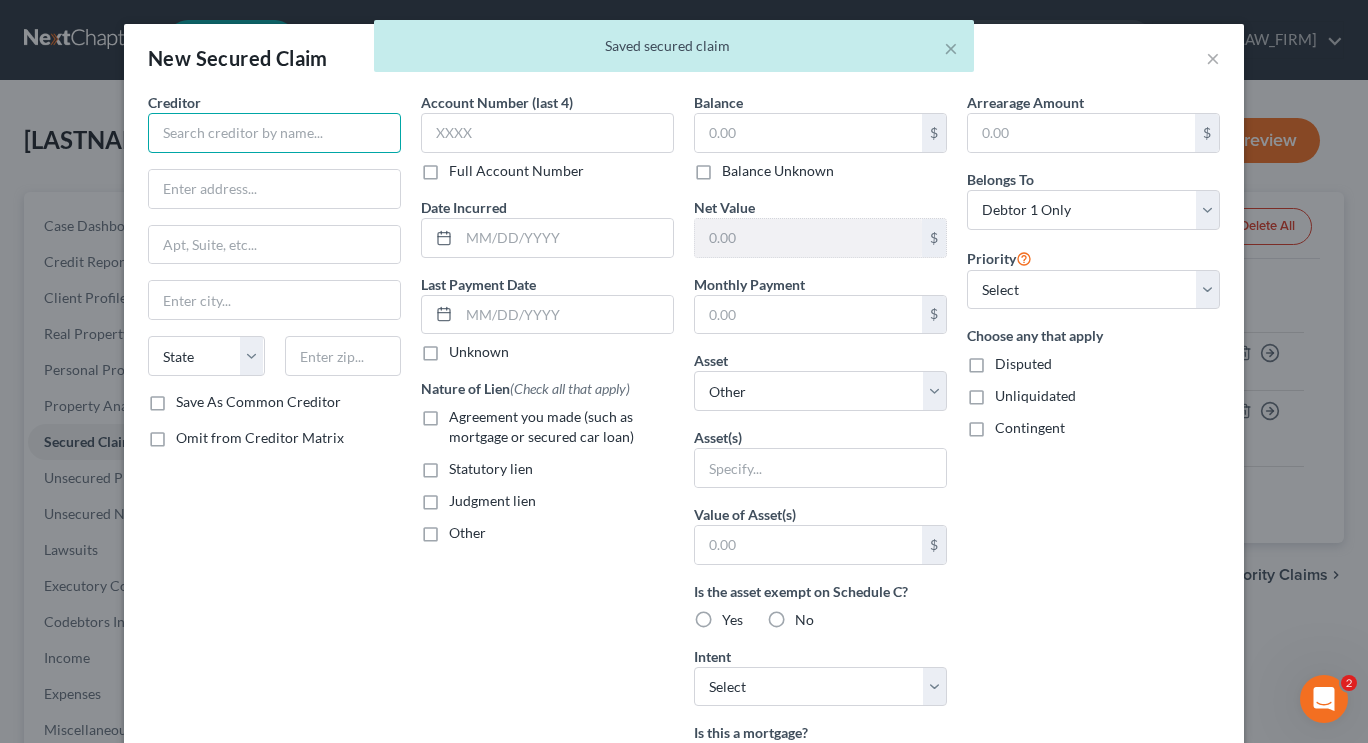 click at bounding box center (274, 133) 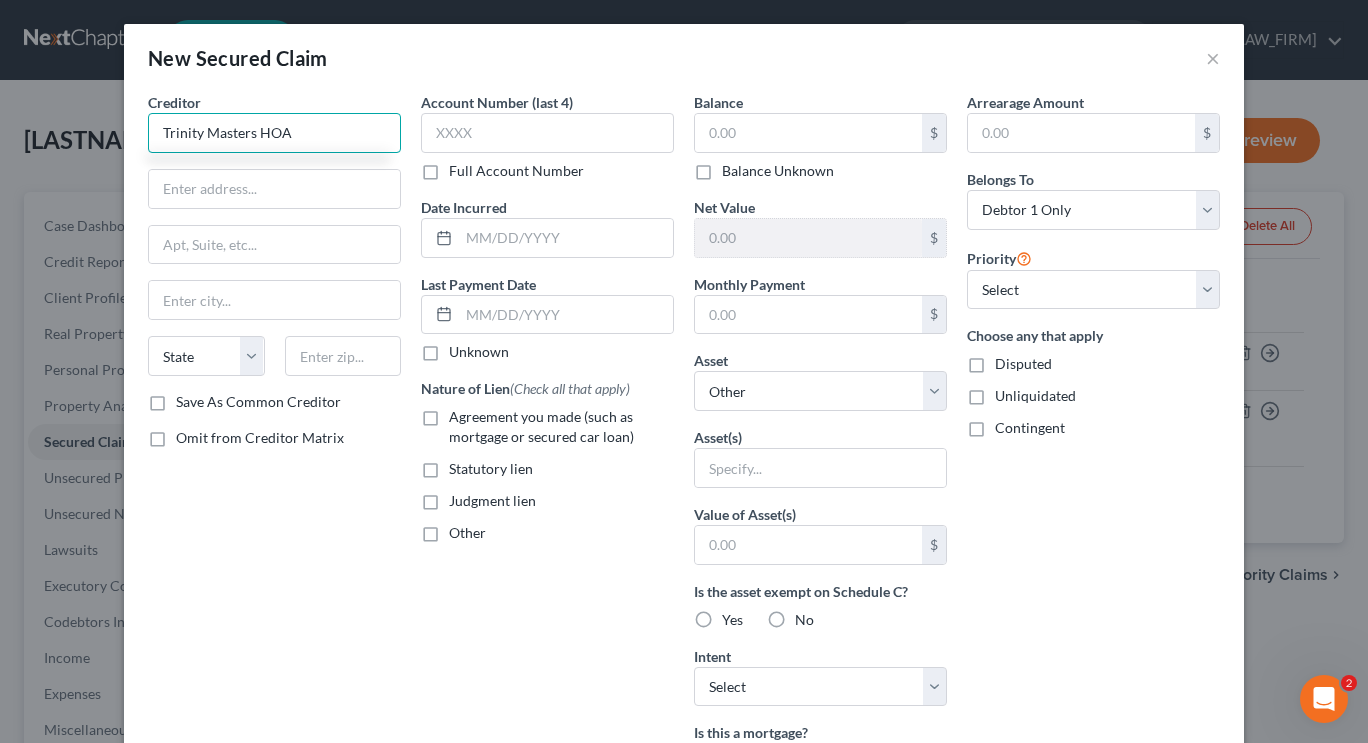 type on "Trinity Masters HOA" 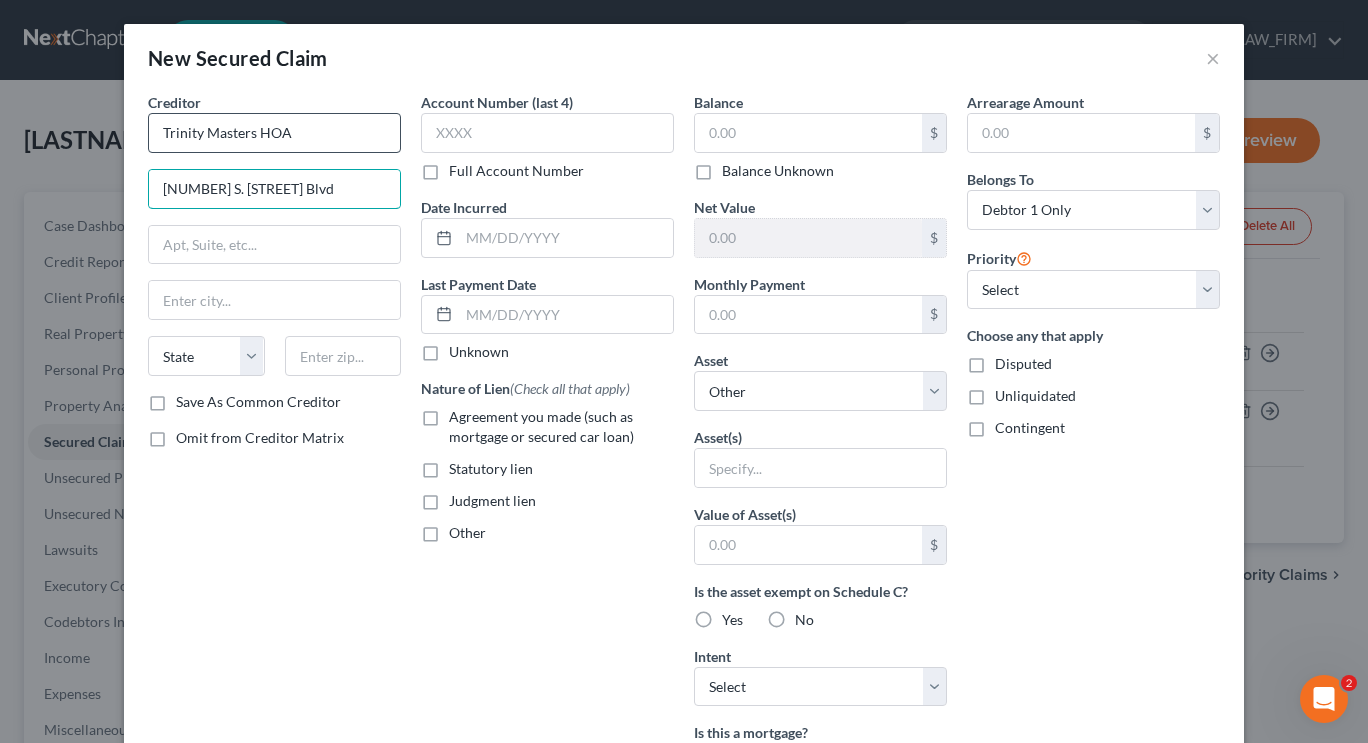 type on "[NUMBER] S. [STREET] Blvd" 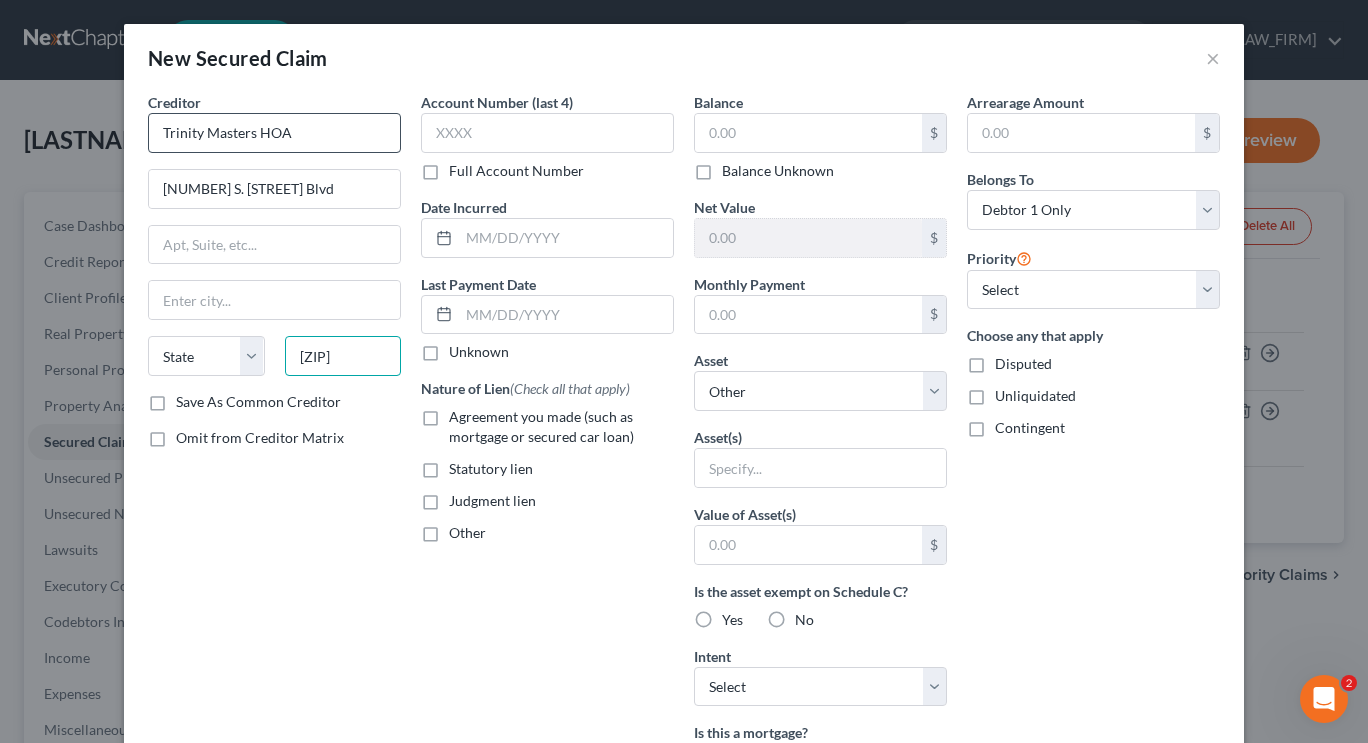 type on "[ZIP]" 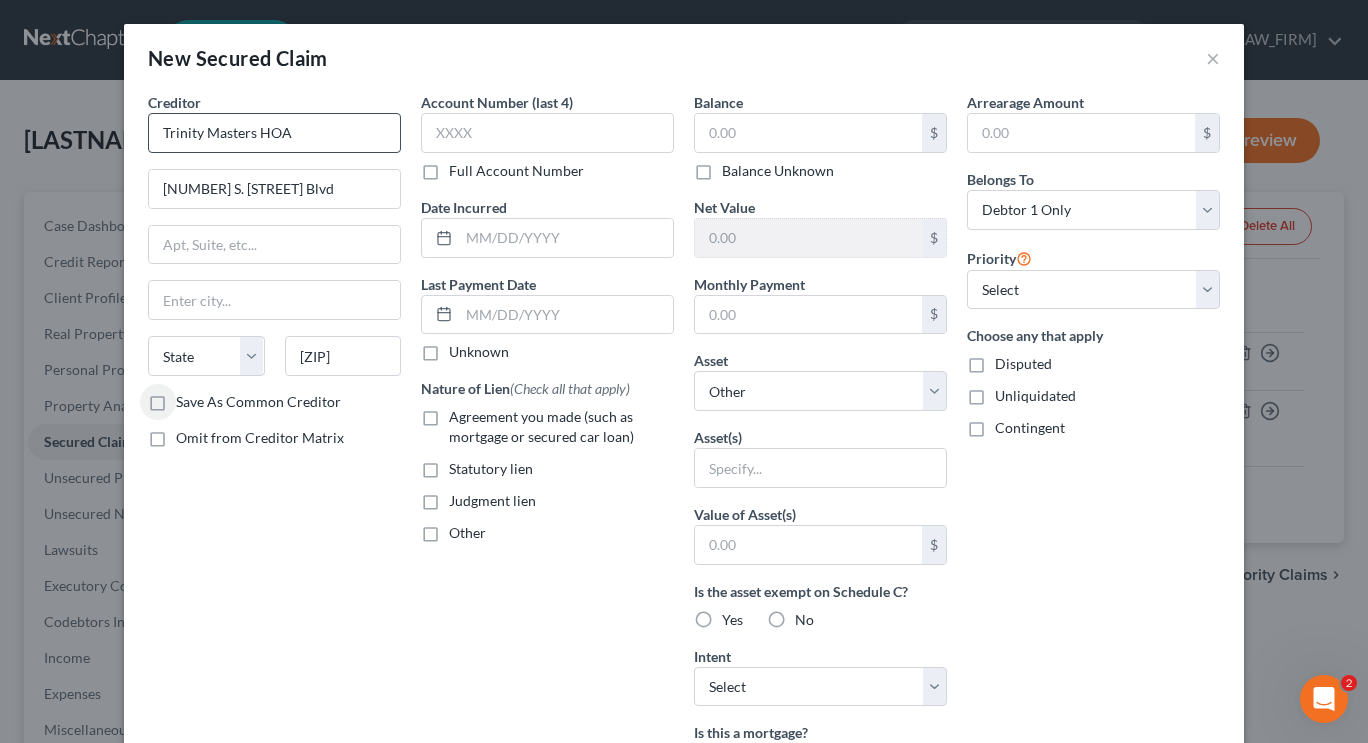 type on "[CITY]" 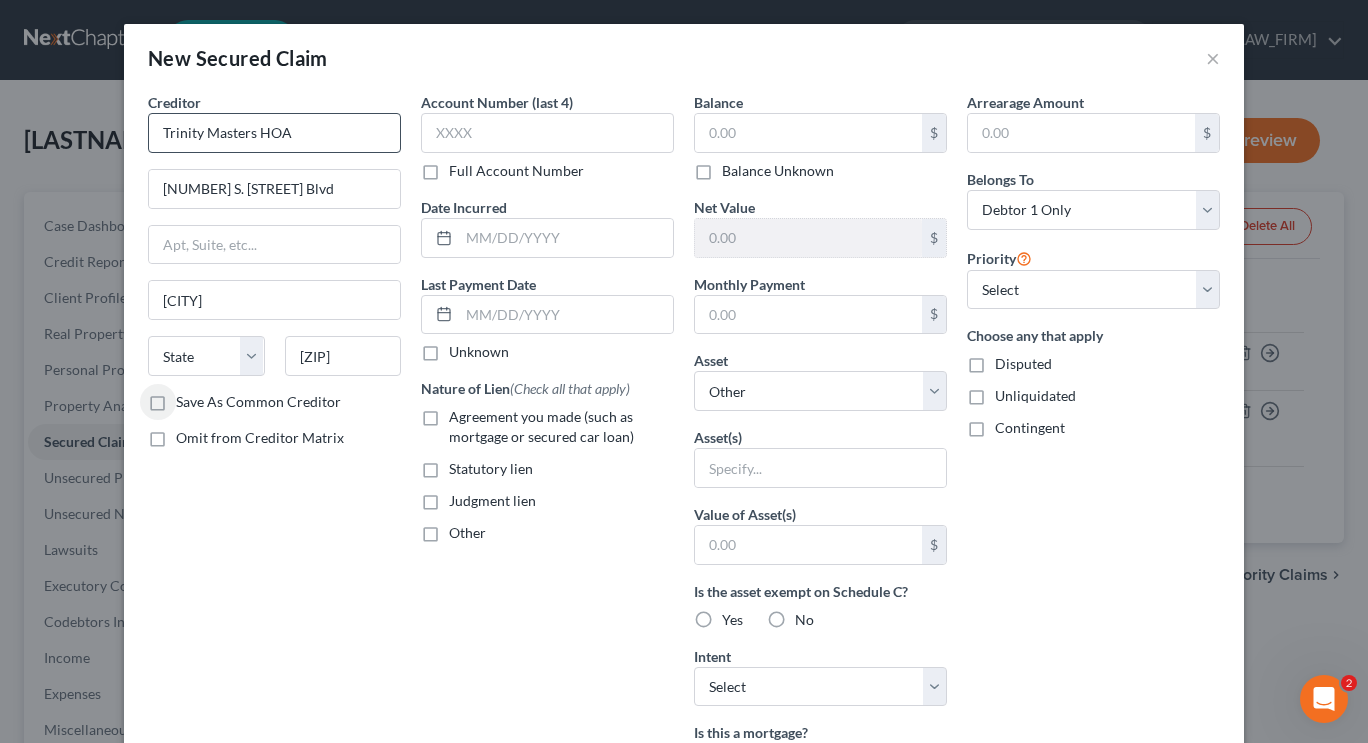 select on "9" 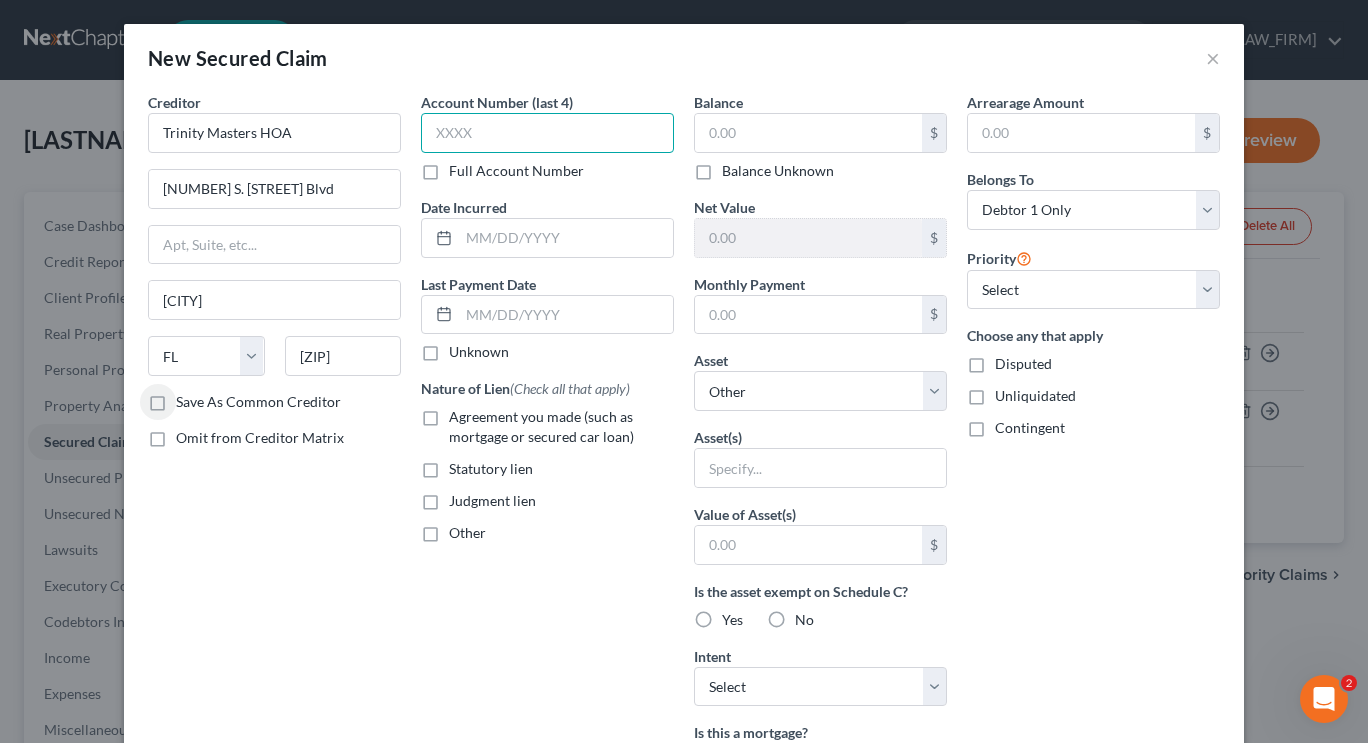 click at bounding box center (547, 133) 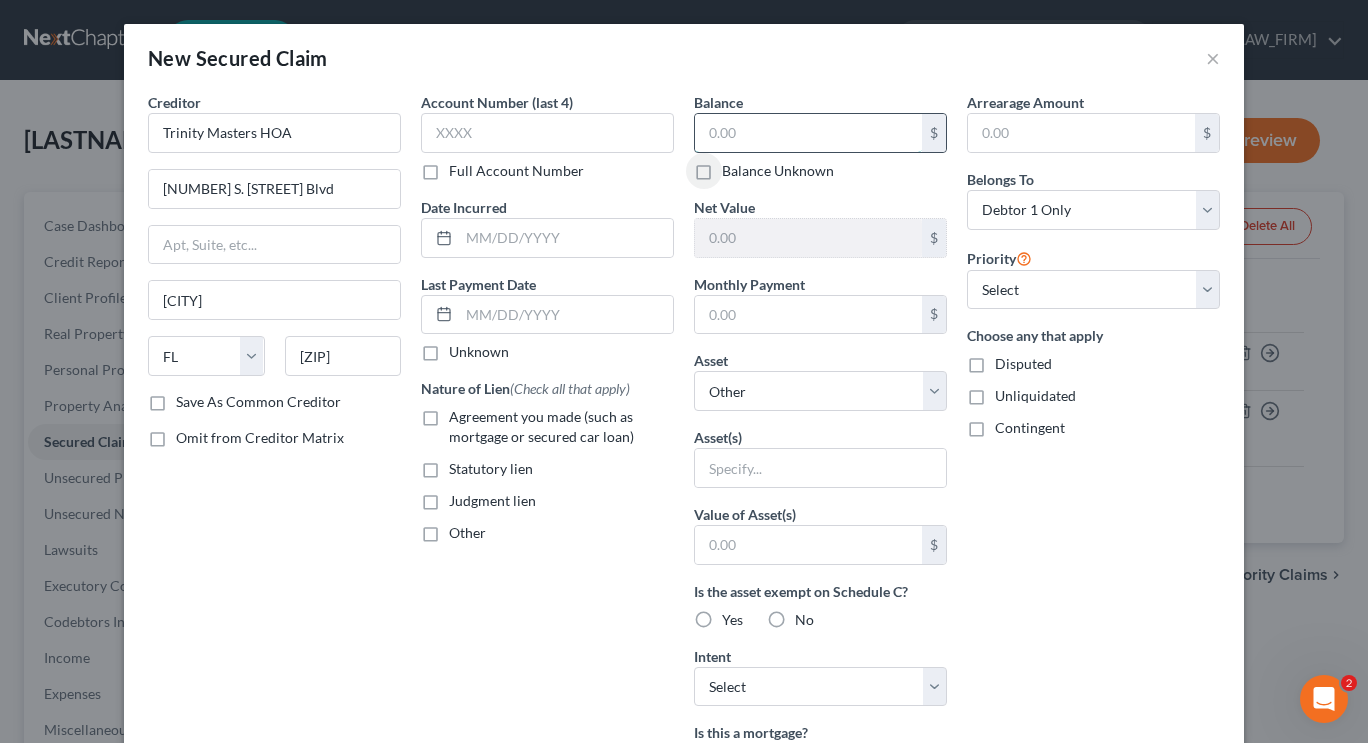 click at bounding box center (808, 133) 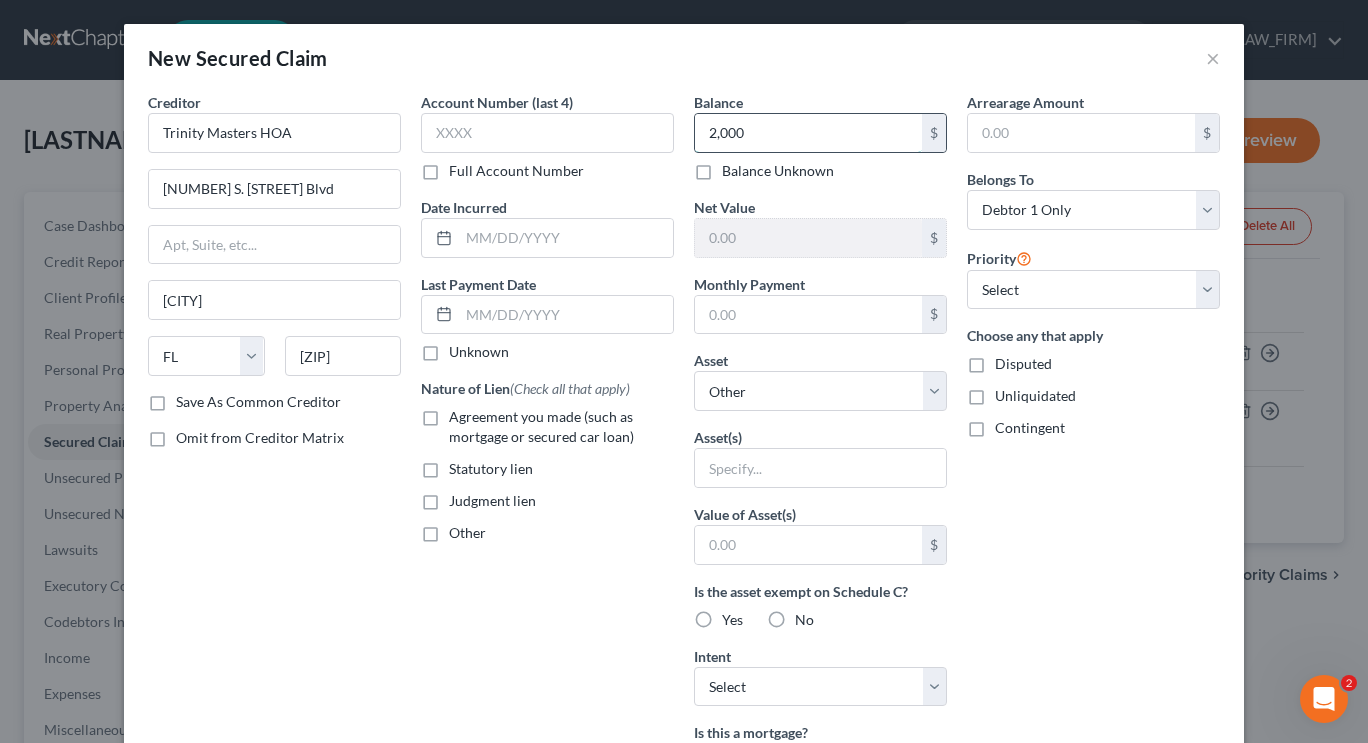 type on "2,000" 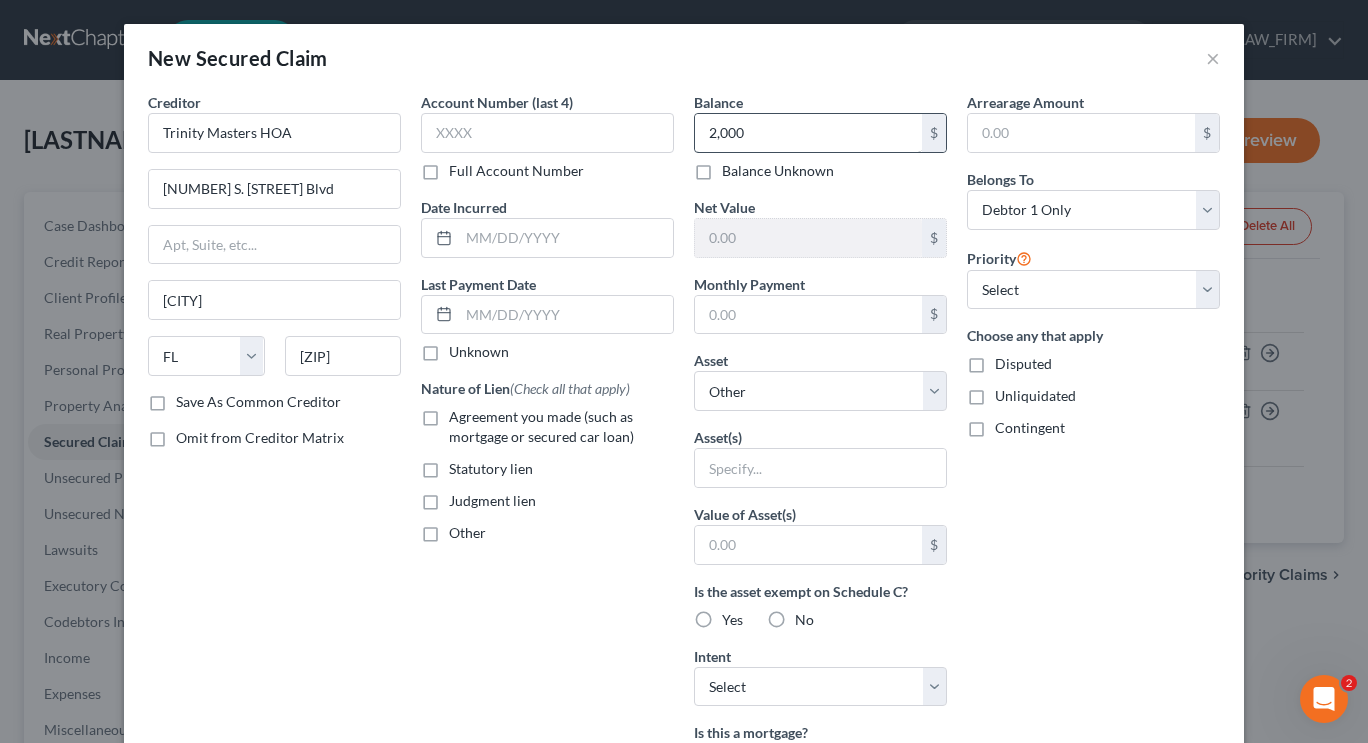 scroll, scrollTop: 367, scrollLeft: 0, axis: vertical 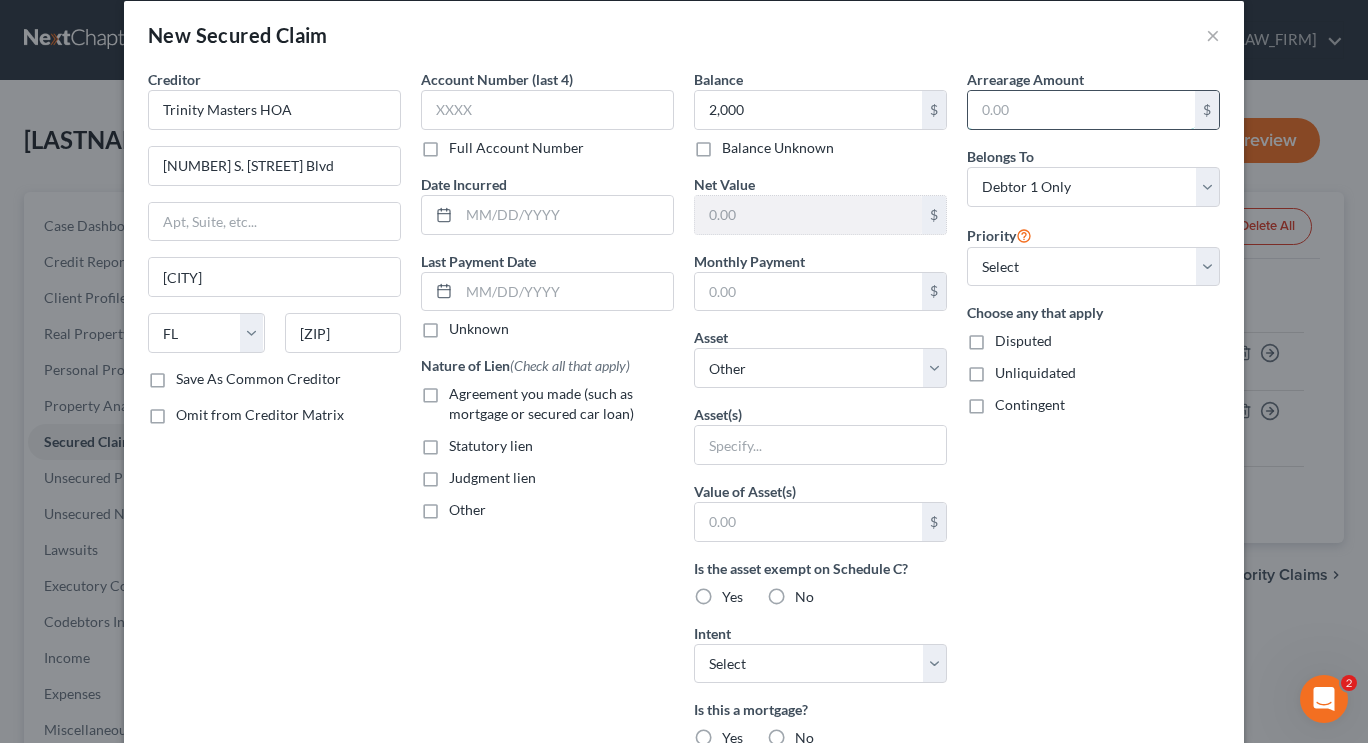 click at bounding box center (1081, 110) 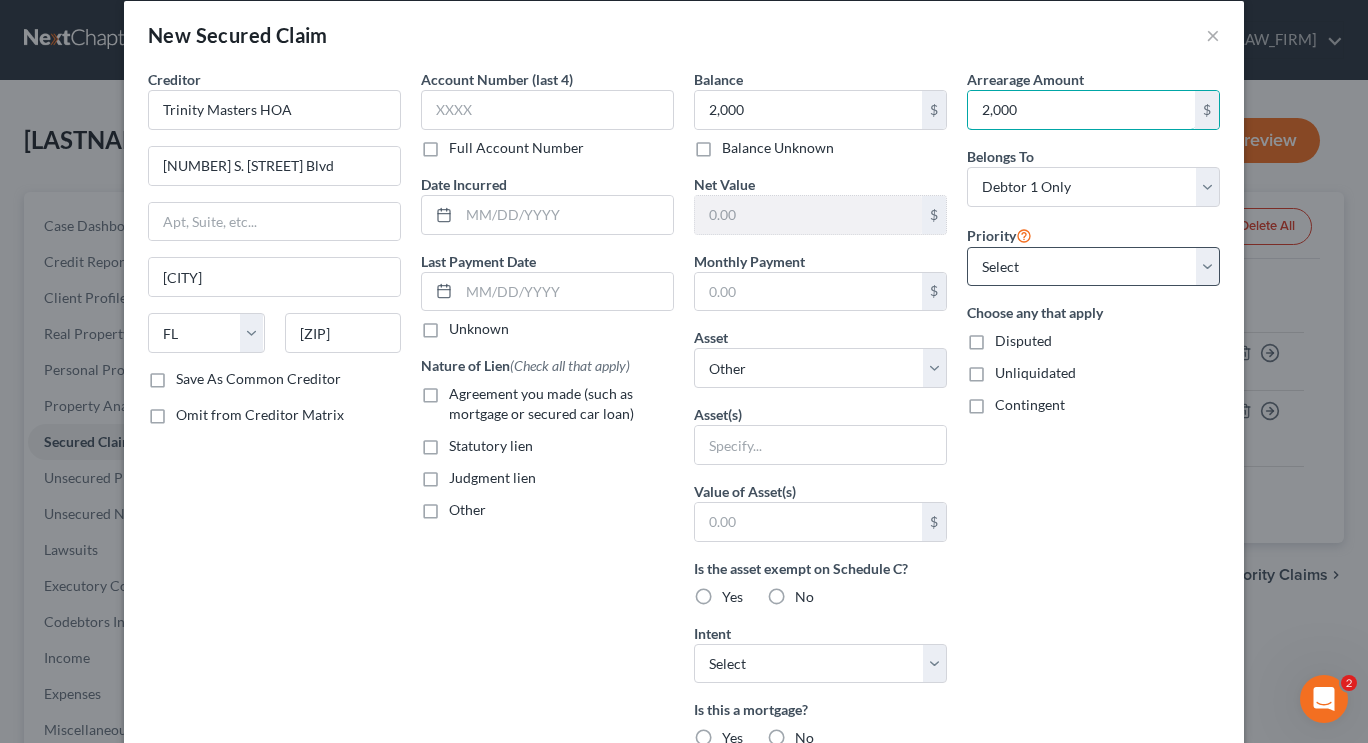 type on "2,000" 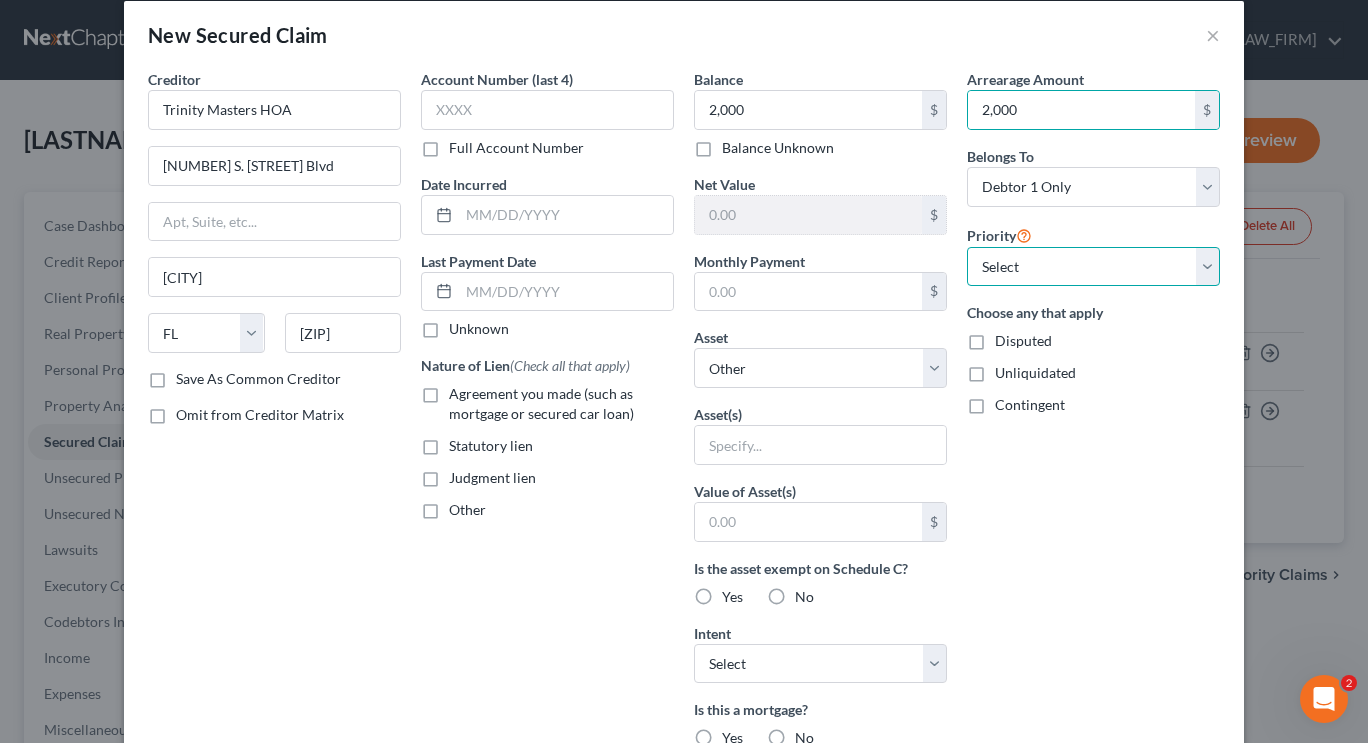 click on "Select 1st 2nd 3rd 4th 5th 6th 7th 8th 9th 10th 11th 12th 13th 14th 15th 16th 17th 18th 19th 20th 21th 22th 23th 24th 25th 26th 27th 28th 29th 30th" at bounding box center (1093, 267) 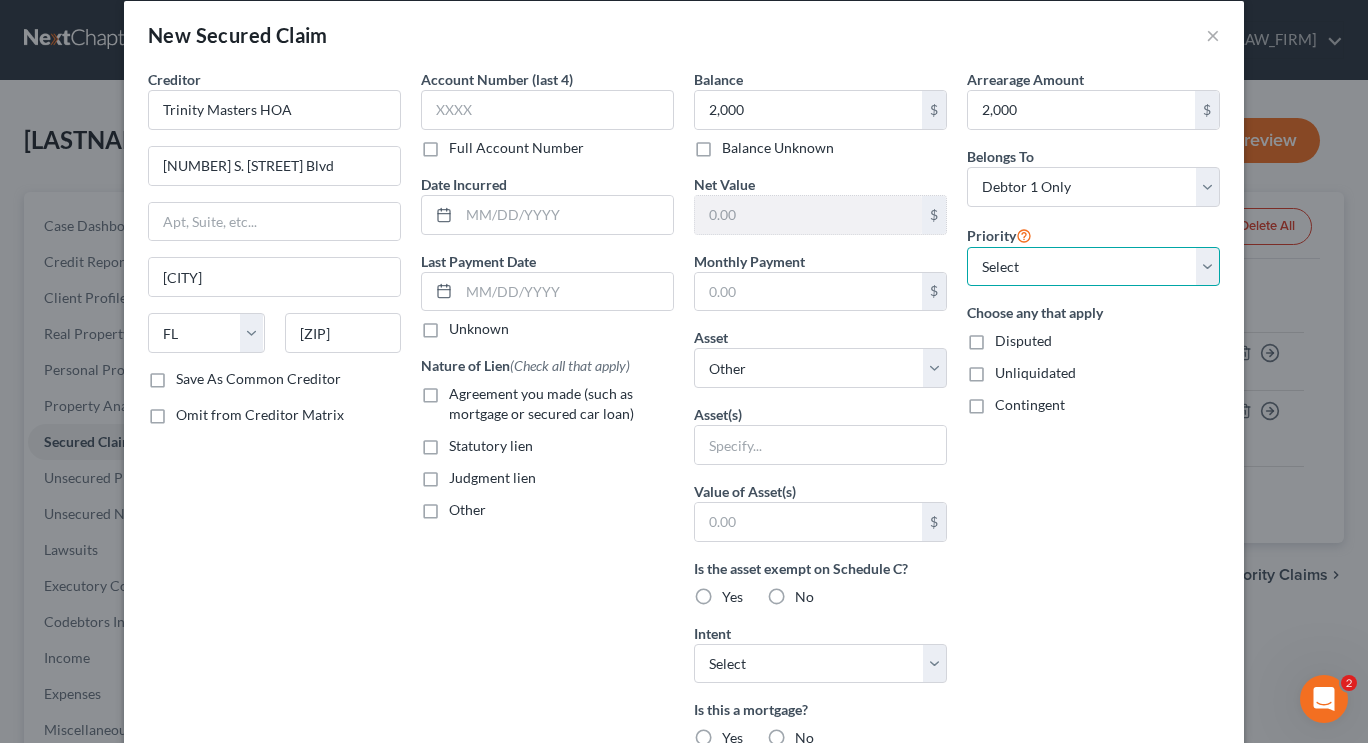 select on "1" 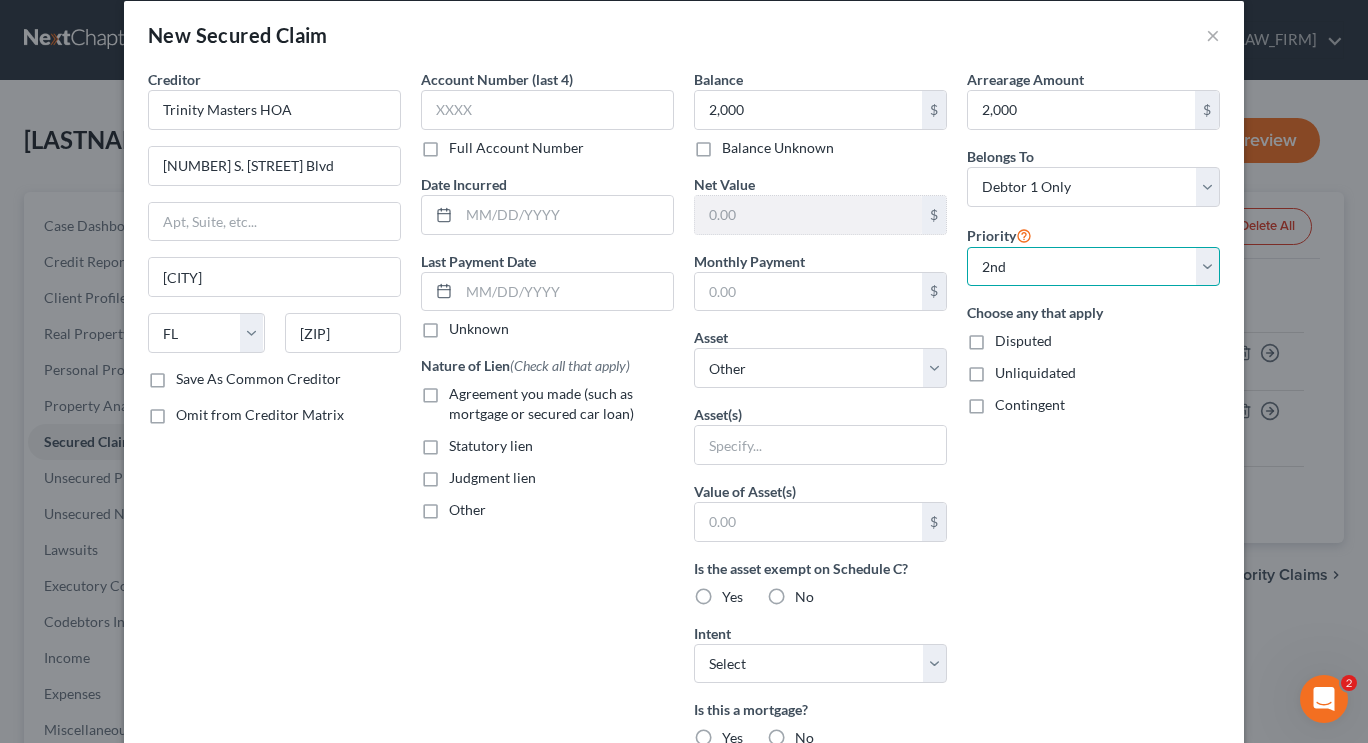 click on "Select 1st 2nd 3rd 4th 5th 6th 7th 8th 9th 10th 11th 12th 13th 14th 15th 16th 17th 18th 19th 20th 21th 22th 23th 24th 25th 26th 27th 28th 29th 30th" at bounding box center [1093, 267] 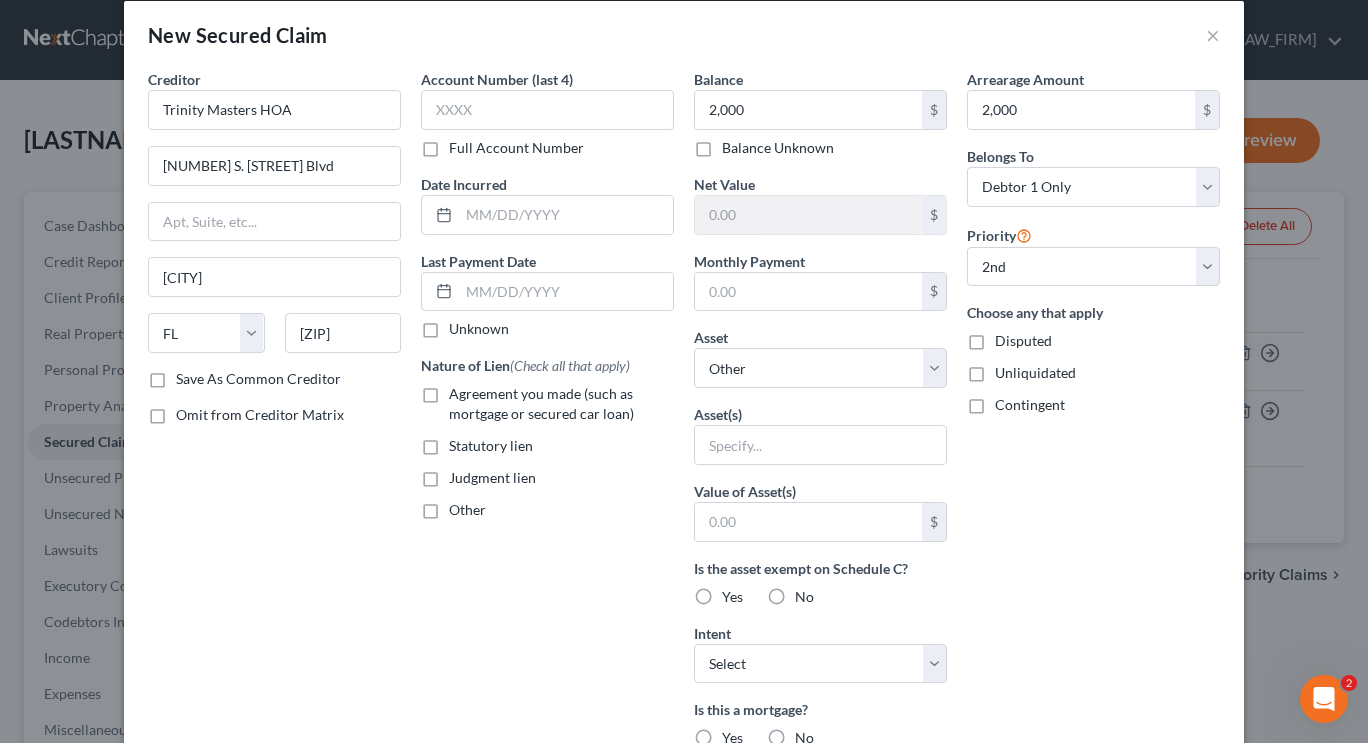 click on "Disputed" at bounding box center [1023, 341] 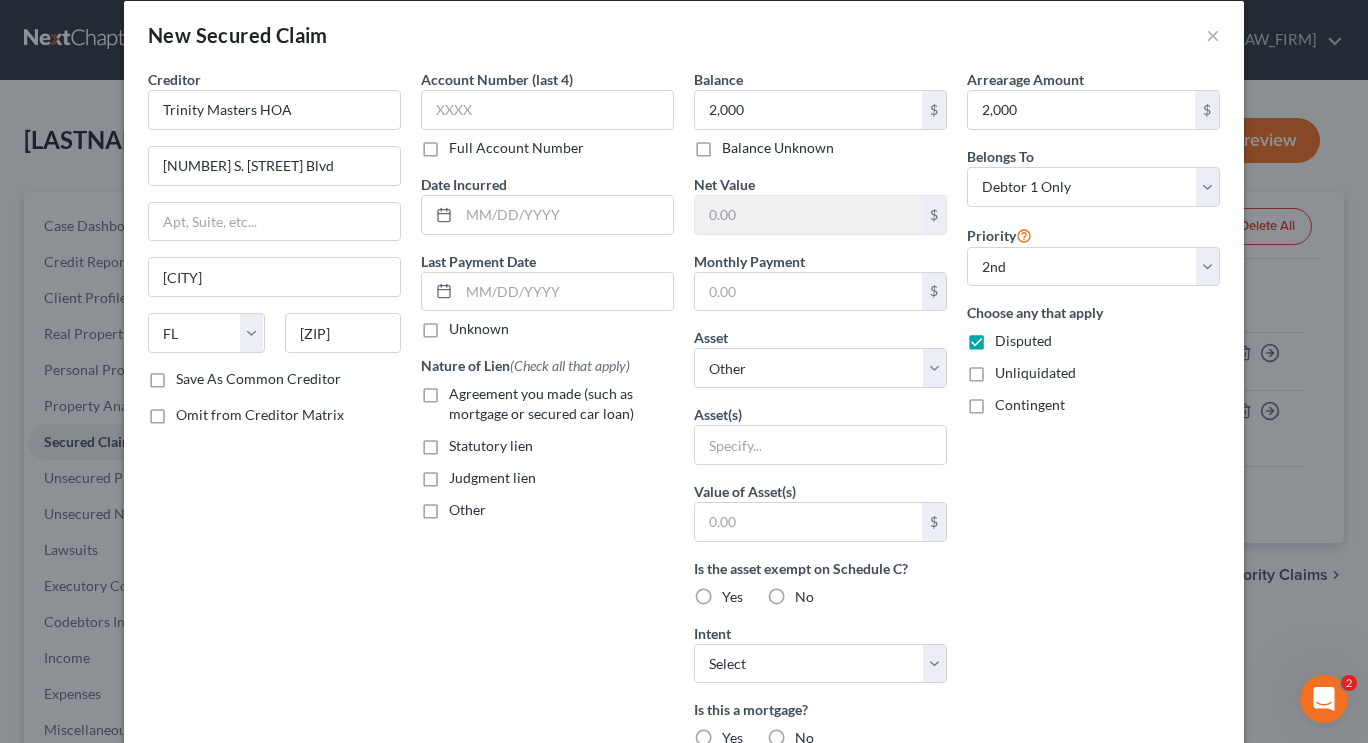 click on "Unliquidated" at bounding box center (1035, 373) 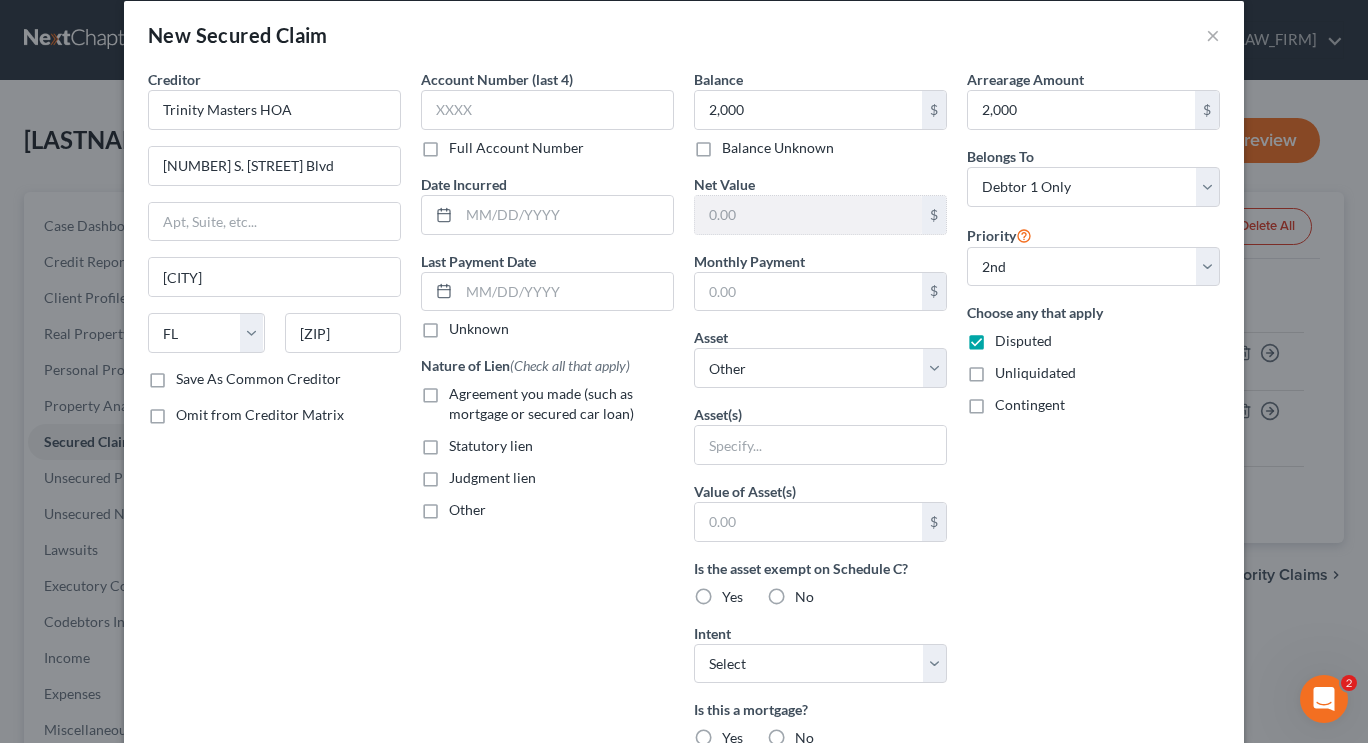 click on "Unliquidated" at bounding box center [1009, 369] 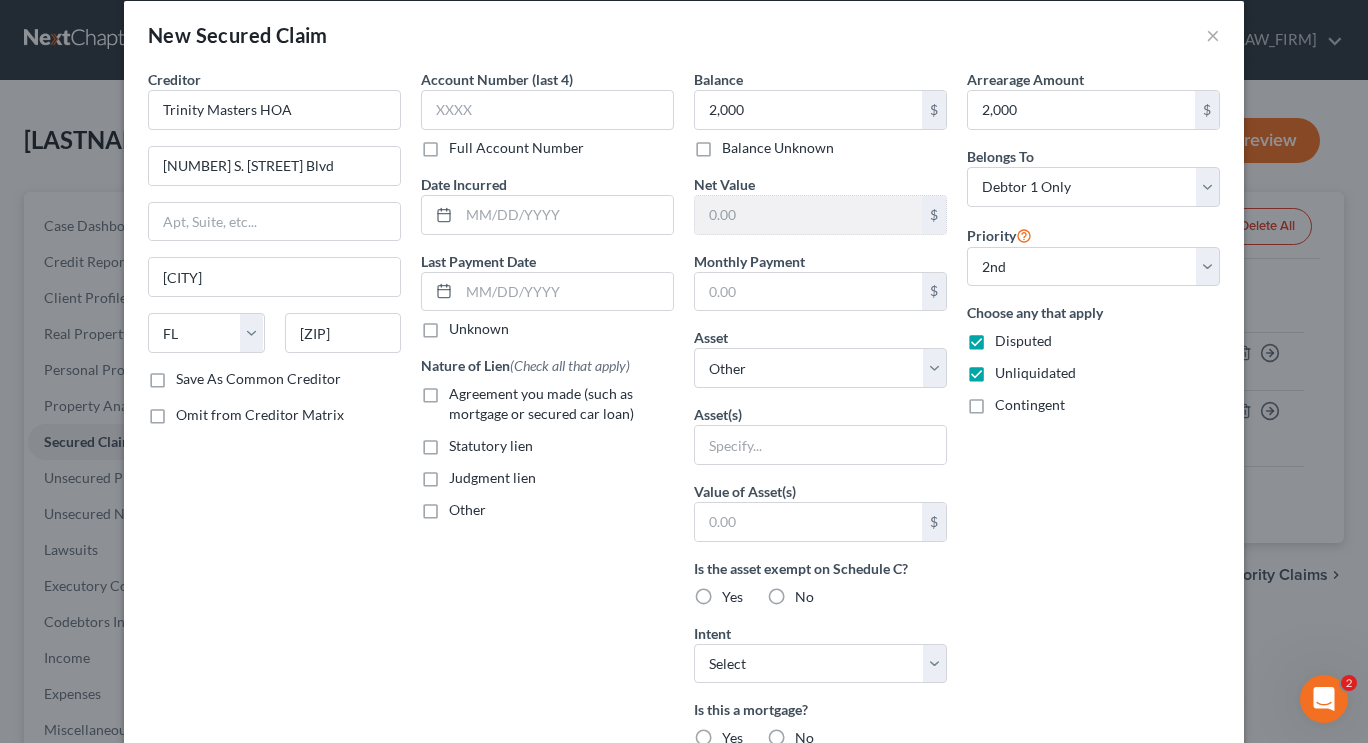 click on "Contingent" at bounding box center [1030, 405] 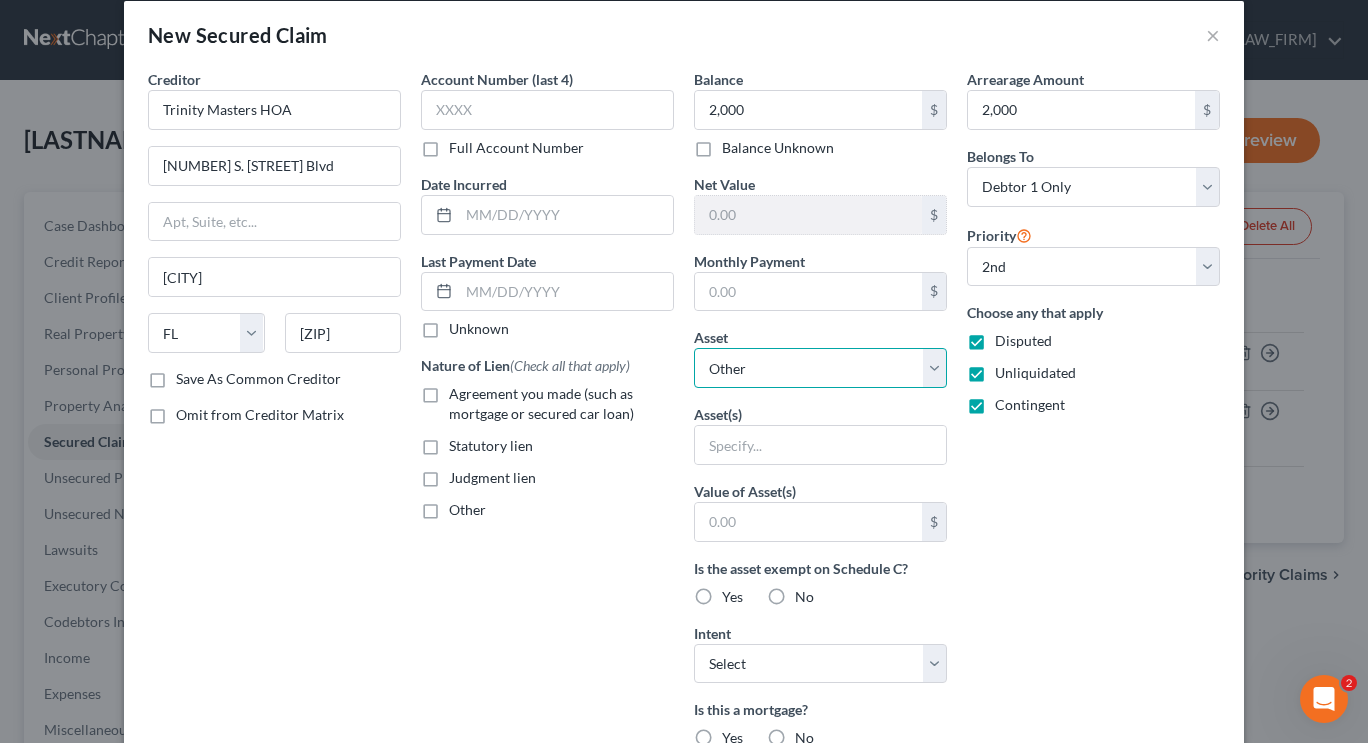 click on "Select Other Multiple Assets 1824 Winsloe Dr. - $435000.0 2018 Hyundai Santa Fe Sport - $6500.0" at bounding box center [820, 368] 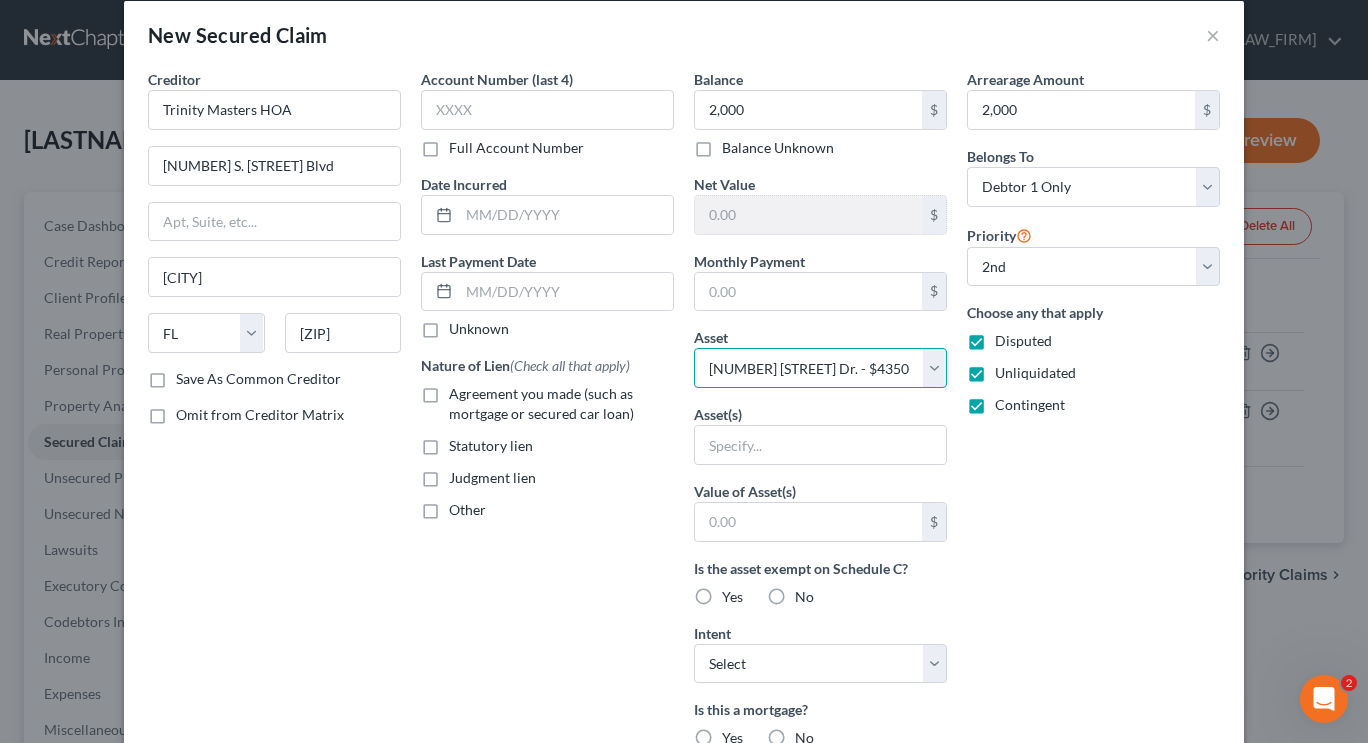 click on "Select Other Multiple Assets 1824 Winsloe Dr. - $435000.0 2018 Hyundai Santa Fe Sport - $6500.0" at bounding box center (820, 368) 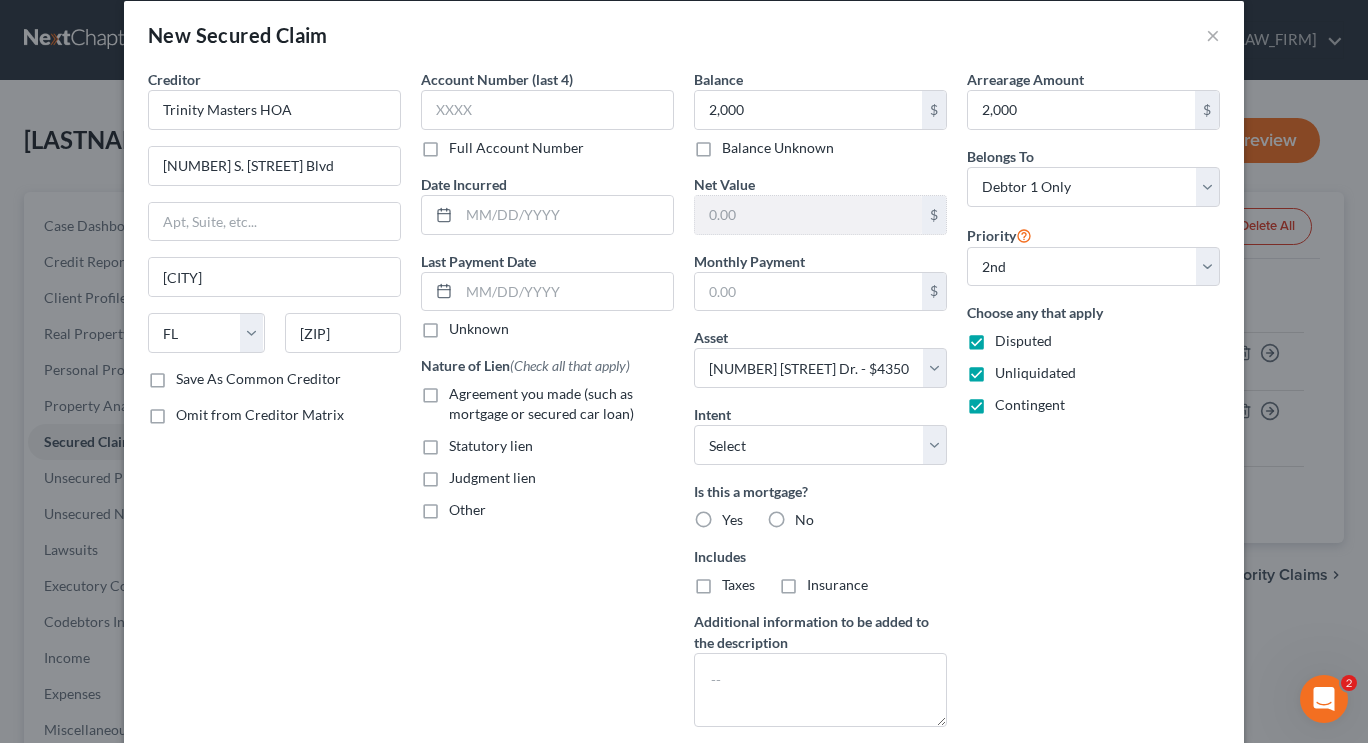 click on "No" at bounding box center (804, 520) 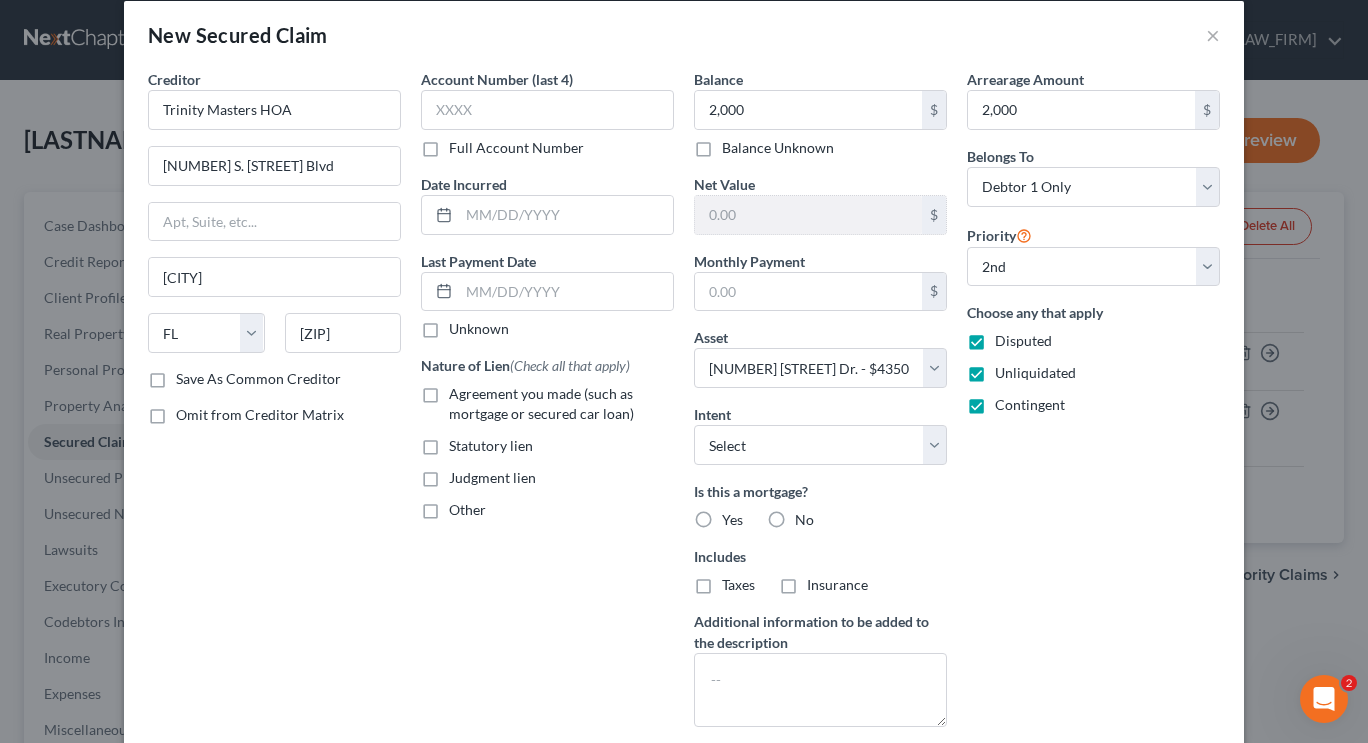 click on "No" at bounding box center (809, 516) 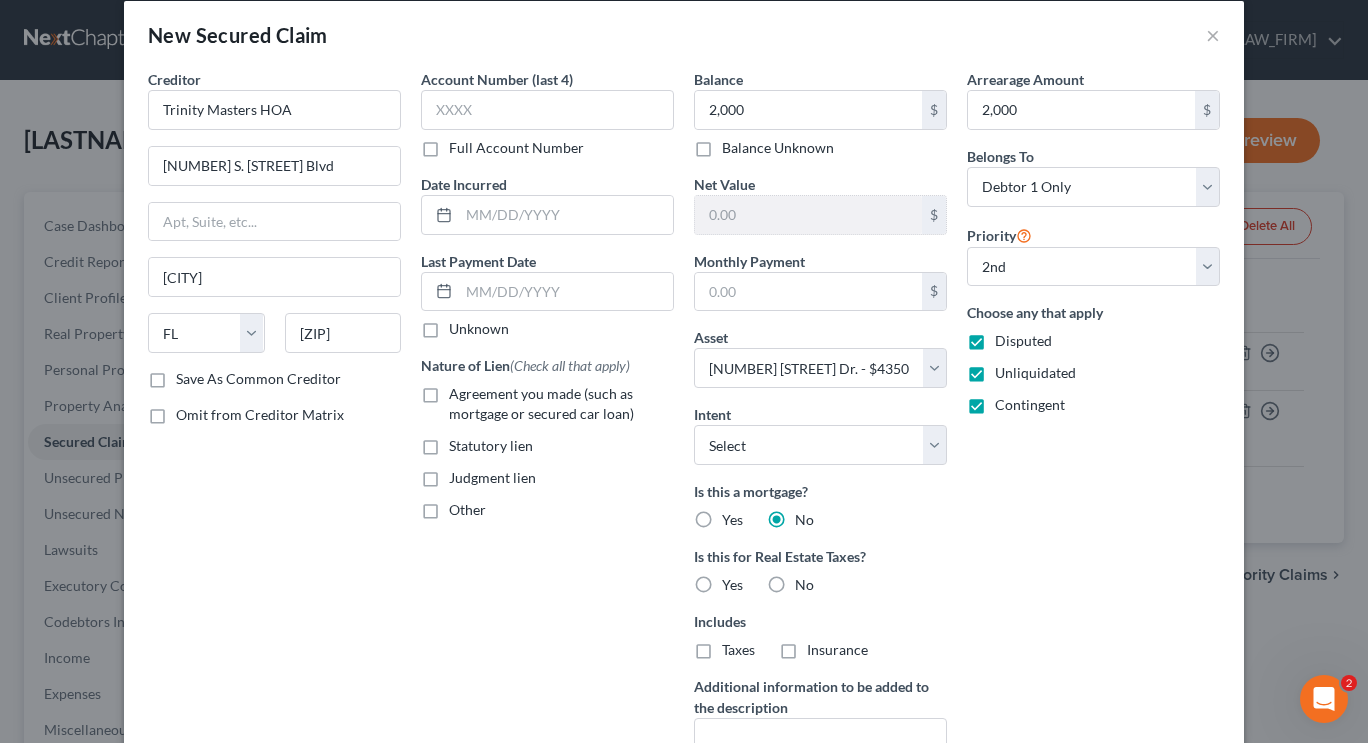 click on "No" at bounding box center [804, 585] 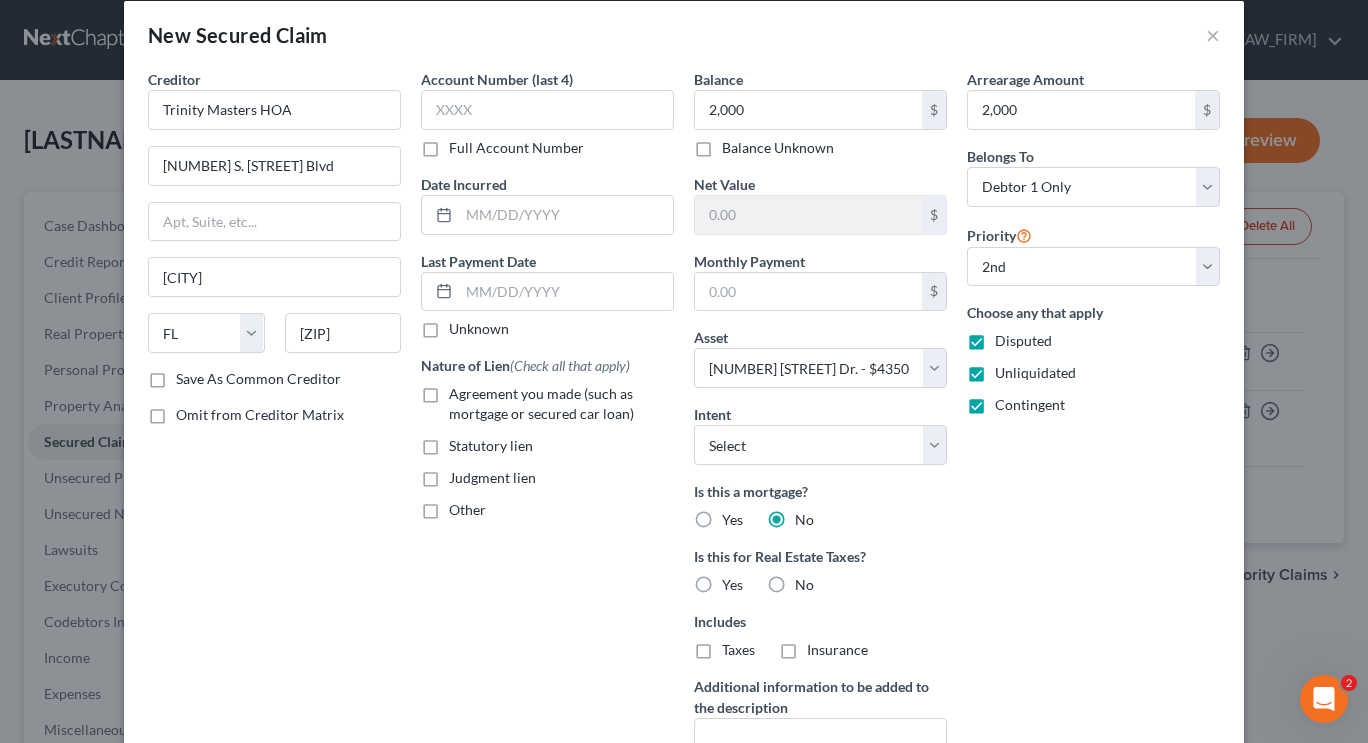 click on "No" at bounding box center [809, 581] 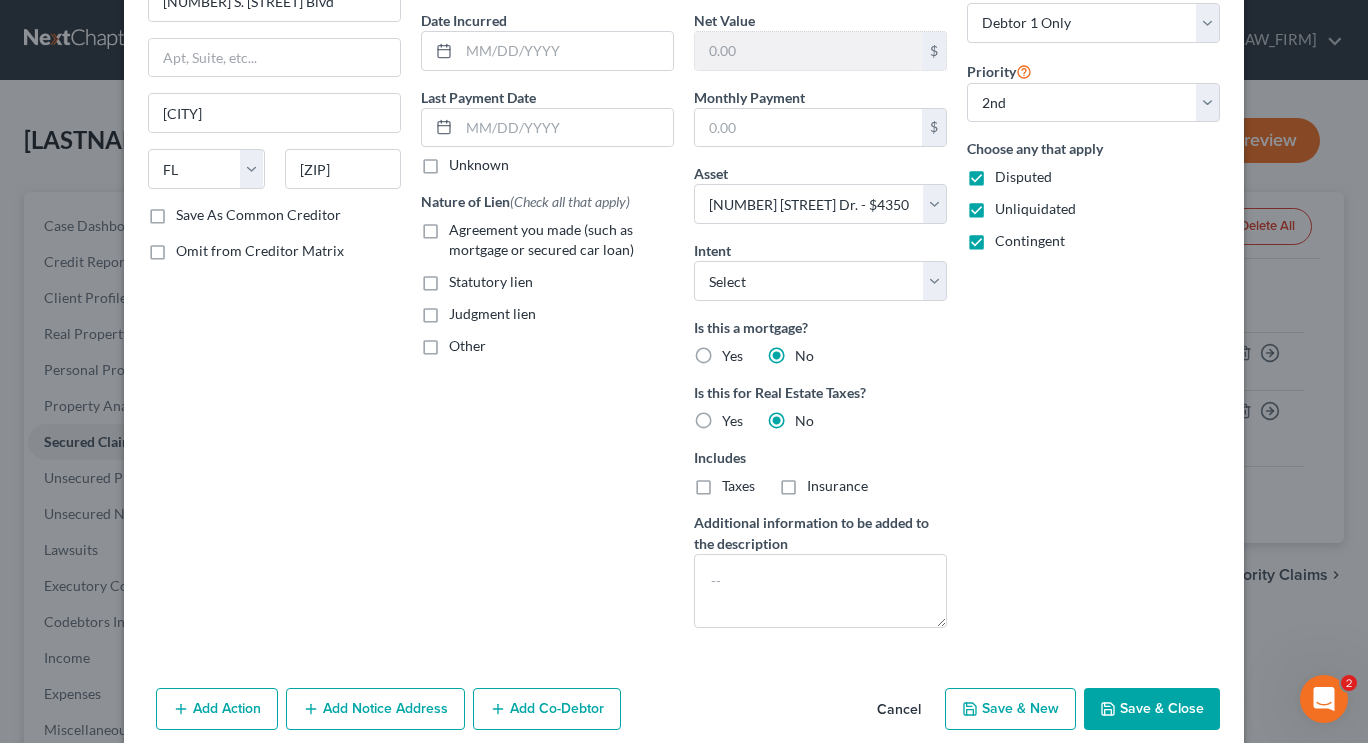 scroll, scrollTop: 213, scrollLeft: 0, axis: vertical 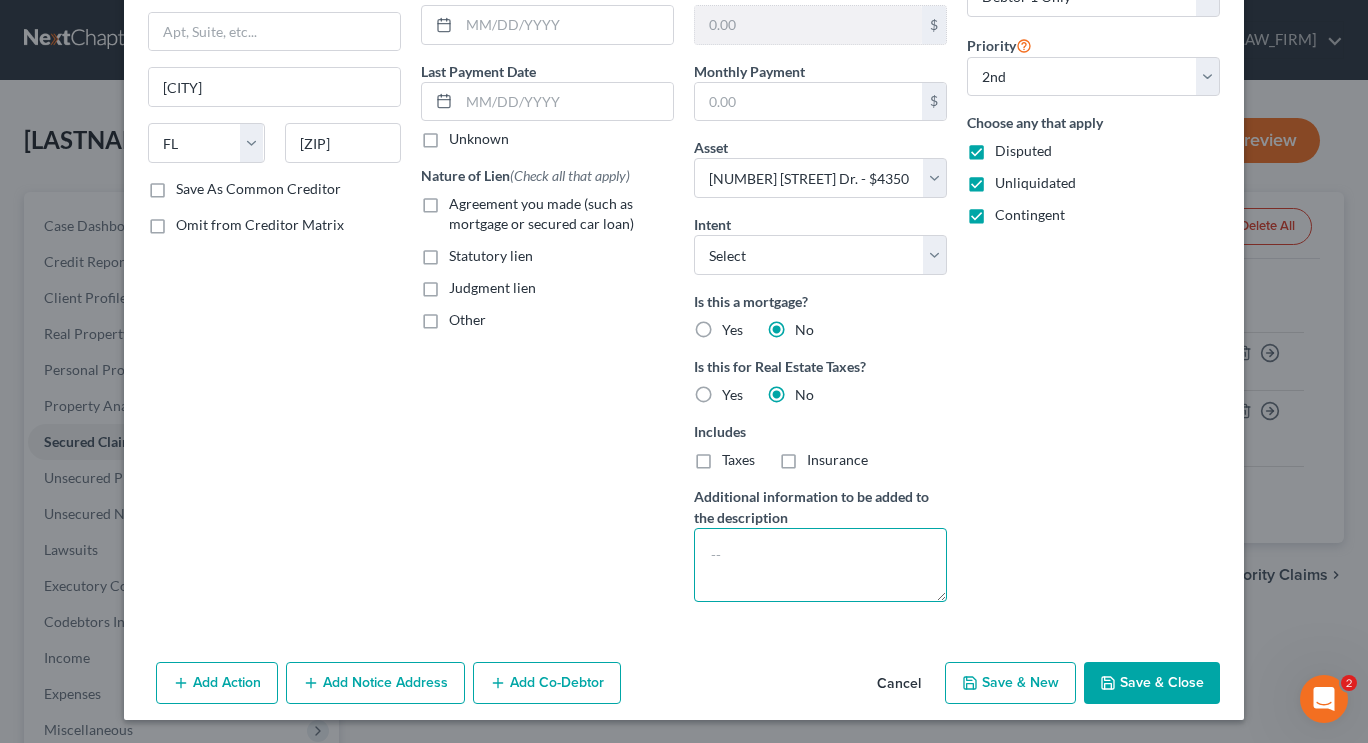 click at bounding box center (820, 565) 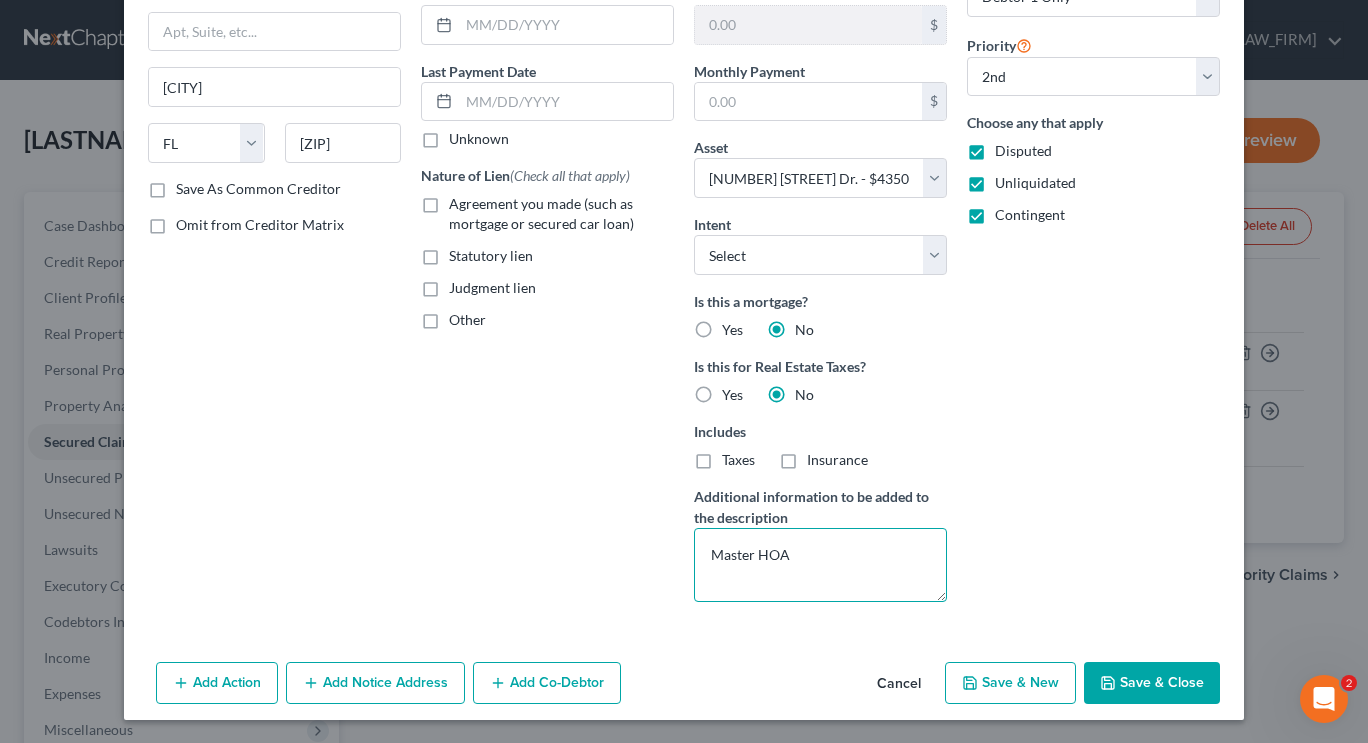 type on "Master HOA" 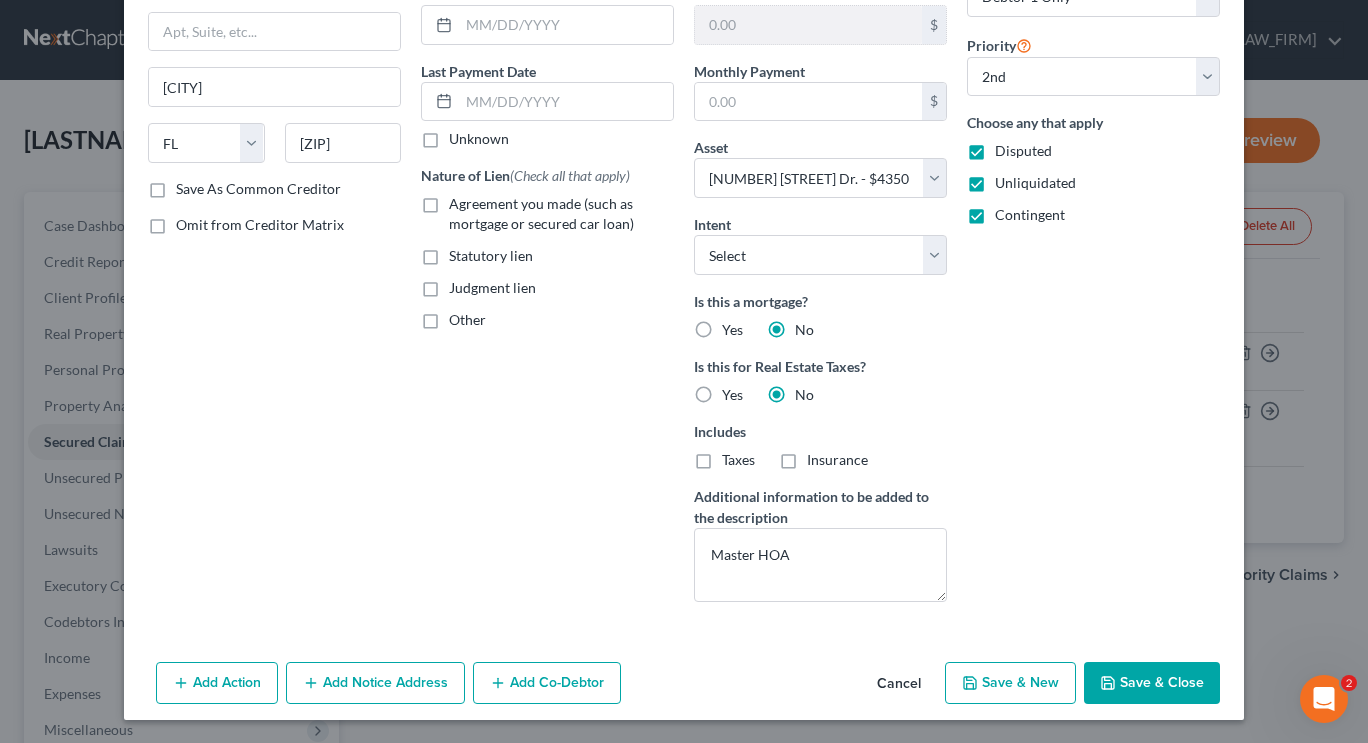 drag, startPoint x: 1152, startPoint y: 688, endPoint x: 1194, endPoint y: 611, distance: 87.70975 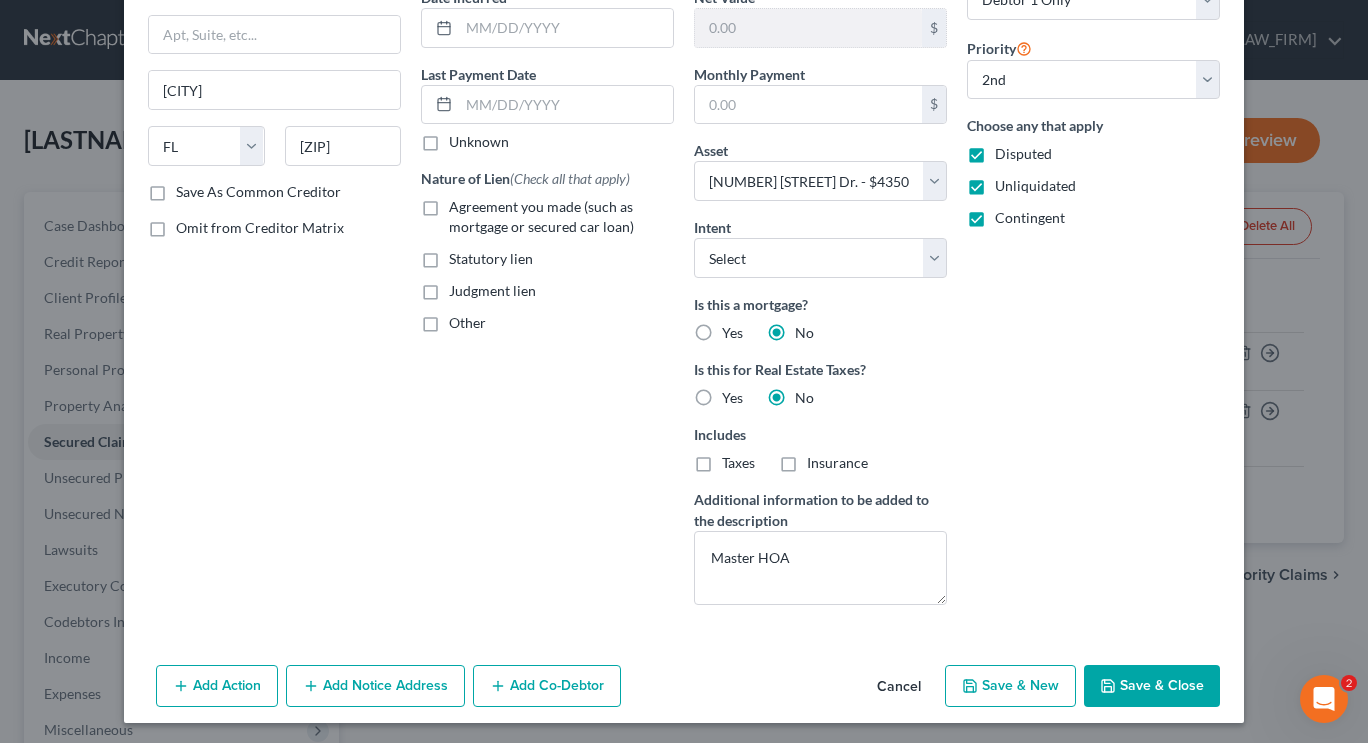 scroll, scrollTop: 213, scrollLeft: 0, axis: vertical 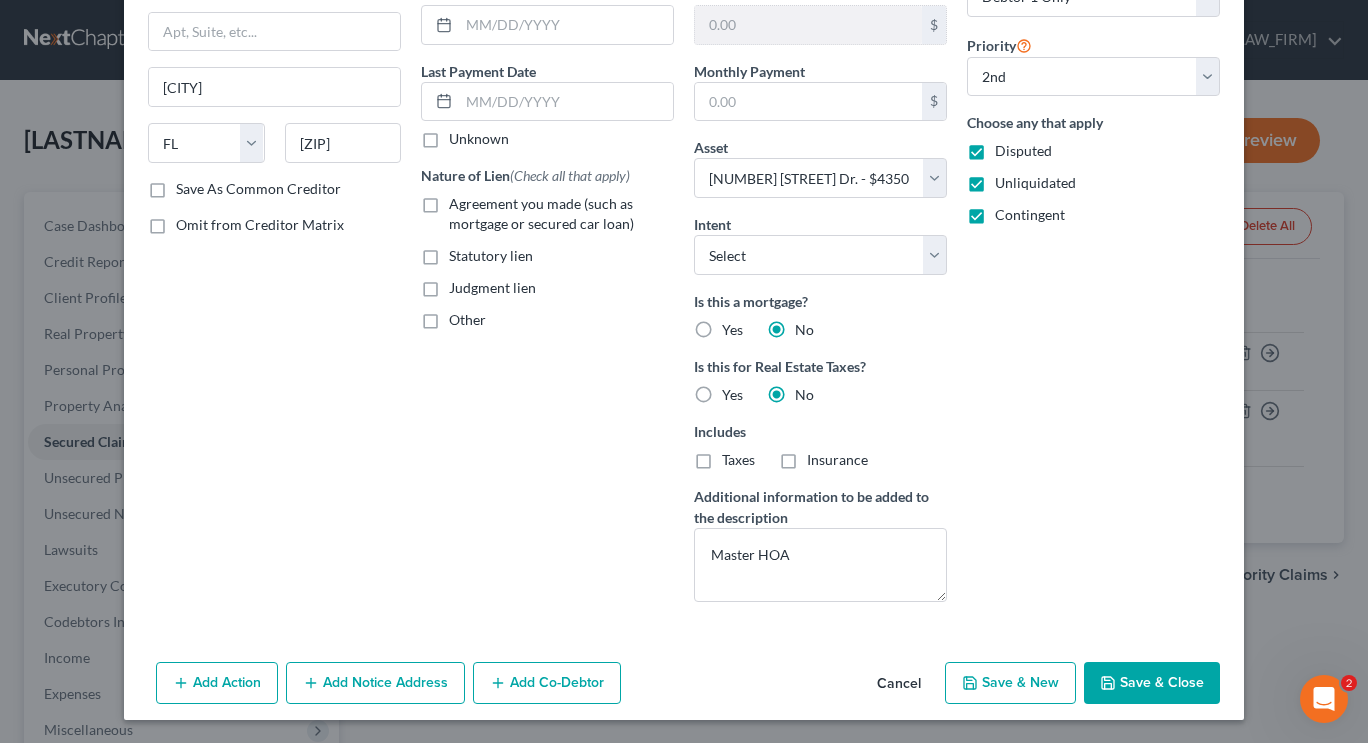 click on "Save & Close" at bounding box center [1152, 683] 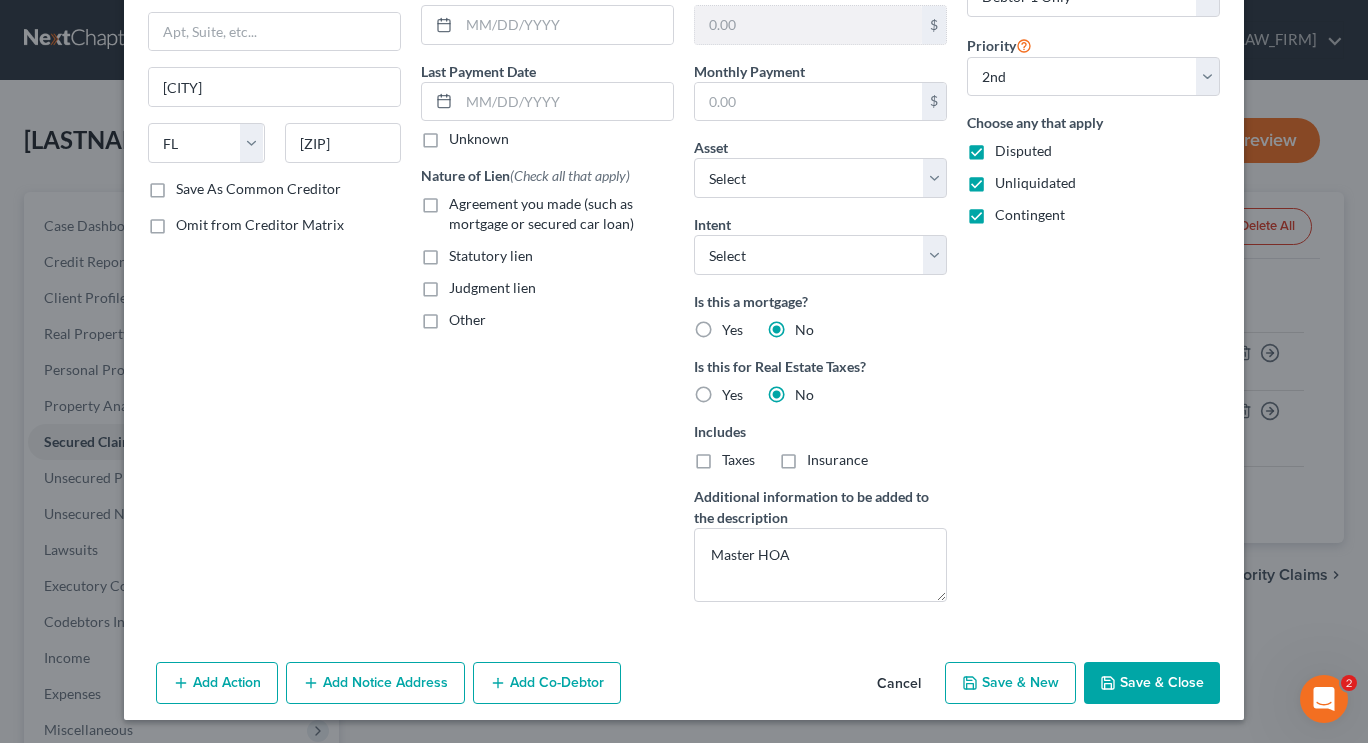 select on "1" 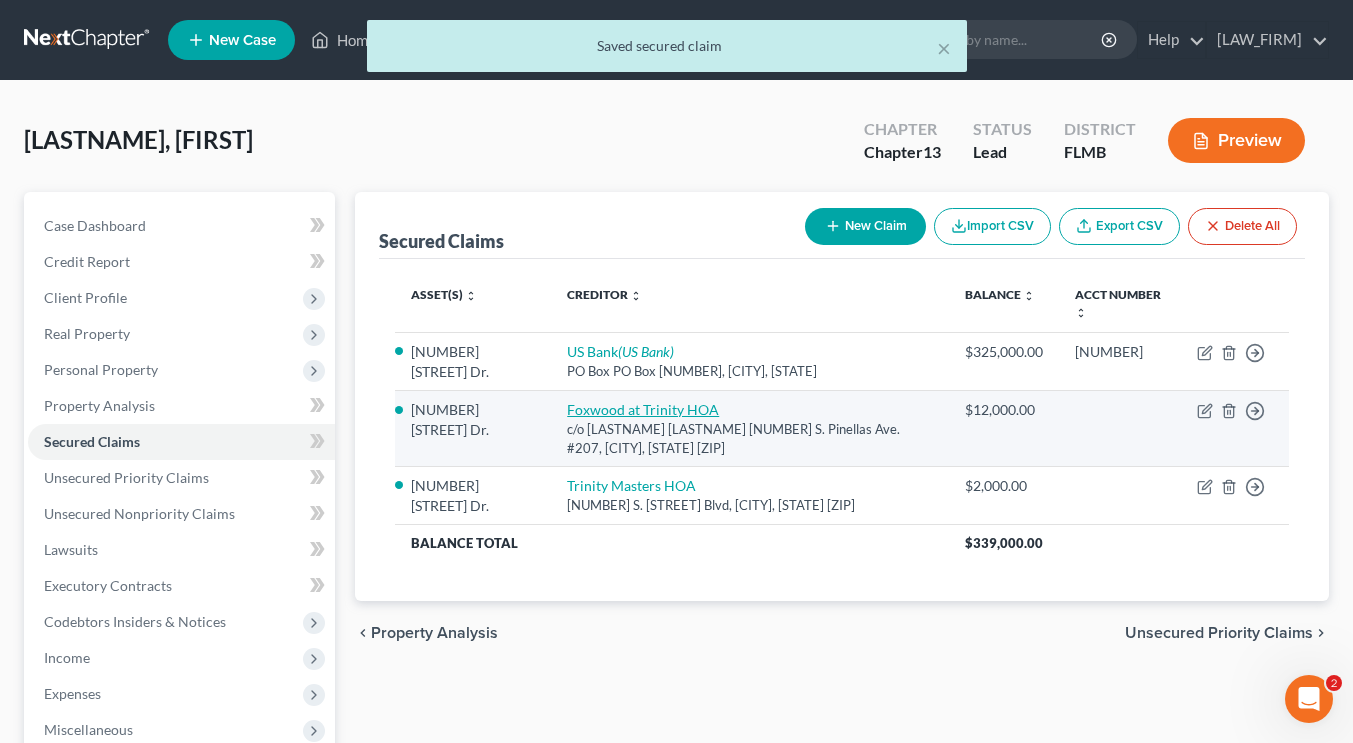click on "Foxwood at Trinity HOA" at bounding box center (643, 409) 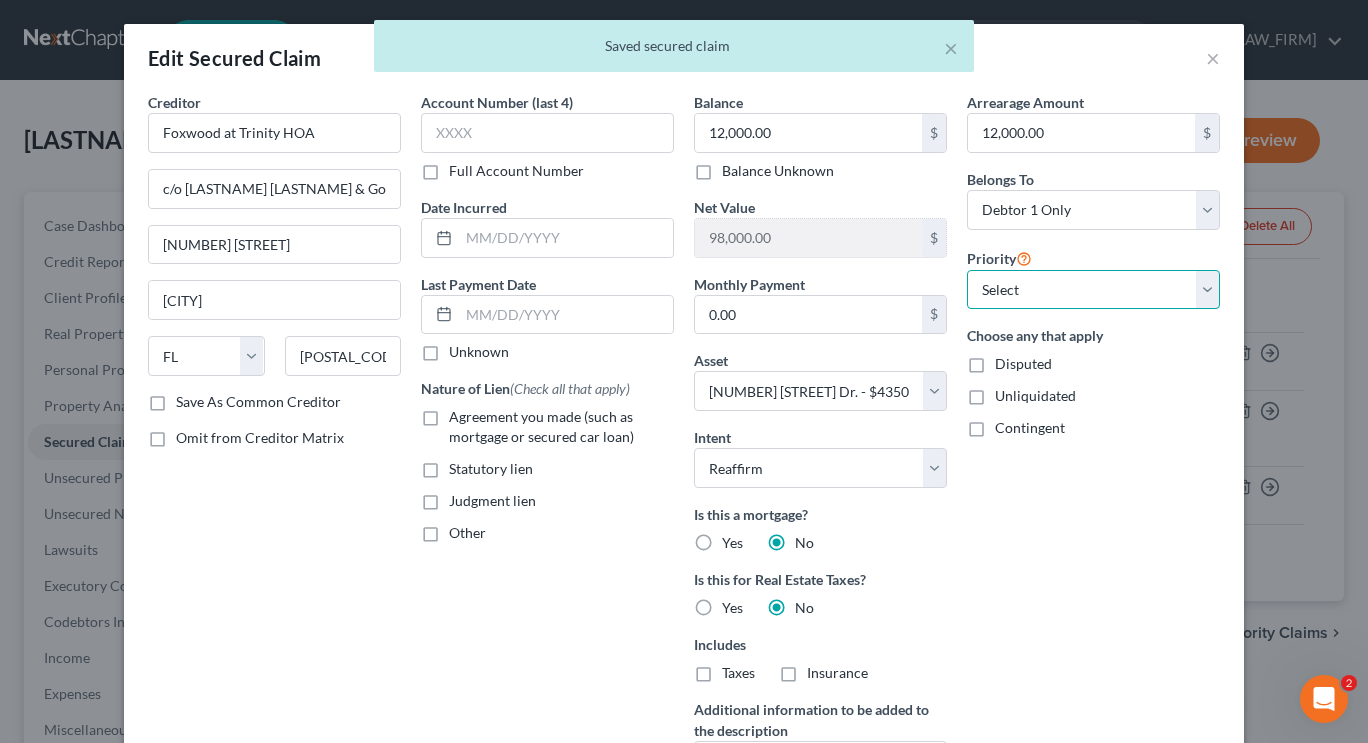 click on "Select 3rd 4th 5th 6th 7th 8th 9th 10th 11th 12th 13th 14th 15th 16th 17th 18th 19th 20th 21th 22th 23th 24th 25th 26th 27th 28th 29th 30th" at bounding box center (1093, 290) 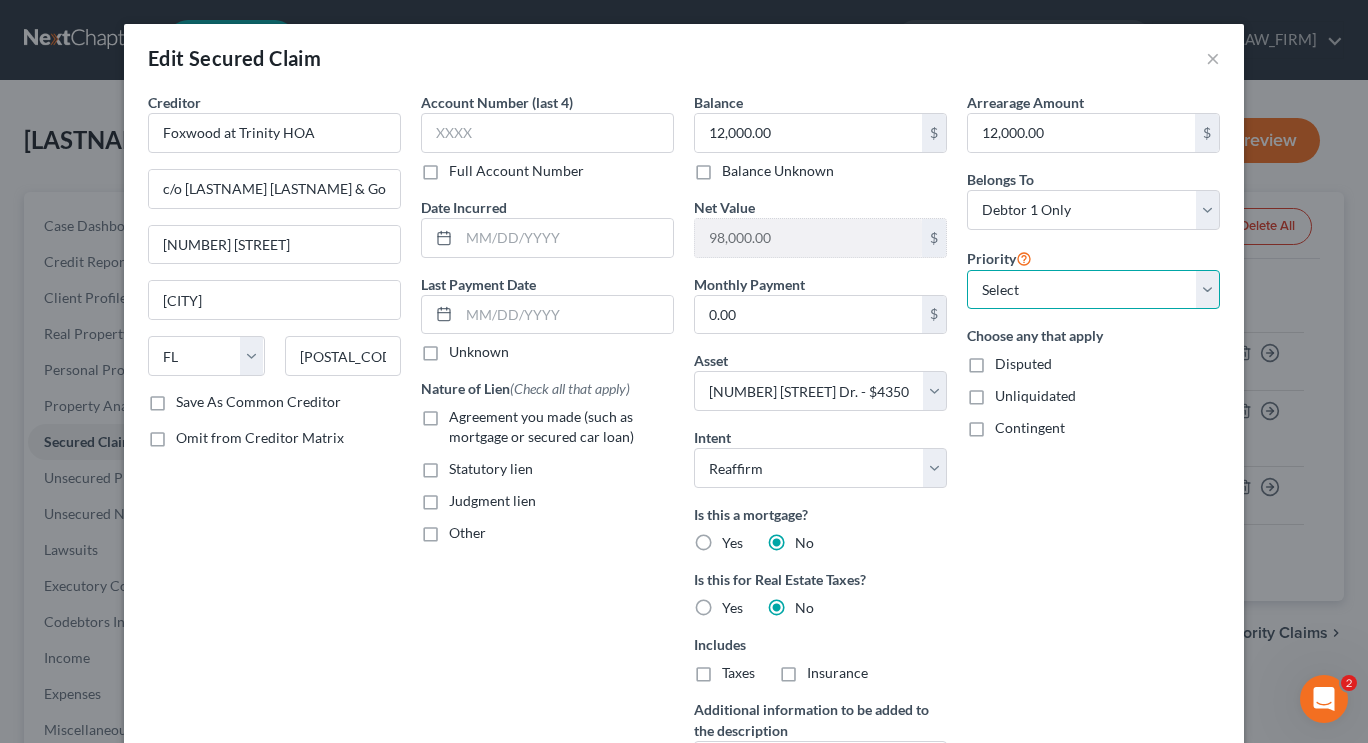 select on "0" 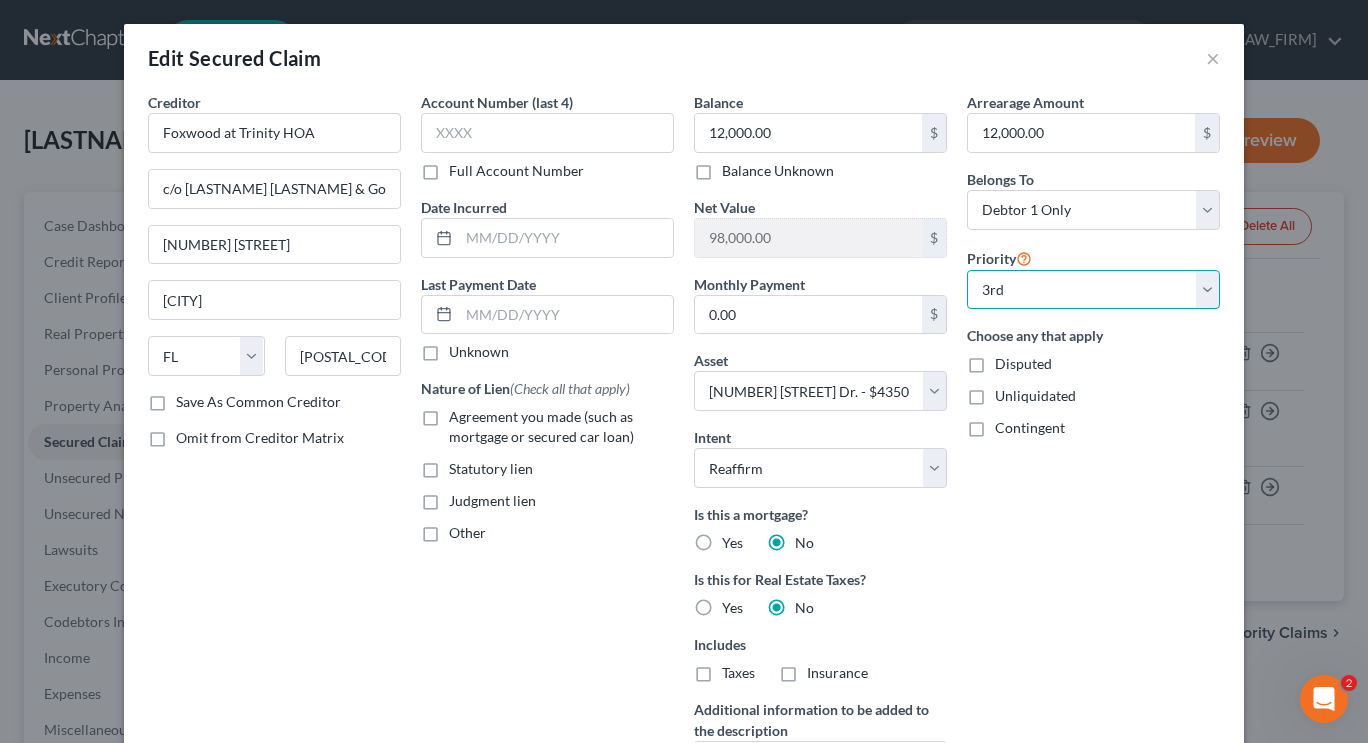 click on "Select 3rd 4th 5th 6th 7th 8th 9th 10th 11th 12th 13th 14th 15th 16th 17th 18th 19th 20th 21th 22th 23th 24th 25th 26th 27th 28th 29th 30th" at bounding box center [1093, 290] 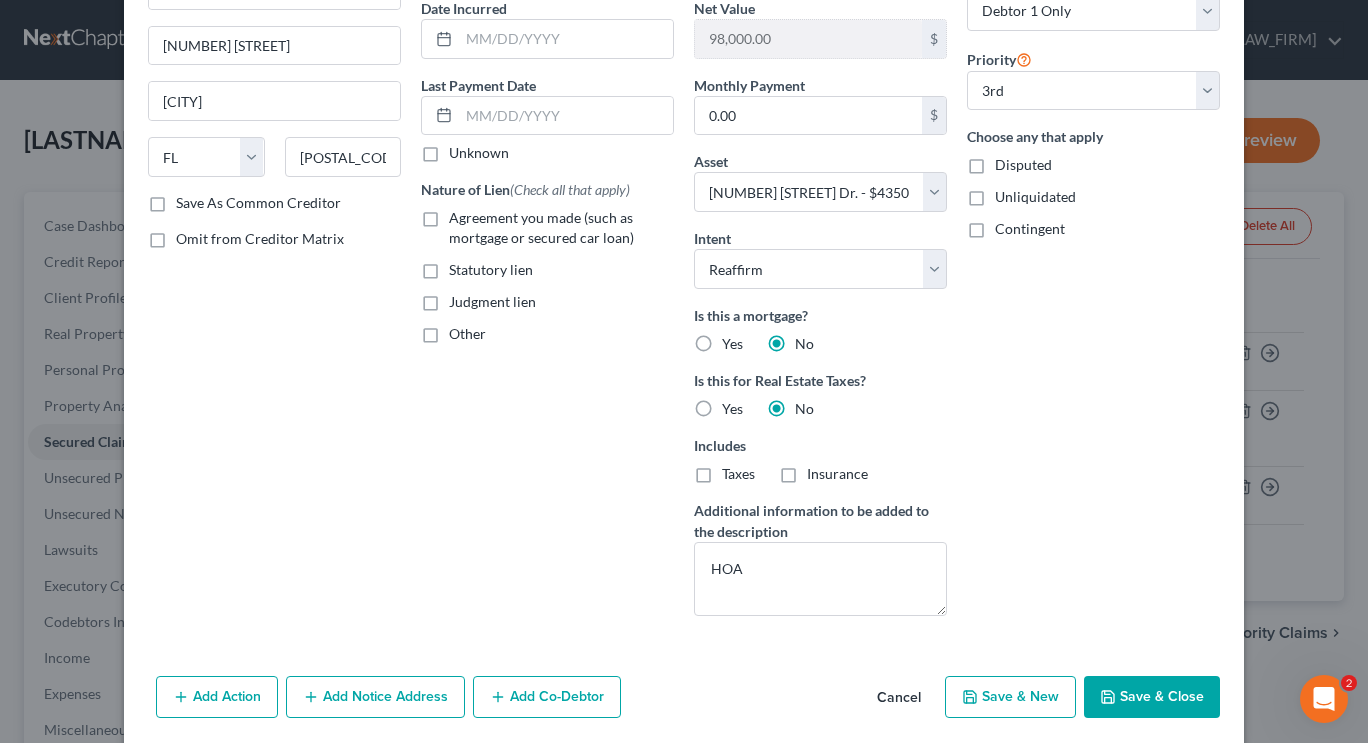 scroll, scrollTop: 224, scrollLeft: 0, axis: vertical 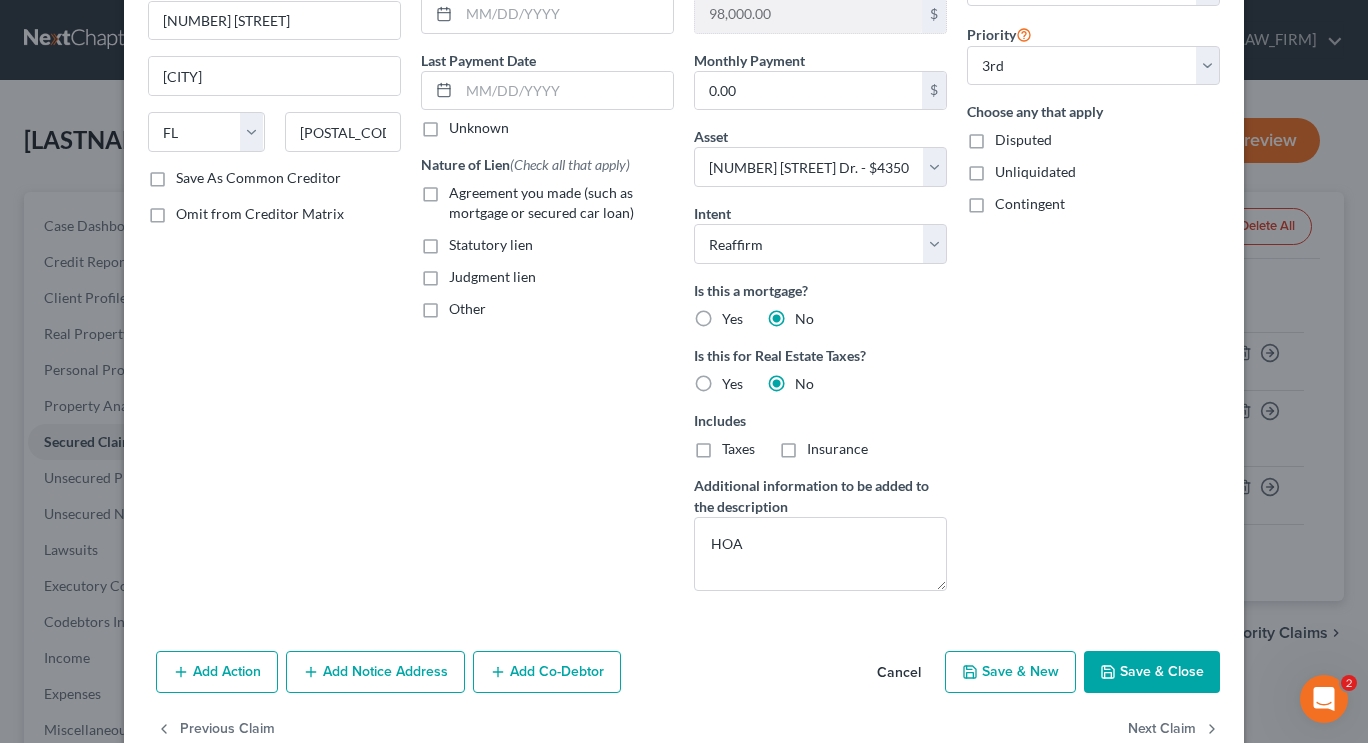 click on "Save & Close" at bounding box center (1152, 672) 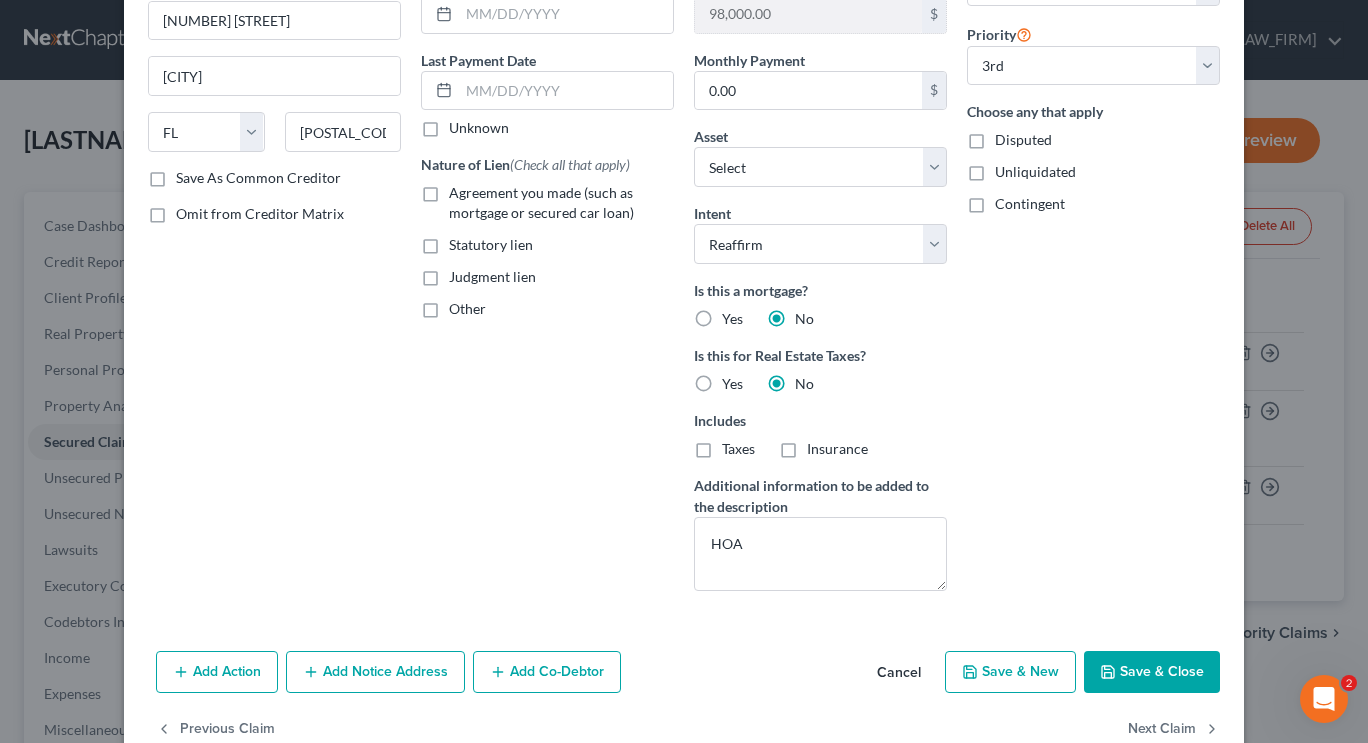 select on "2" 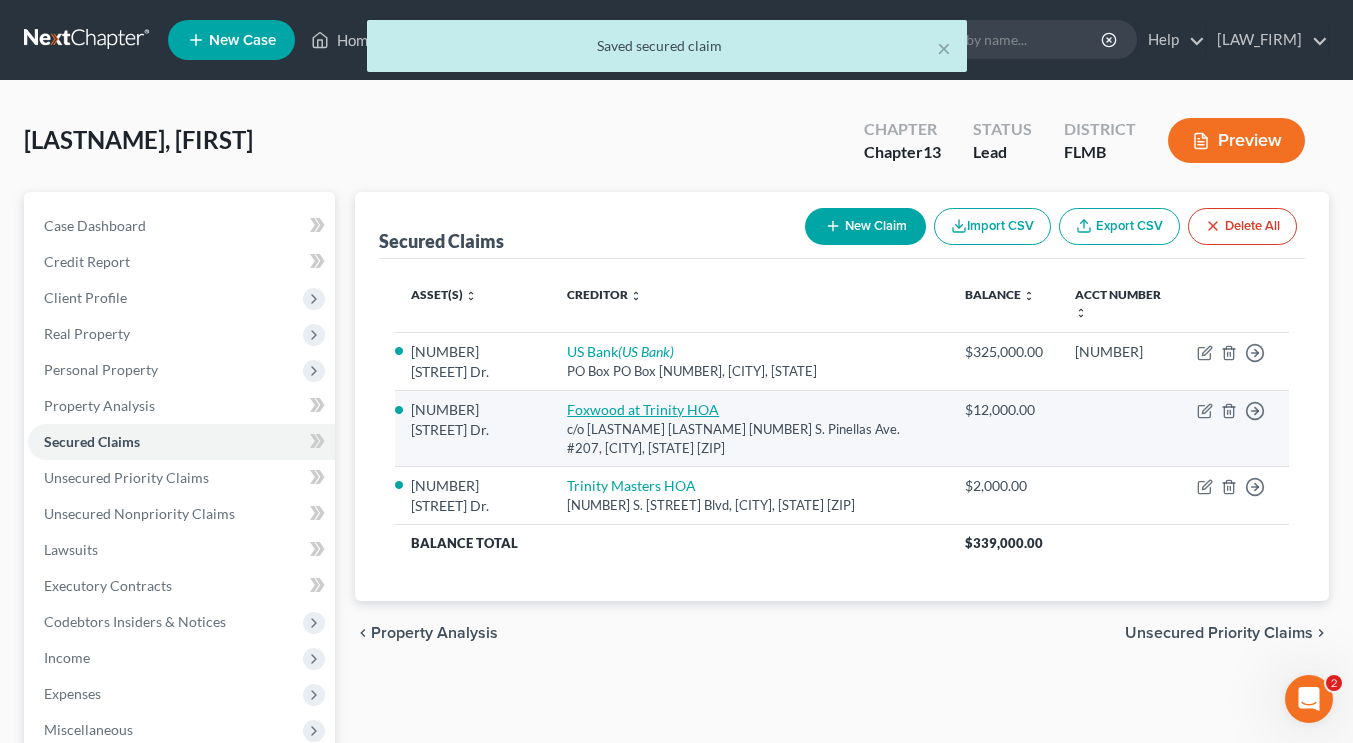 click on "Foxwood at Trinity HOA" at bounding box center [643, 409] 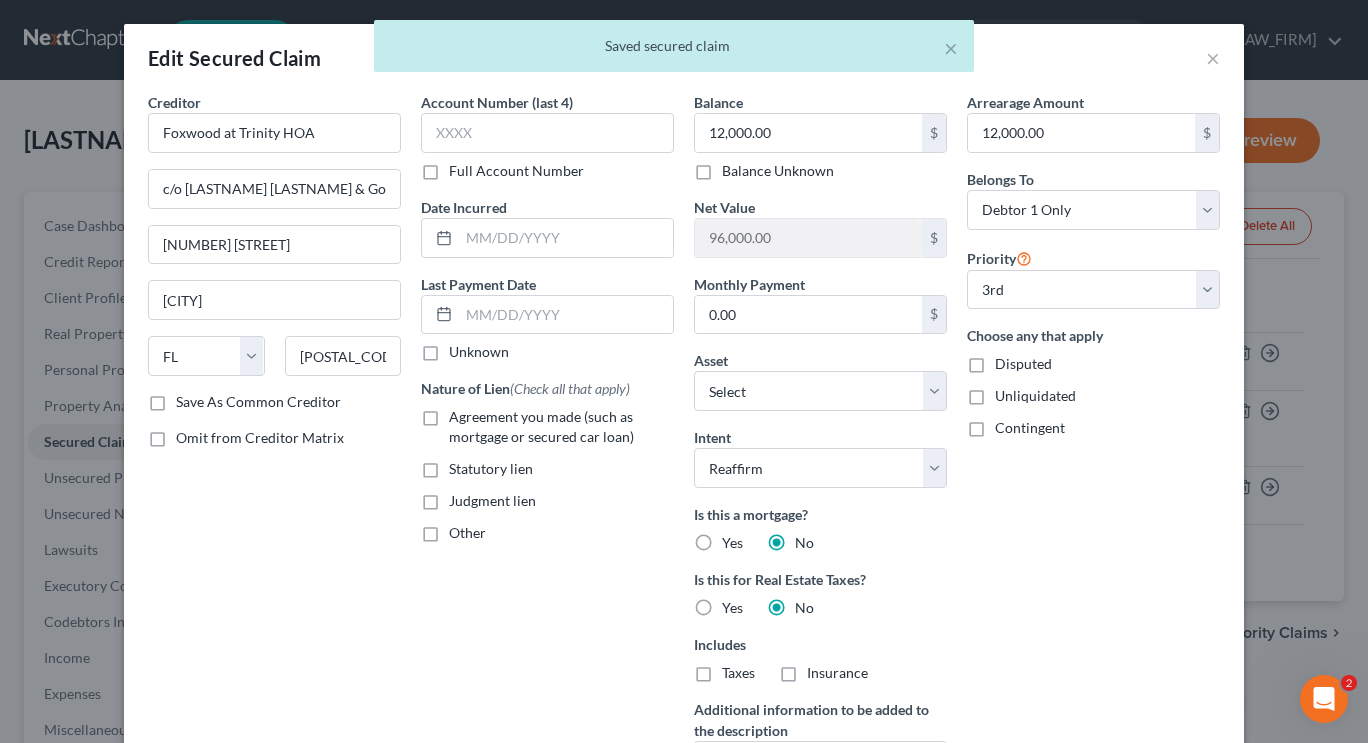 click on "Save As Common Creditor" at bounding box center (258, 402) 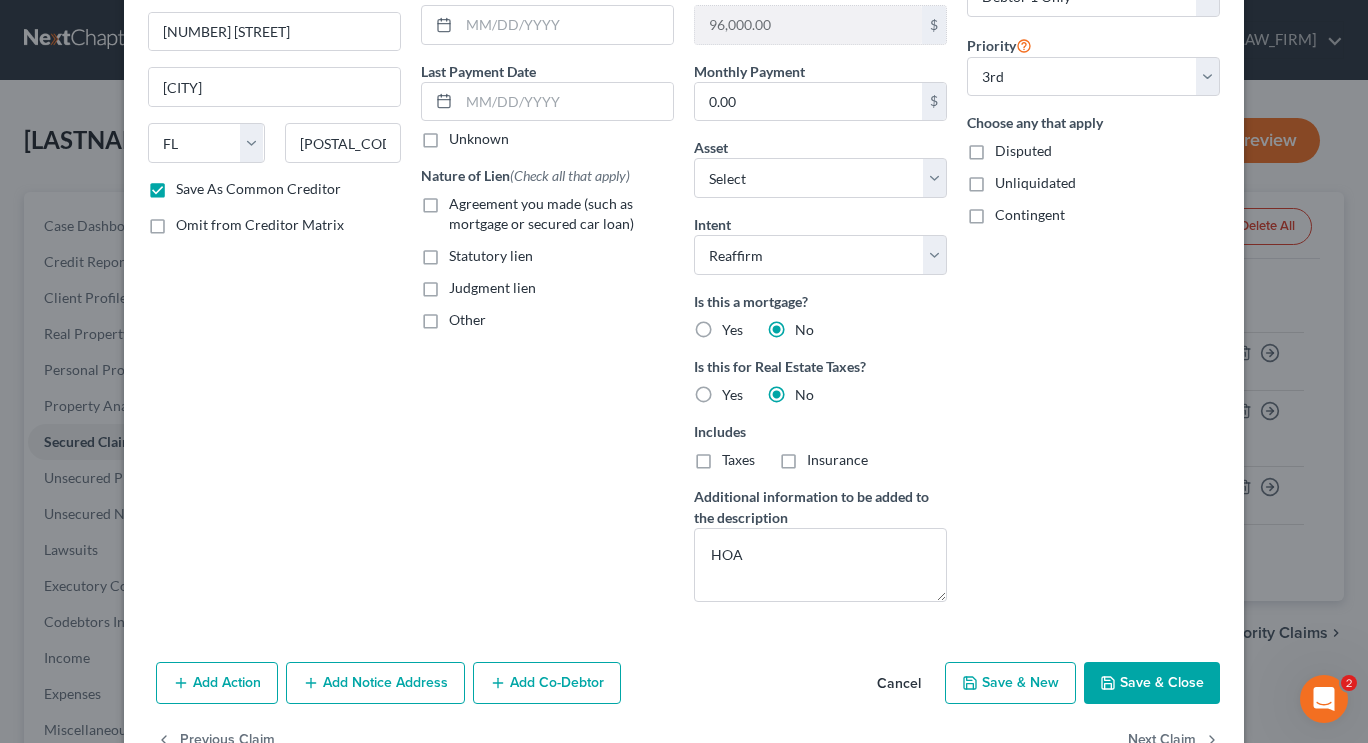 scroll, scrollTop: 271, scrollLeft: 0, axis: vertical 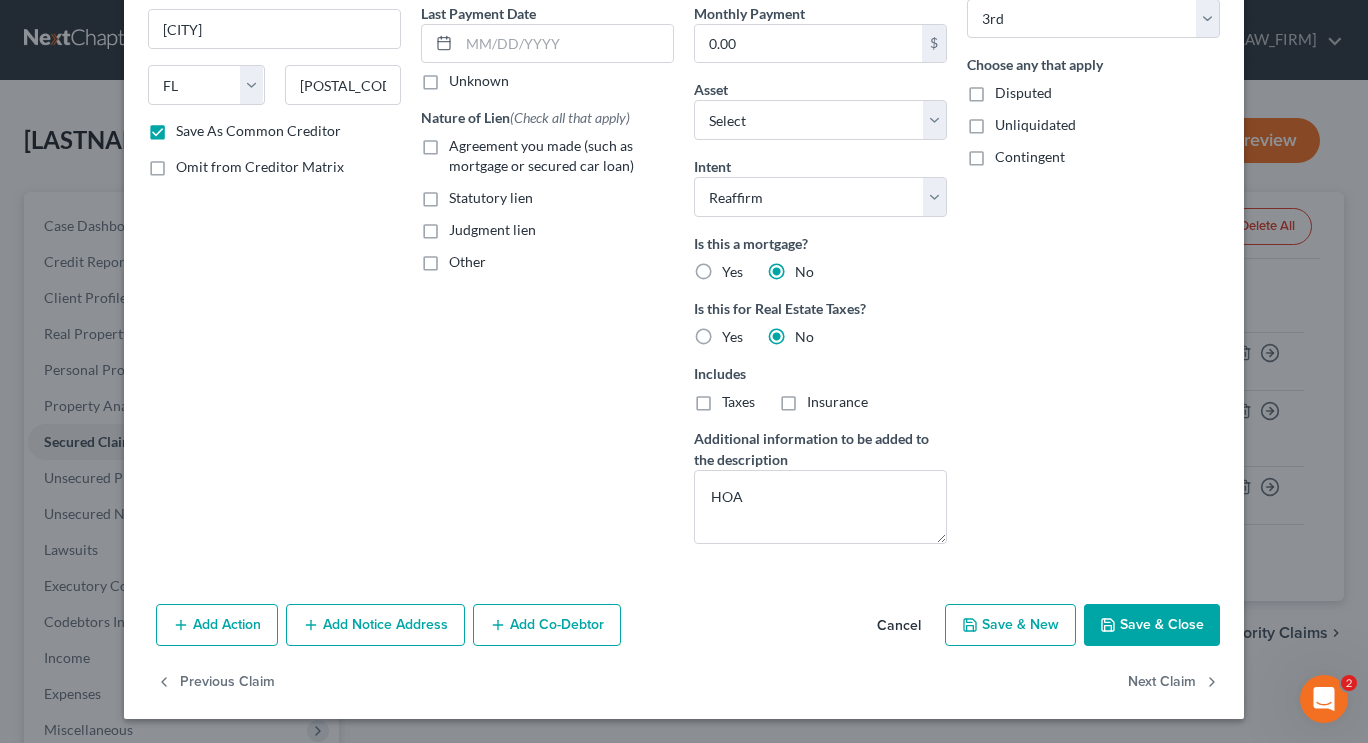 click on "Save & Close" at bounding box center [1152, 625] 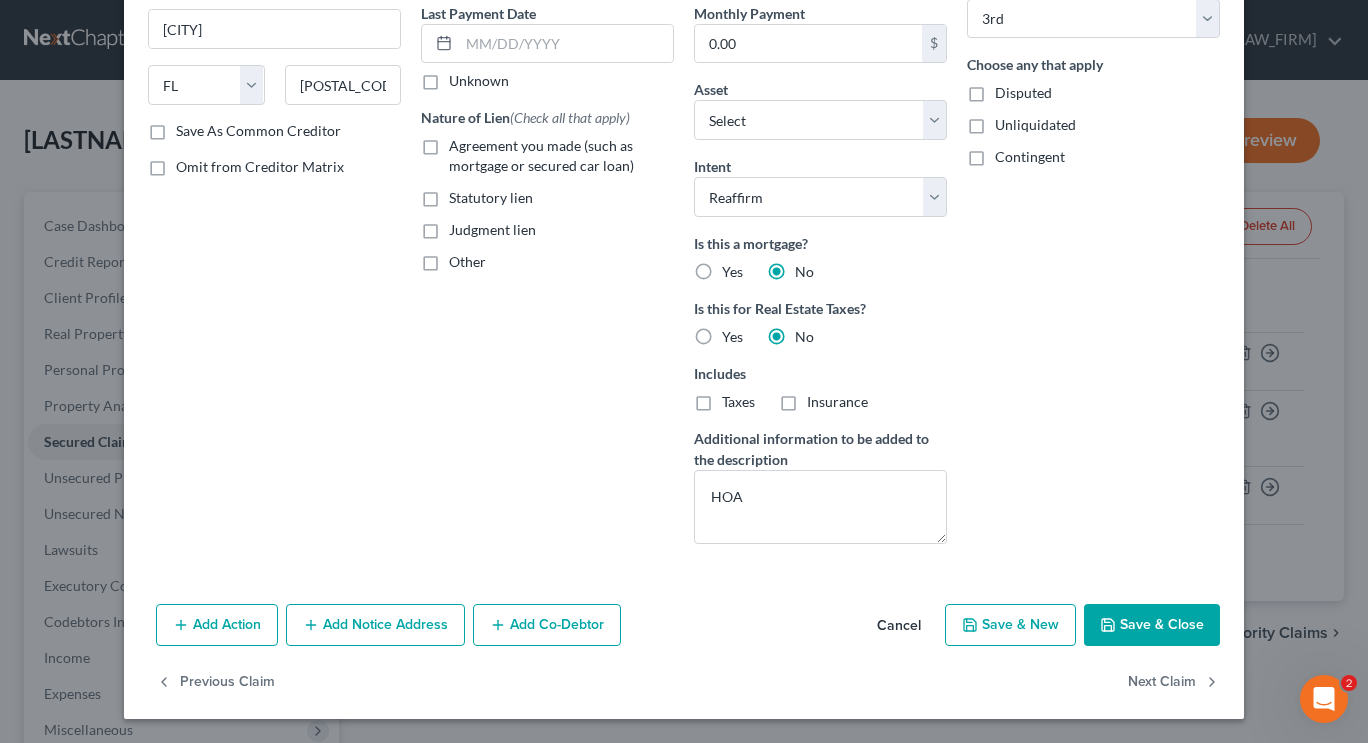 checkbox on "false" 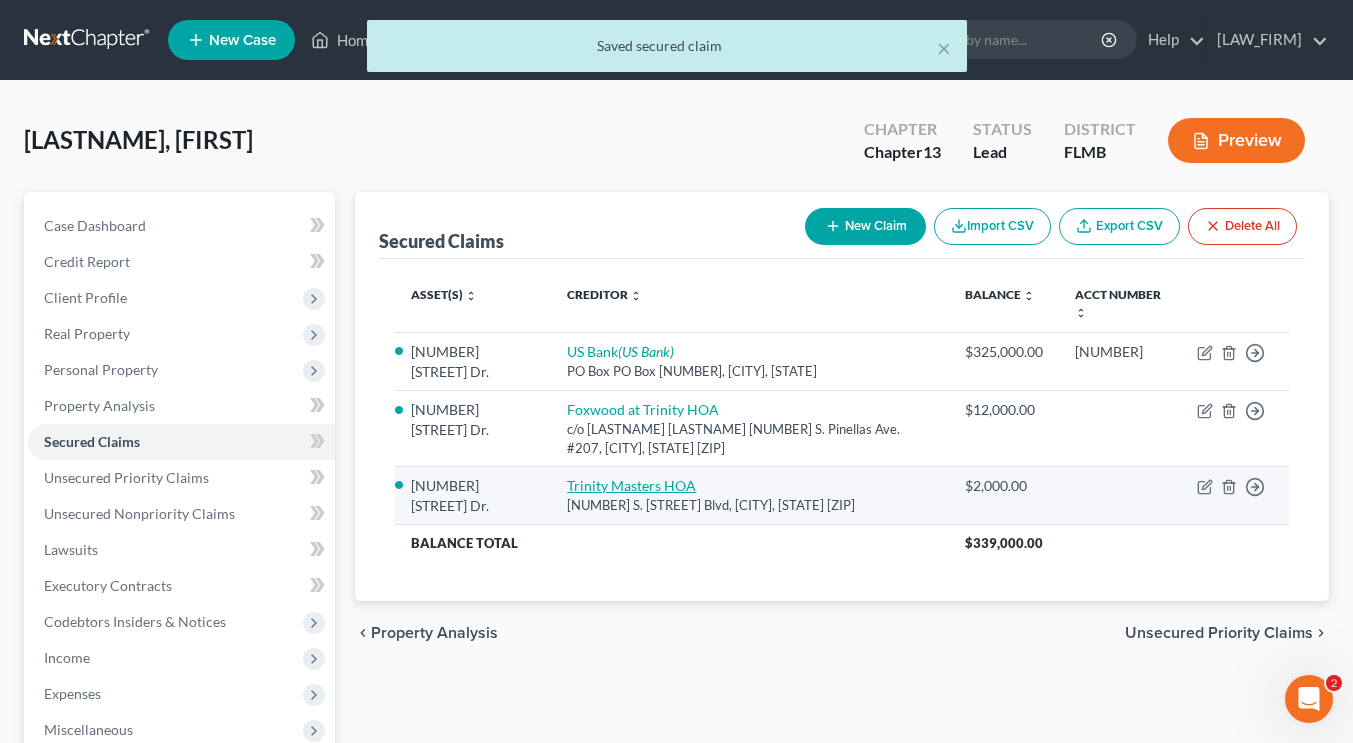 click on "Trinity Masters HOA" at bounding box center [631, 485] 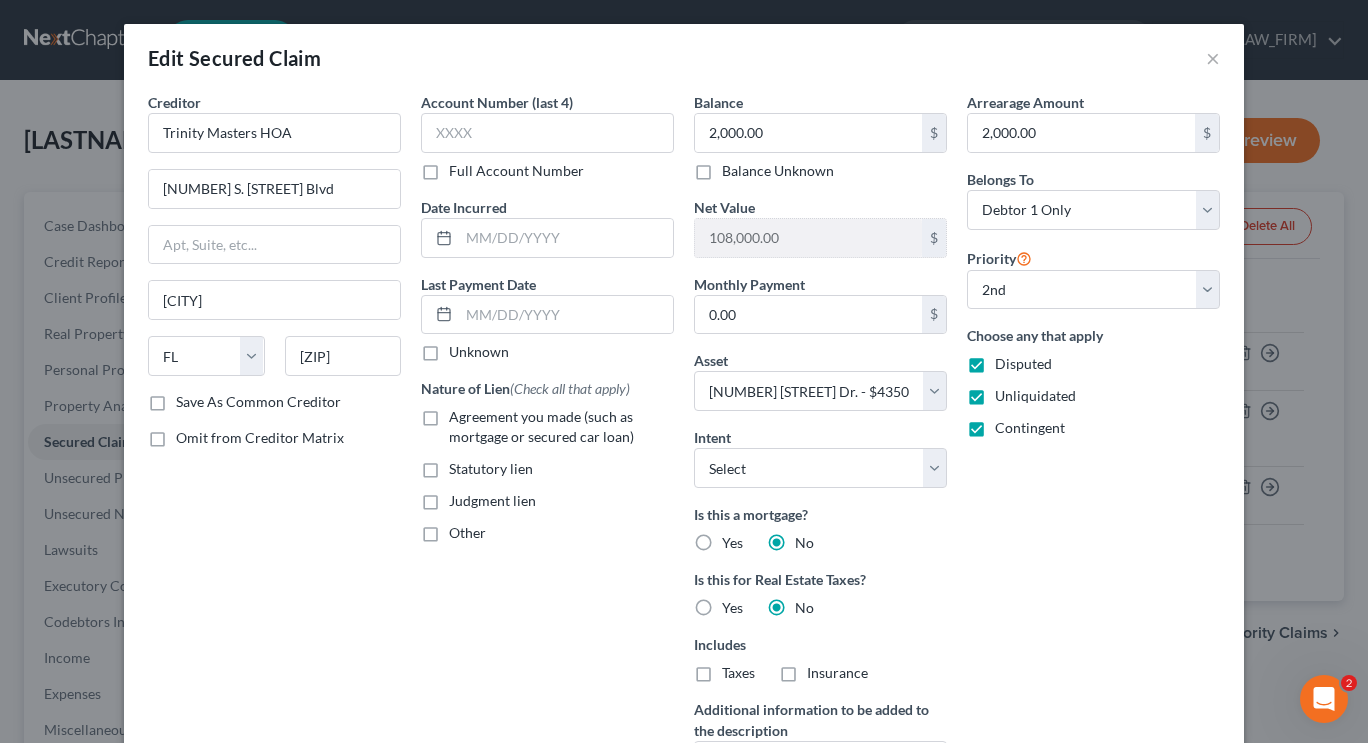 click on "Save As Common Creditor" at bounding box center [258, 402] 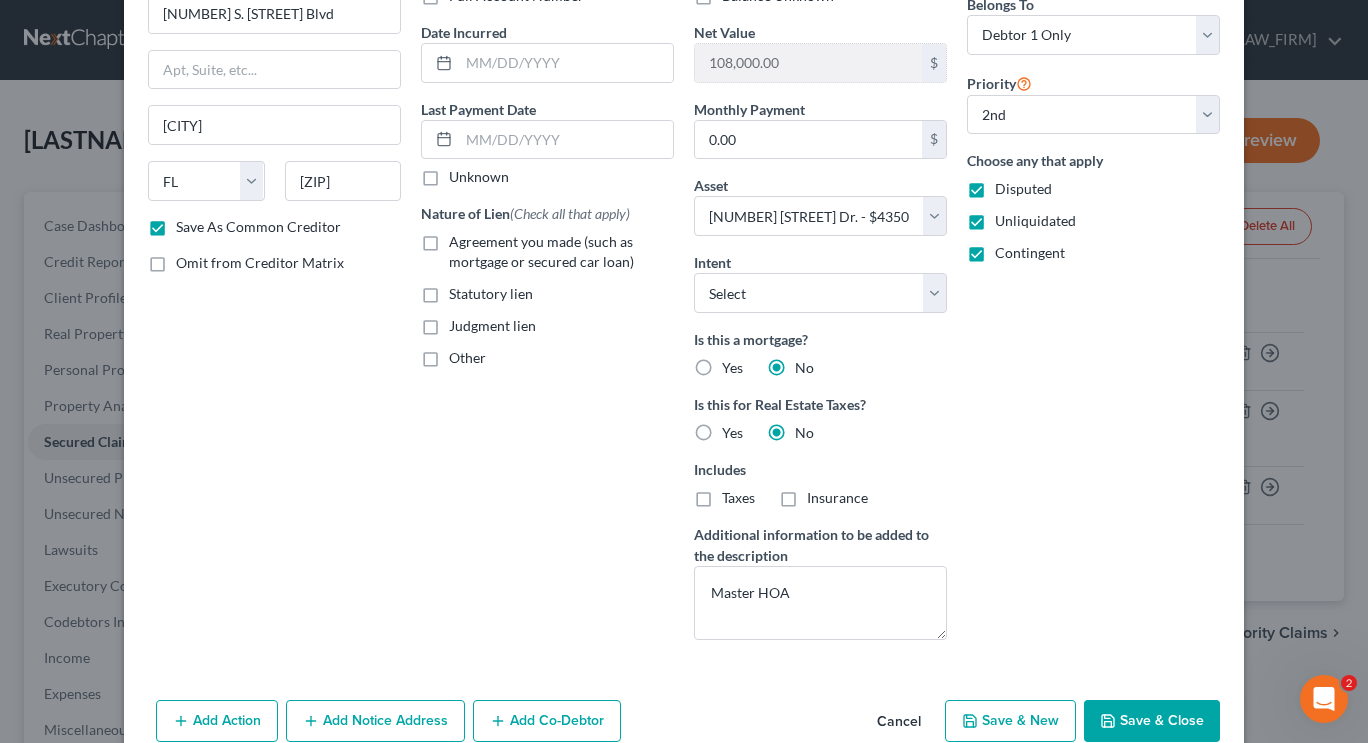 scroll, scrollTop: 187, scrollLeft: 0, axis: vertical 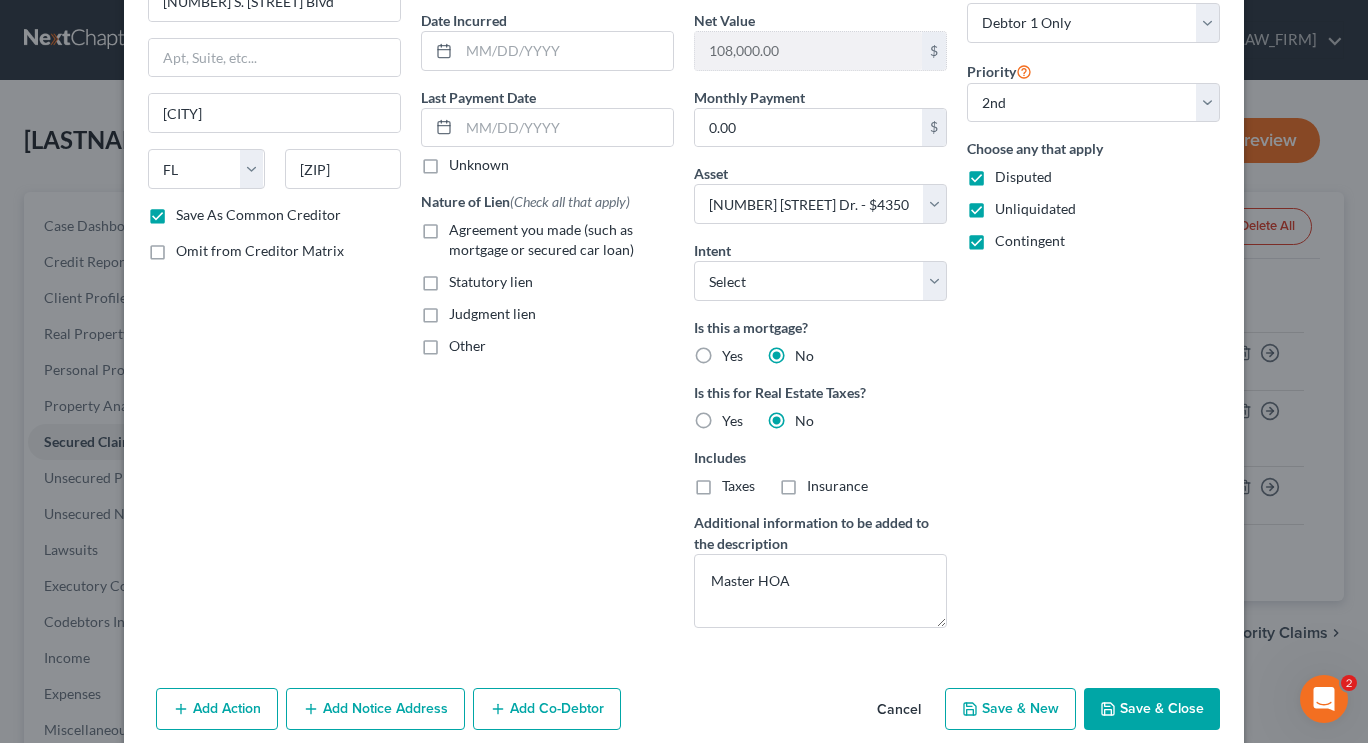 click on "Save & Close" at bounding box center (1152, 709) 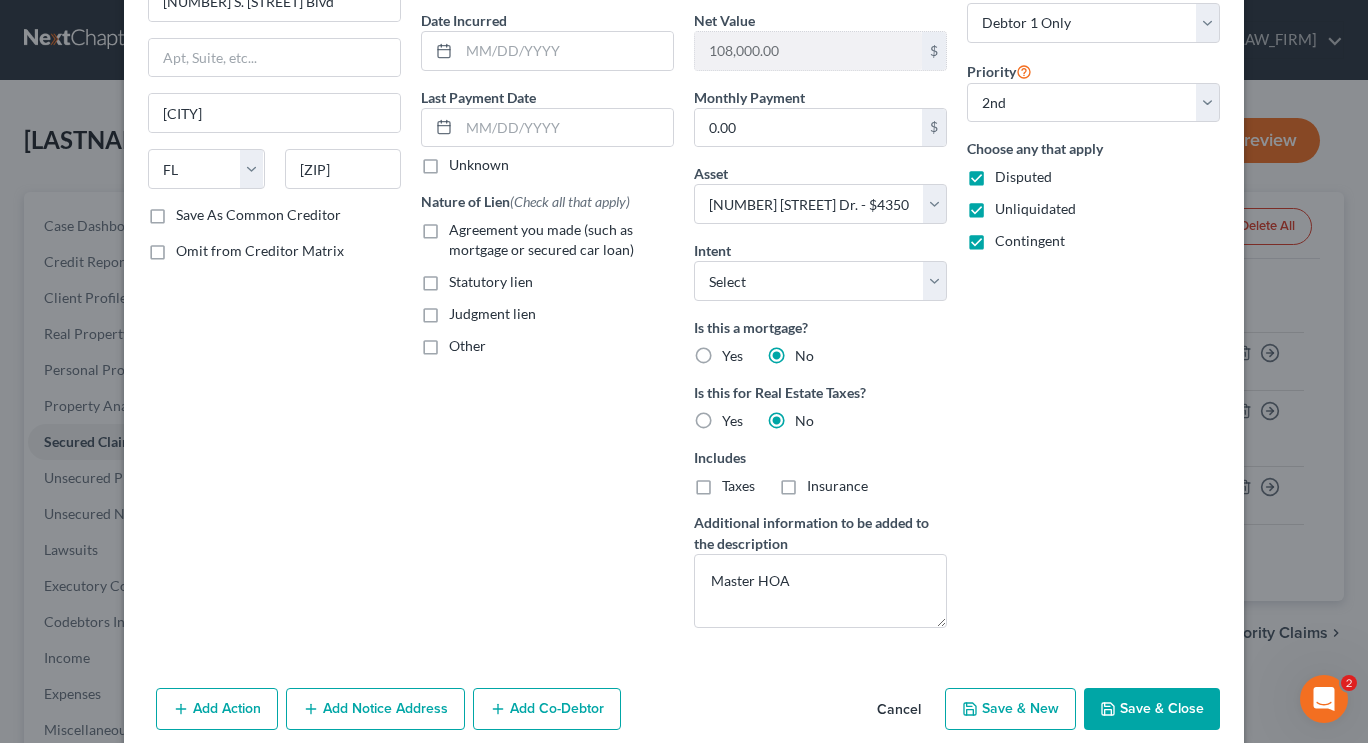 checkbox on "false" 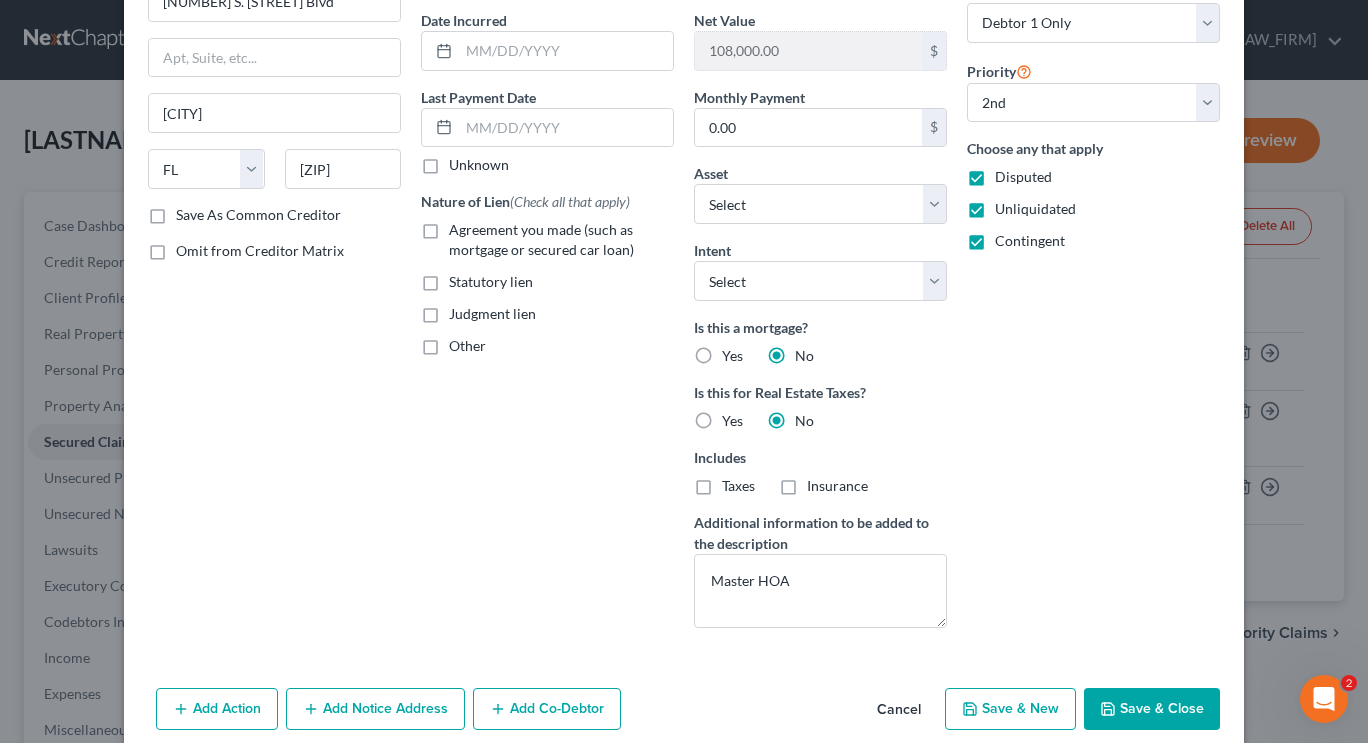 select on "1" 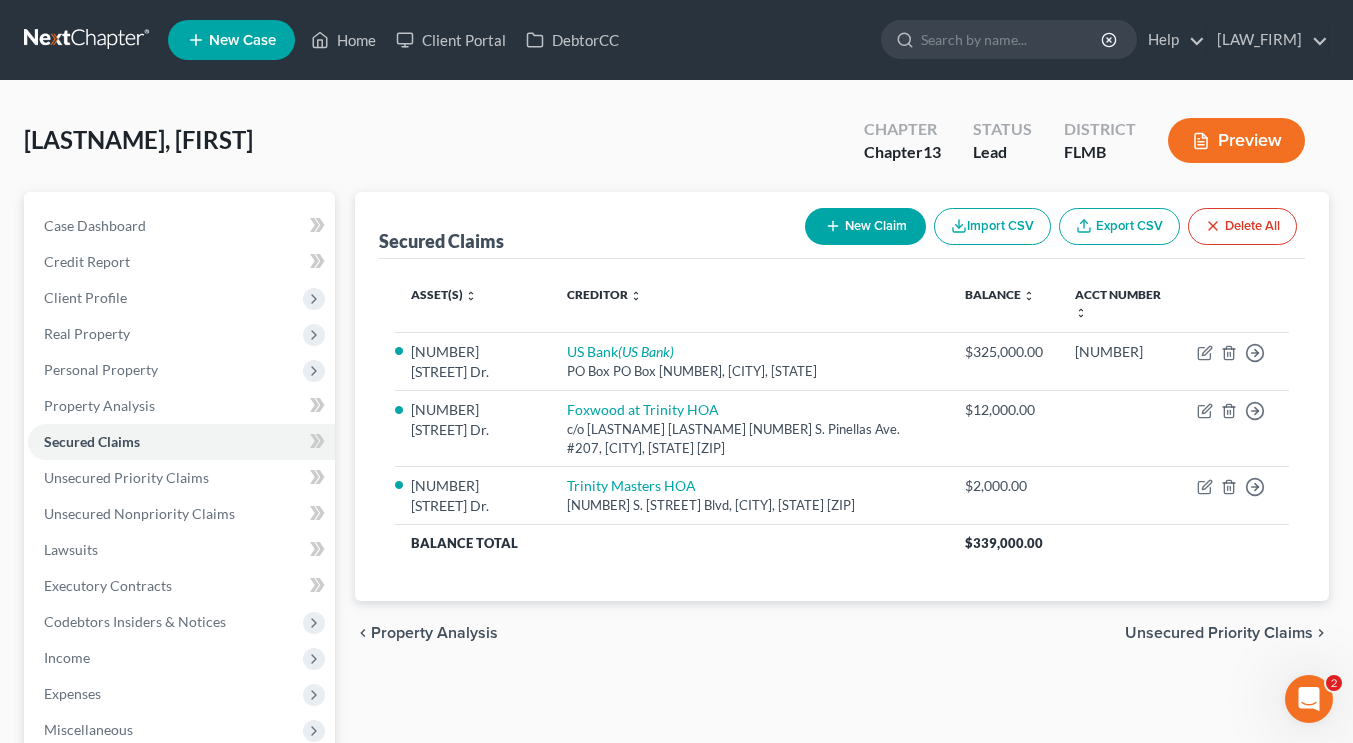 click on "New Claim" at bounding box center (865, 226) 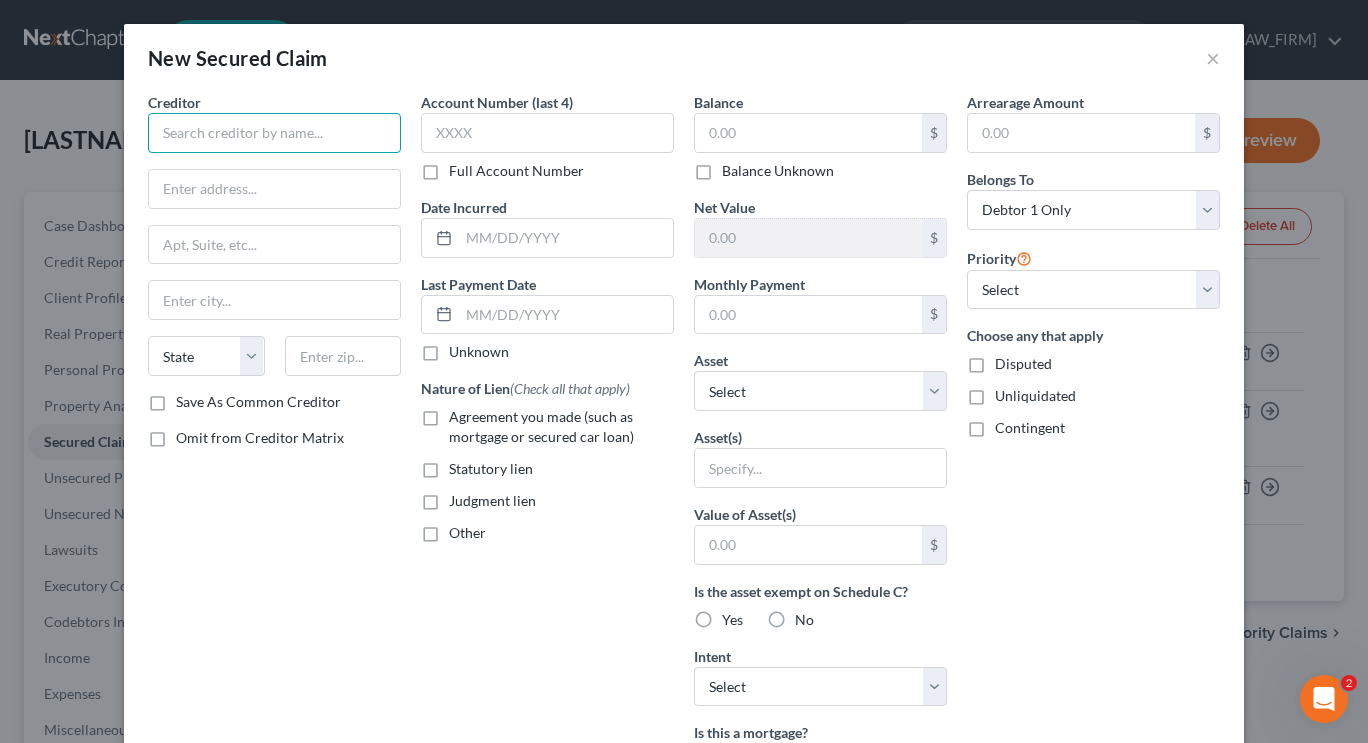click at bounding box center (274, 133) 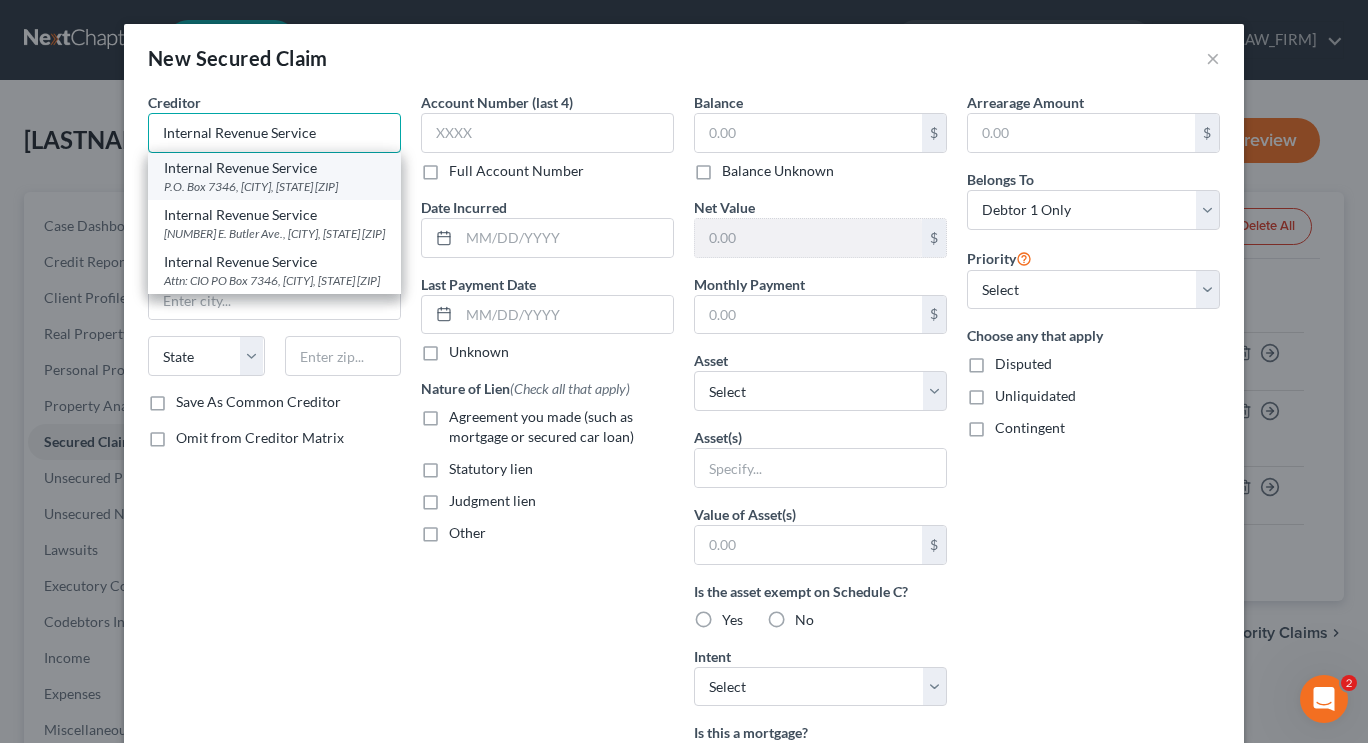type on "Internal Revenue Service" 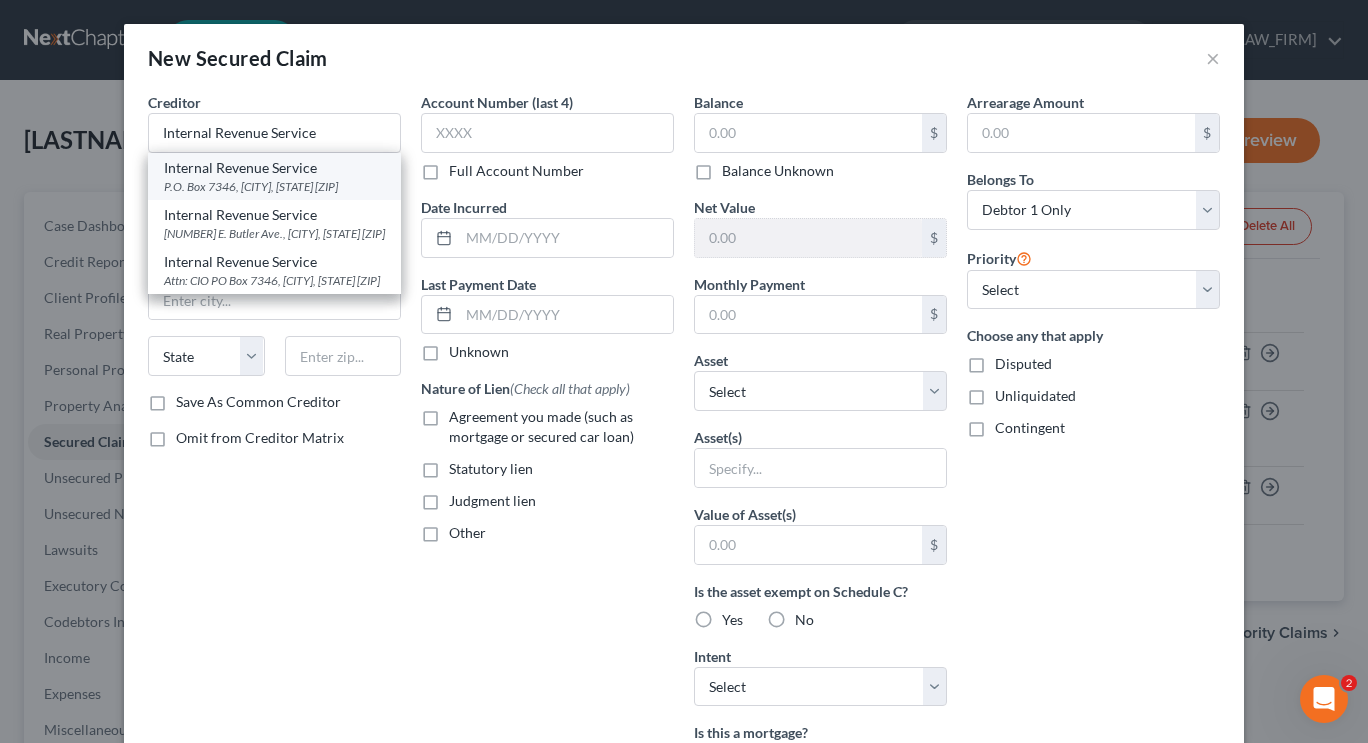 click on "Internal Revenue Service" at bounding box center (274, 168) 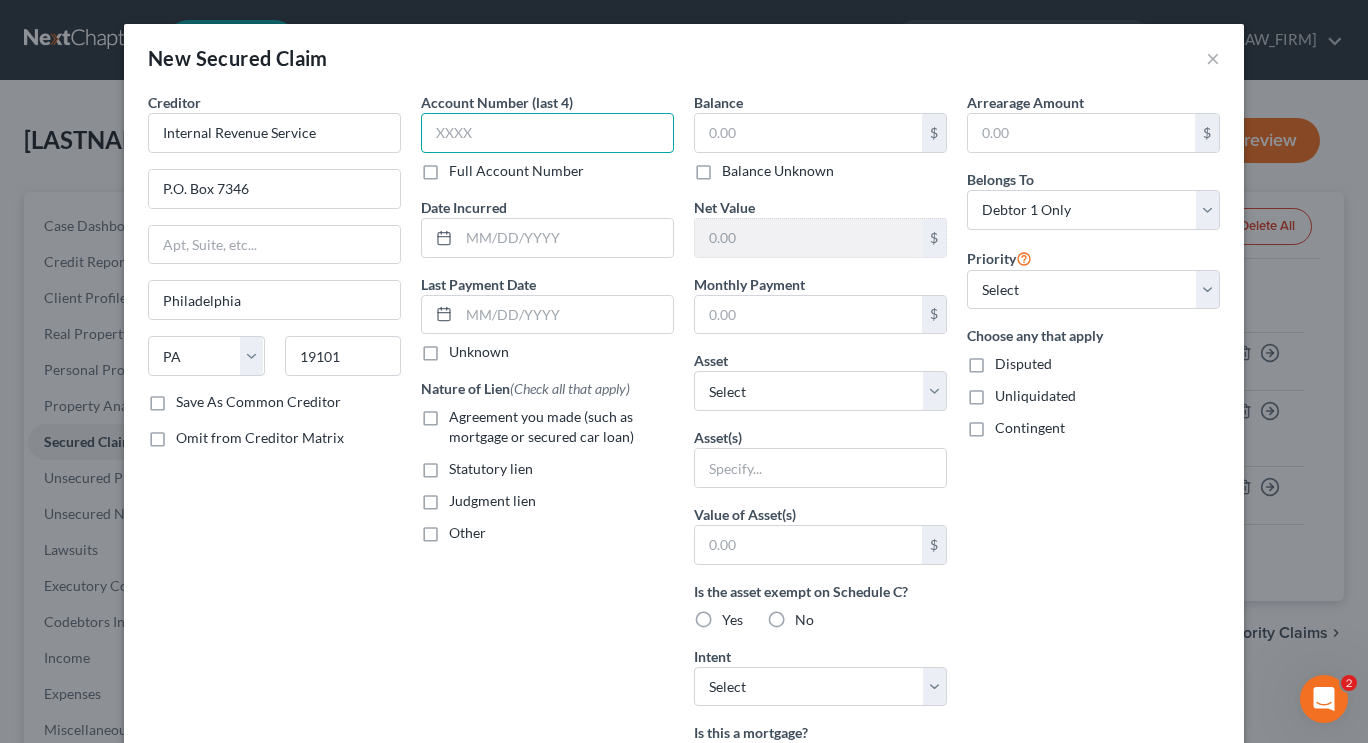 click at bounding box center (547, 133) 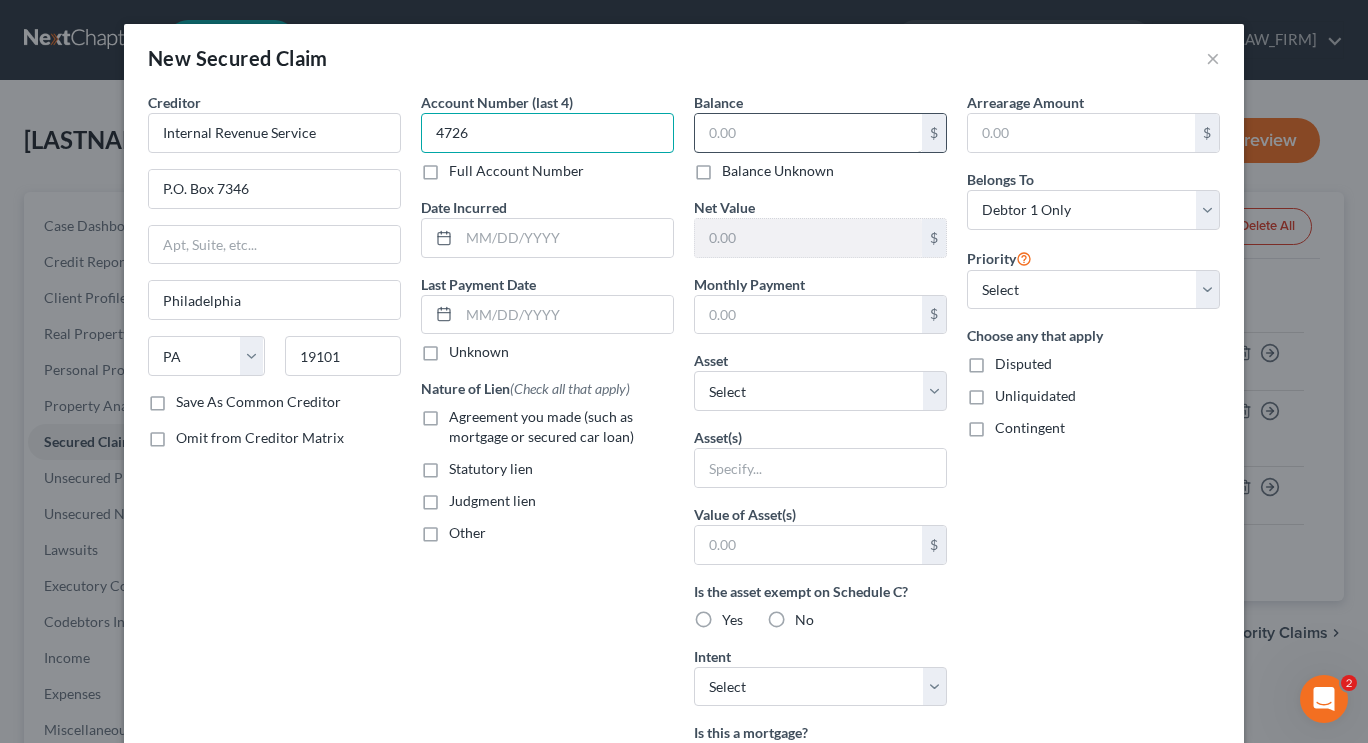 type on "4726" 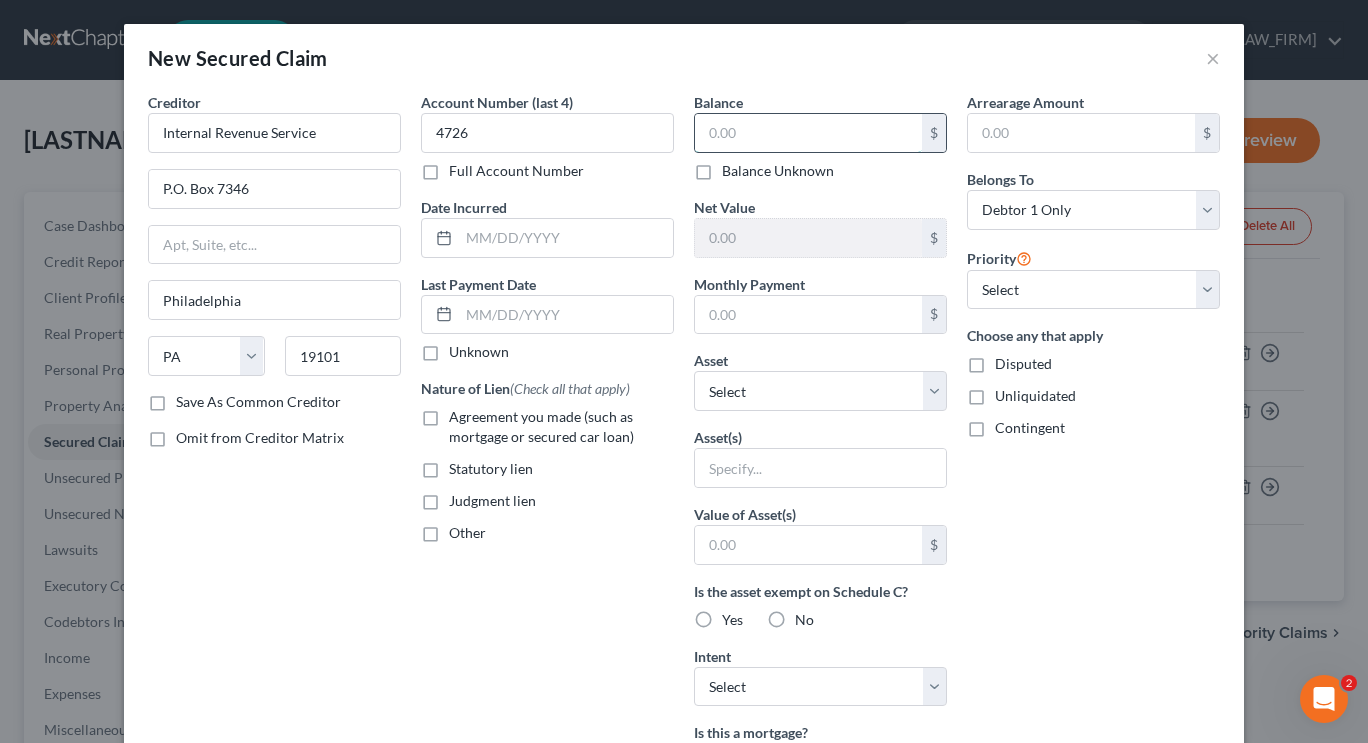 click at bounding box center [808, 133] 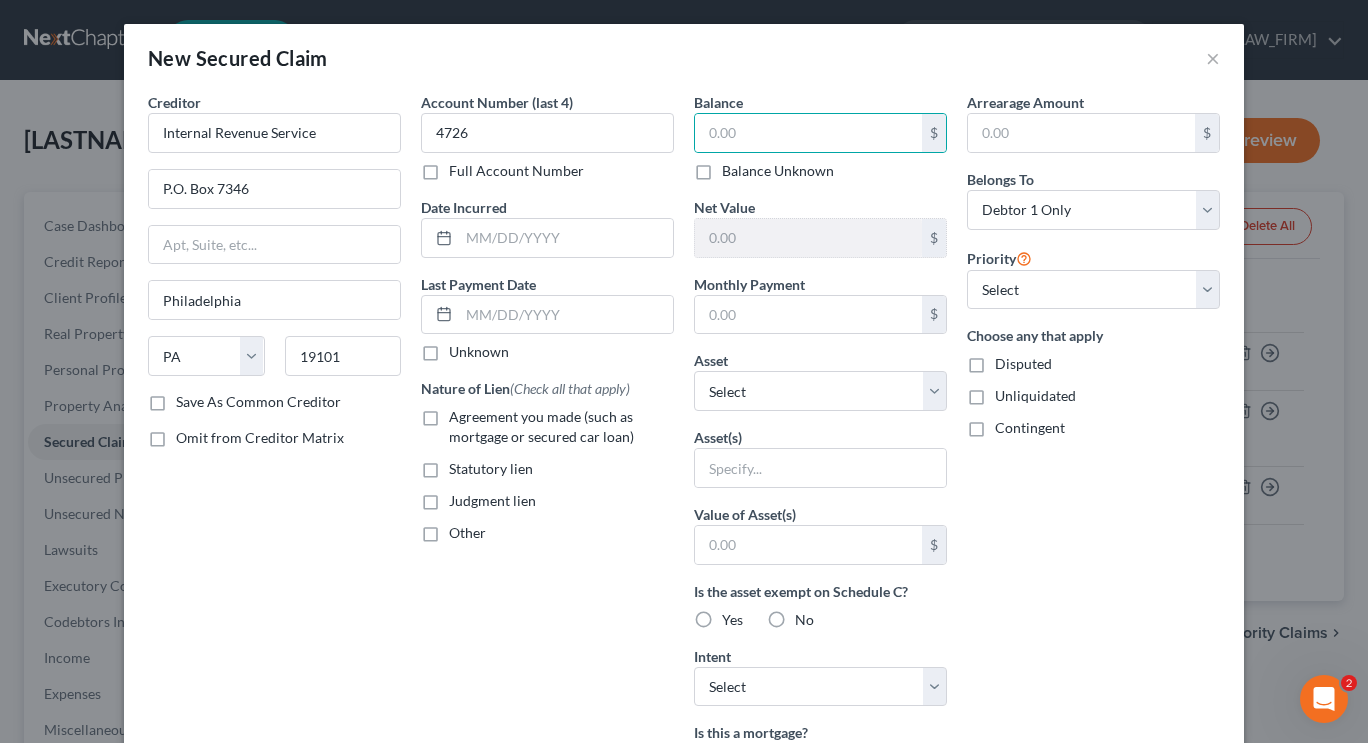 click on "Balance Unknown" at bounding box center (778, 171) 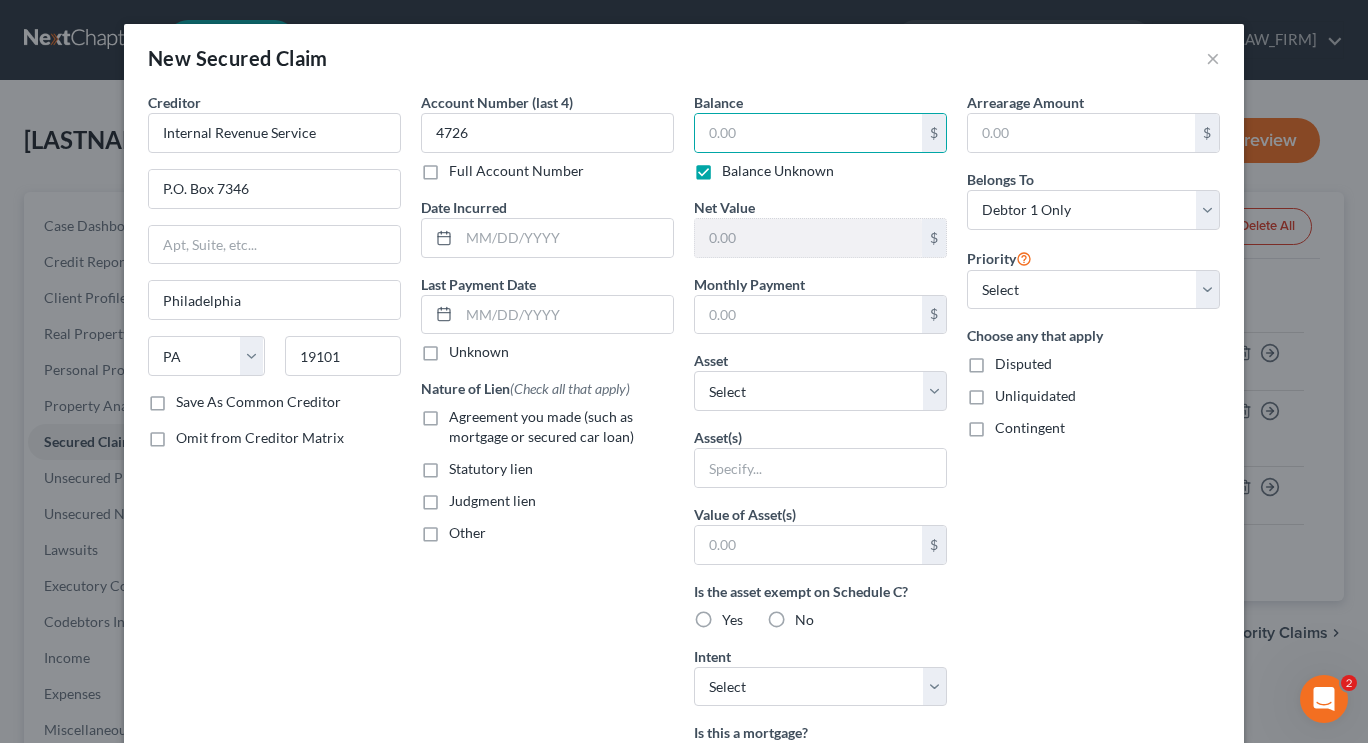 type on "0.00" 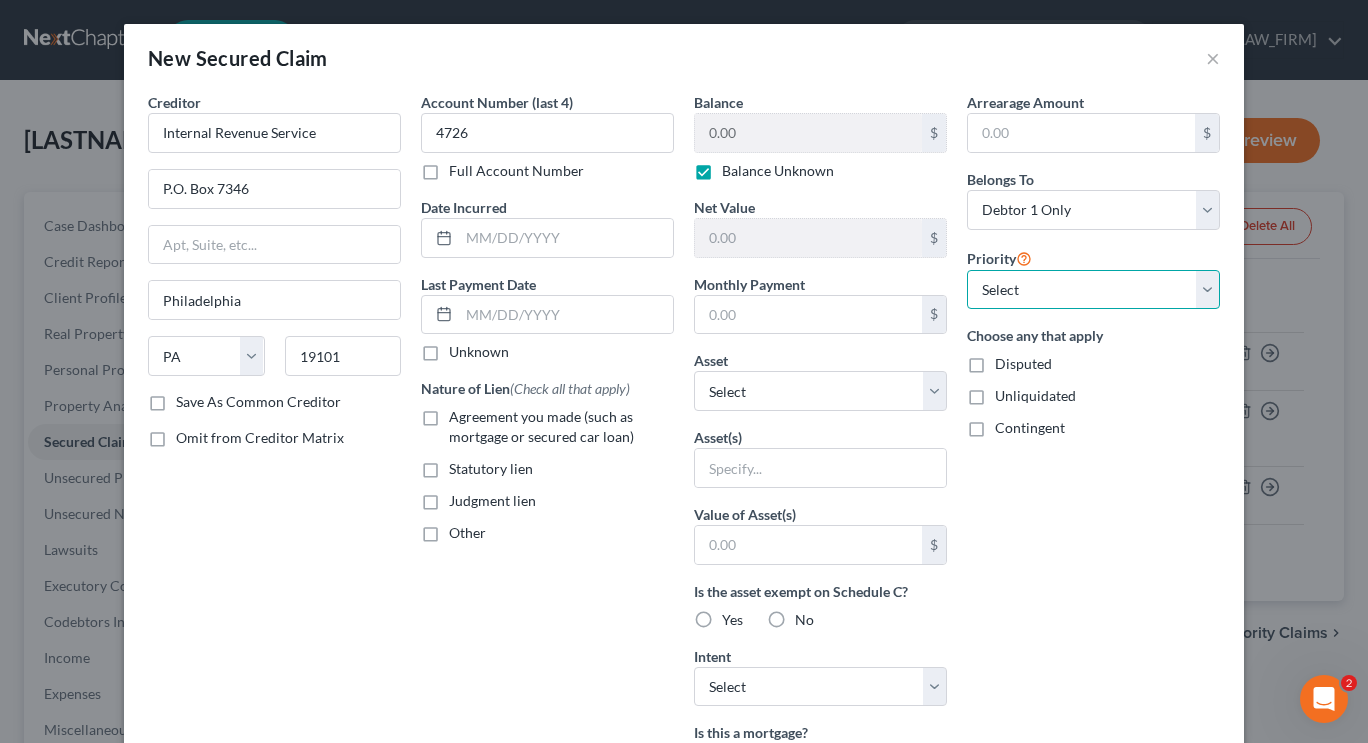 click on "Select 1st 2nd 3rd 4th 5th 6th 7th 8th 9th 10th 11th 12th 13th 14th 15th 16th 17th 18th 19th 20th 21th 22th 23th 24th 25th 26th 27th 28th 29th 30th" at bounding box center (1093, 290) 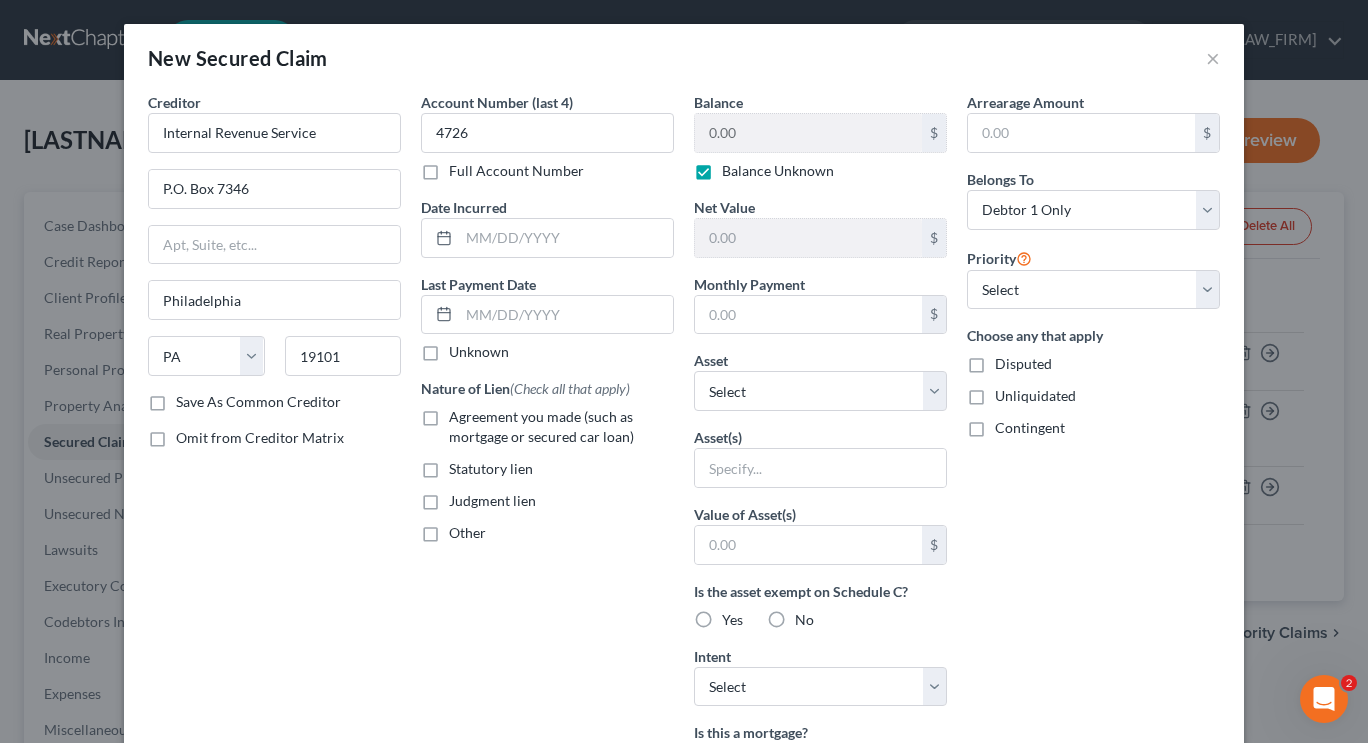 click on "Monthly Payment $" at bounding box center (820, 304) 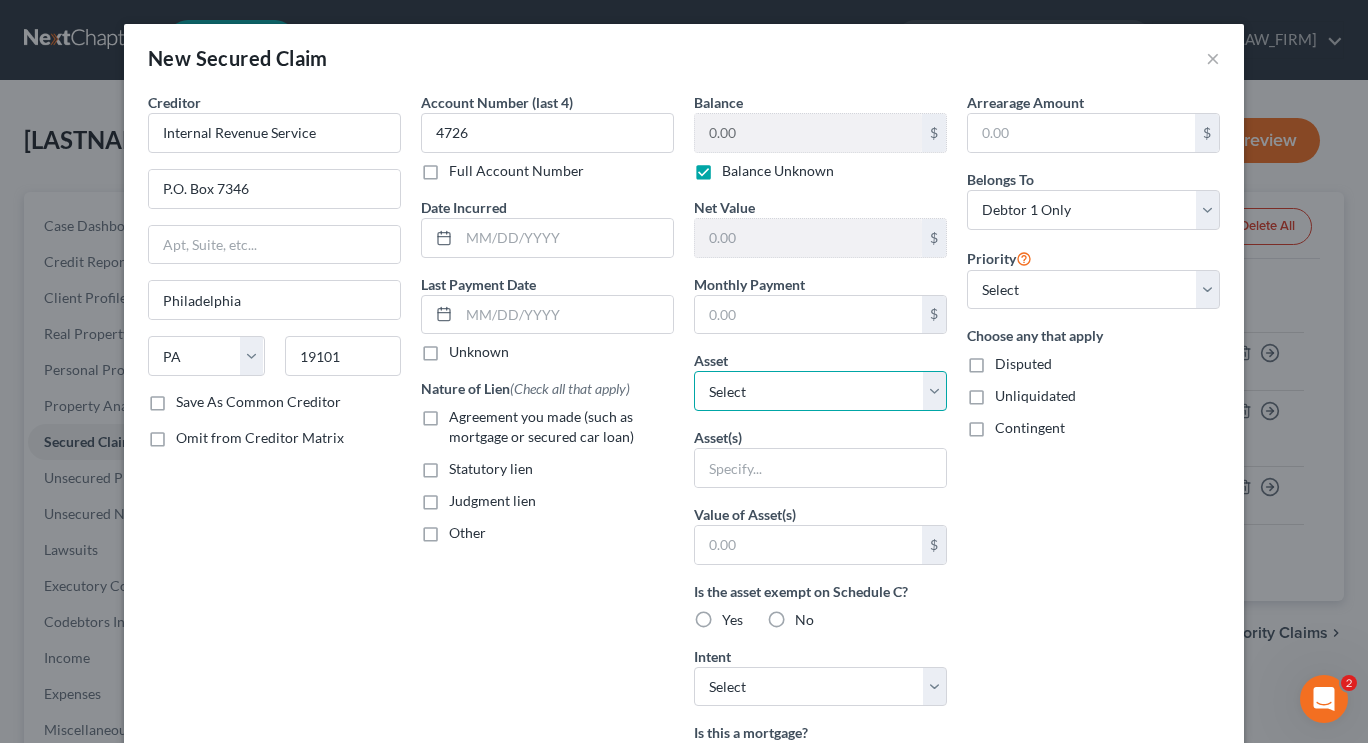 click on "Select Other Multiple Assets 1824 Winsloe Dr. - $435000.0 2018 Hyundai Santa Fe Sport - $6500.0" at bounding box center (820, 391) 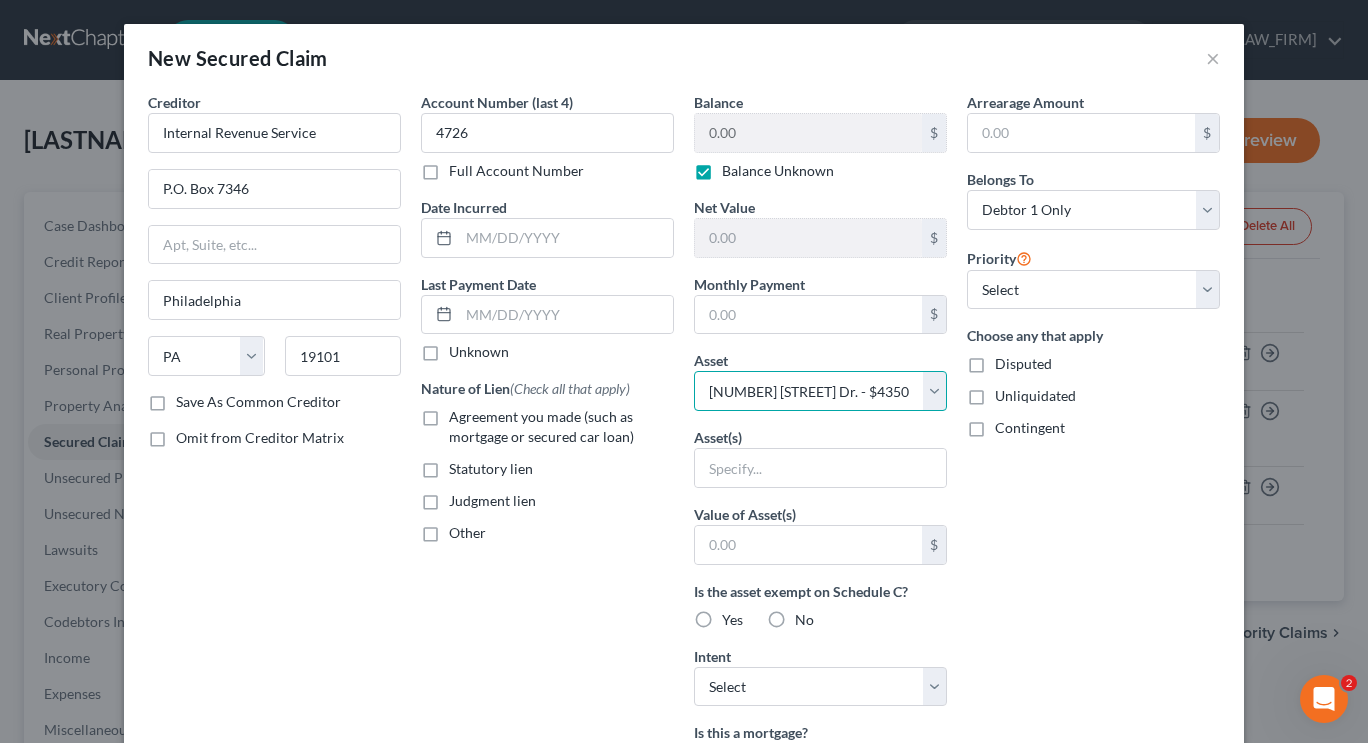 click on "Select Other Multiple Assets 1824 Winsloe Dr. - $435000.0 2018 Hyundai Santa Fe Sport - $6500.0" at bounding box center [820, 391] 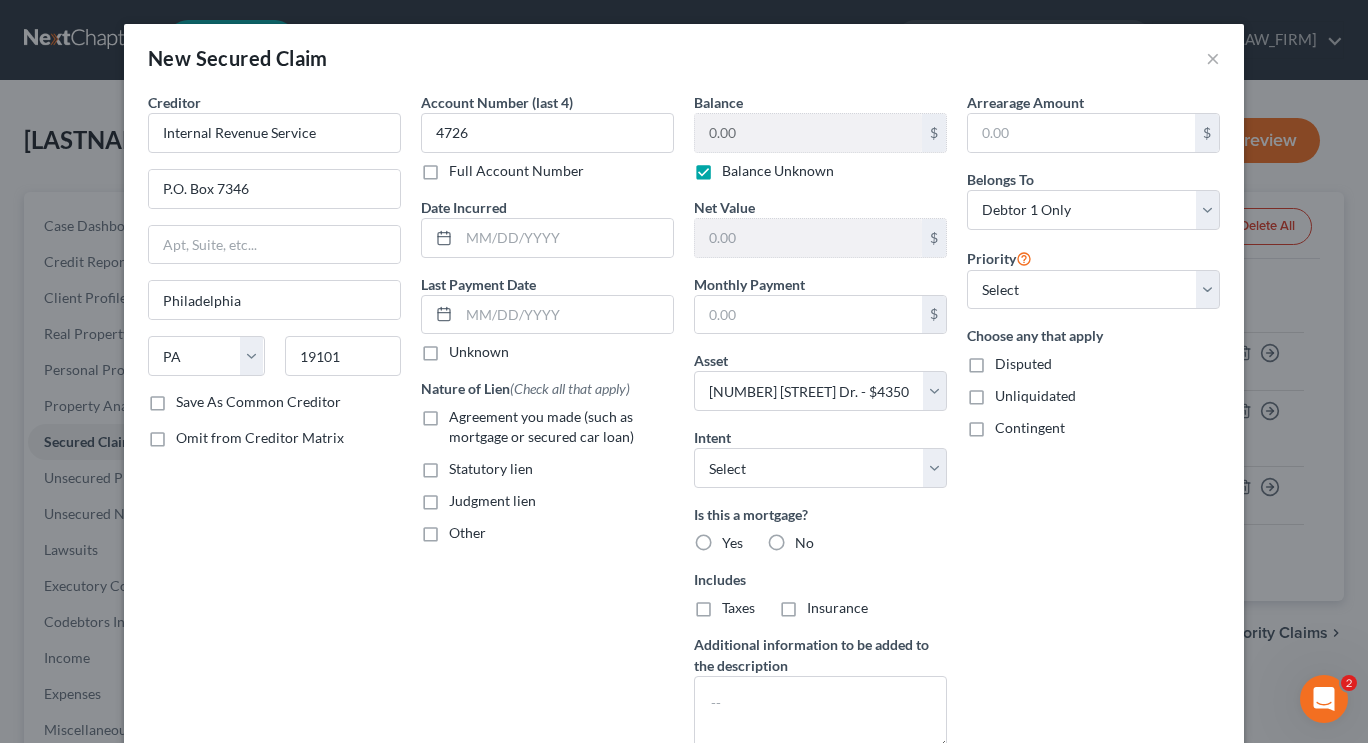 drag, startPoint x: 1365, startPoint y: 313, endPoint x: 775, endPoint y: 537, distance: 631.0911 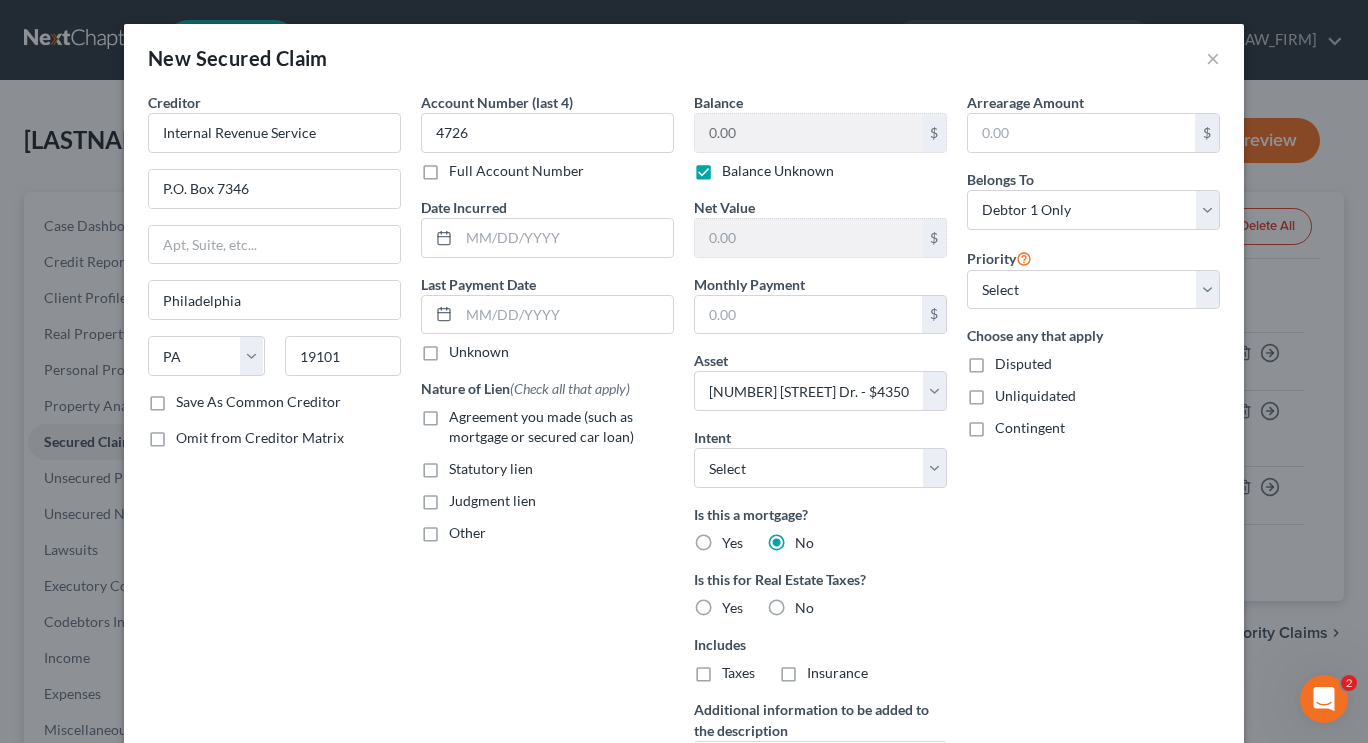 click on "No" at bounding box center (804, 608) 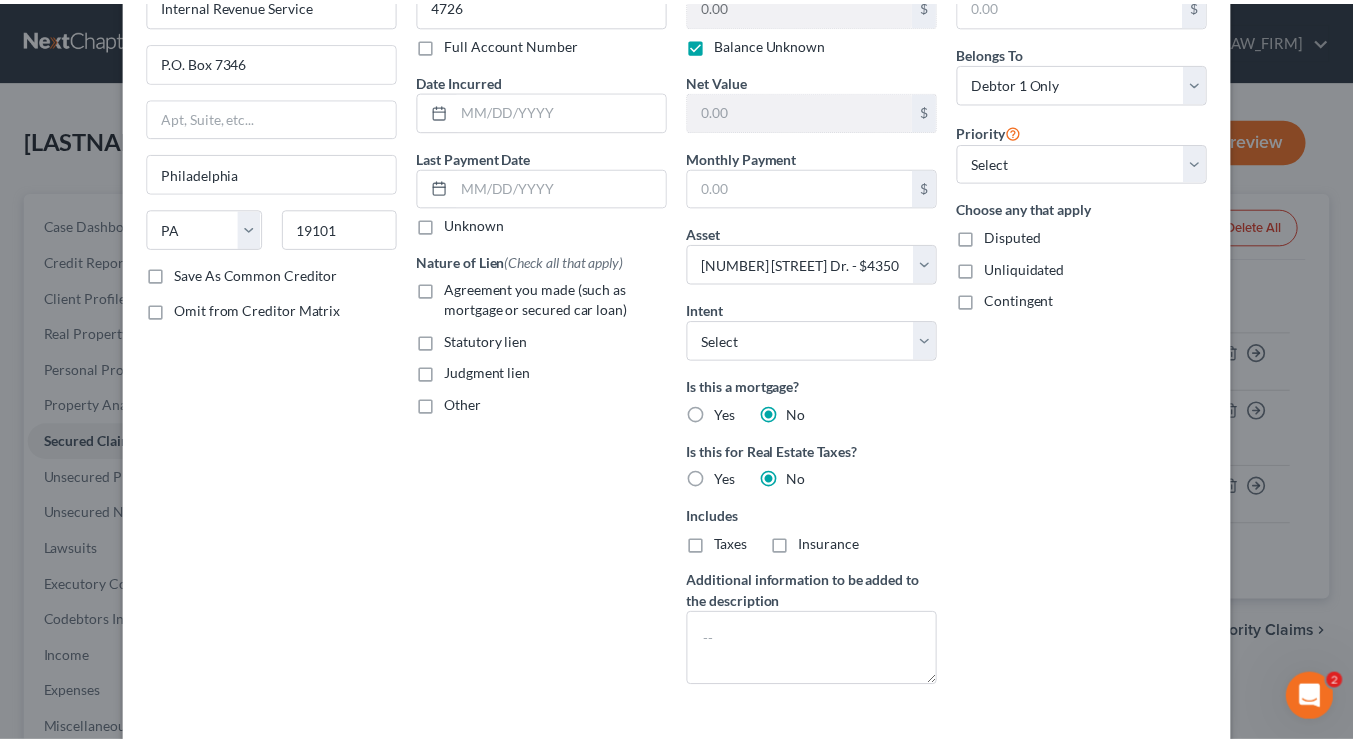 scroll, scrollTop: 165, scrollLeft: 0, axis: vertical 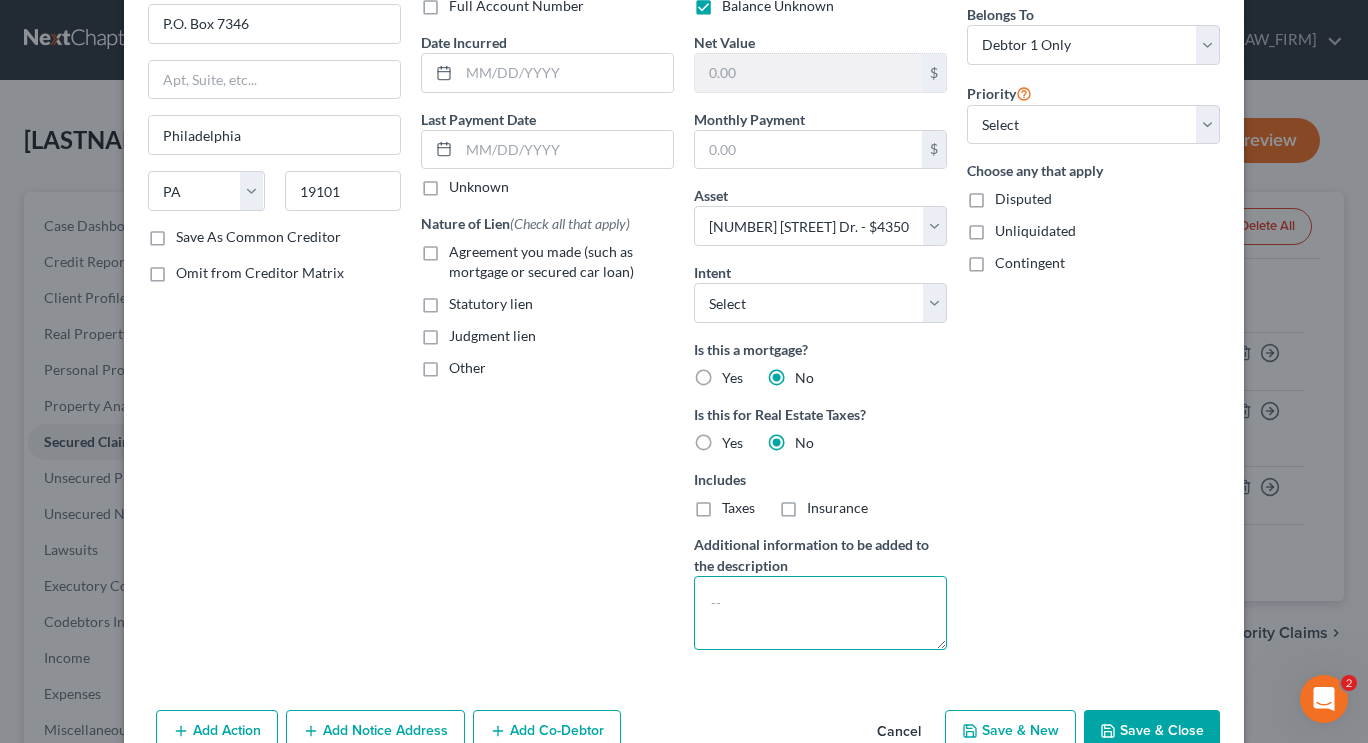click at bounding box center [820, 613] 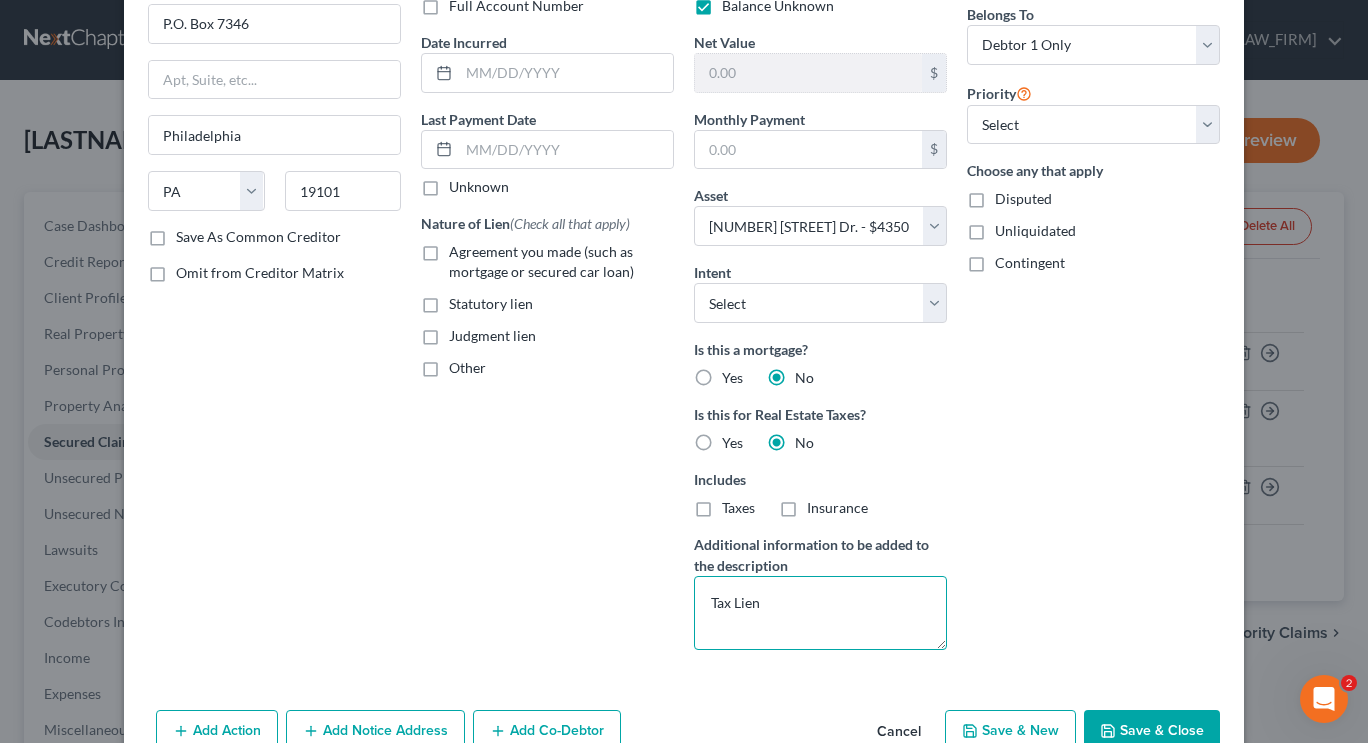 type on "Tax Lien" 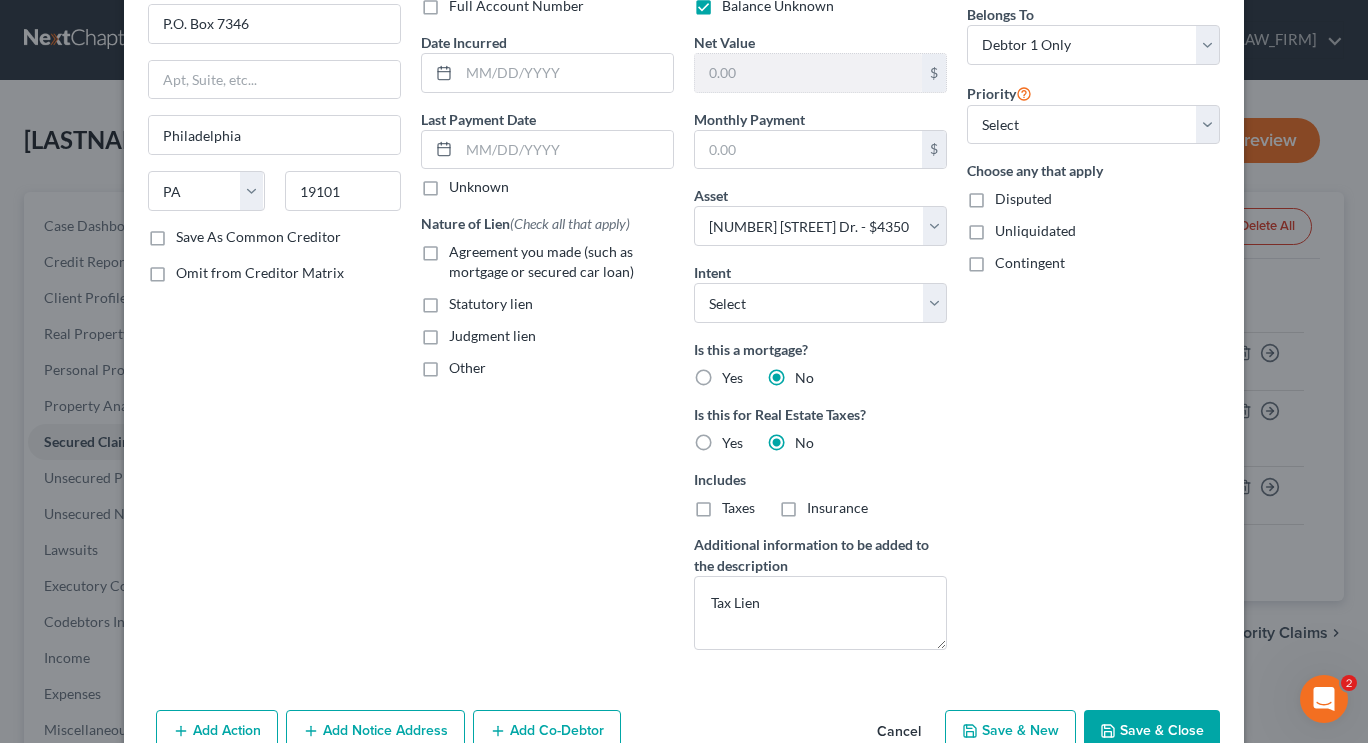 click on "Save & Close" at bounding box center [1152, 731] 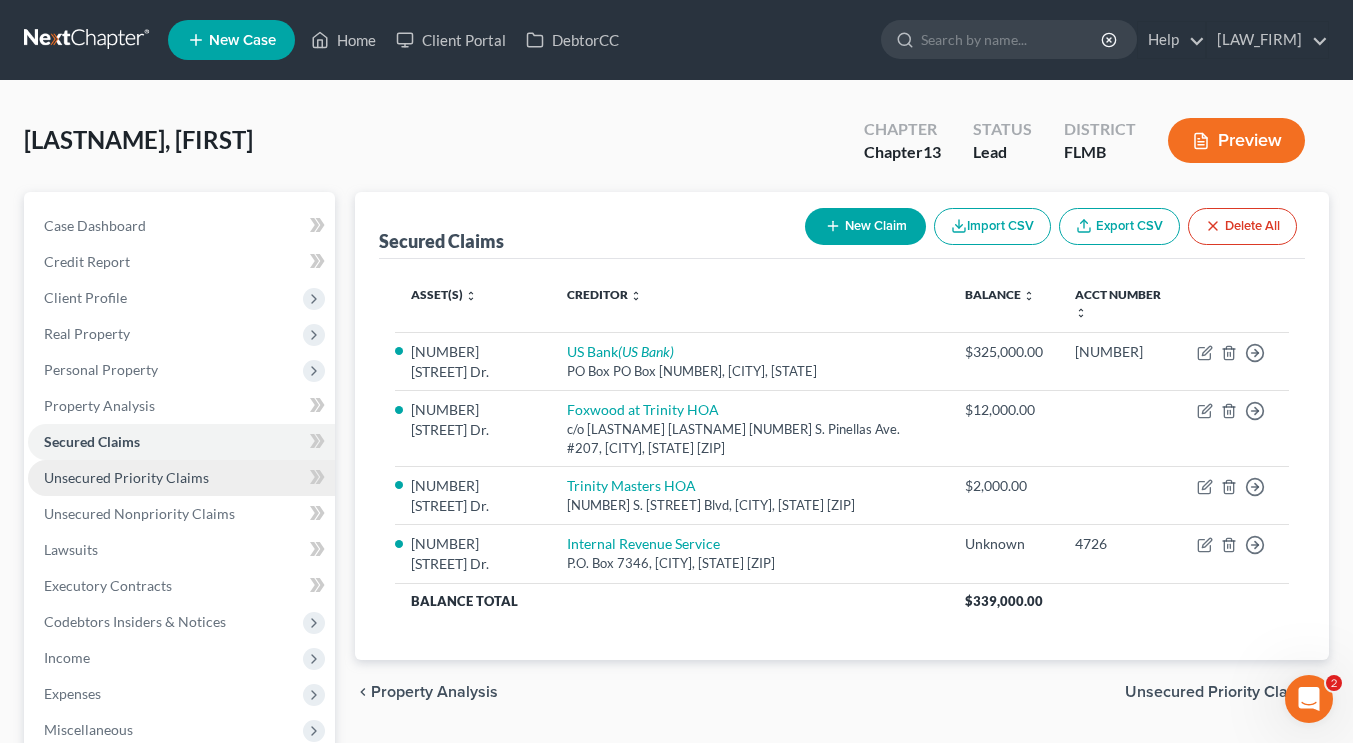 click on "Unsecured Priority Claims" at bounding box center [126, 477] 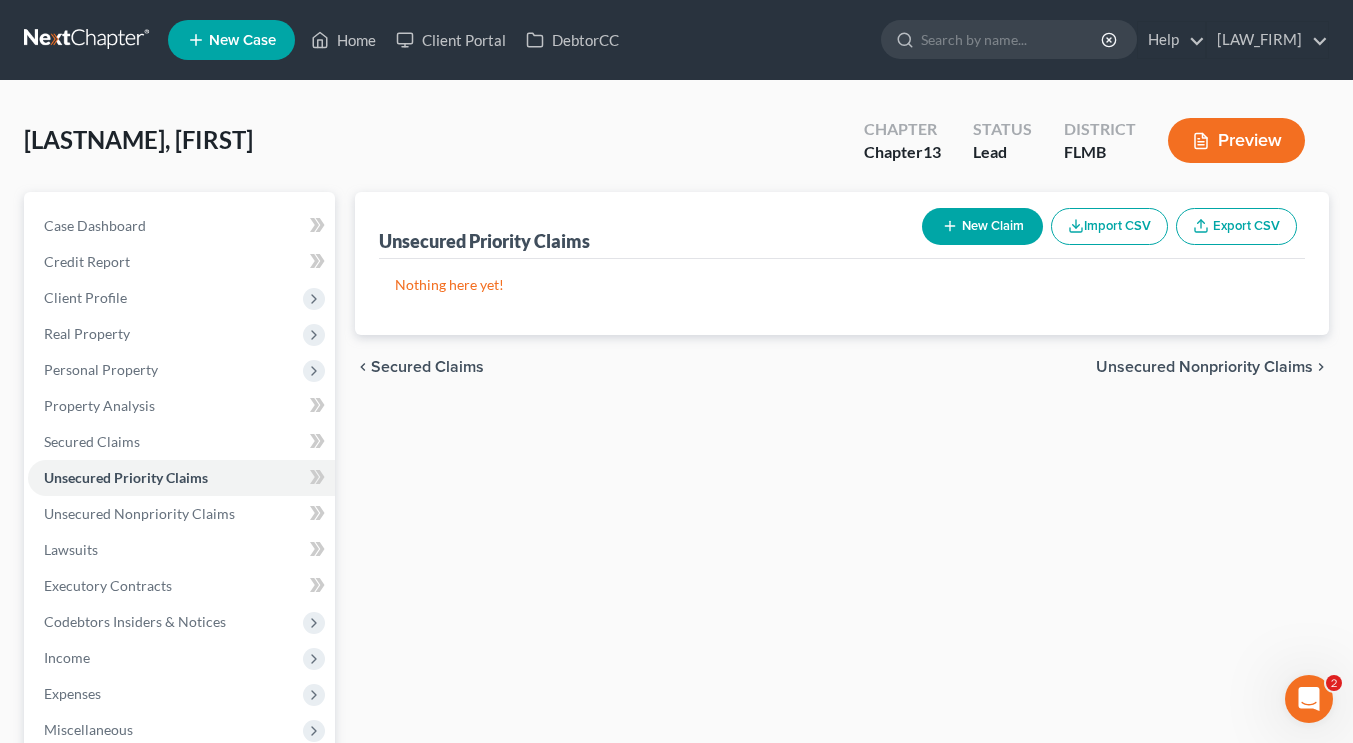 click on "New Claim" at bounding box center [982, 226] 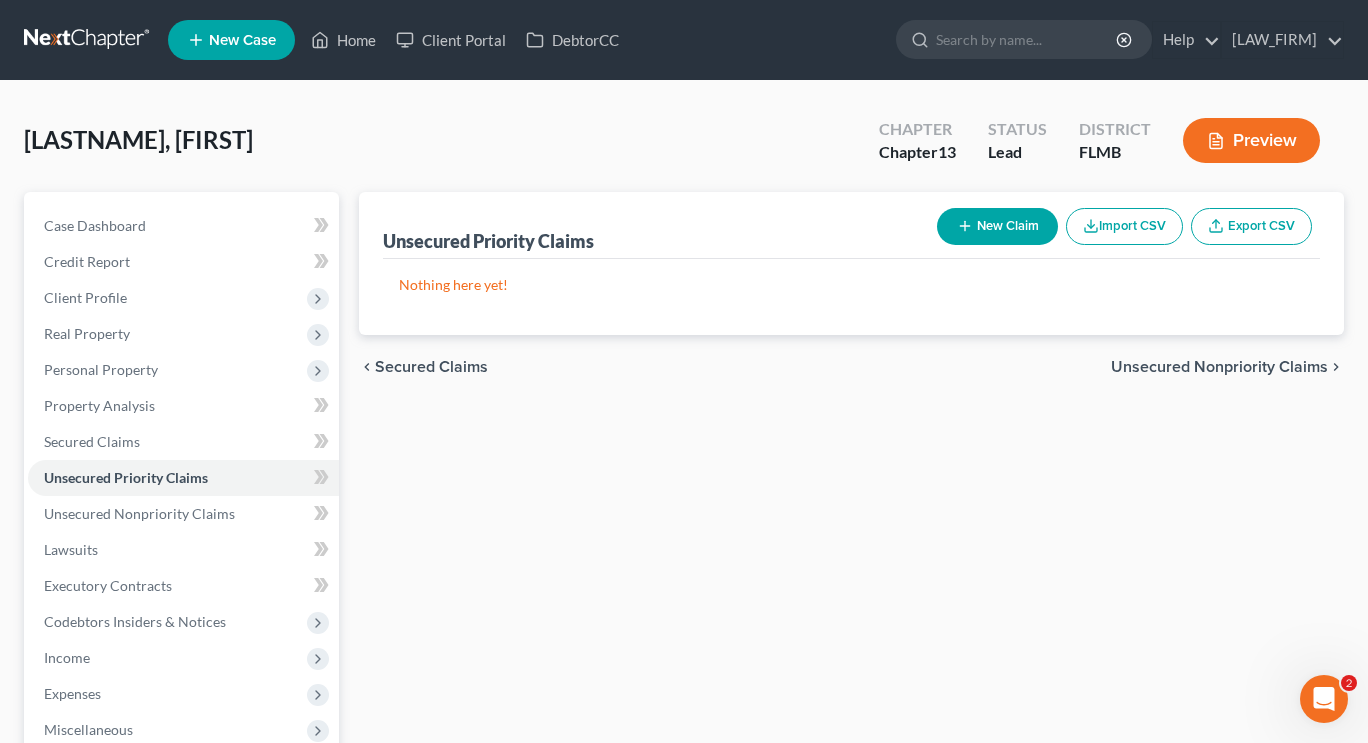 select on "0" 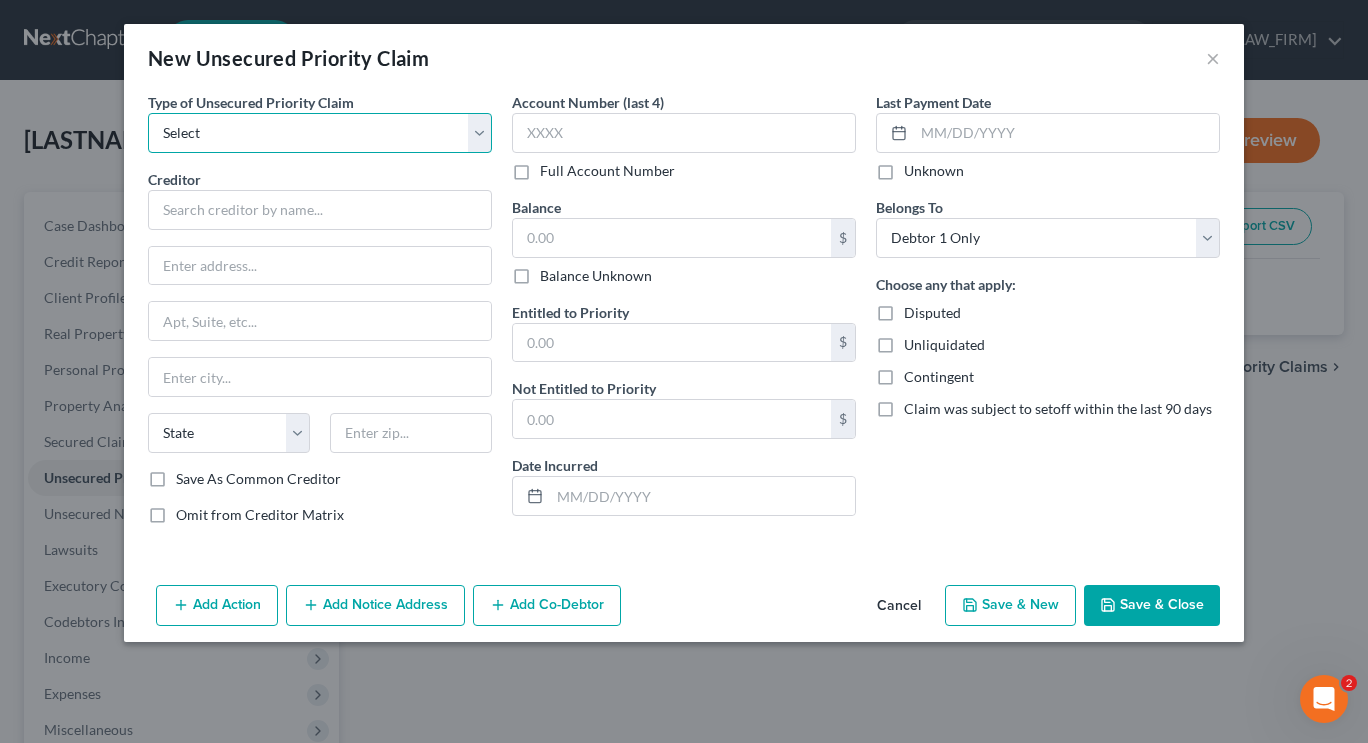 click on "Select Taxes & Other Government Units Domestic Support Obligations Extensions of credit in an involuntary case Wages, Salaries, Commissions Contributions to employee benefits Certain farmers and fisherman Deposits by individuals Commitments to maintain capitals Claims for death or injury while intoxicated Other" at bounding box center (320, 133) 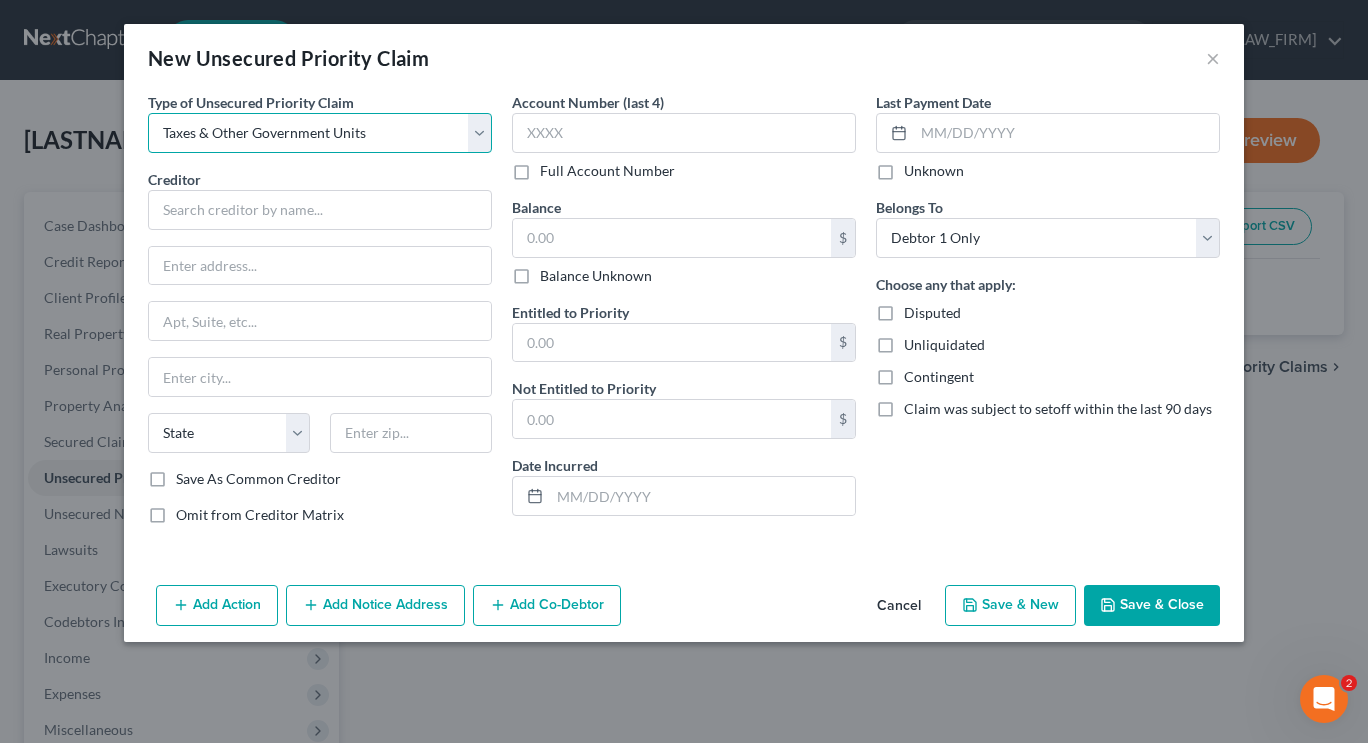 click on "Select Taxes & Other Government Units Domestic Support Obligations Extensions of credit in an involuntary case Wages, Salaries, Commissions Contributions to employee benefits Certain farmers and fisherman Deposits by individuals Commitments to maintain capitals Claims for death or injury while intoxicated Other" at bounding box center (320, 133) 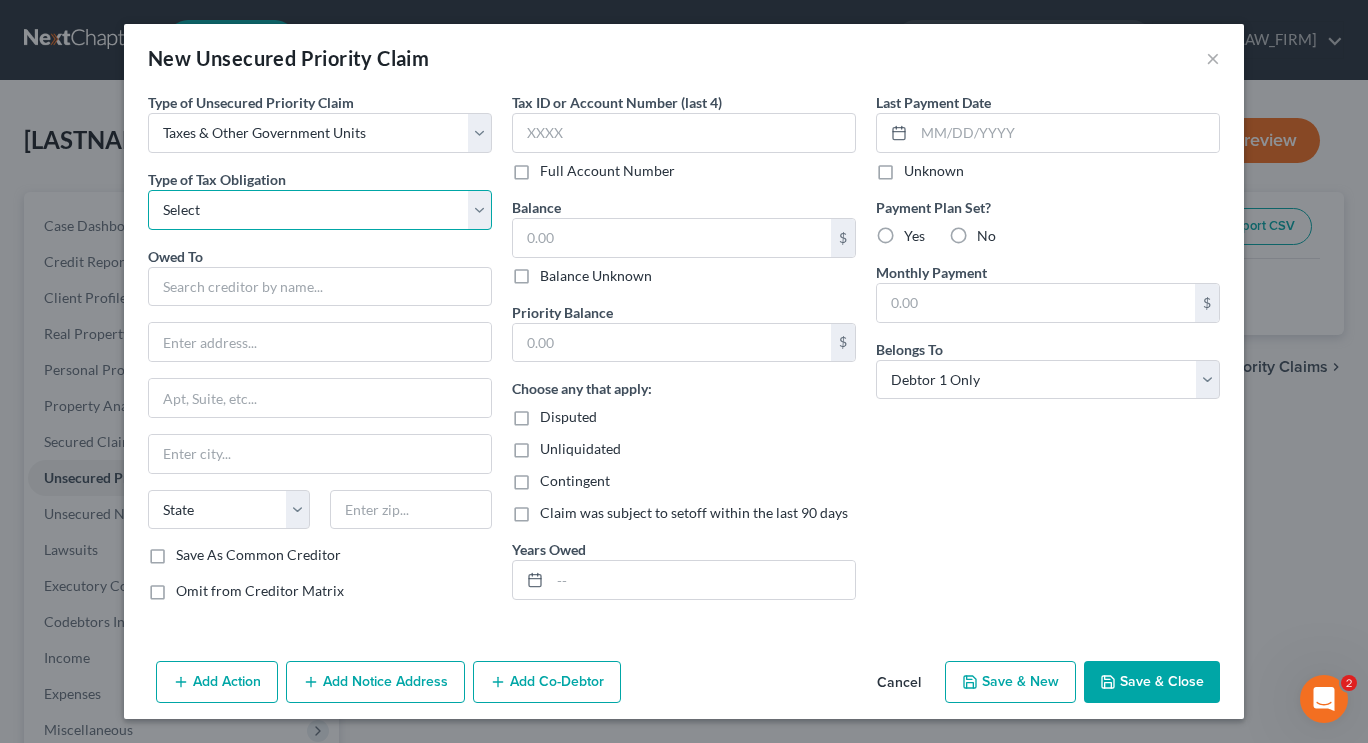 click on "Select Federal City State Franchise Tax Board Other" at bounding box center (320, 210) 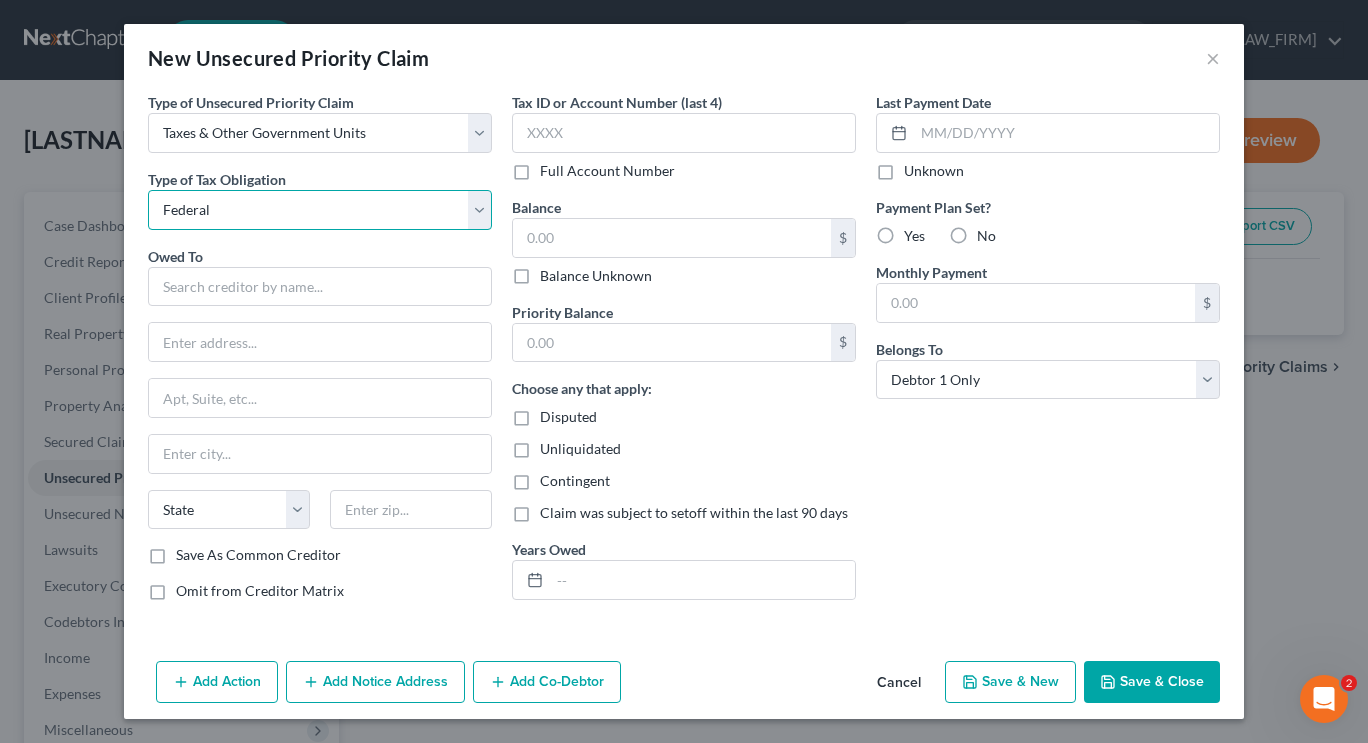 click on "Select Federal City State Franchise Tax Board Other" at bounding box center (320, 210) 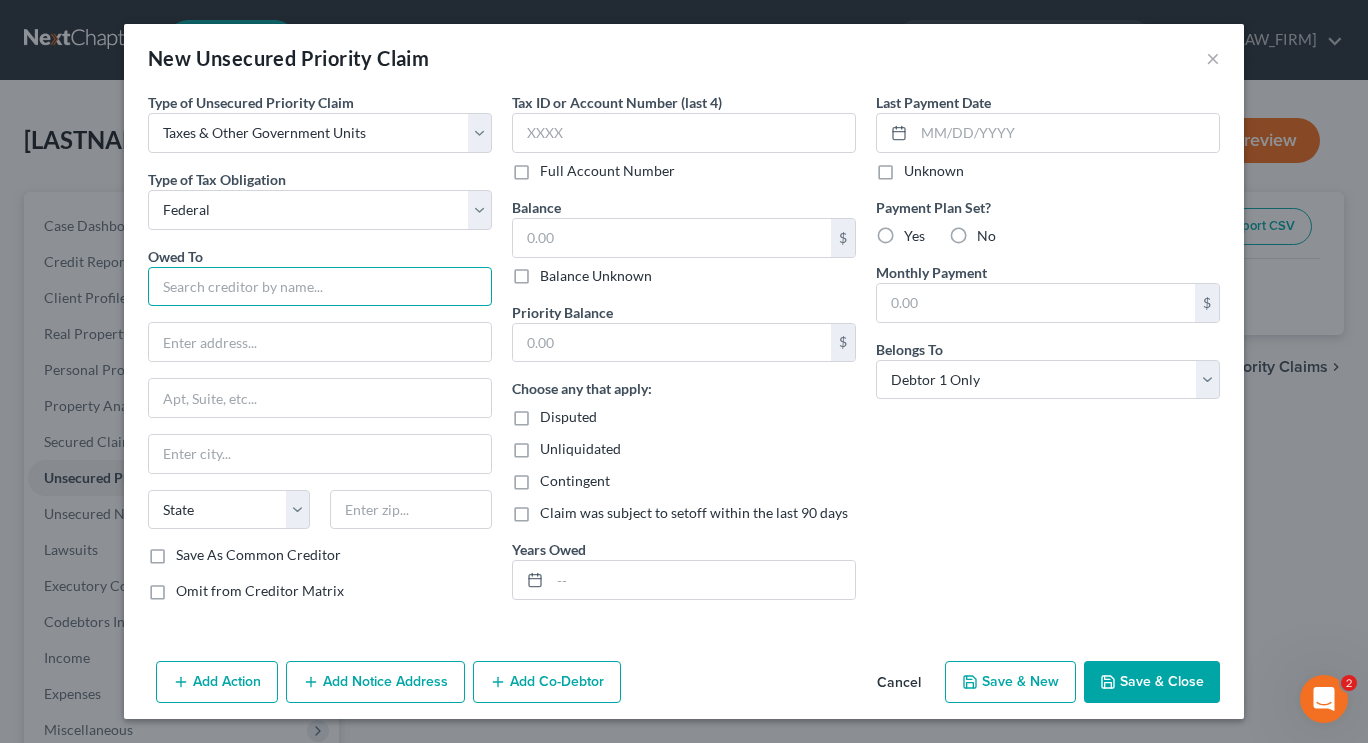 click at bounding box center [320, 287] 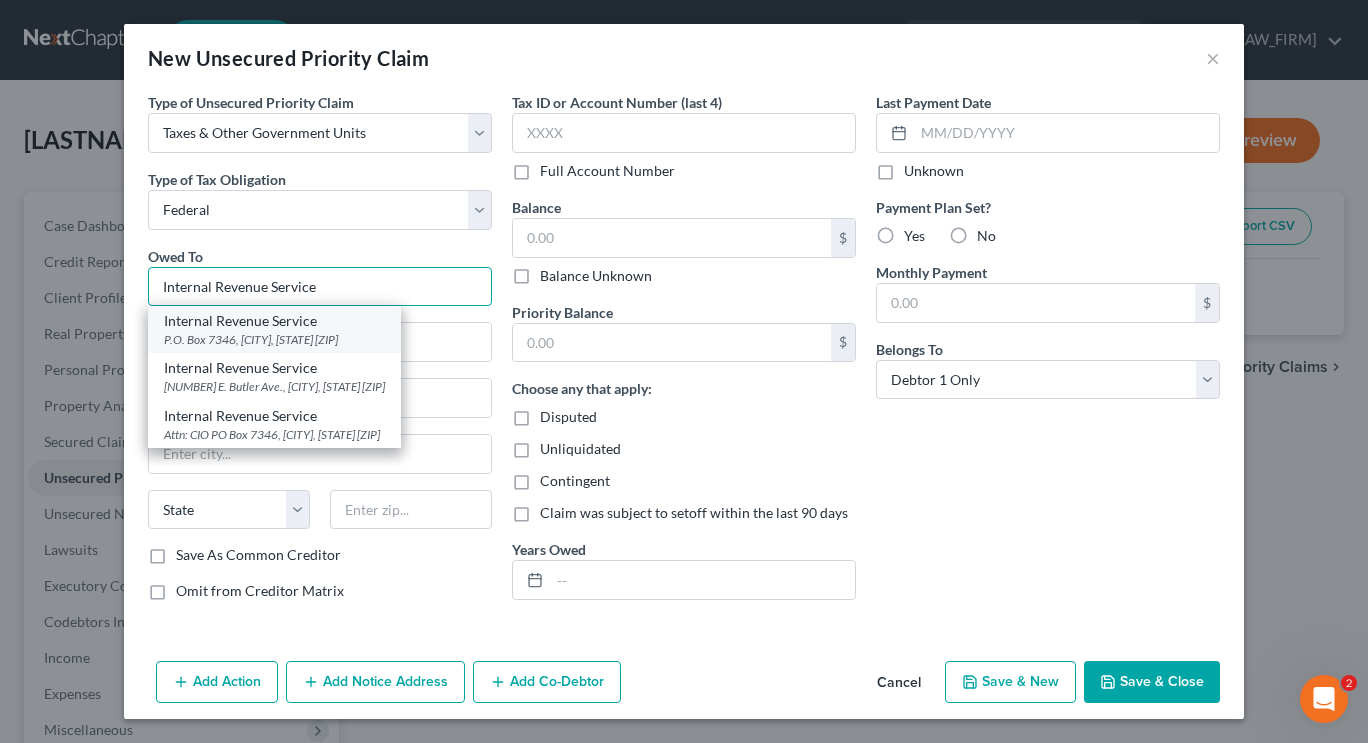 type on "Internal Revenue Service" 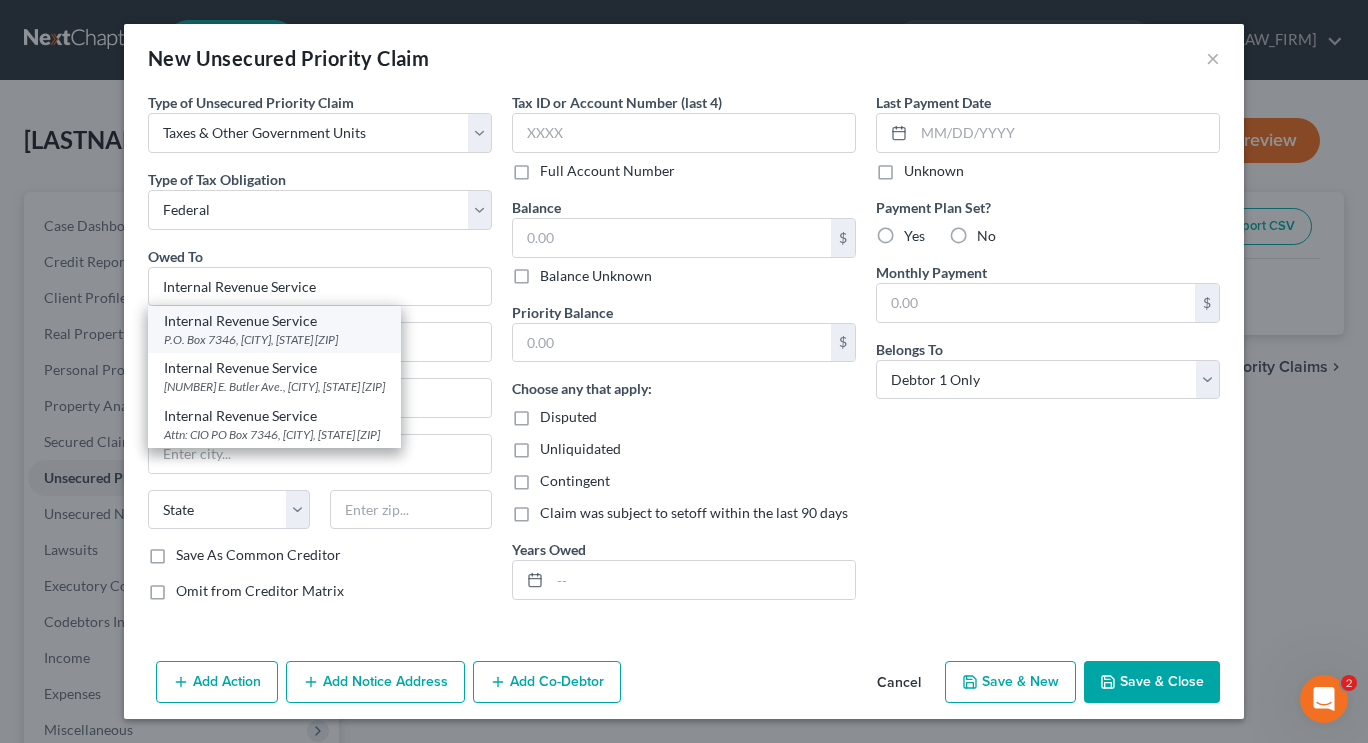 click on "Internal Revenue Service" at bounding box center (274, 321) 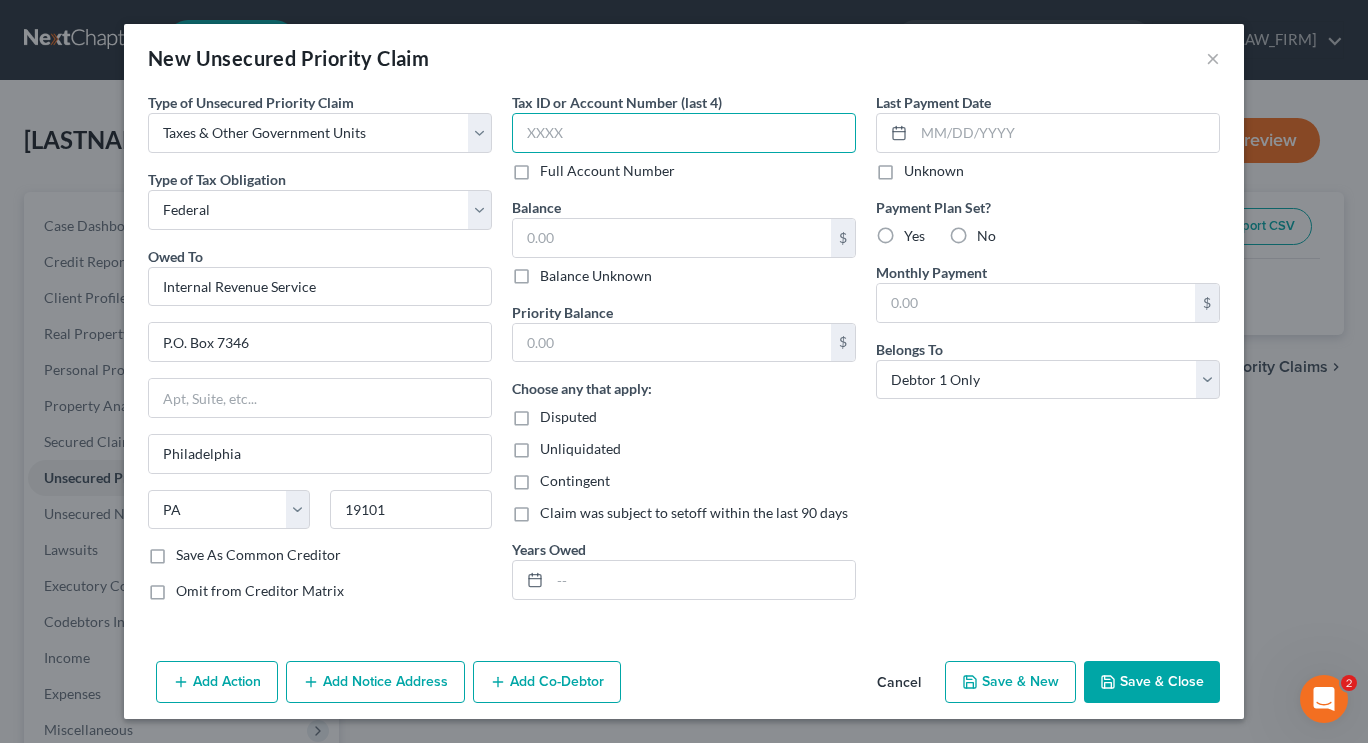 click at bounding box center [684, 133] 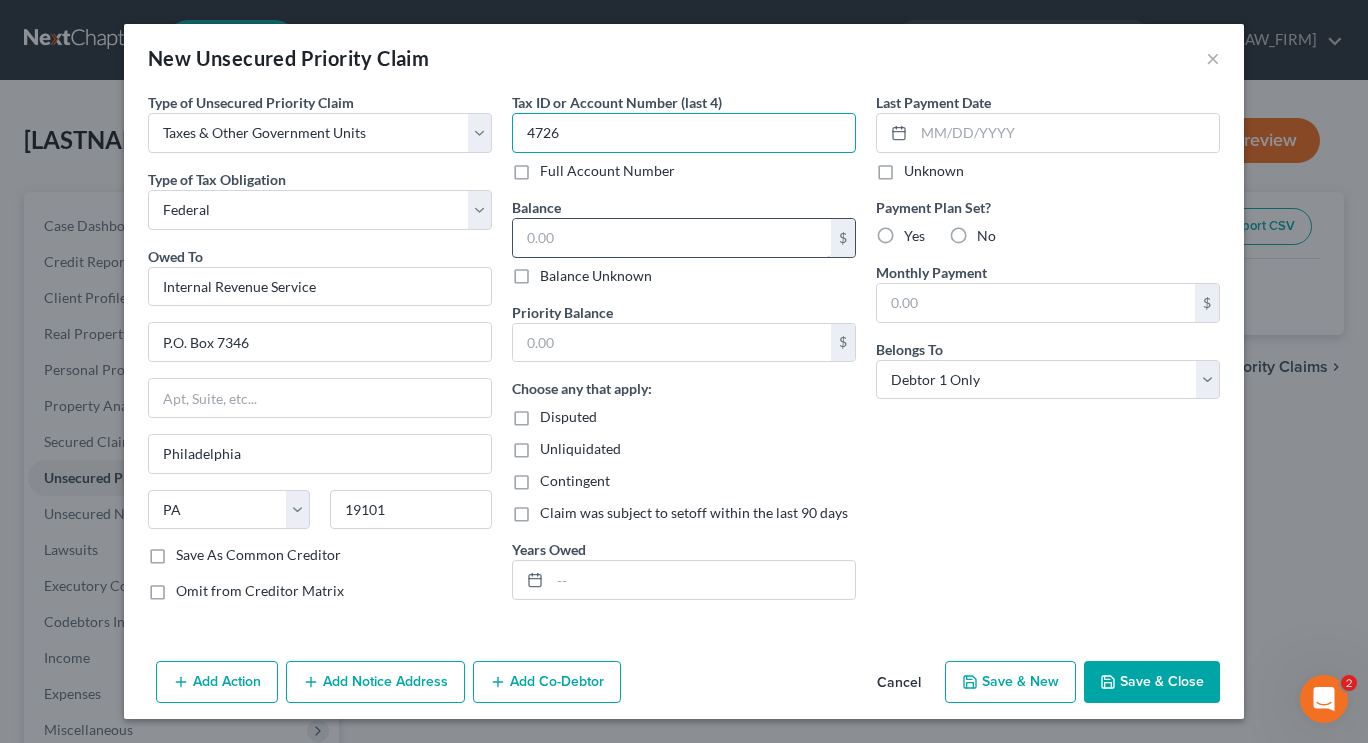 type on "4726" 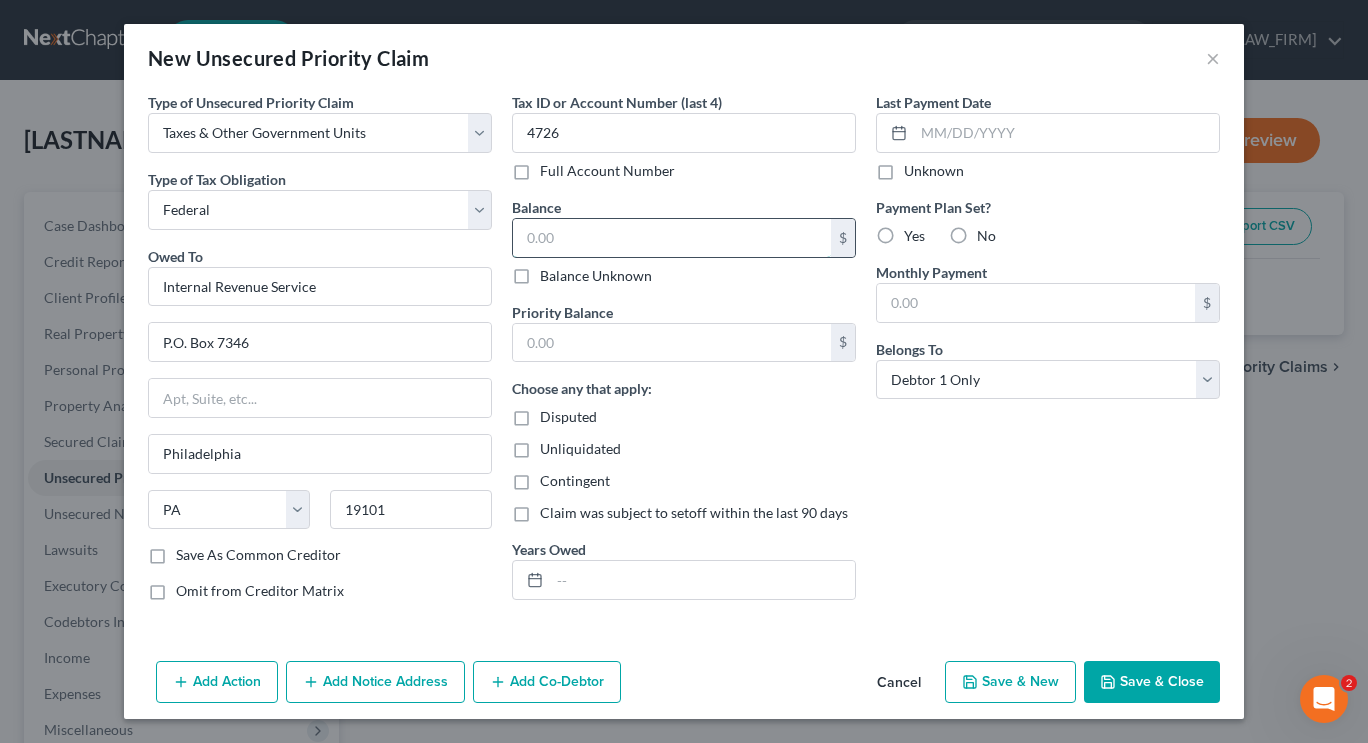 click at bounding box center (672, 238) 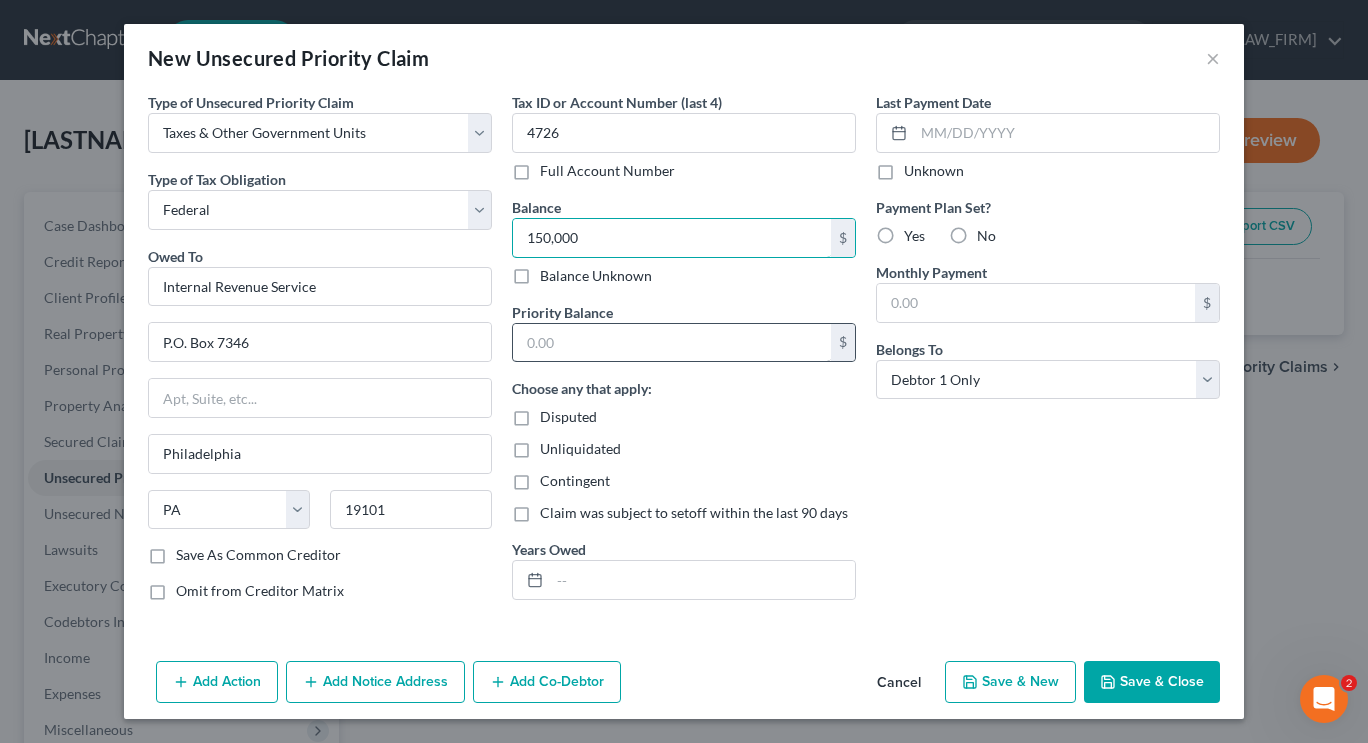 type on "150,000" 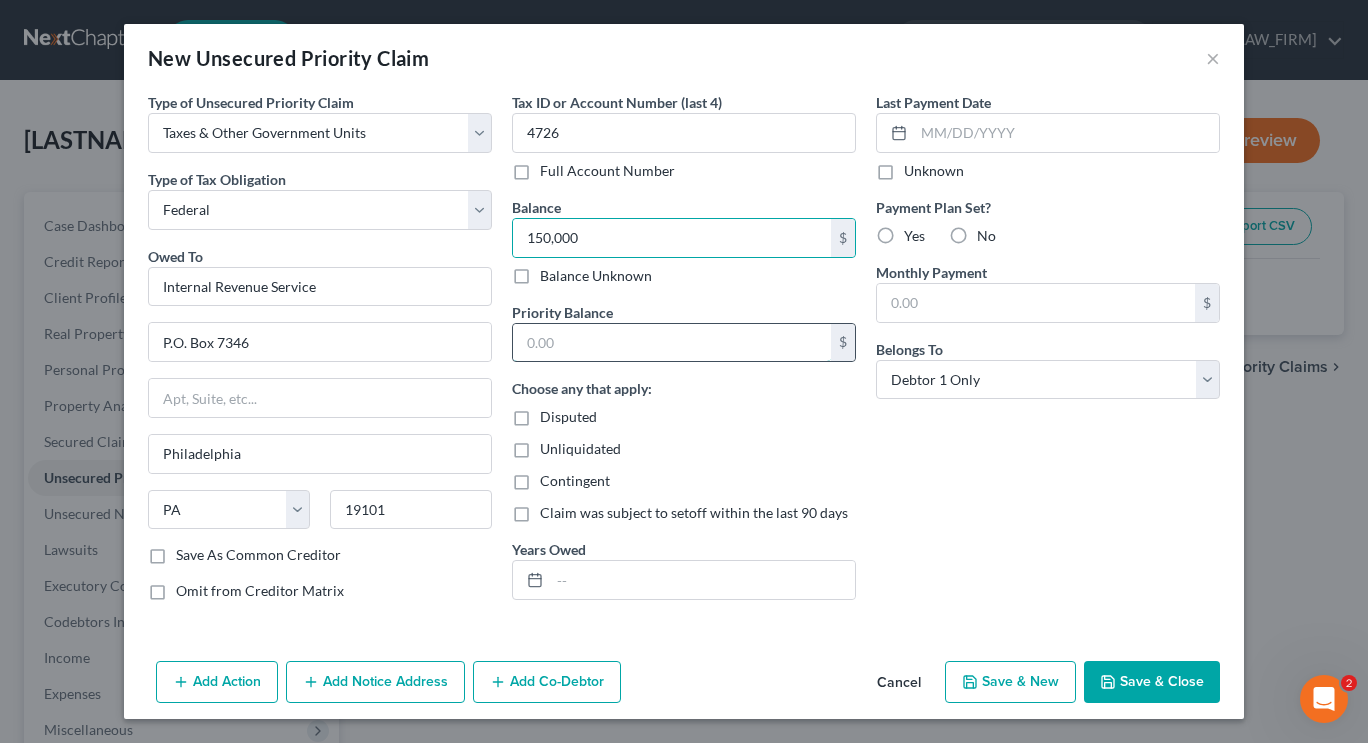 click at bounding box center [672, 343] 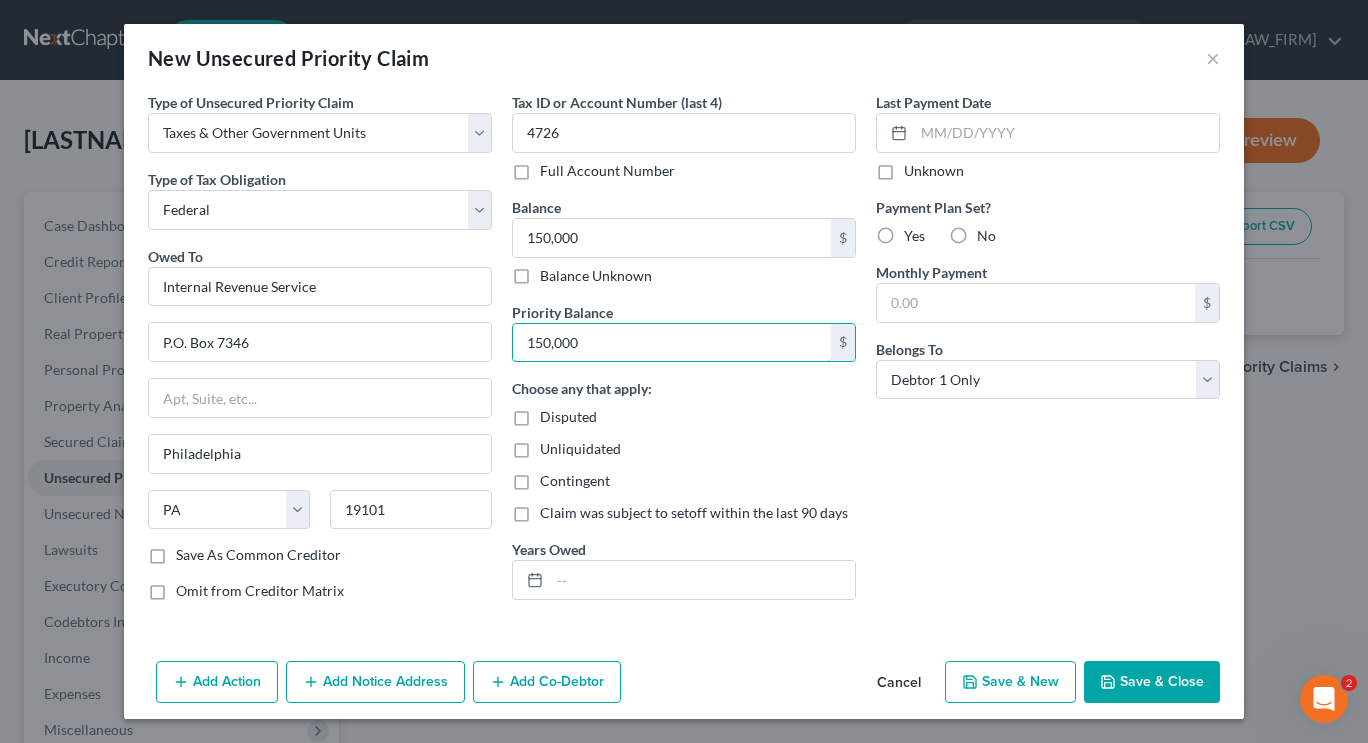 type on "150,000" 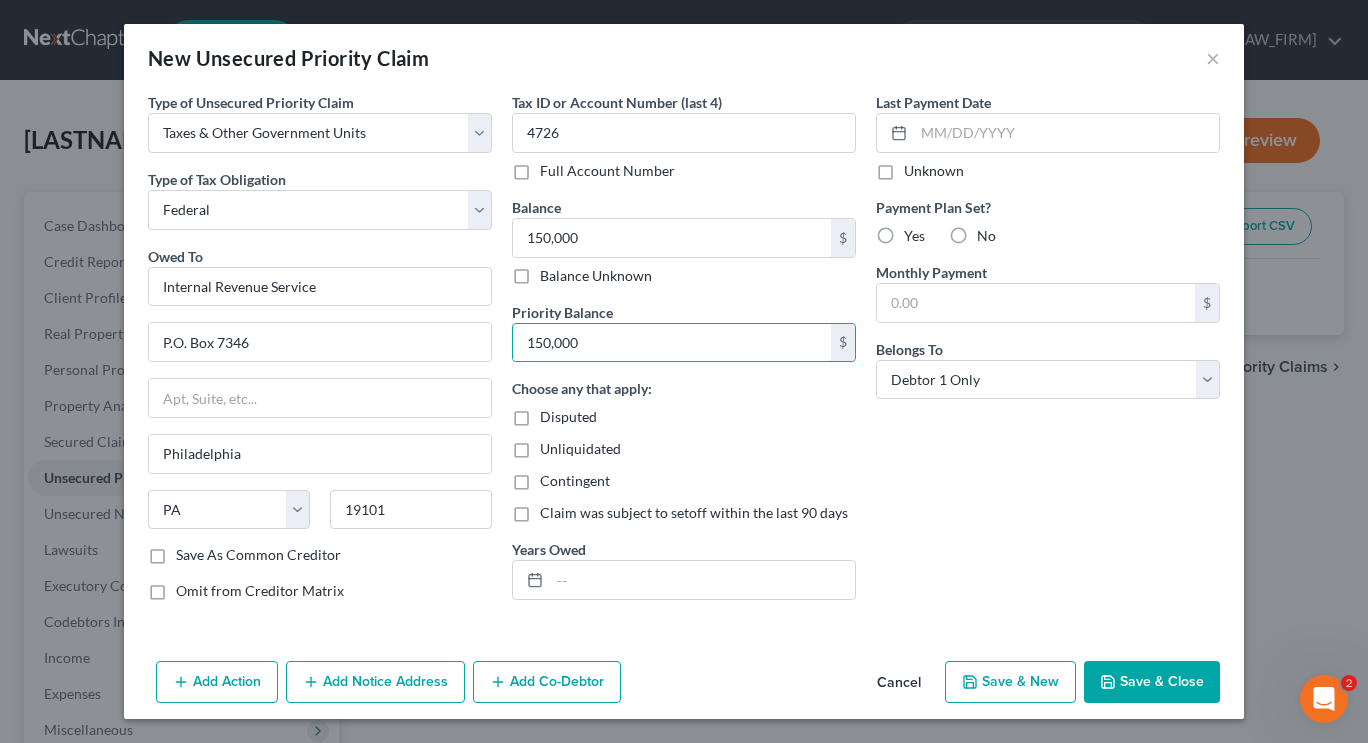 click on "Disputed" at bounding box center (568, 417) 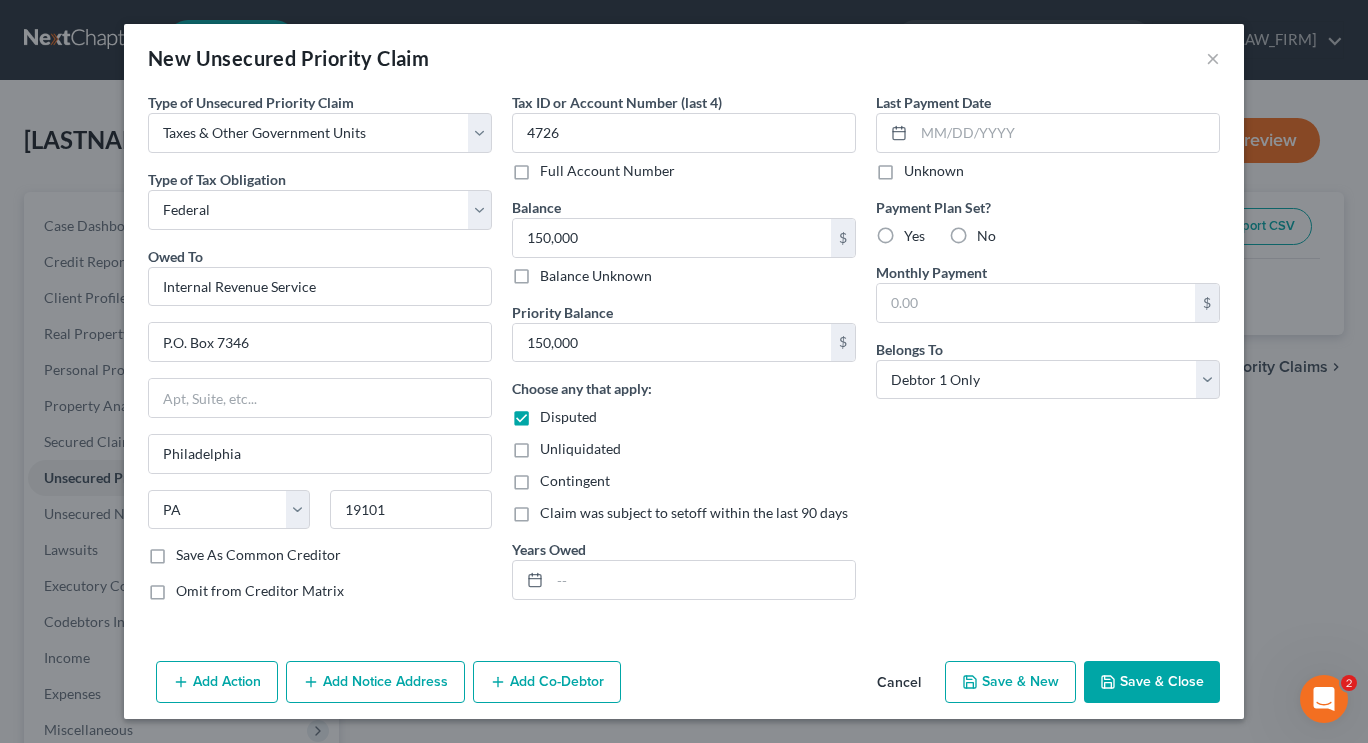 click on "Unliquidated" at bounding box center (580, 449) 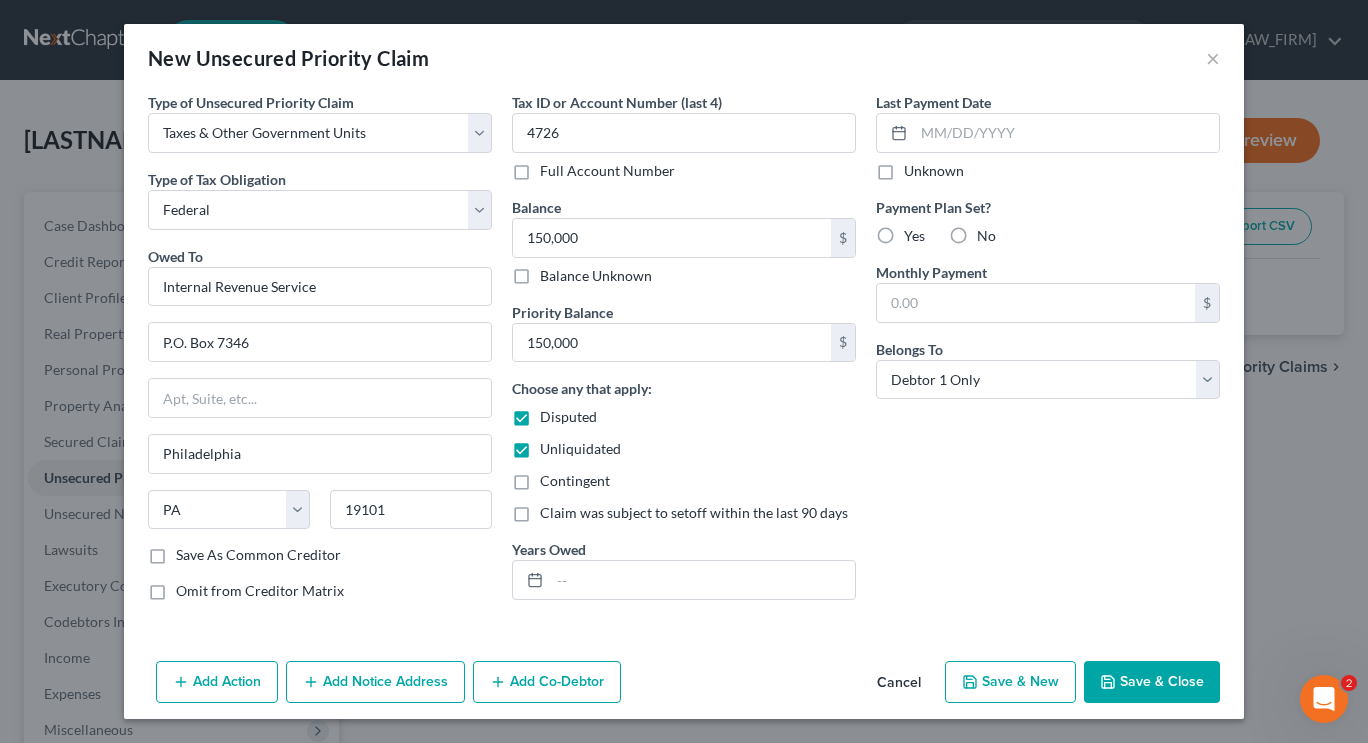 click on "Contingent" at bounding box center (575, 481) 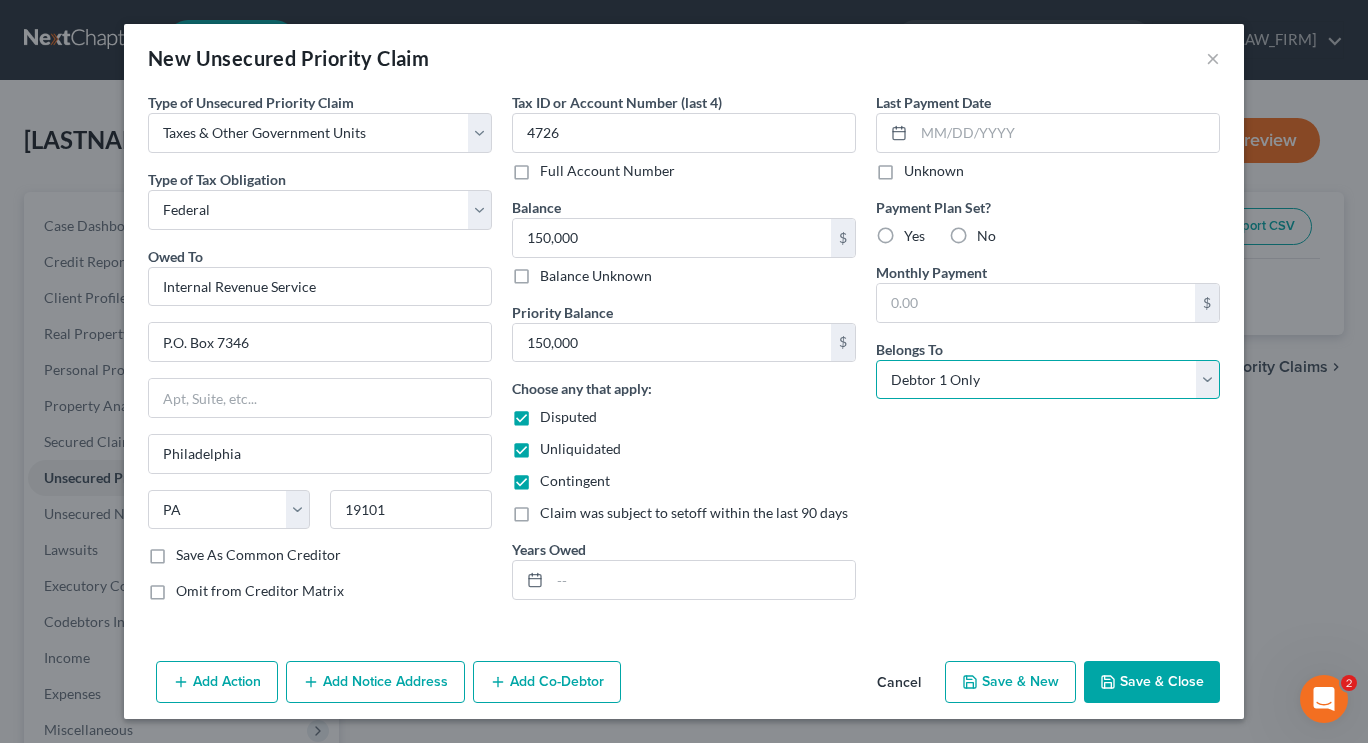 click on "Select Debtor 1 Only Debtor 2 Only Debtor 1 And Debtor 2 Only At Least One Of The Debtors And Another Community Property" at bounding box center [1048, 380] 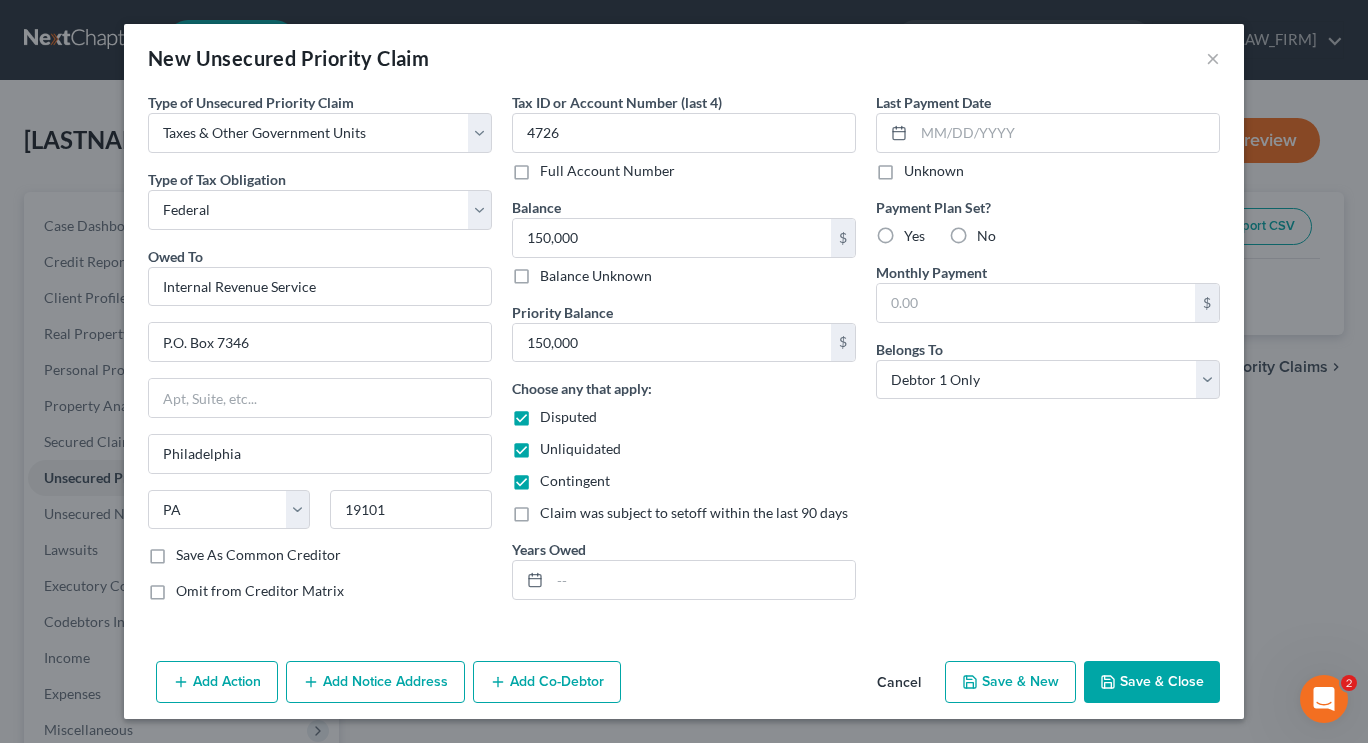 click on "Last Payment Date         Unknown Payment Plan Set? Yes No Monthly Payment $
Belongs To
*
Select Debtor 1 Only Debtor 2 Only Debtor 1 And Debtor 2 Only At Least One Of The Debtors And Another Community Property" at bounding box center [1048, 354] 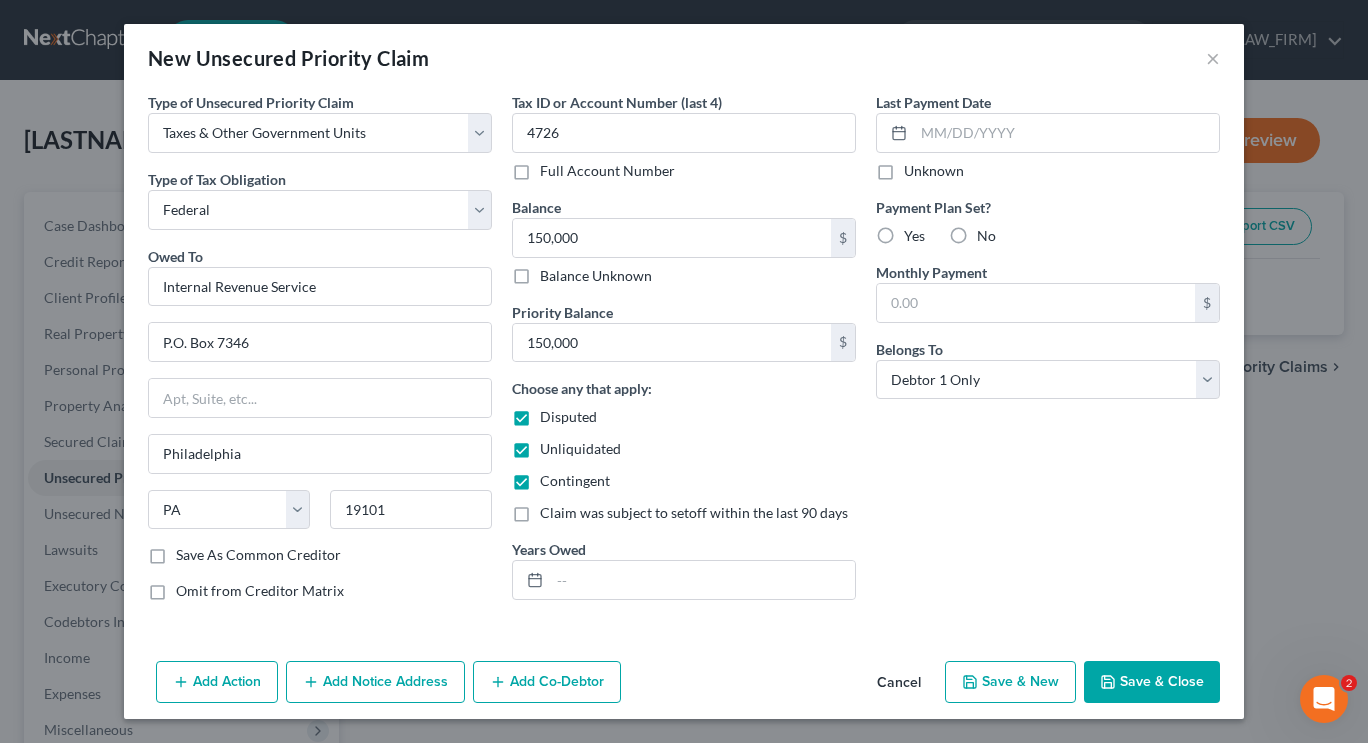 click on "Save & Close" at bounding box center (1152, 682) 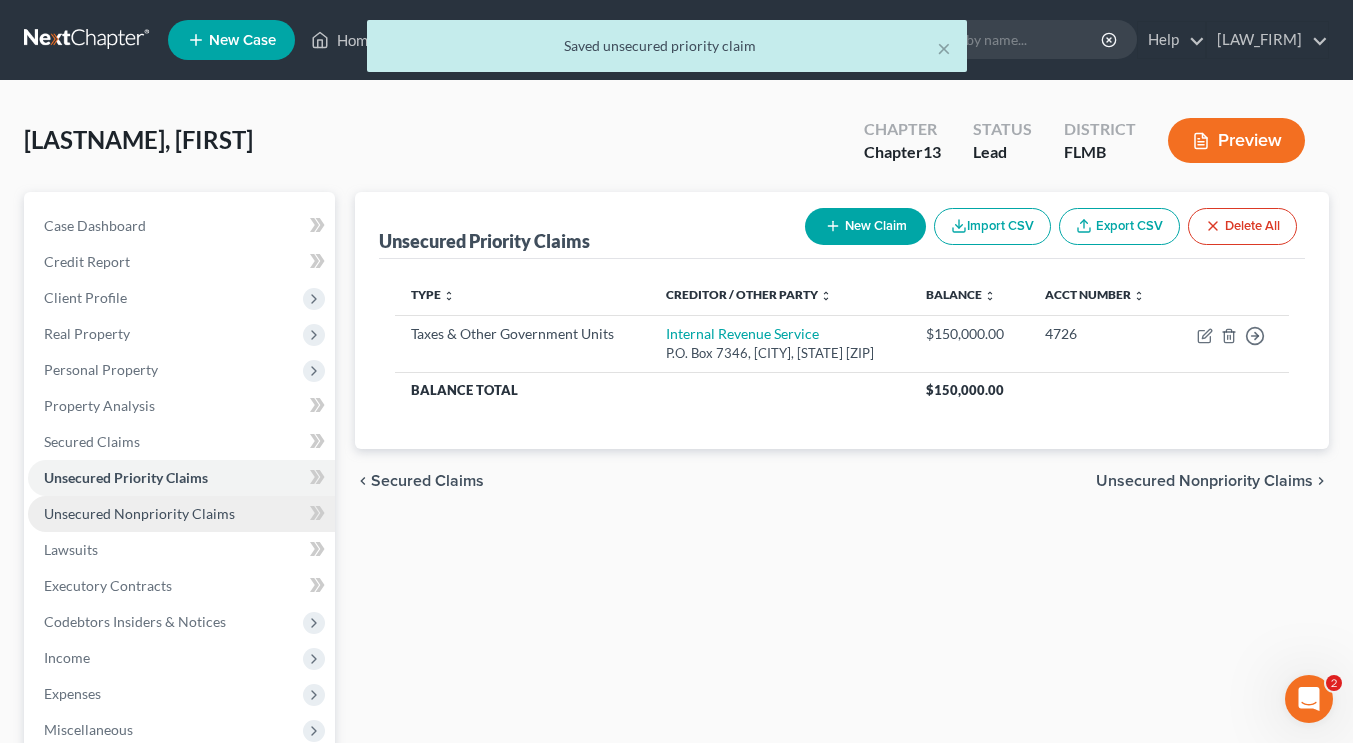 click on "Unsecured Nonpriority Claims" at bounding box center (139, 513) 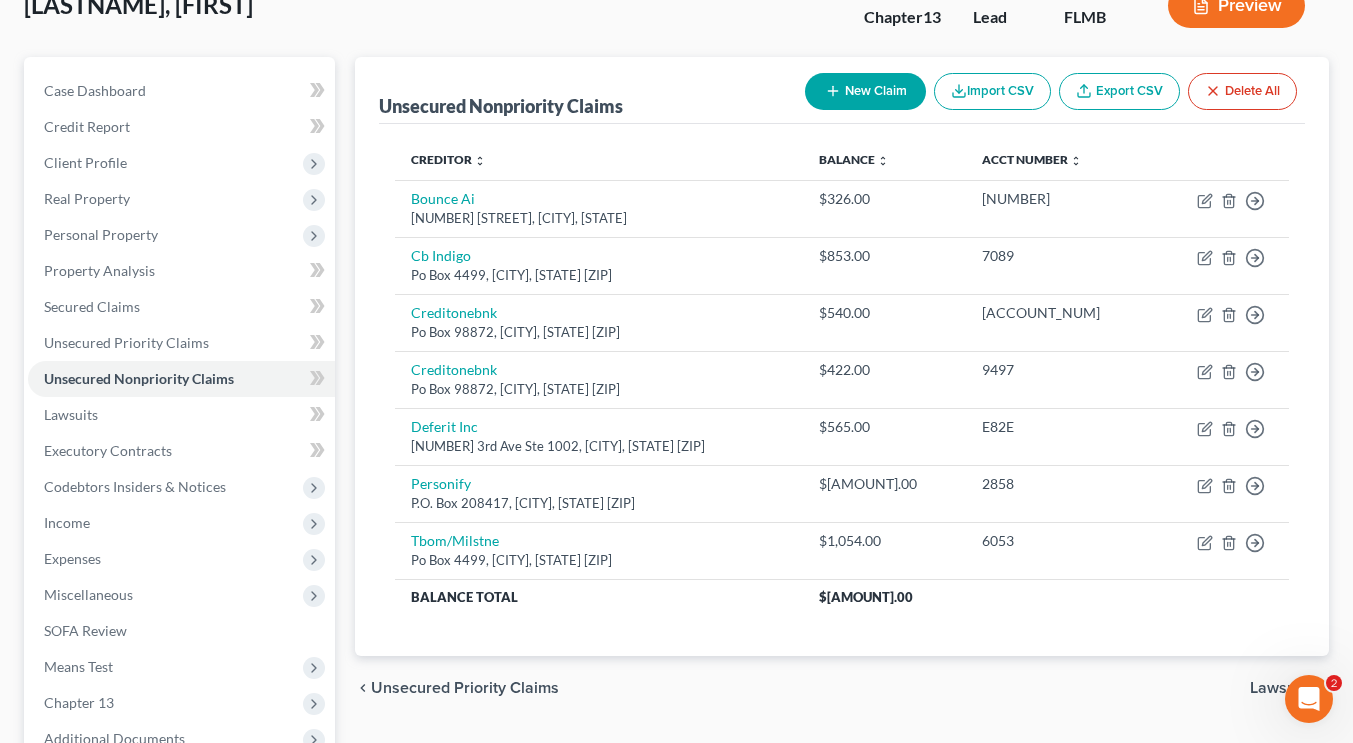 scroll, scrollTop: 138, scrollLeft: 0, axis: vertical 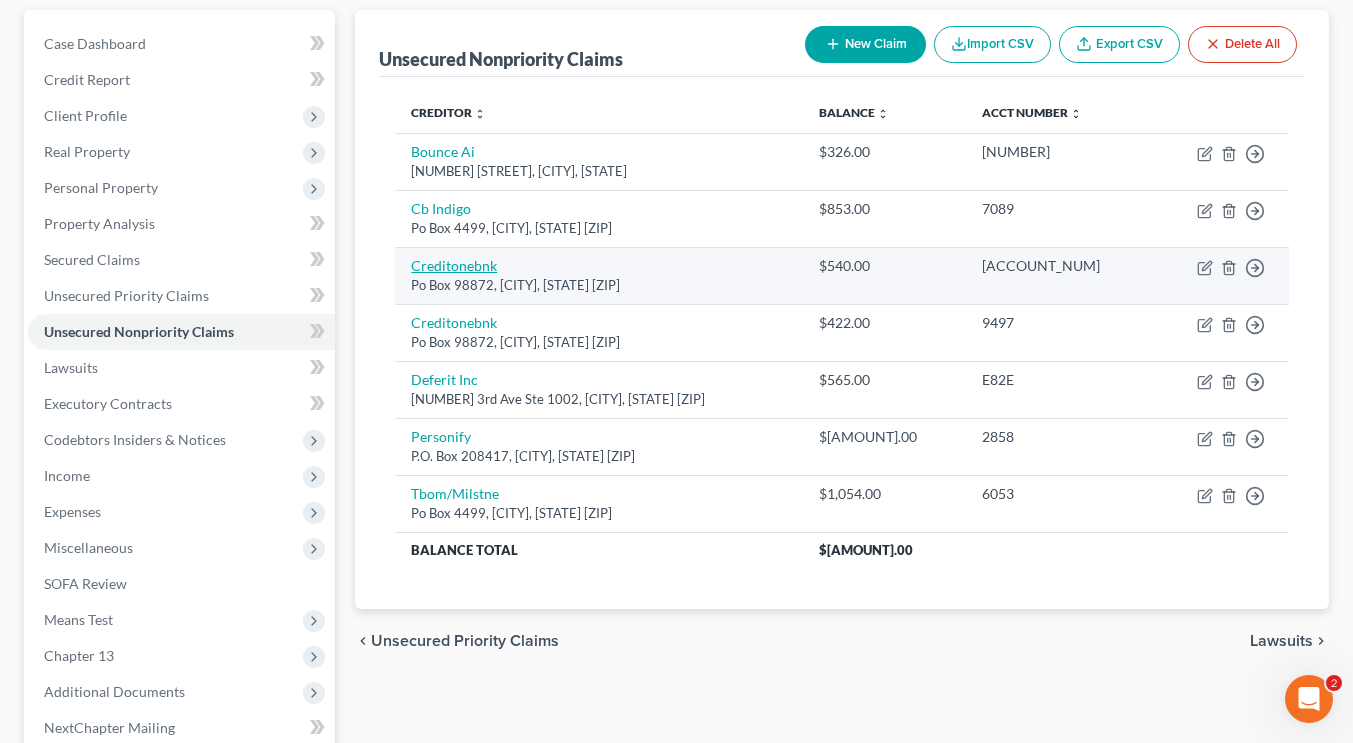 click on "Creditonebnk" at bounding box center (454, 265) 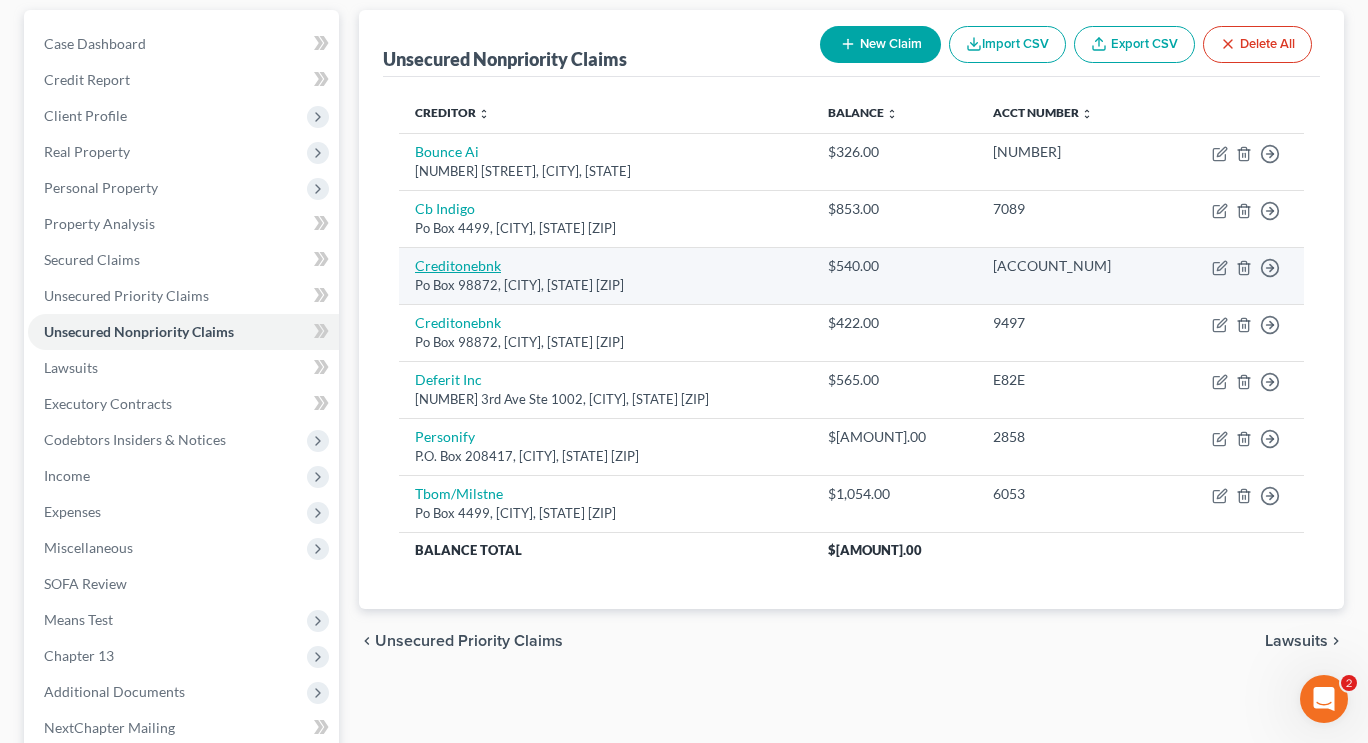 select on "31" 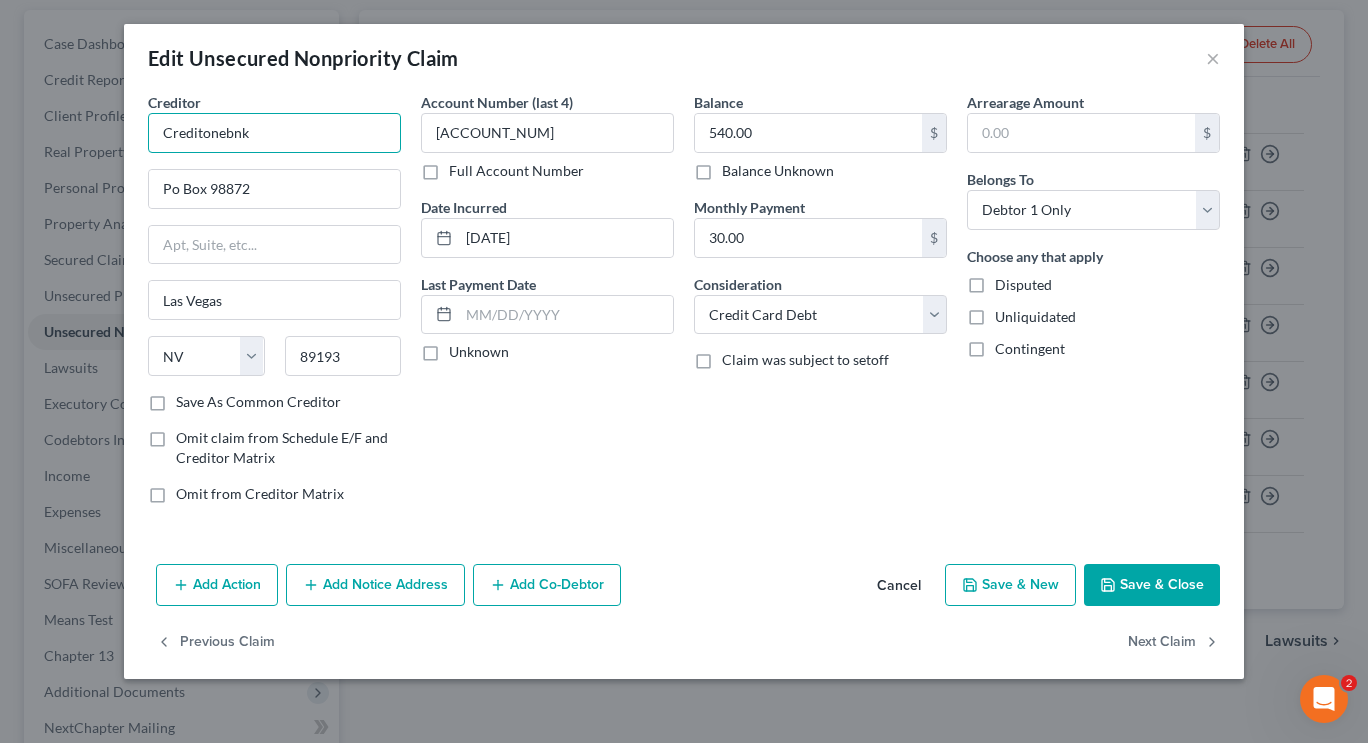 click on "Creditonebnk" at bounding box center [274, 133] 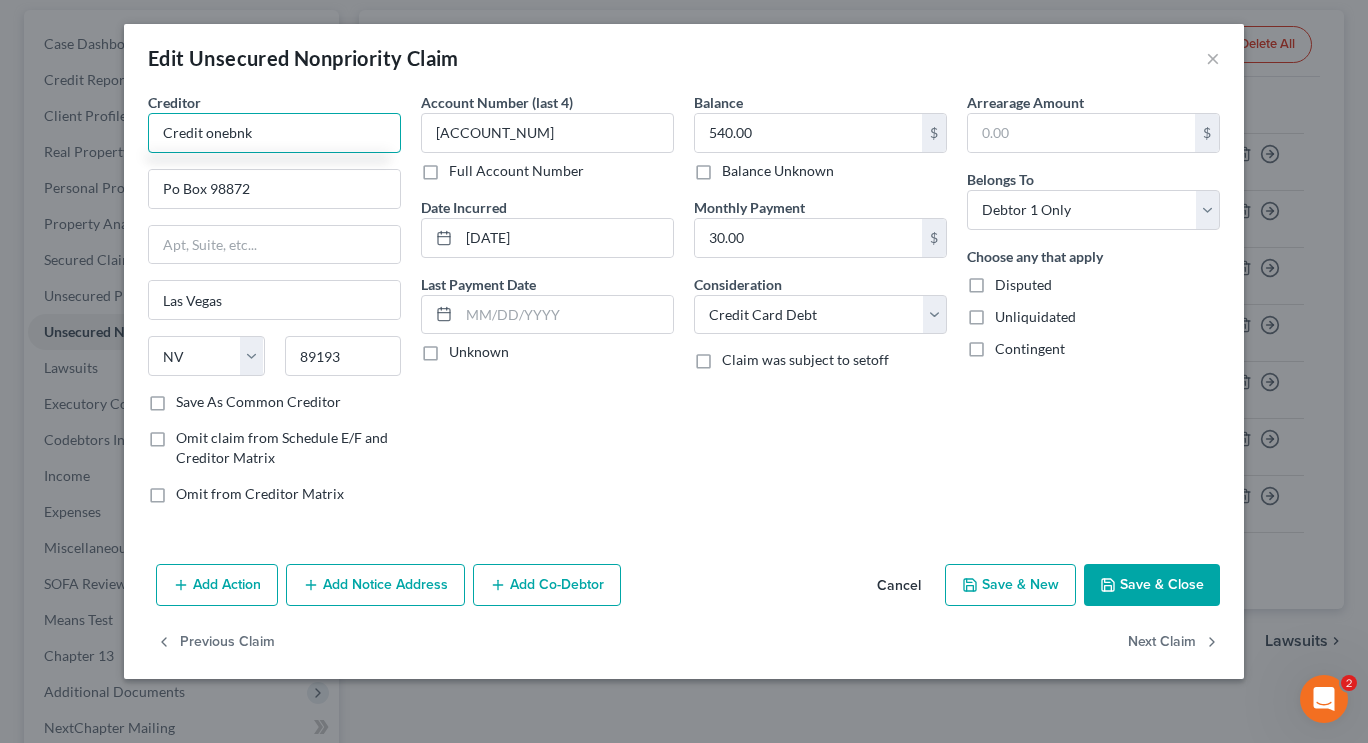 drag, startPoint x: 278, startPoint y: 138, endPoint x: 207, endPoint y: 137, distance: 71.00704 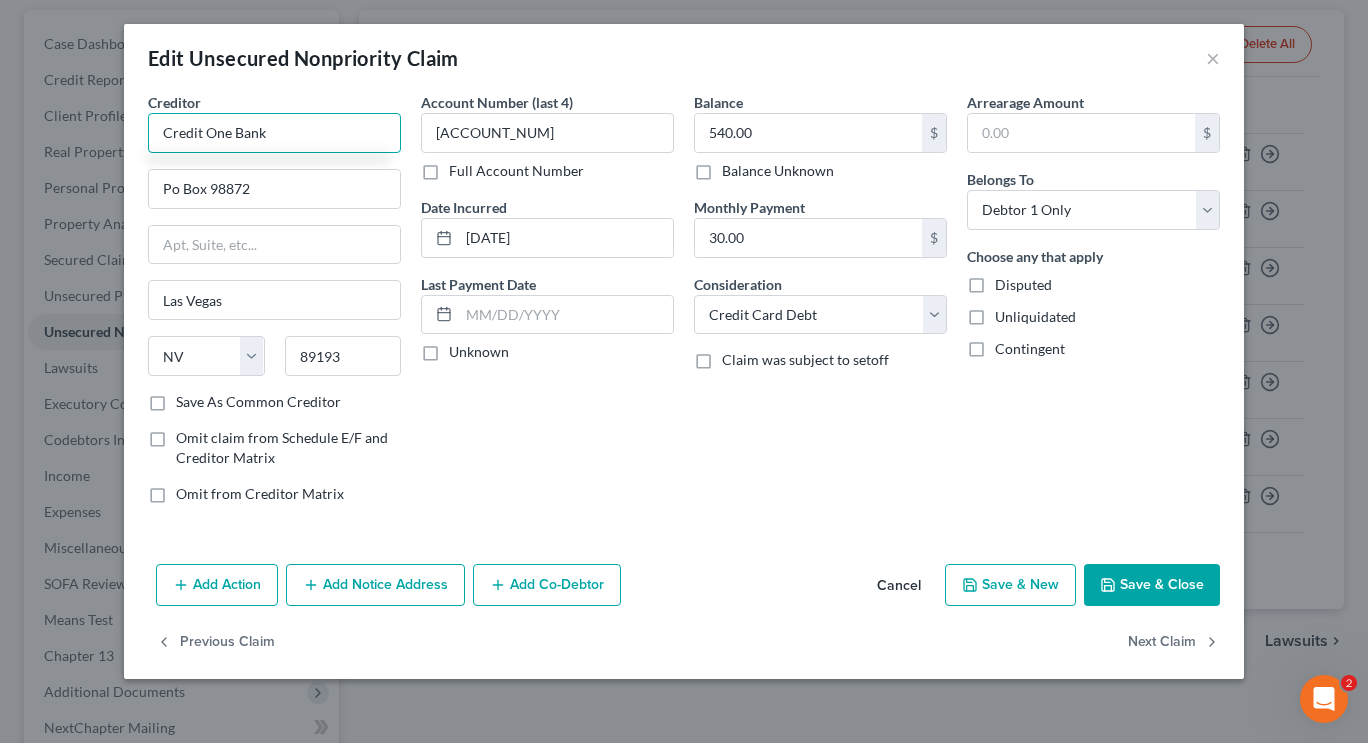 type on "Credit One Bank" 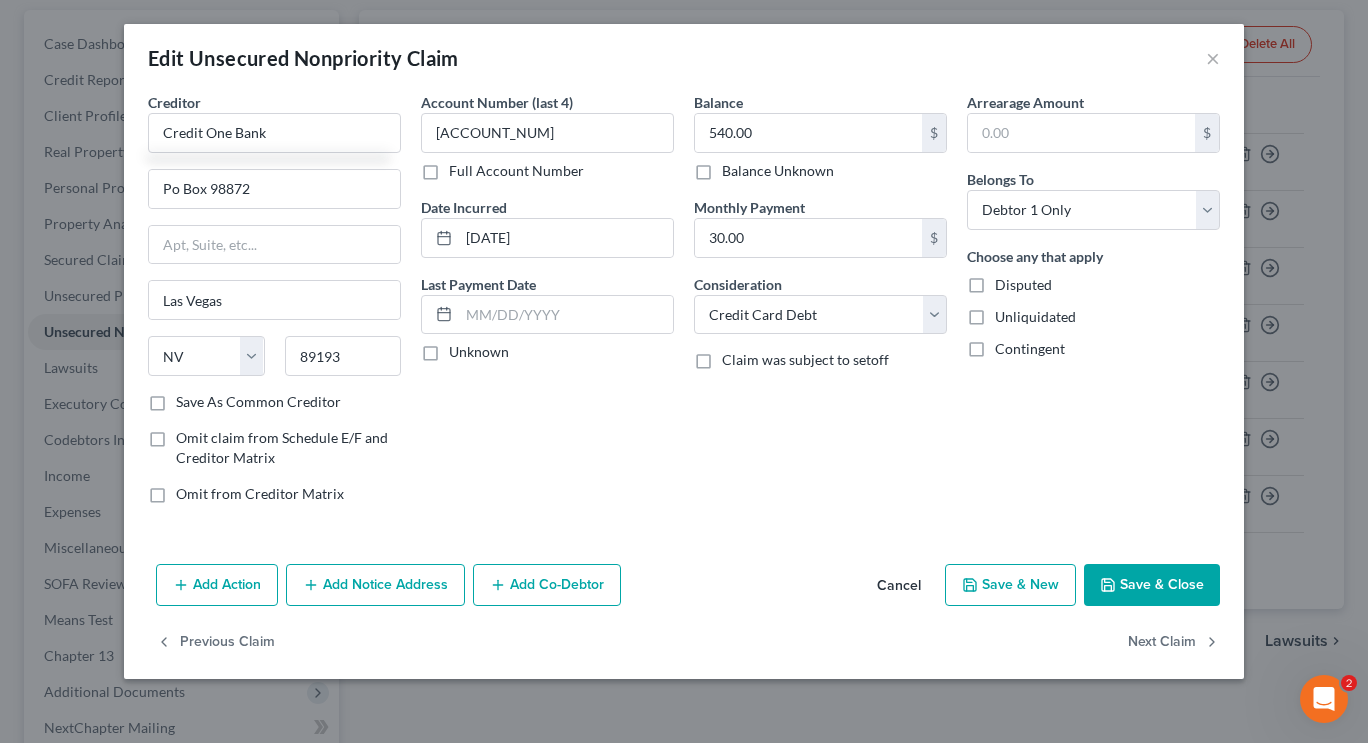 click on "Save & Close" at bounding box center (1152, 585) 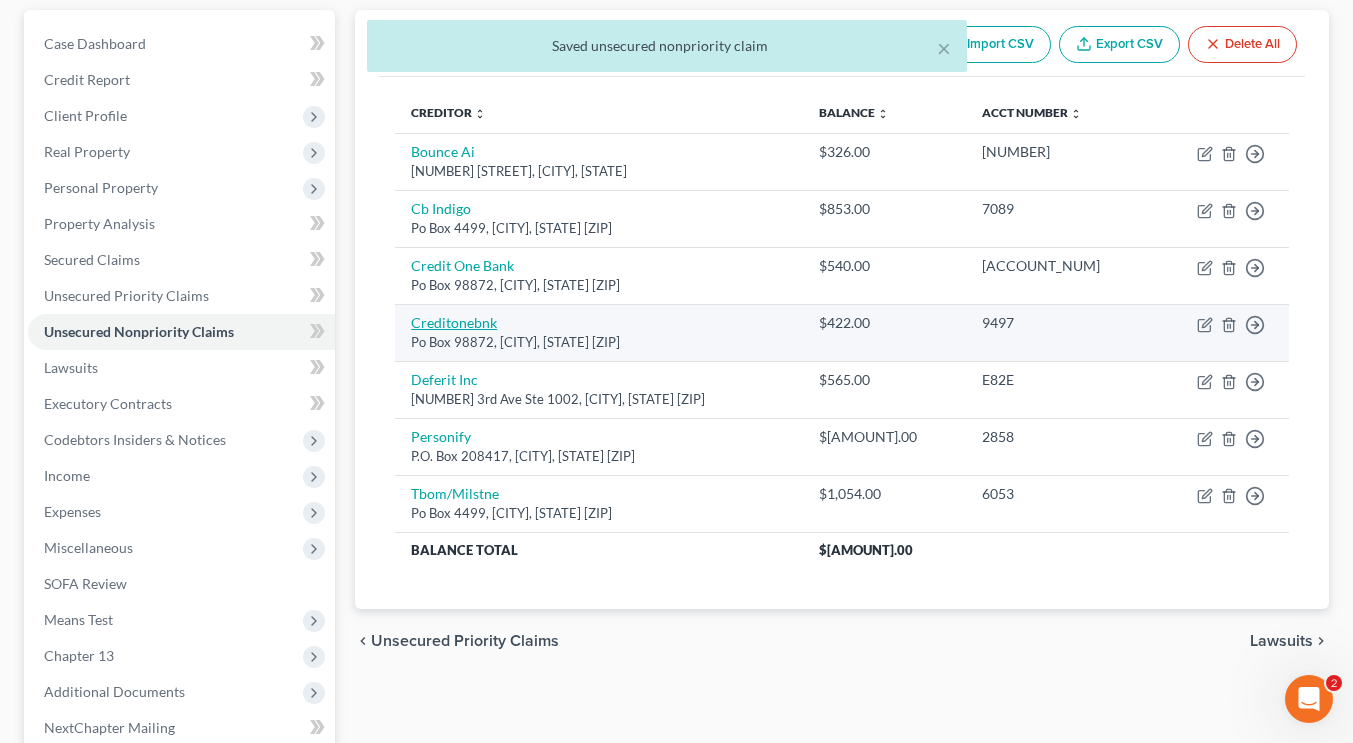 click on "Creditonebnk" at bounding box center [454, 322] 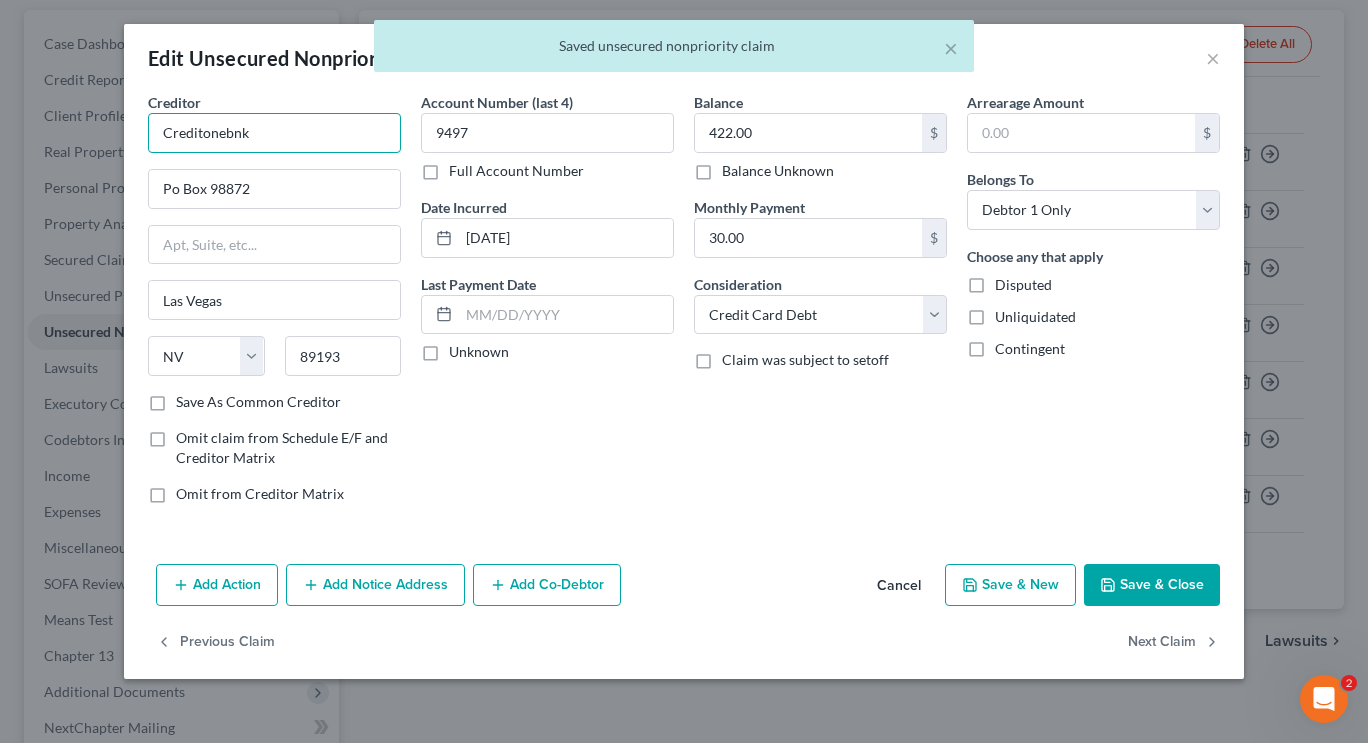 click on "Creditonebnk" at bounding box center (274, 133) 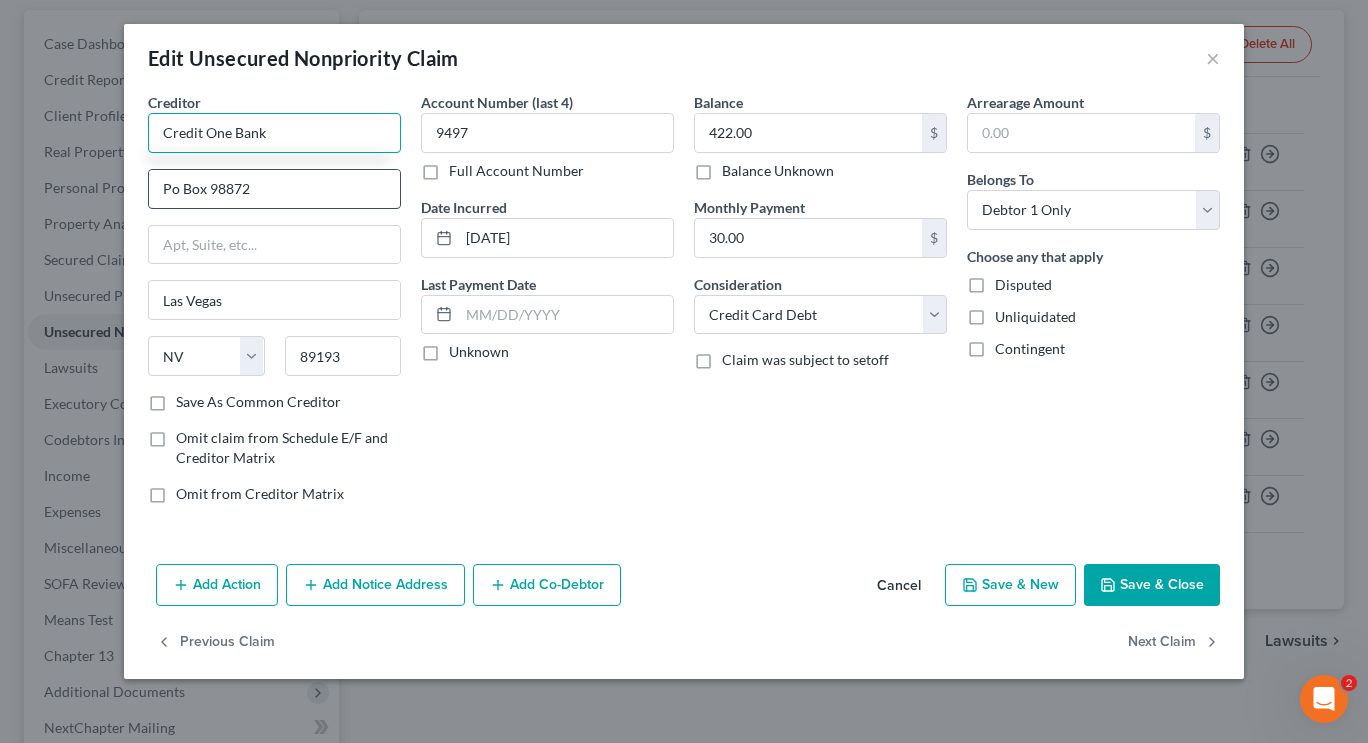 type on "Credit One Bank" 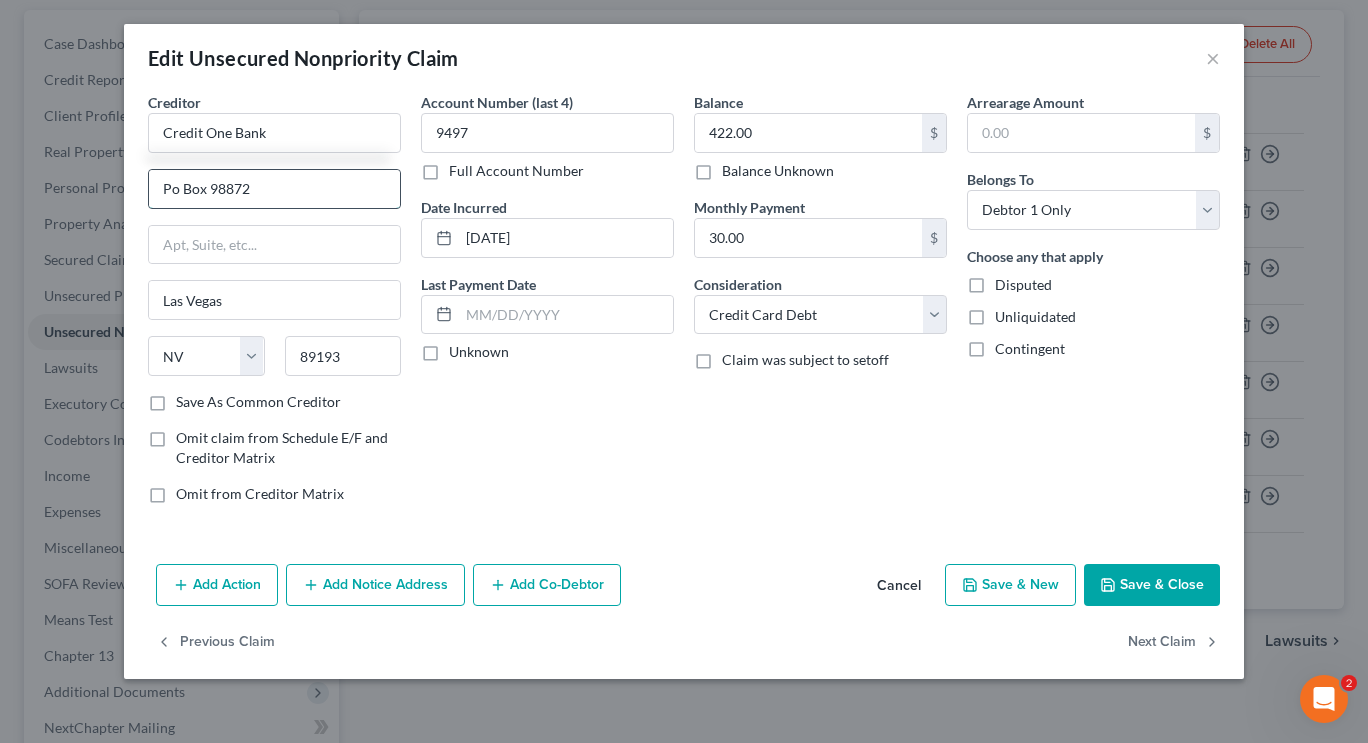 click on "Po Box 98872" at bounding box center (274, 189) 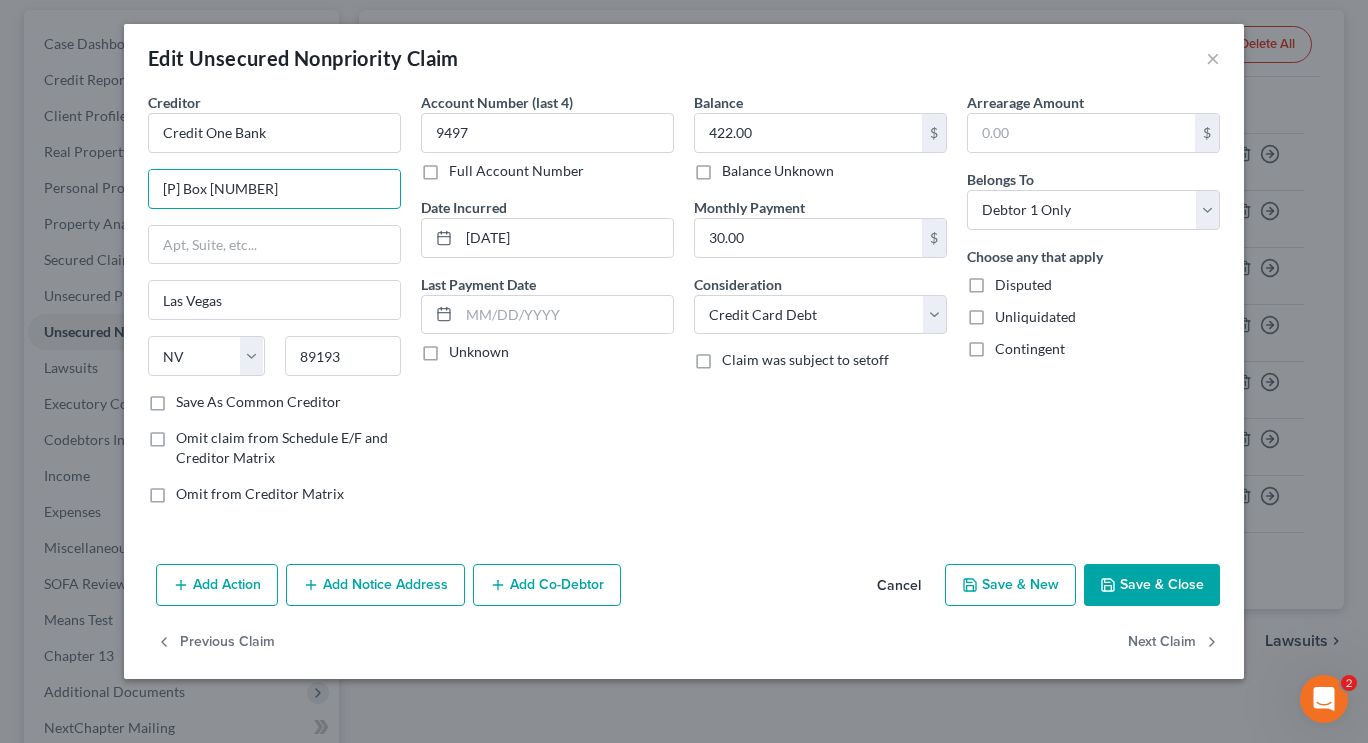 type on "[P] Box [NUMBER]" 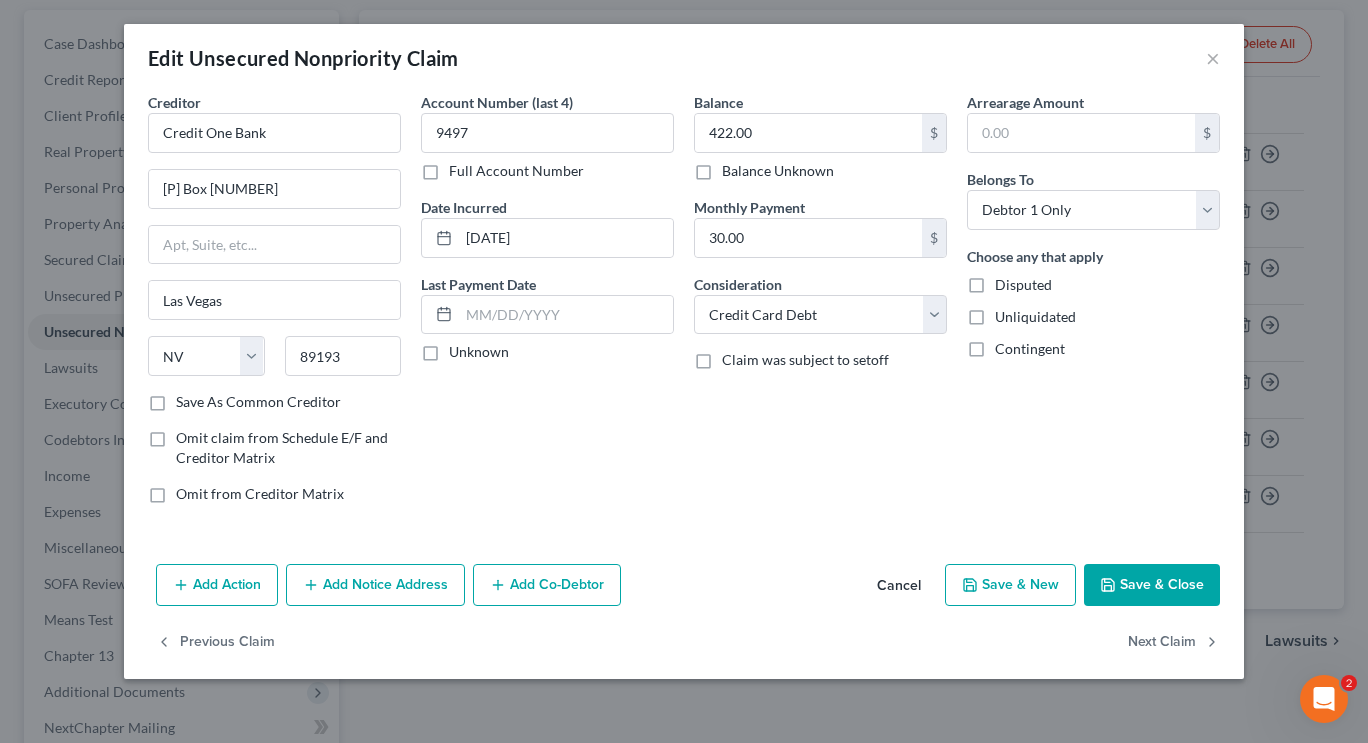 click on "Save As Common Creditor" at bounding box center [258, 402] 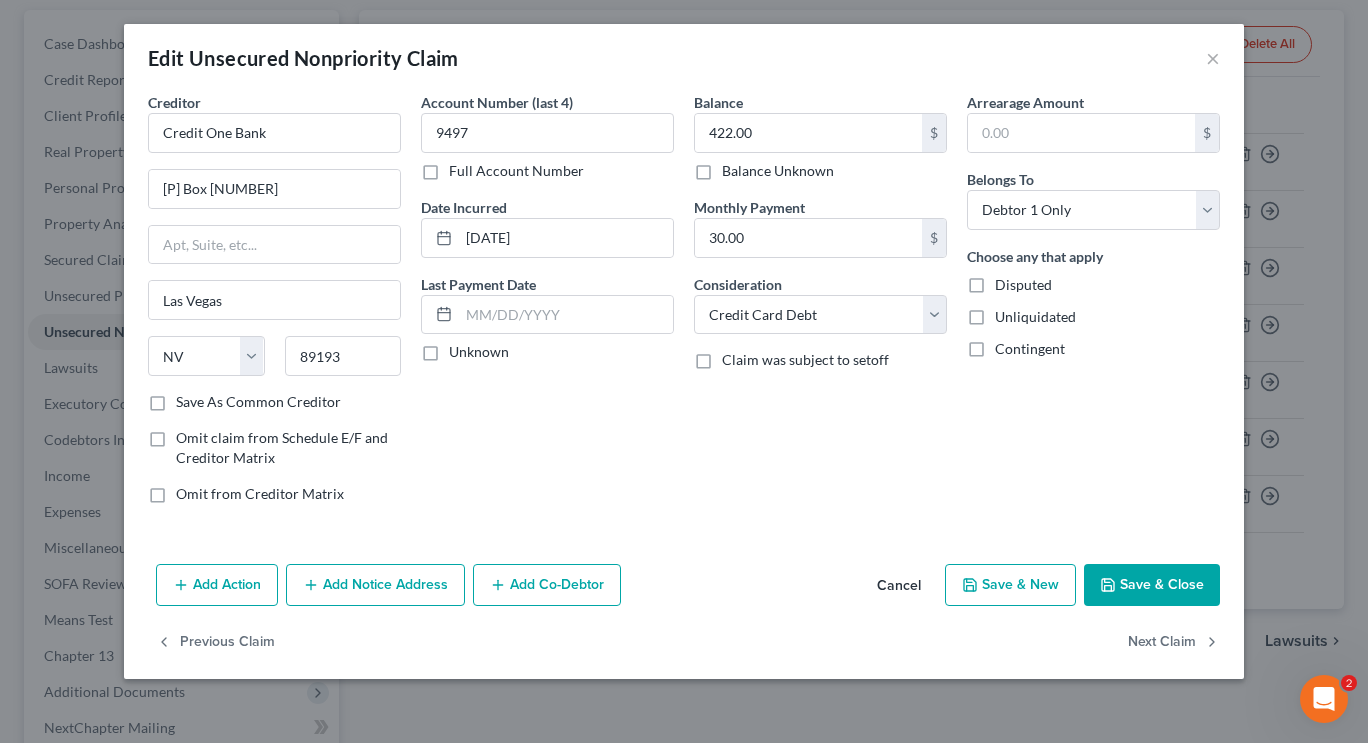 click on "Save As Common Creditor" at bounding box center [190, 398] 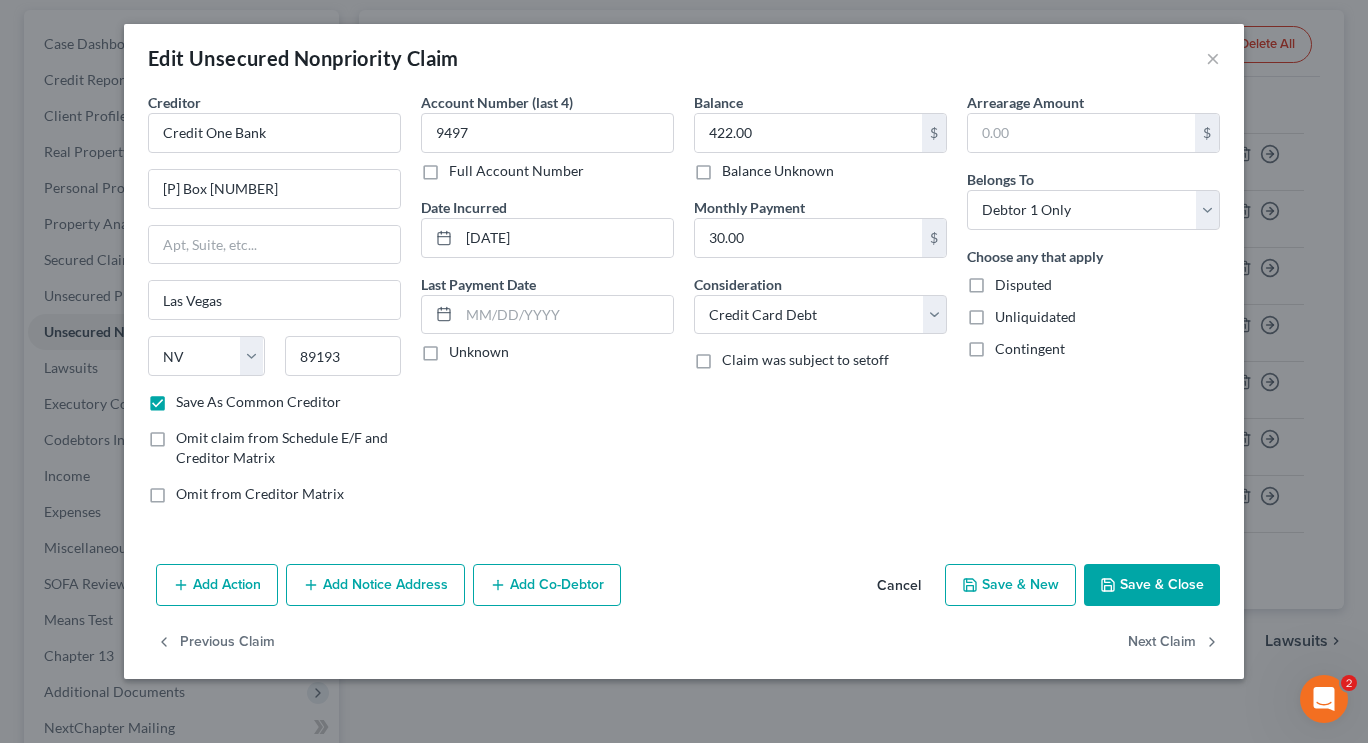 click on "Save & Close" at bounding box center [1152, 585] 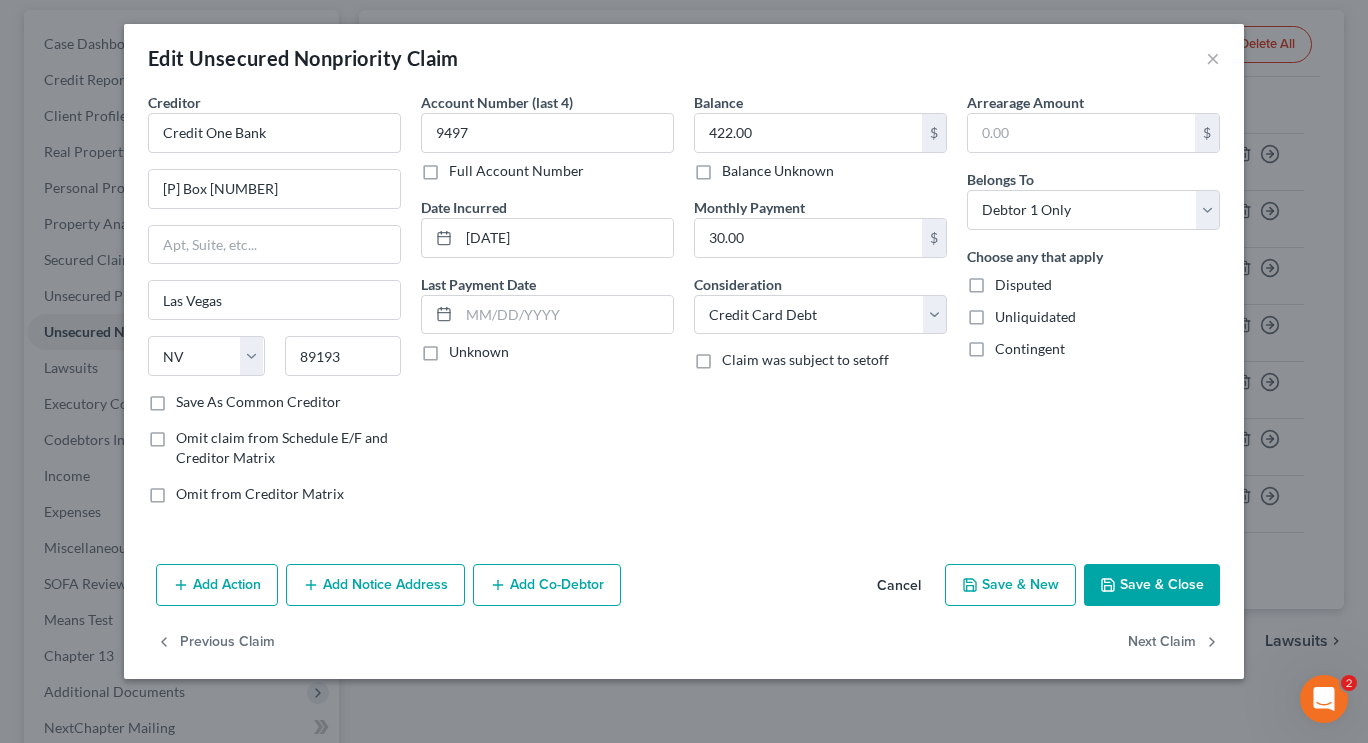 checkbox on "false" 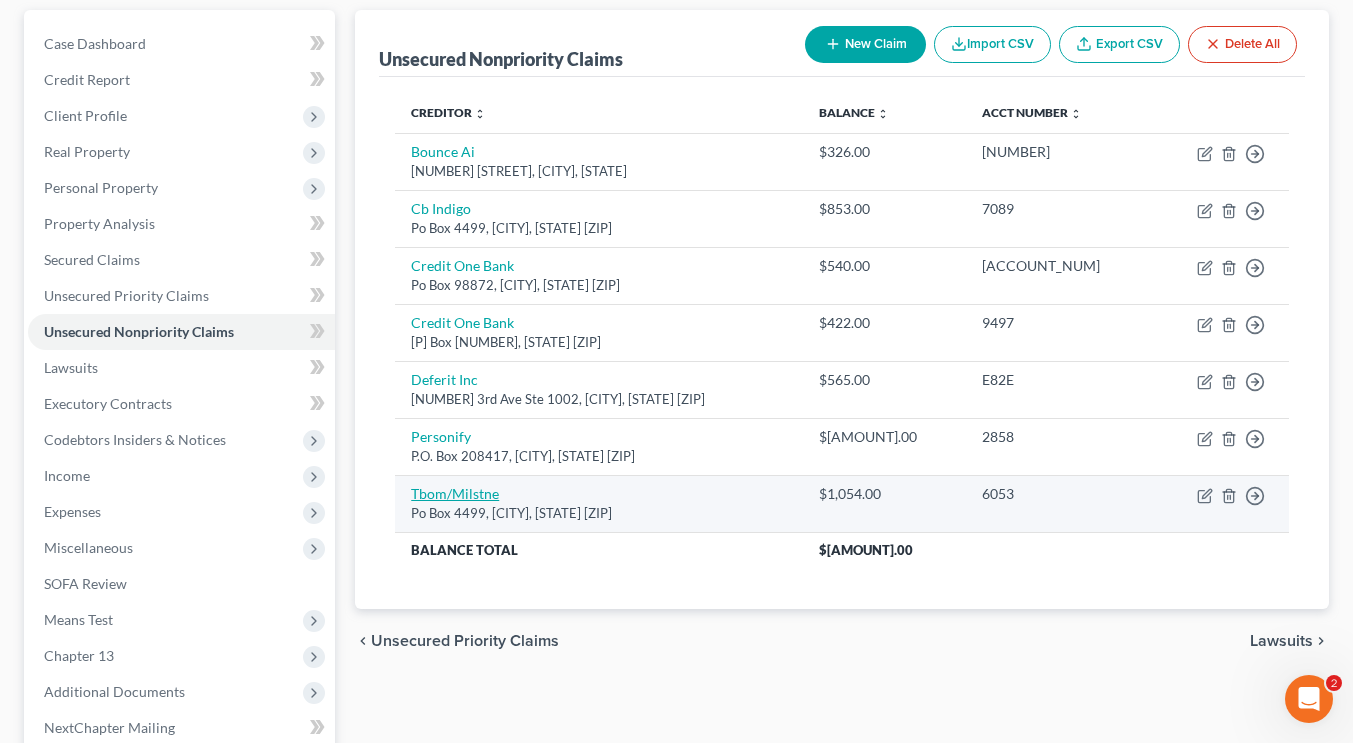 click on "Tbom/Milstne" at bounding box center (455, 493) 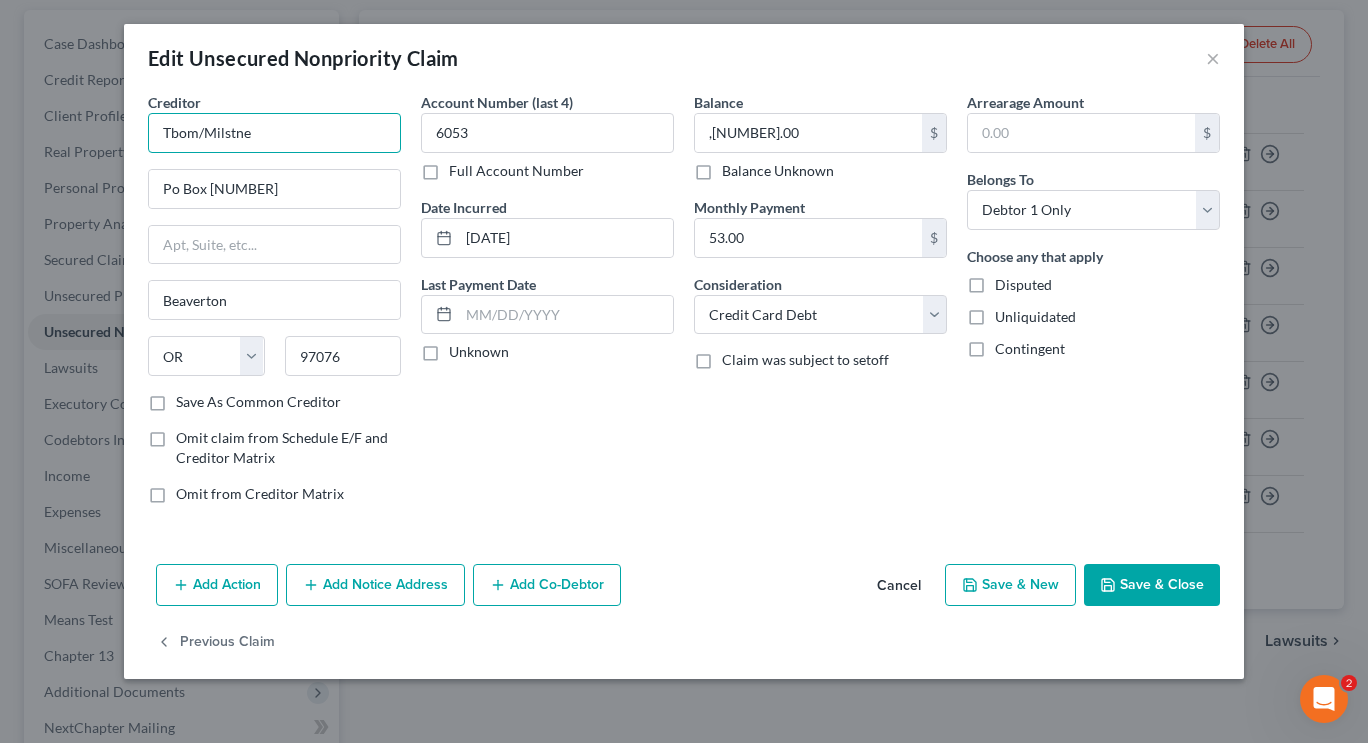 drag, startPoint x: 257, startPoint y: 145, endPoint x: 120, endPoint y: 129, distance: 137.93114 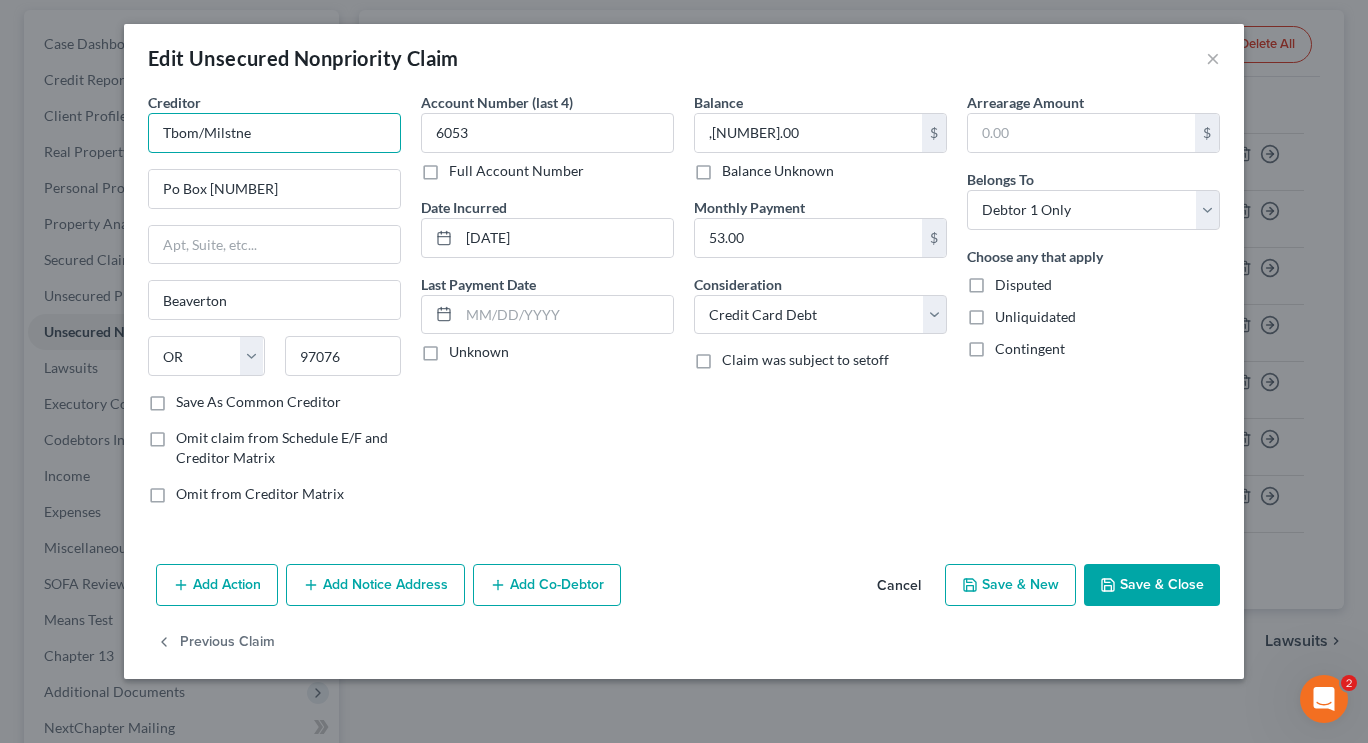 click on "Edit Unsecured Nonpriority Claim  × Creditor *    Tbom/Milstne                      Po Box 4499 [CITY], [STATE] [ZIP] Save As Common Creditor Omit claim from Schedule E/F and Creditor Matrix Omit from Creditor Matrix
Account Number (last 4)
[ACCOUNT_NUM]
Full Account Number
Date Incurred         06-09-2025 Last Payment Date         Unknown Balance
1,054.00 $
Balance Unknown
Balance Undetermined
1,054.00 $
Balance Unknown
Monthly Payment 53.00 $ Consideration Select Cable / Satellite Services Collection Agency Credit Card Debt Debt Counseling / Attorneys Deficiency Balance Domestic Support Obligations Home / Car Repairs Income Taxes Judgment Liens Medical Services Monies Loaned / Advanced Mortgage Other $" at bounding box center (684, 371) 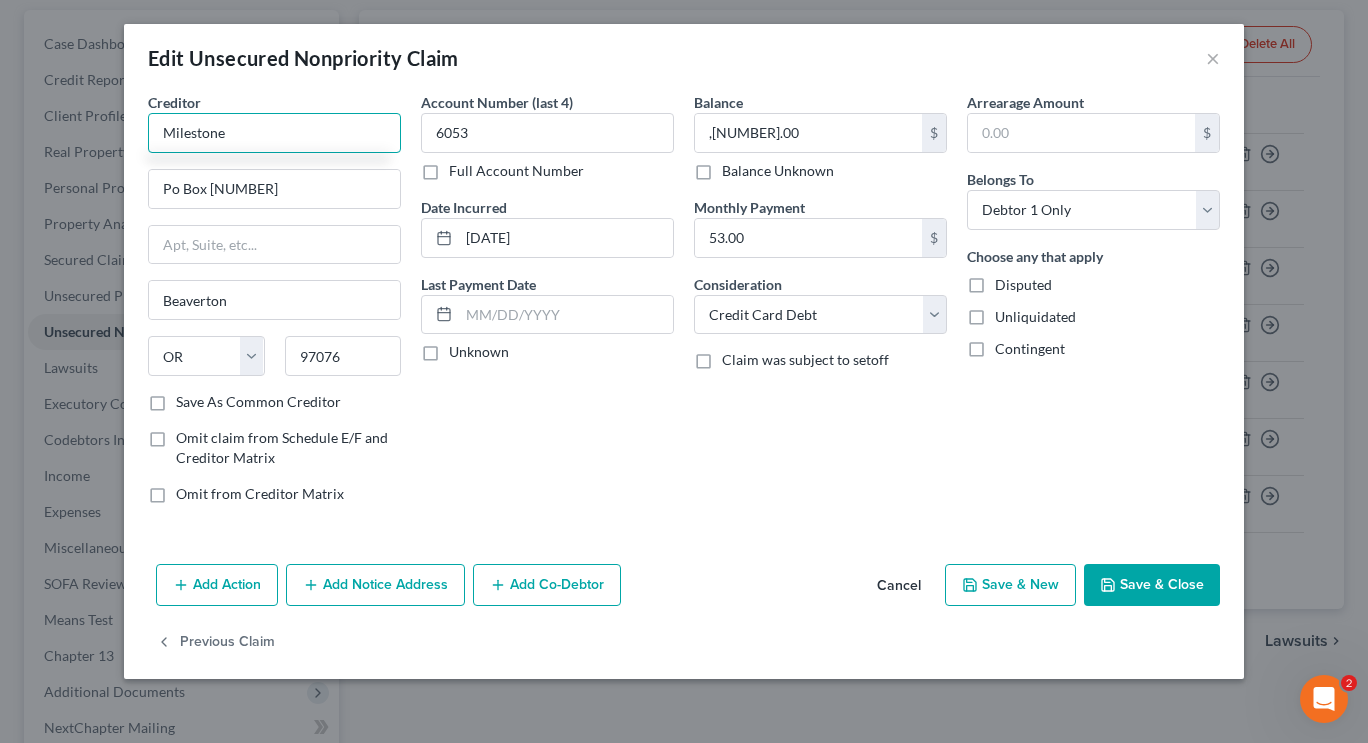 type on "Milestone" 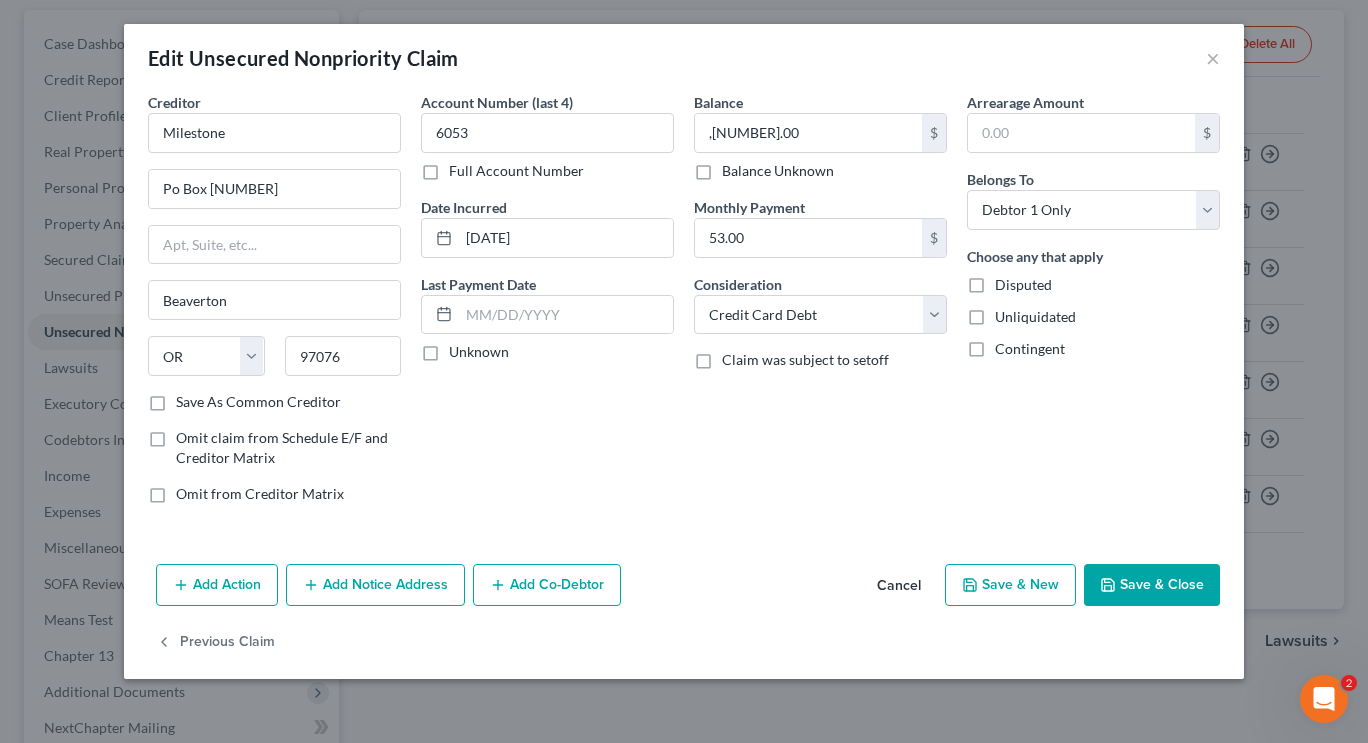 click on "Save & Close" at bounding box center [1152, 585] 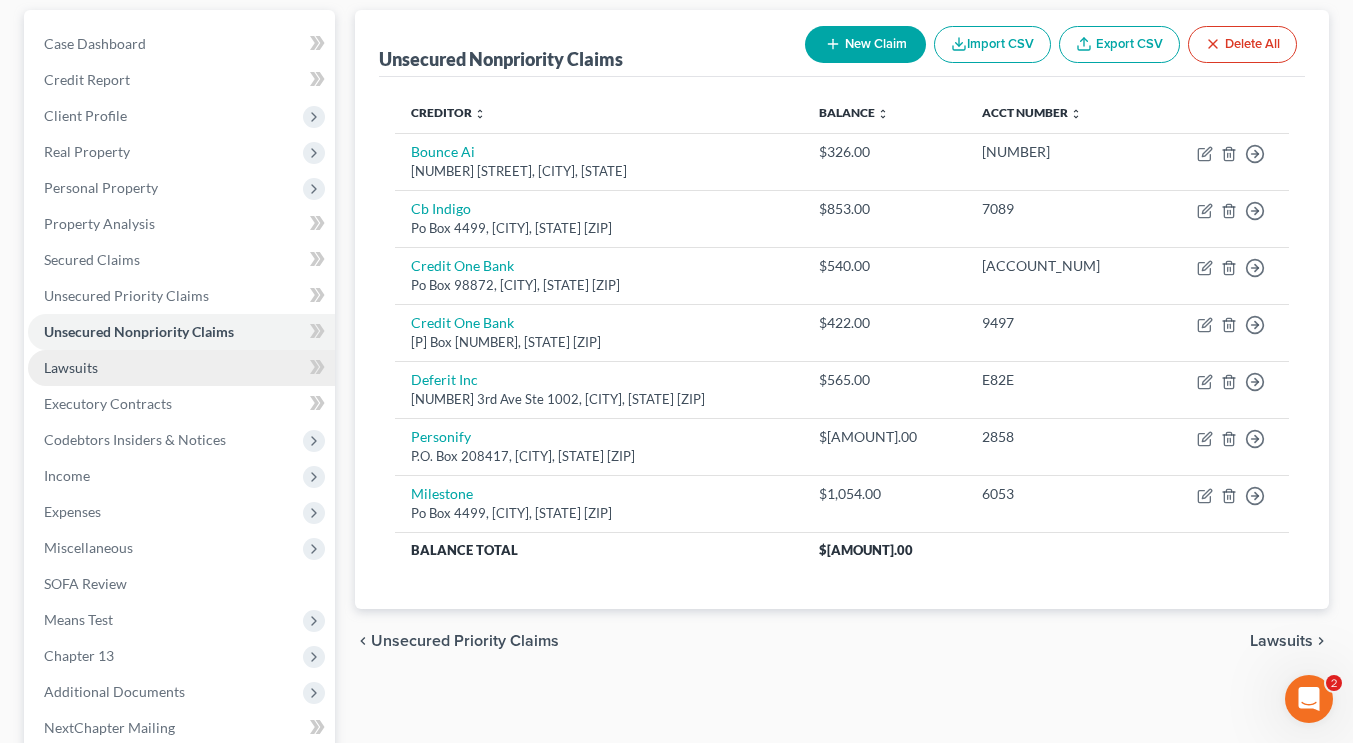 click on "Lawsuits" at bounding box center (181, 368) 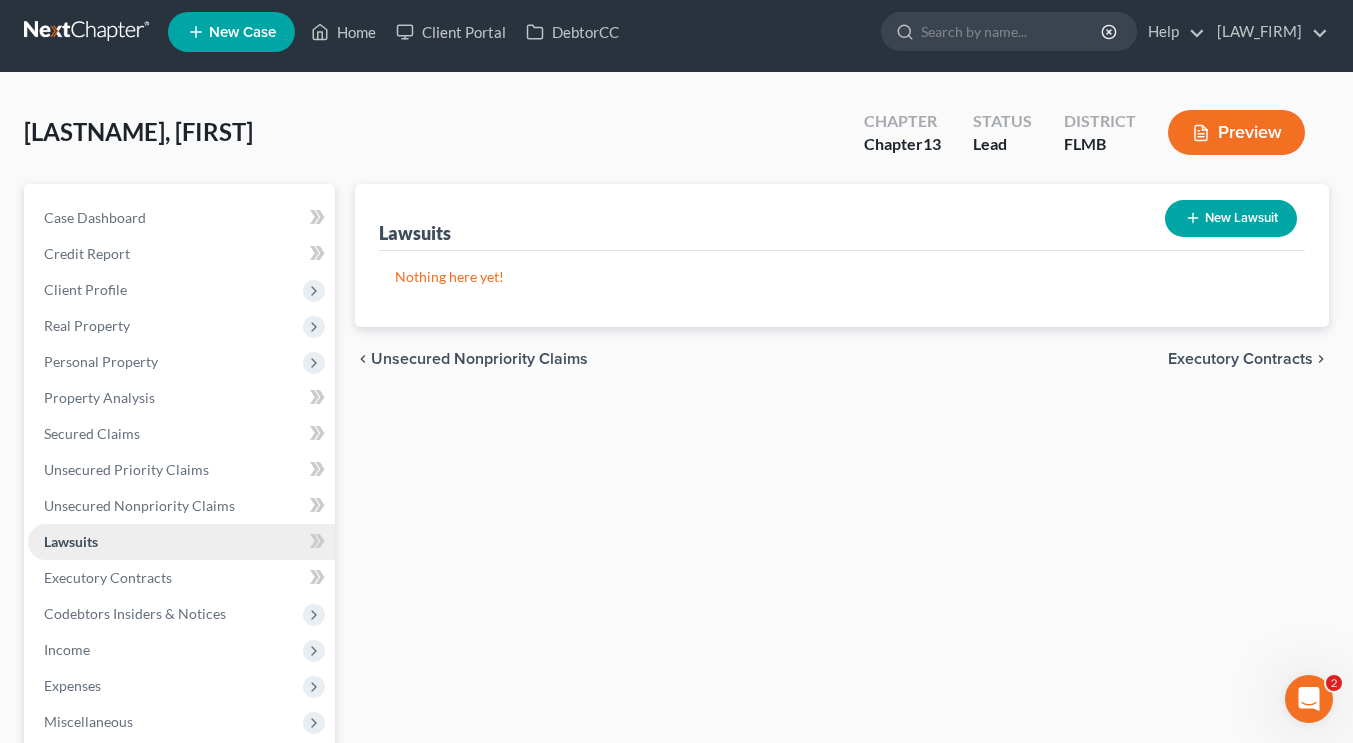 scroll, scrollTop: 0, scrollLeft: 0, axis: both 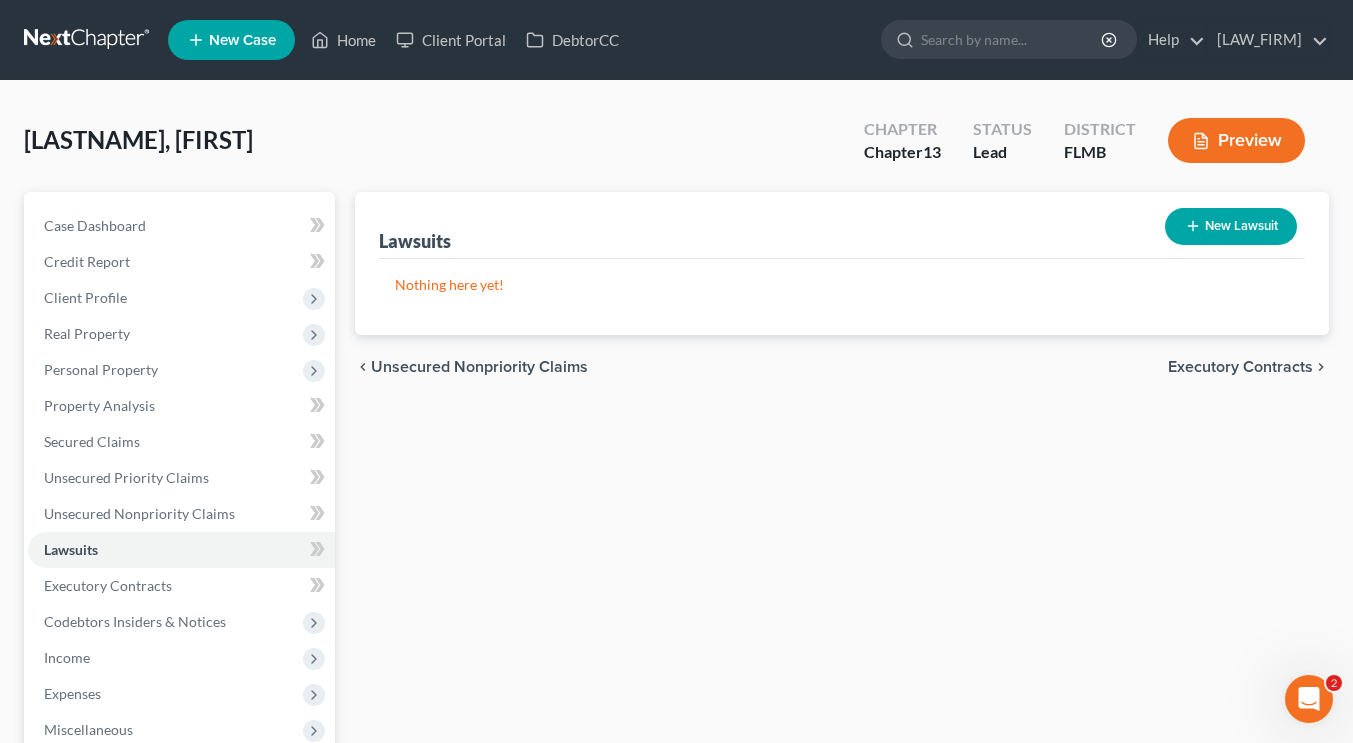click on "New Lawsuit" at bounding box center (1231, 226) 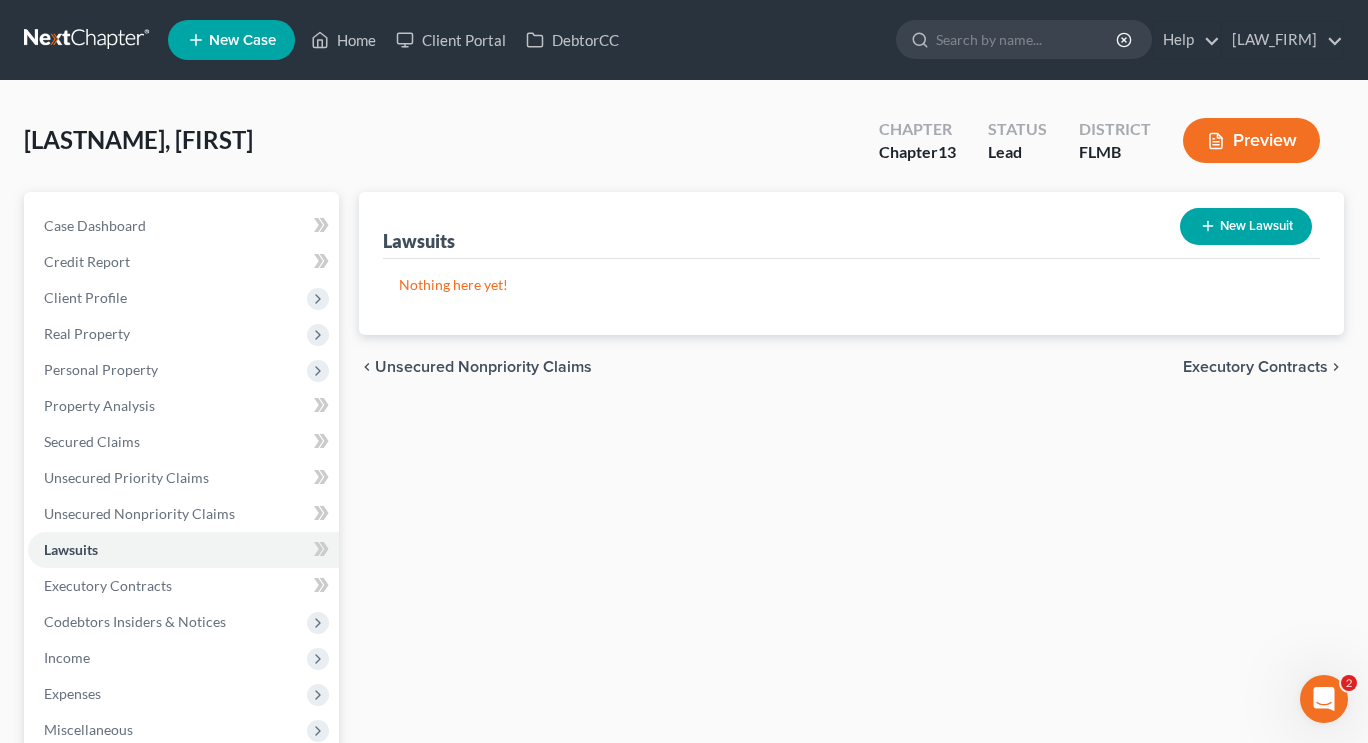 select on "0" 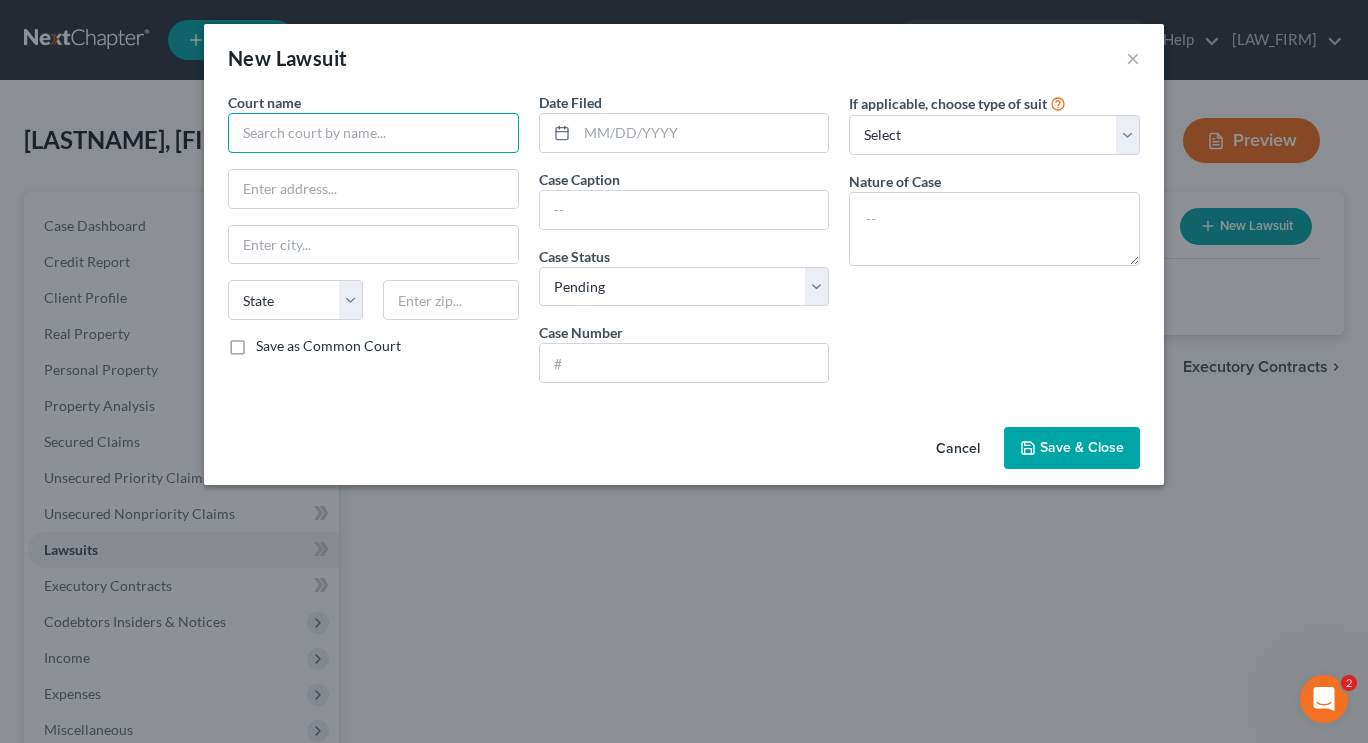 click at bounding box center [373, 133] 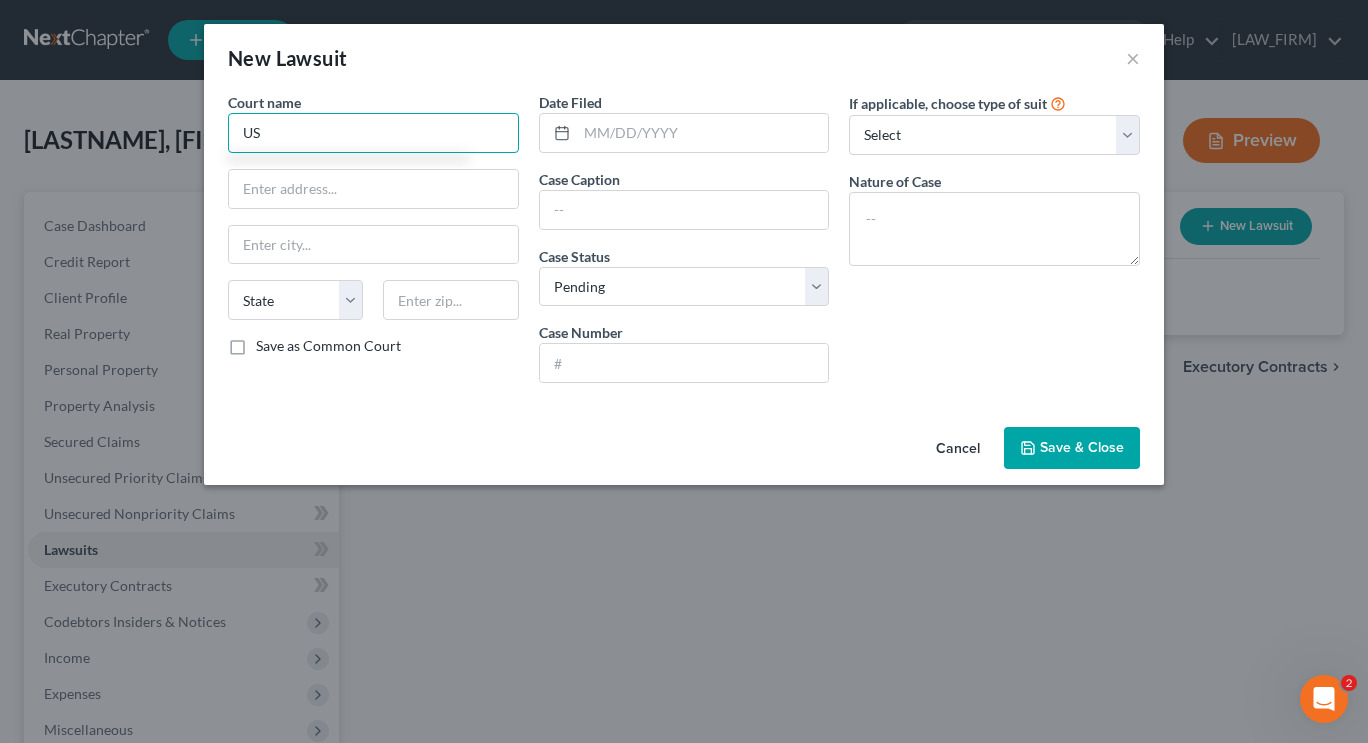 type on "U" 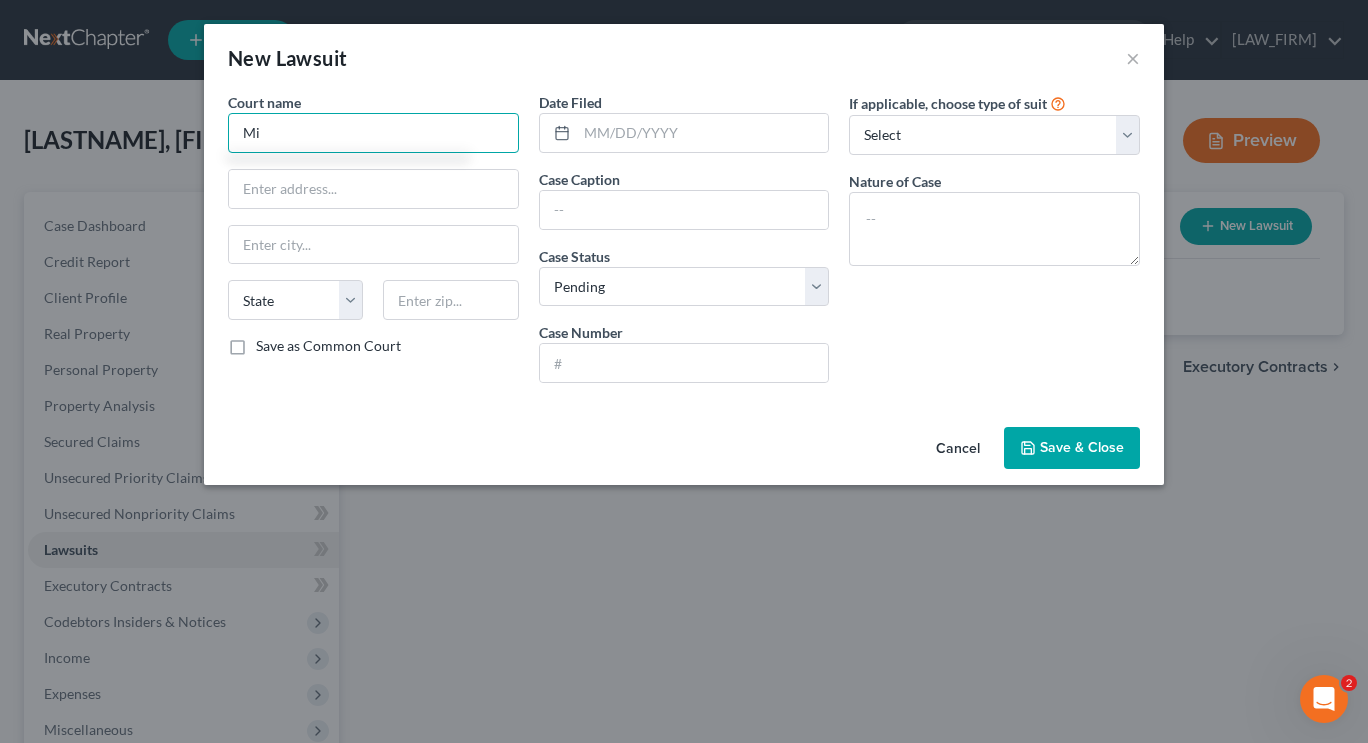 type on "M" 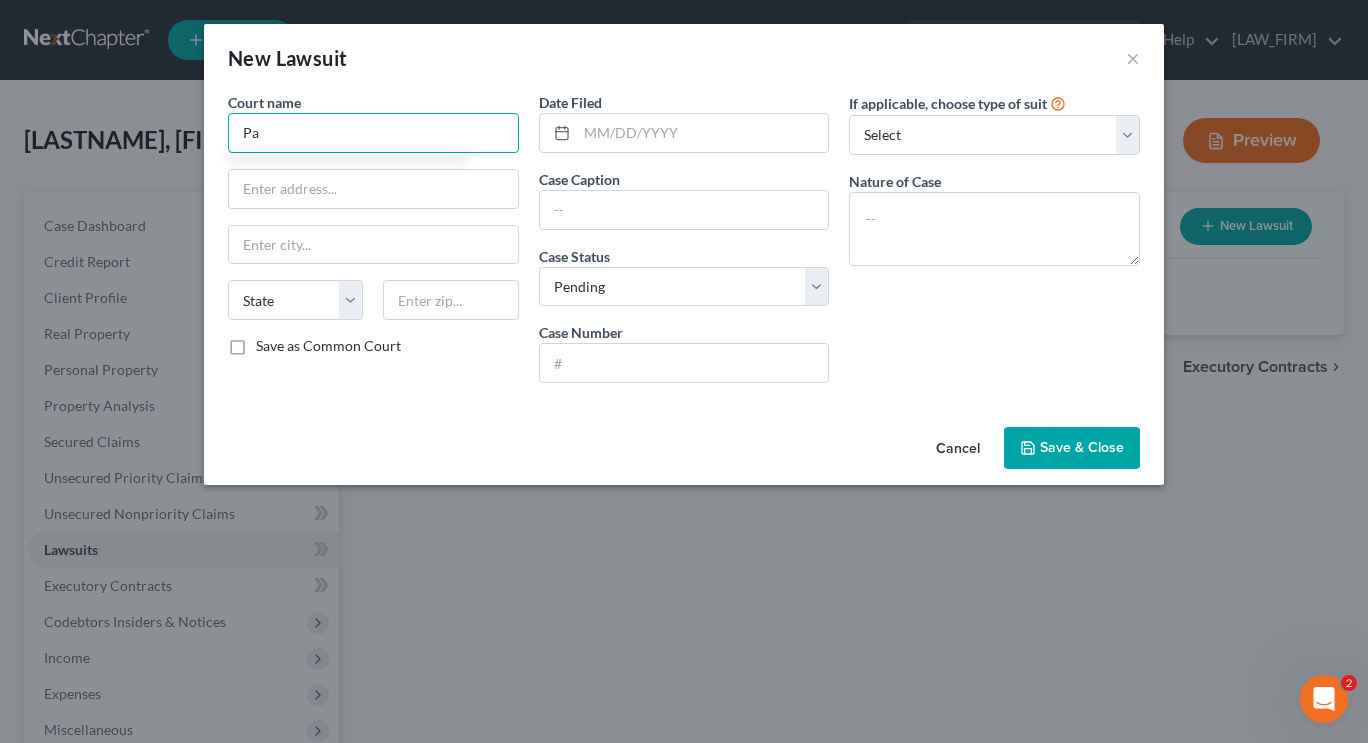 type on "P" 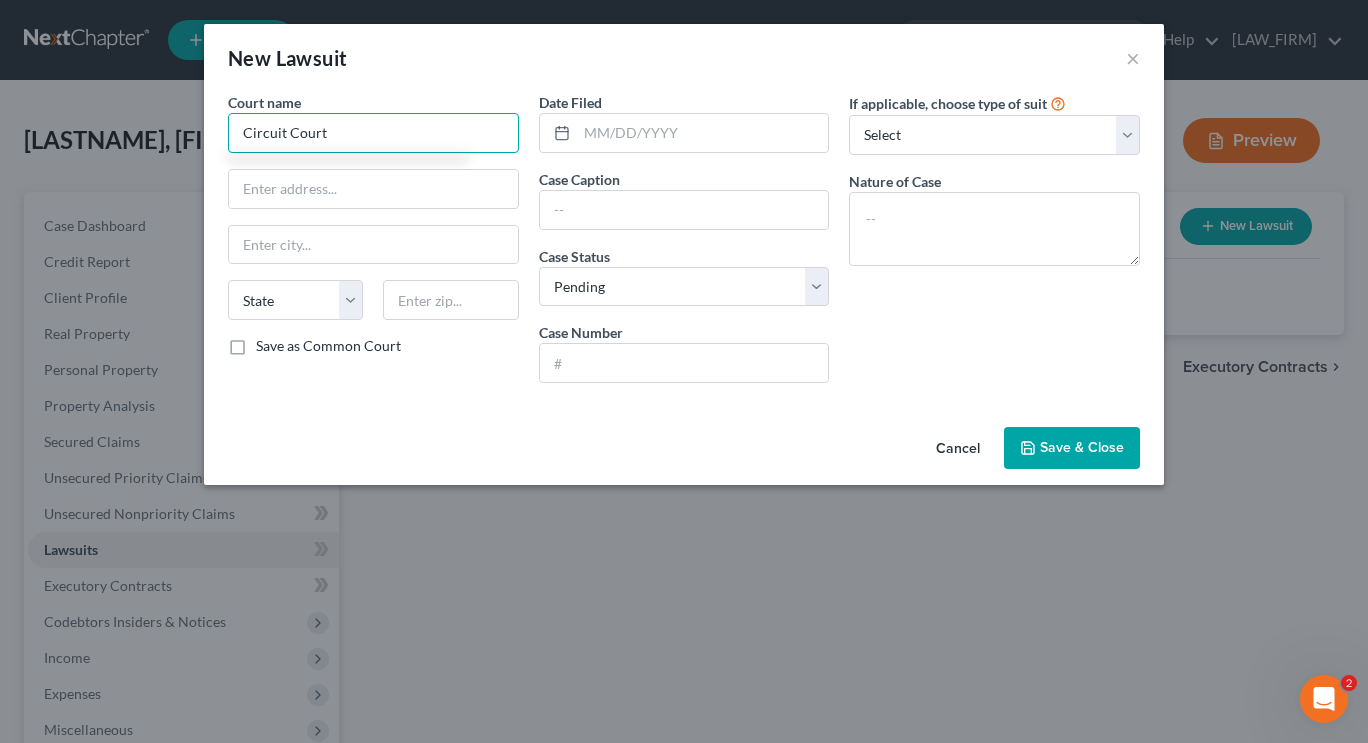 type on "Circuit Court" 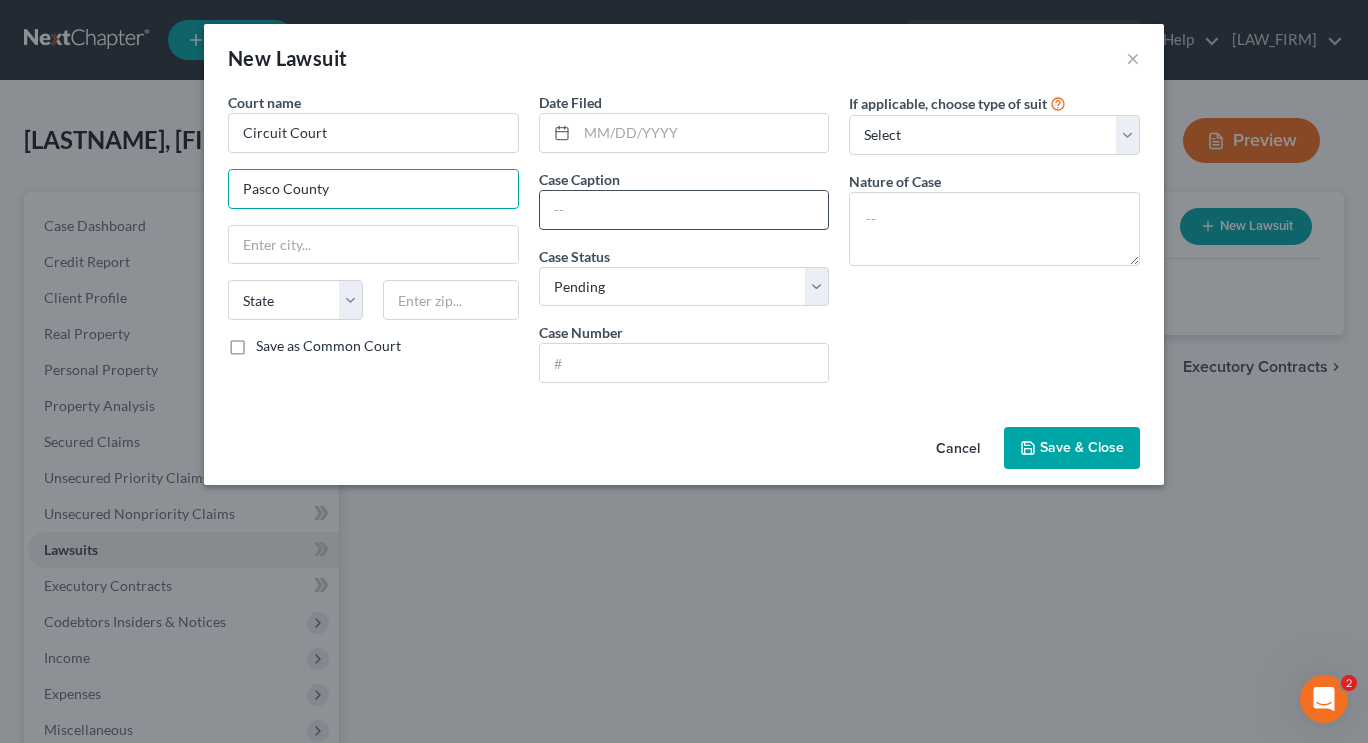 type on "Pasco County" 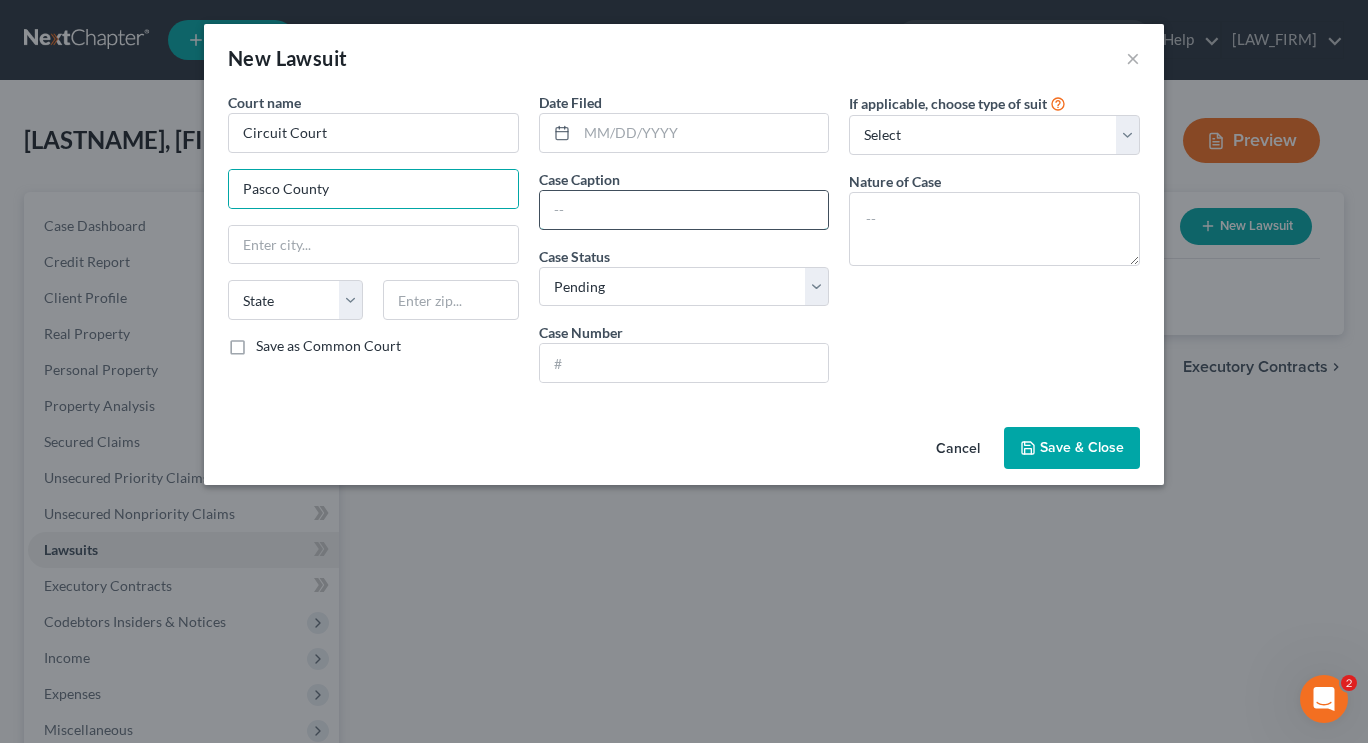 click at bounding box center [684, 210] 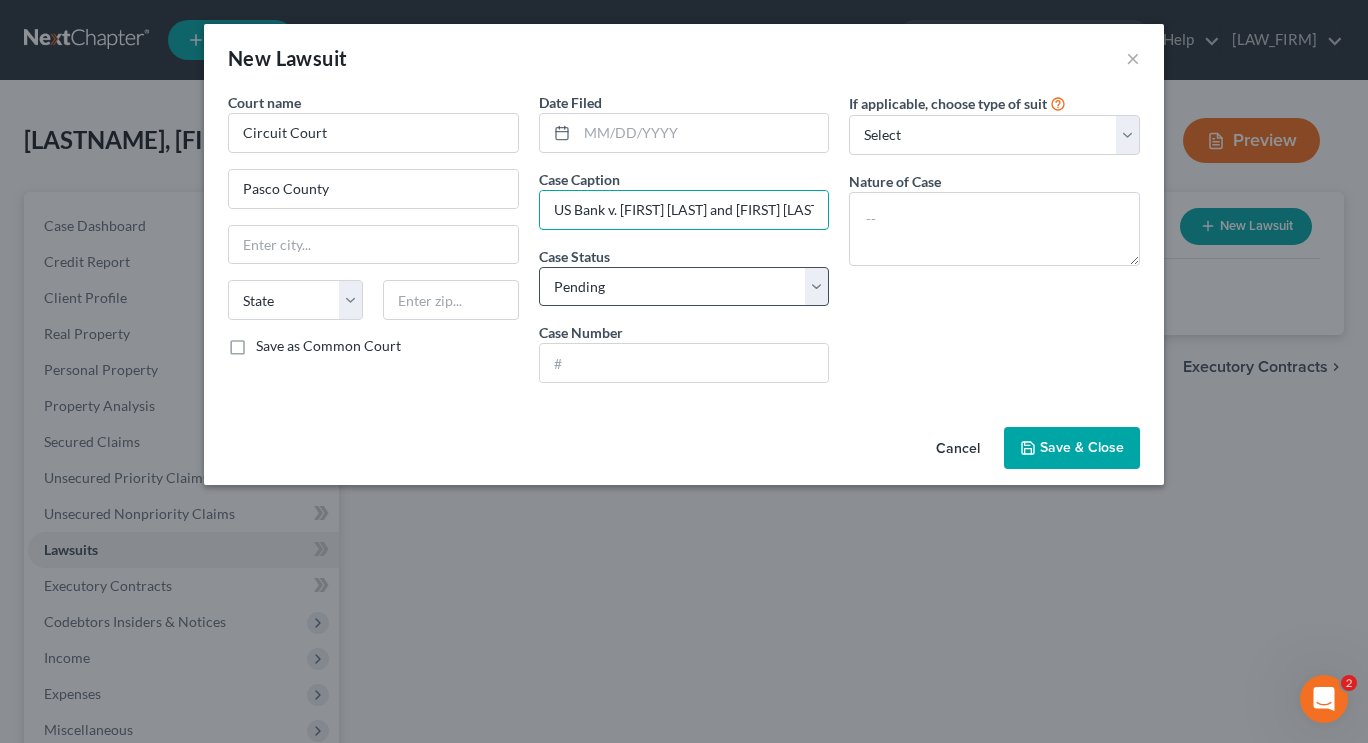 type on "US Bank v. [FIRST] [LAST] and [FIRST] [LAST]" 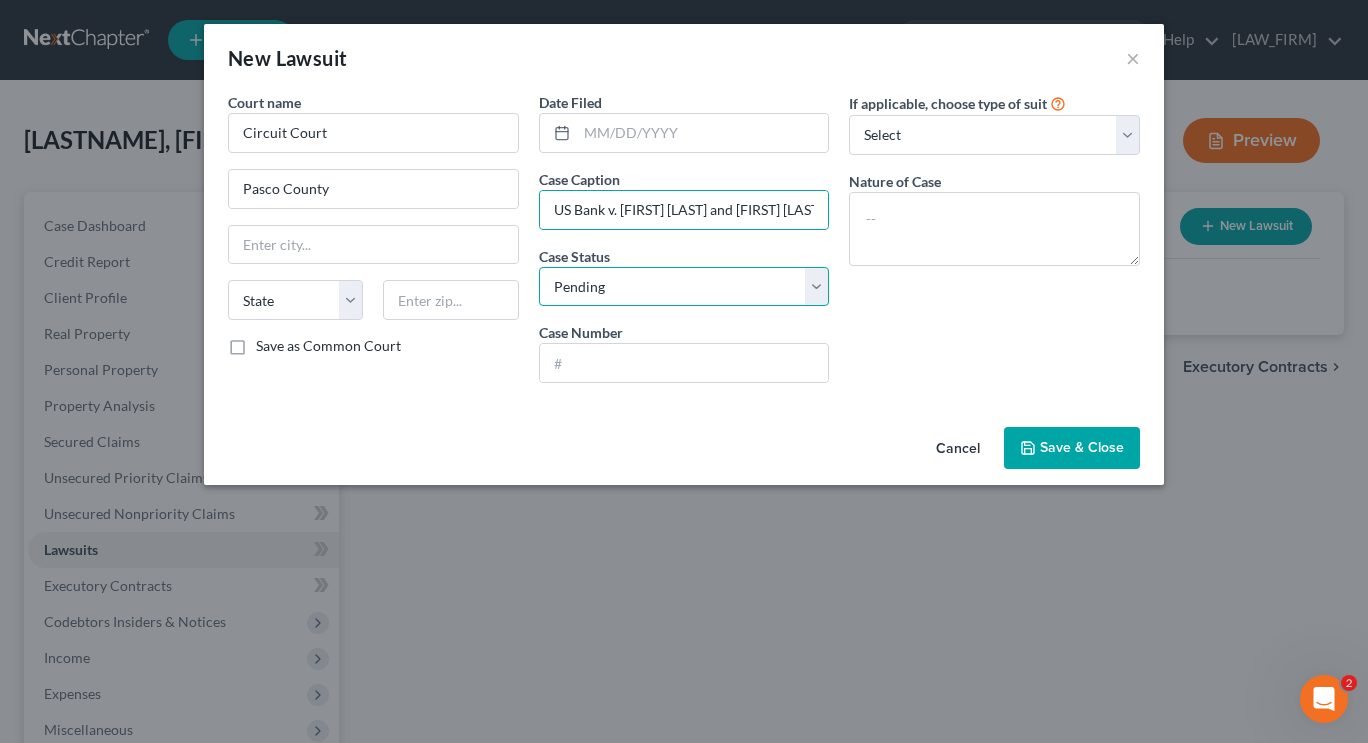 click on "Select Pending On Appeal Concluded" at bounding box center (684, 287) 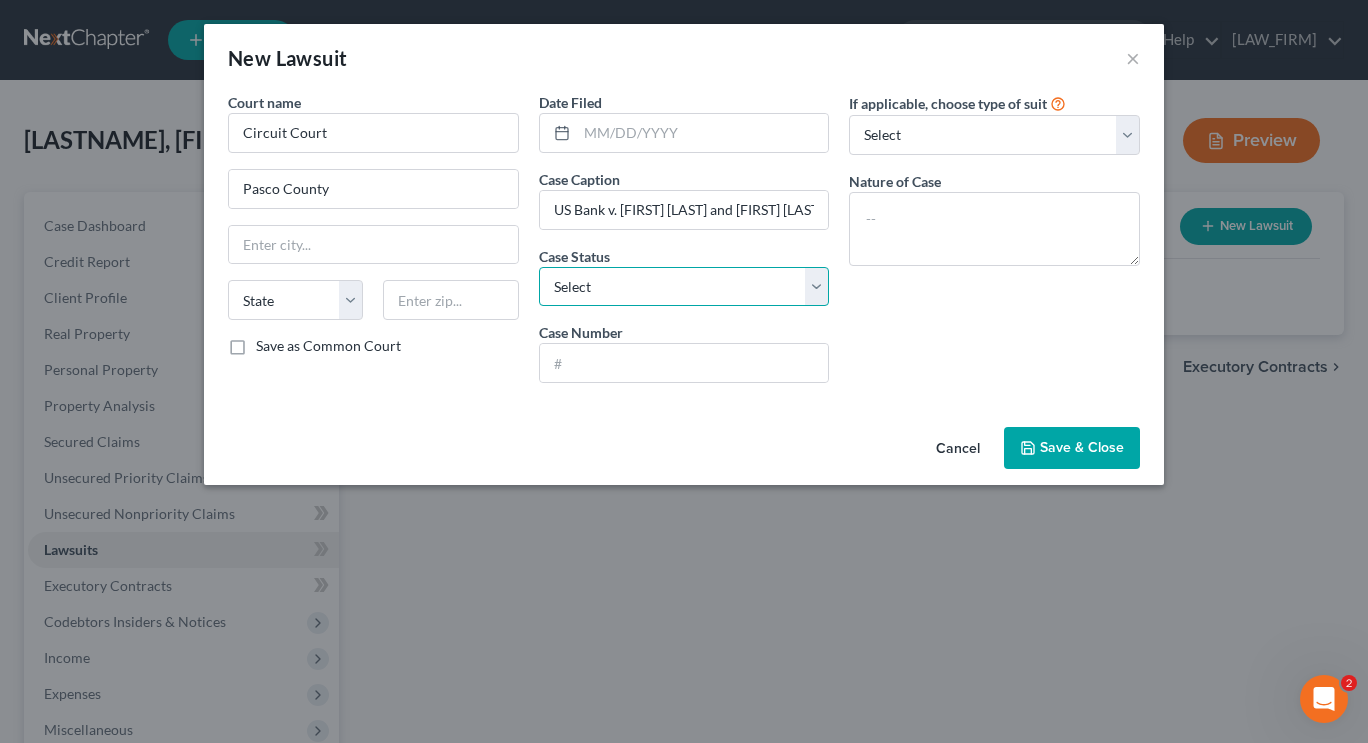 click on "Select Pending On Appeal Concluded" at bounding box center (684, 287) 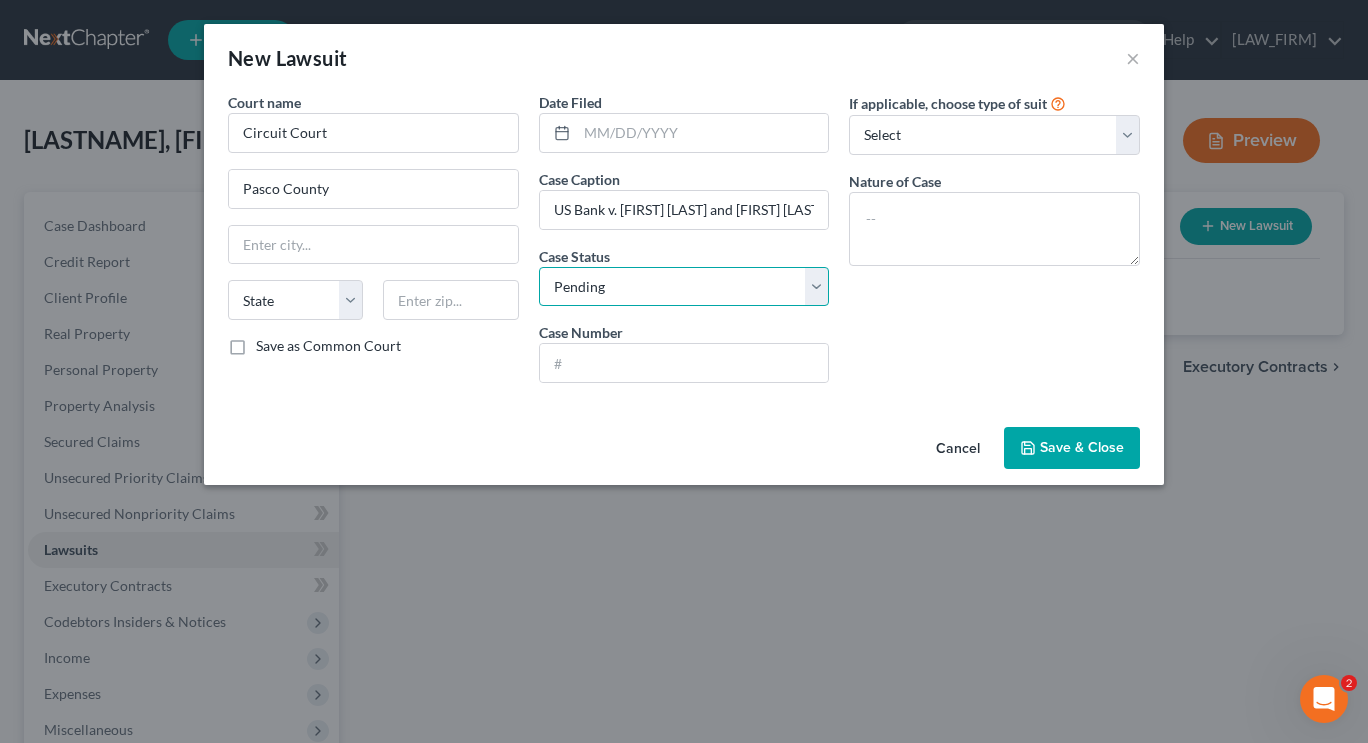 click on "Select Pending On Appeal Concluded" at bounding box center (684, 287) 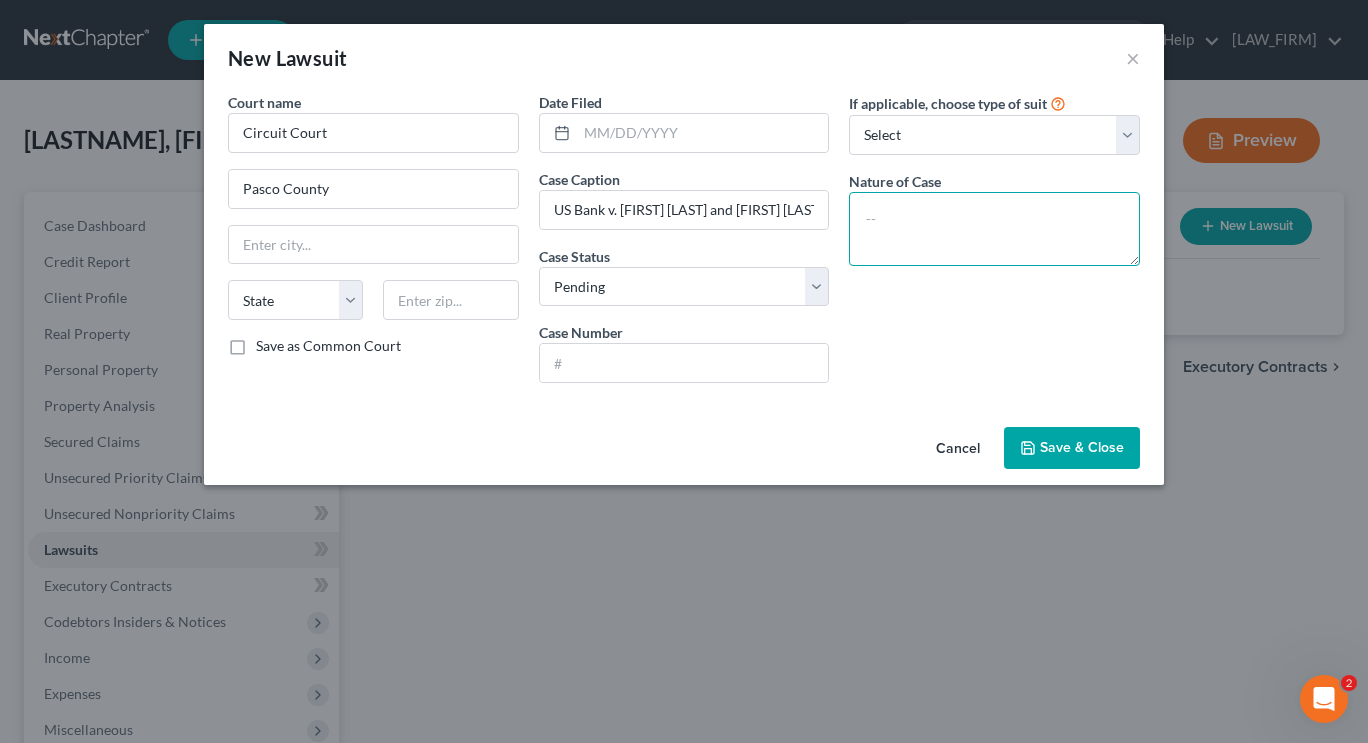 click at bounding box center [994, 229] 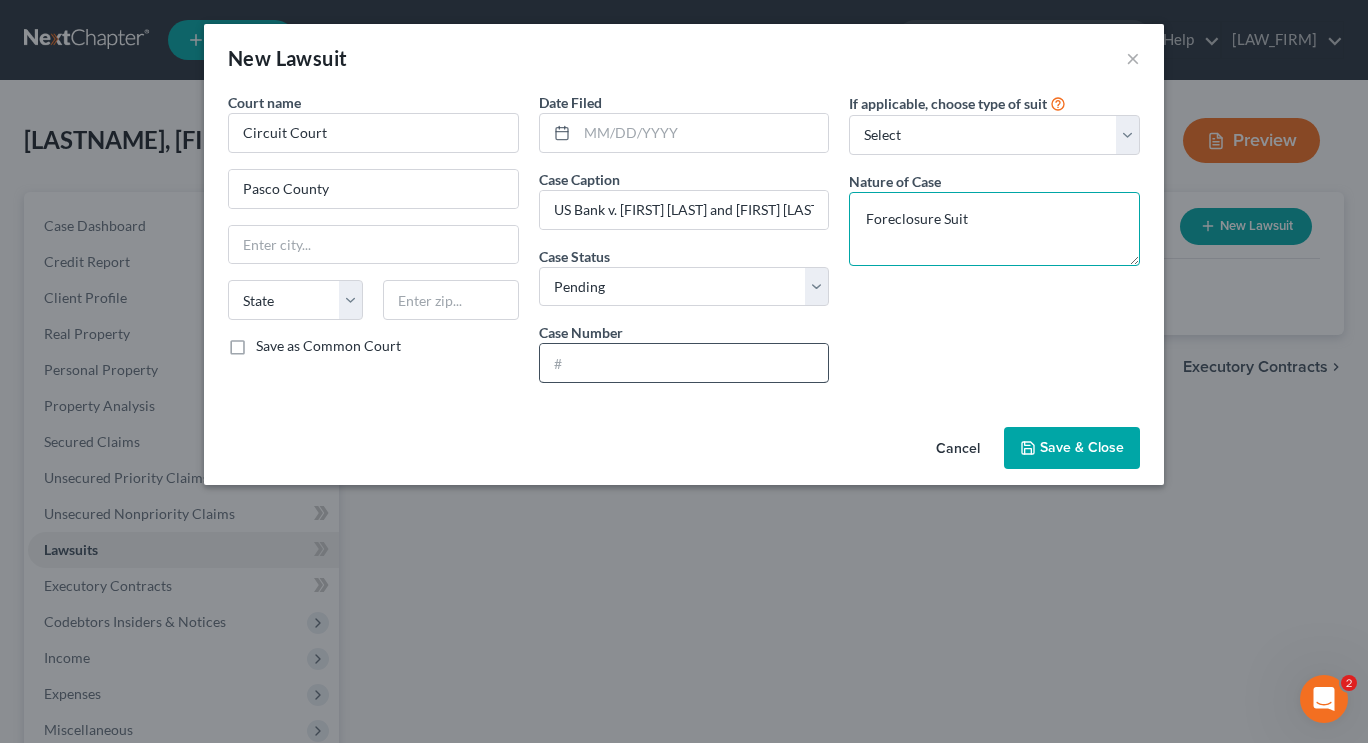type on "Foreclosure Suit" 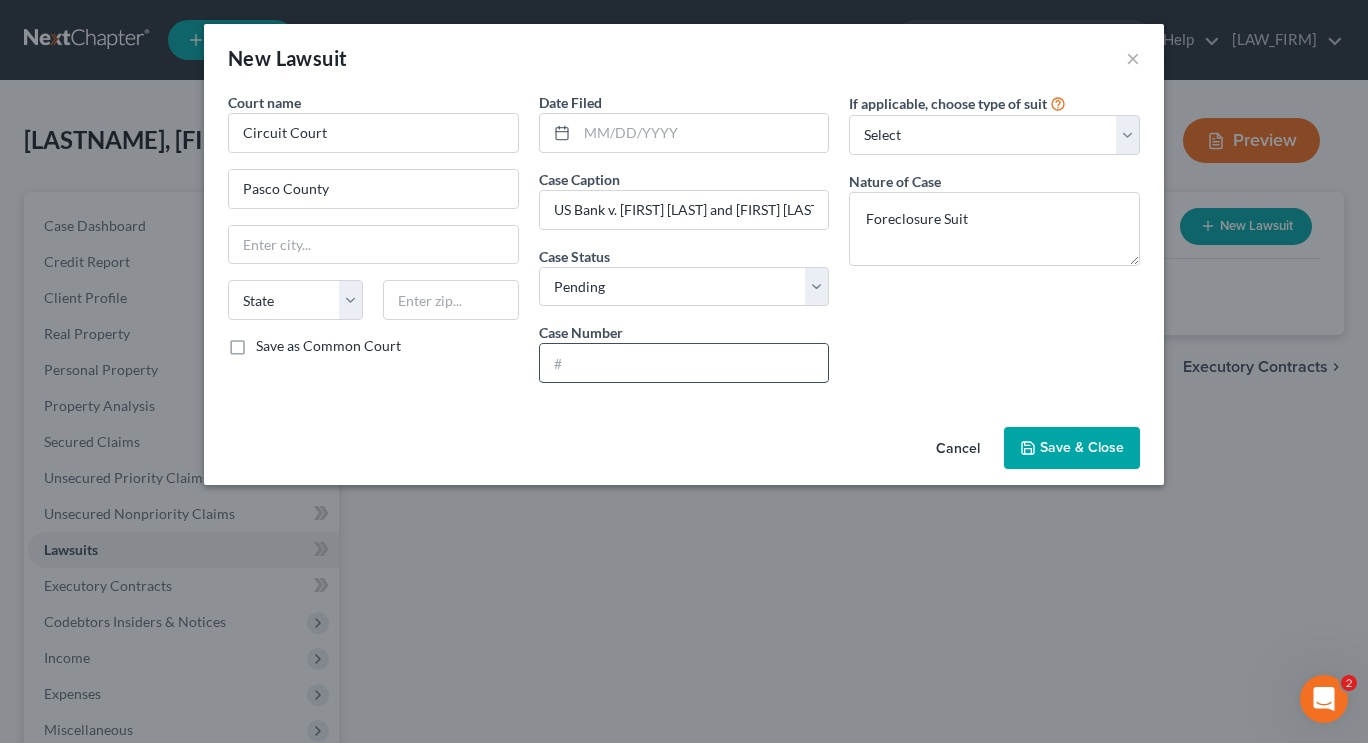 click at bounding box center (684, 363) 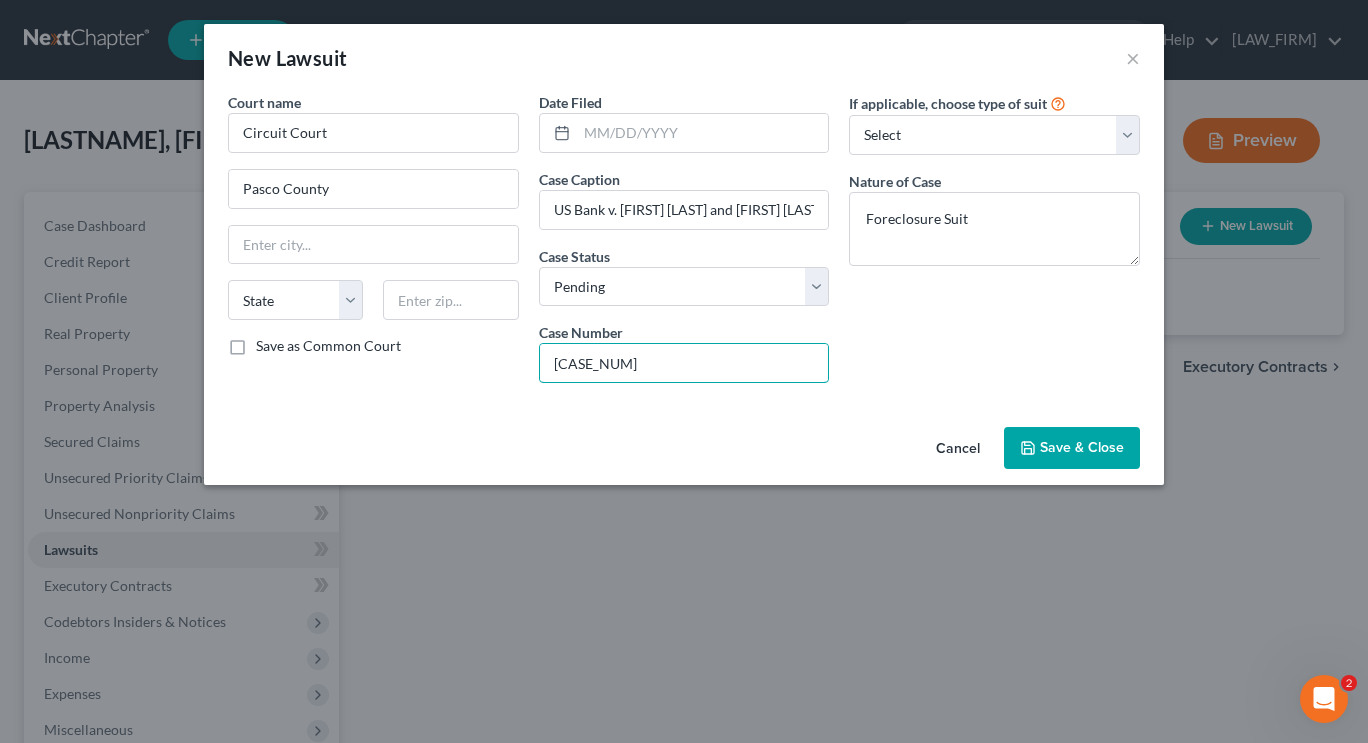 type on "[CASE_NUM]" 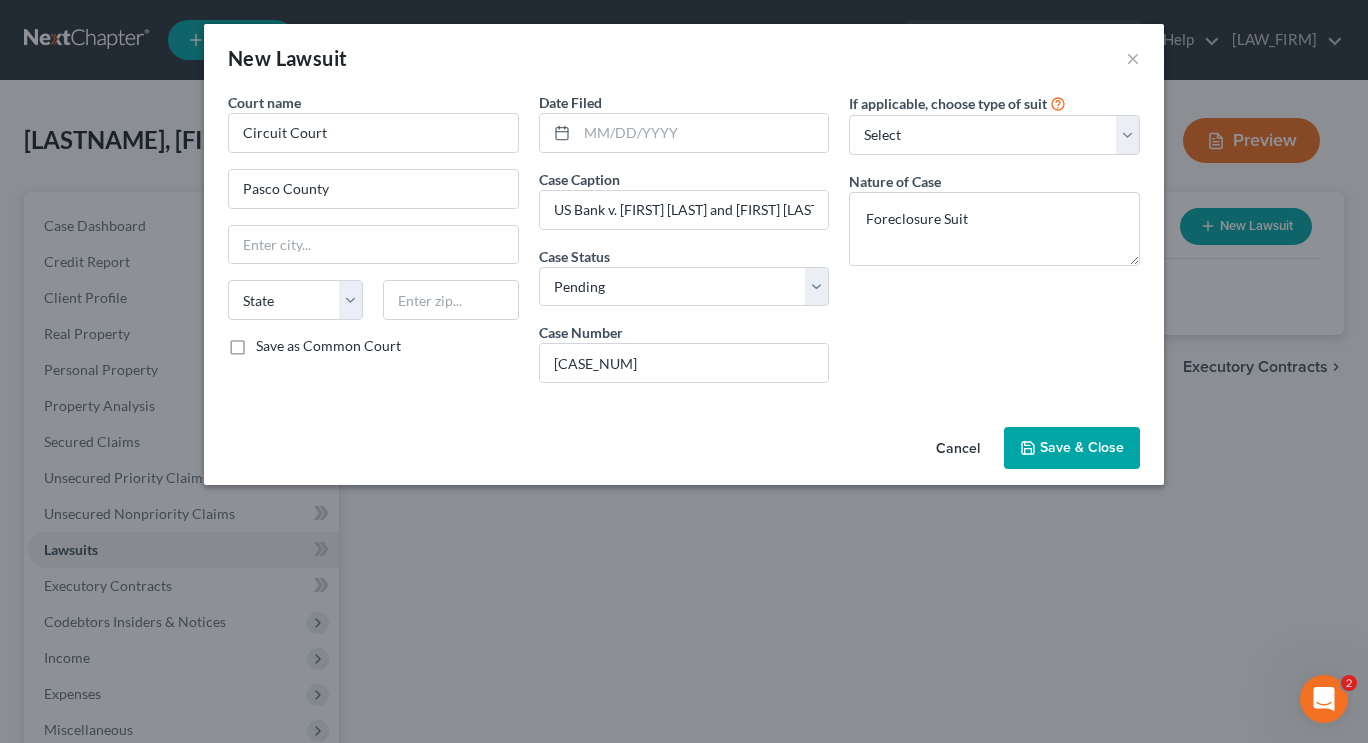 click on "Save & Close" at bounding box center (1072, 448) 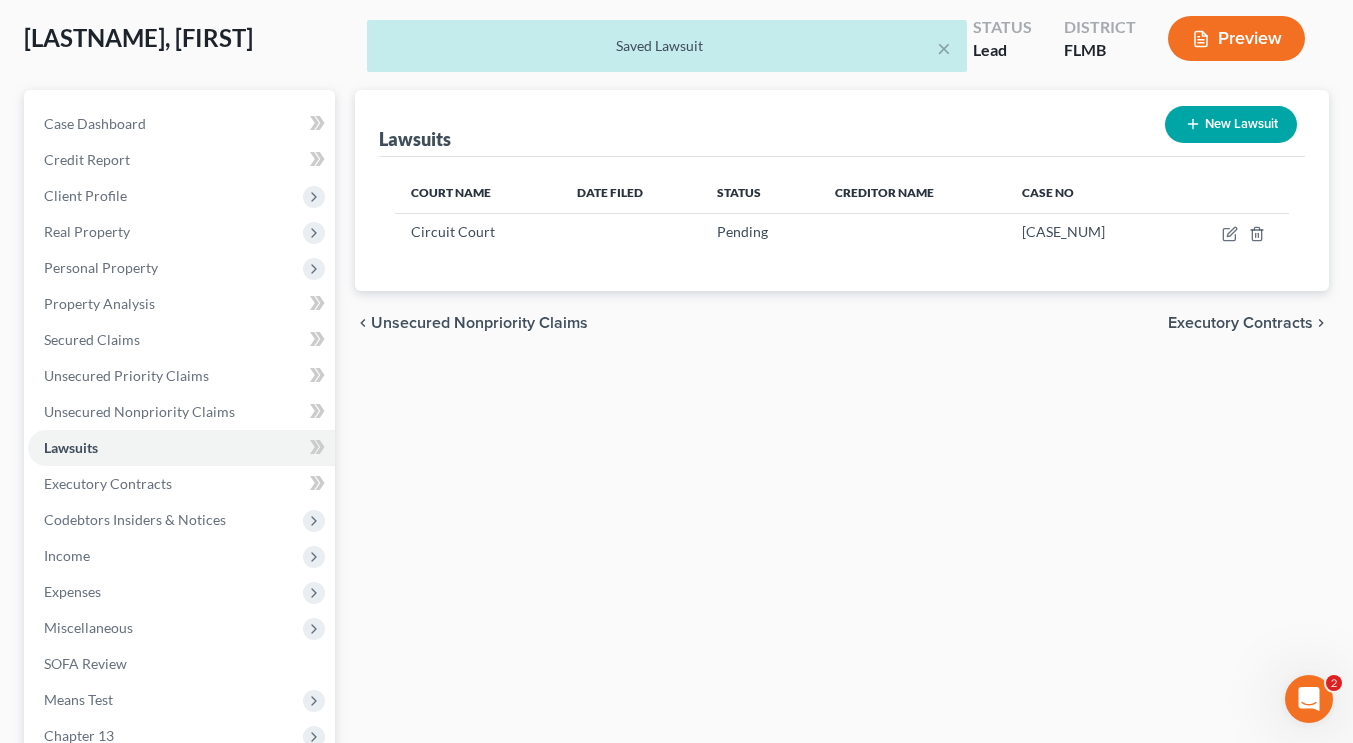 scroll, scrollTop: 98, scrollLeft: 0, axis: vertical 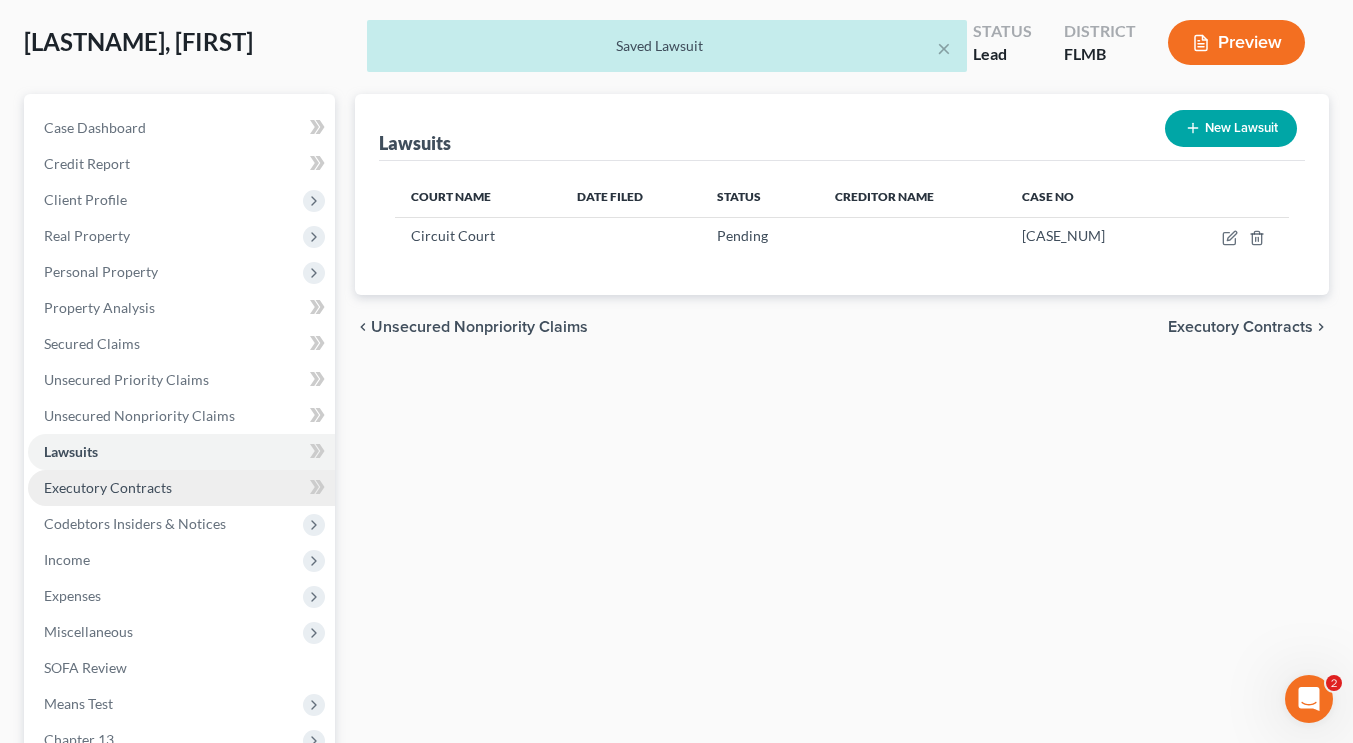 click on "Executory Contracts" at bounding box center [181, 488] 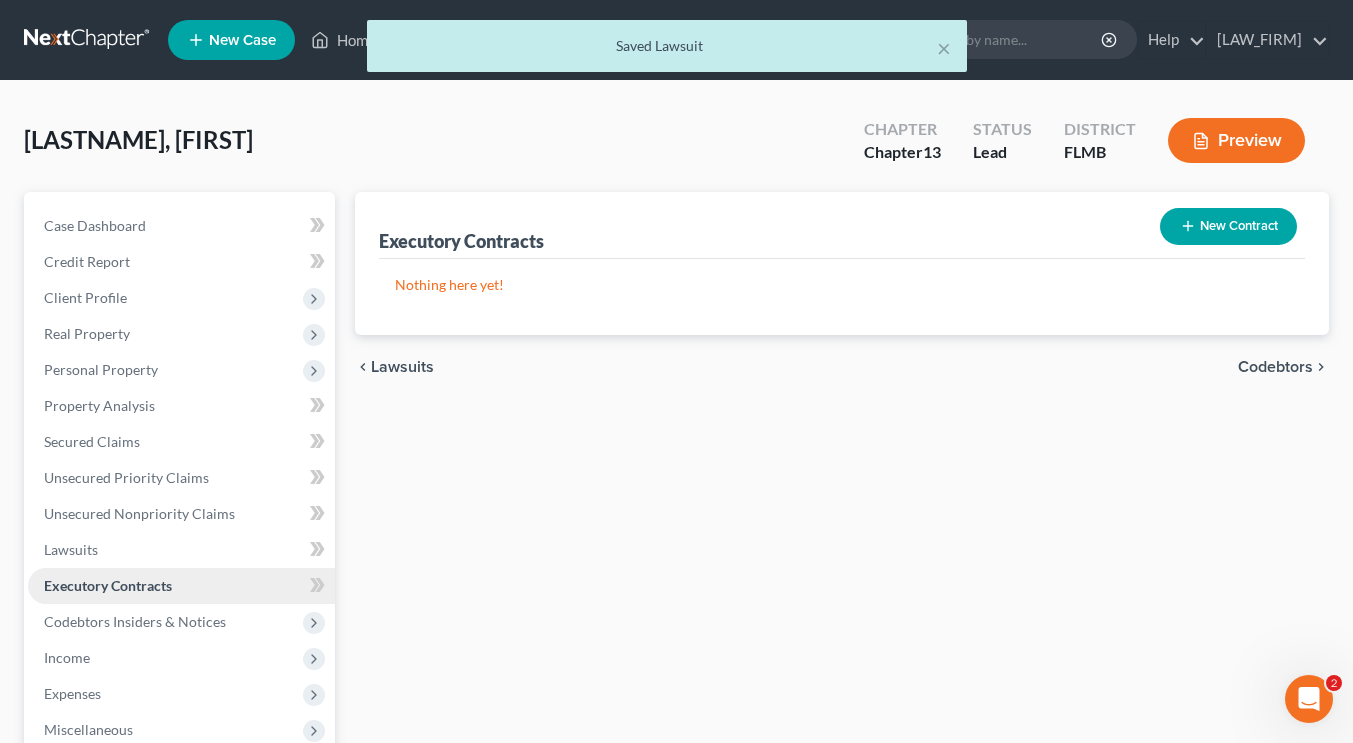 scroll, scrollTop: 0, scrollLeft: 0, axis: both 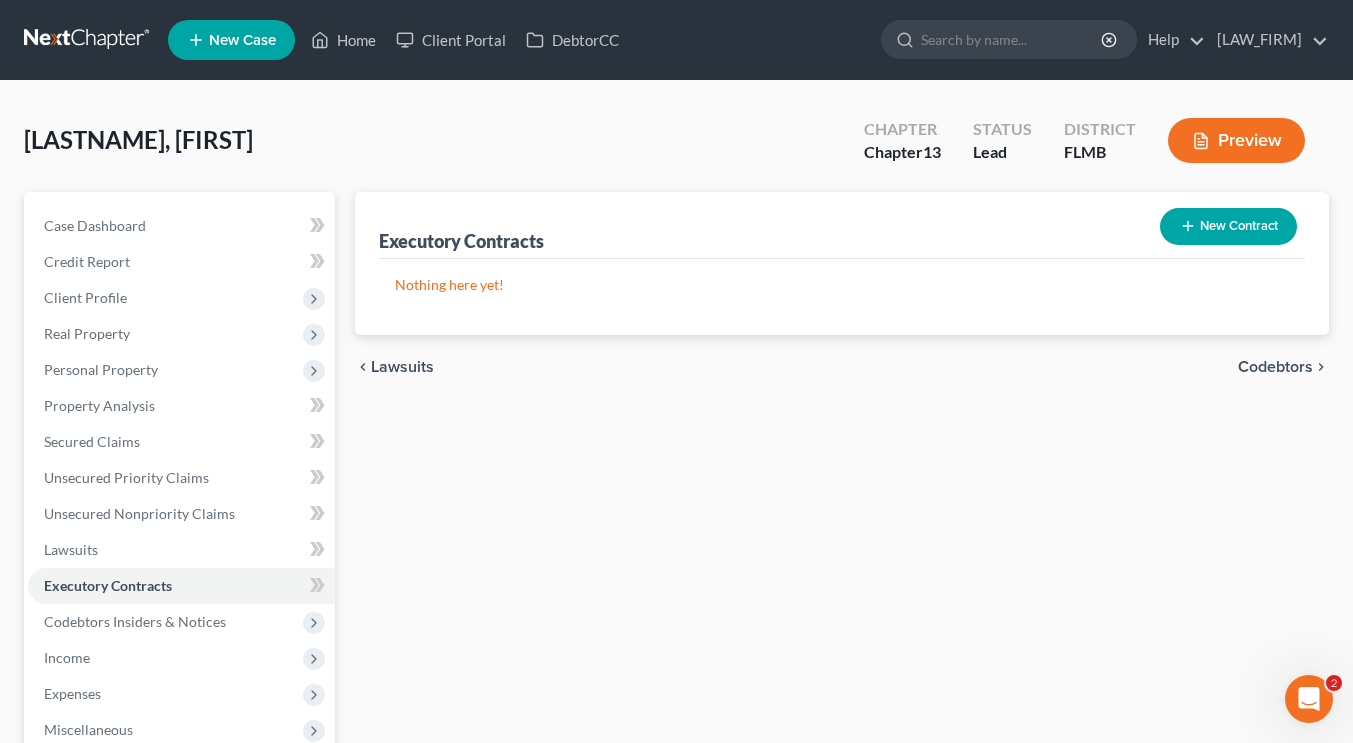click 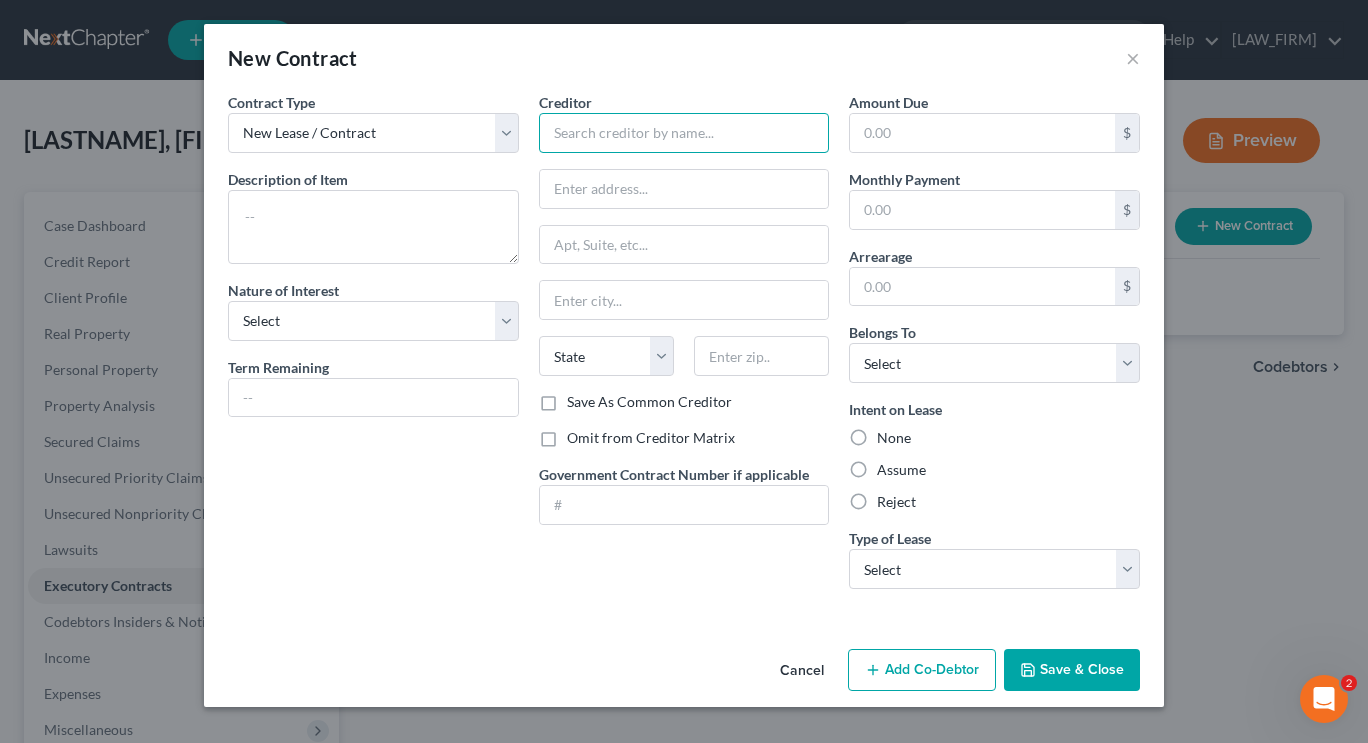 click at bounding box center [684, 133] 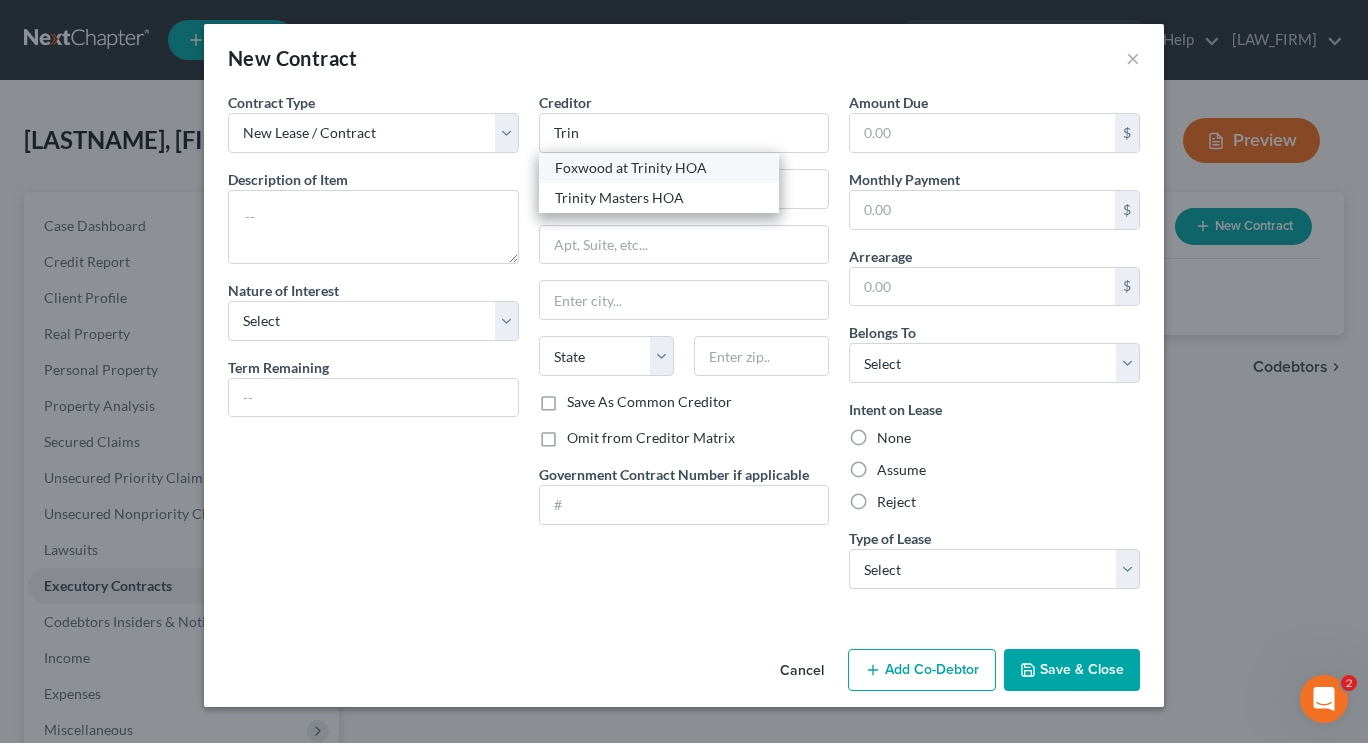 click on "Foxwood at Trinity HOA" at bounding box center [659, 168] 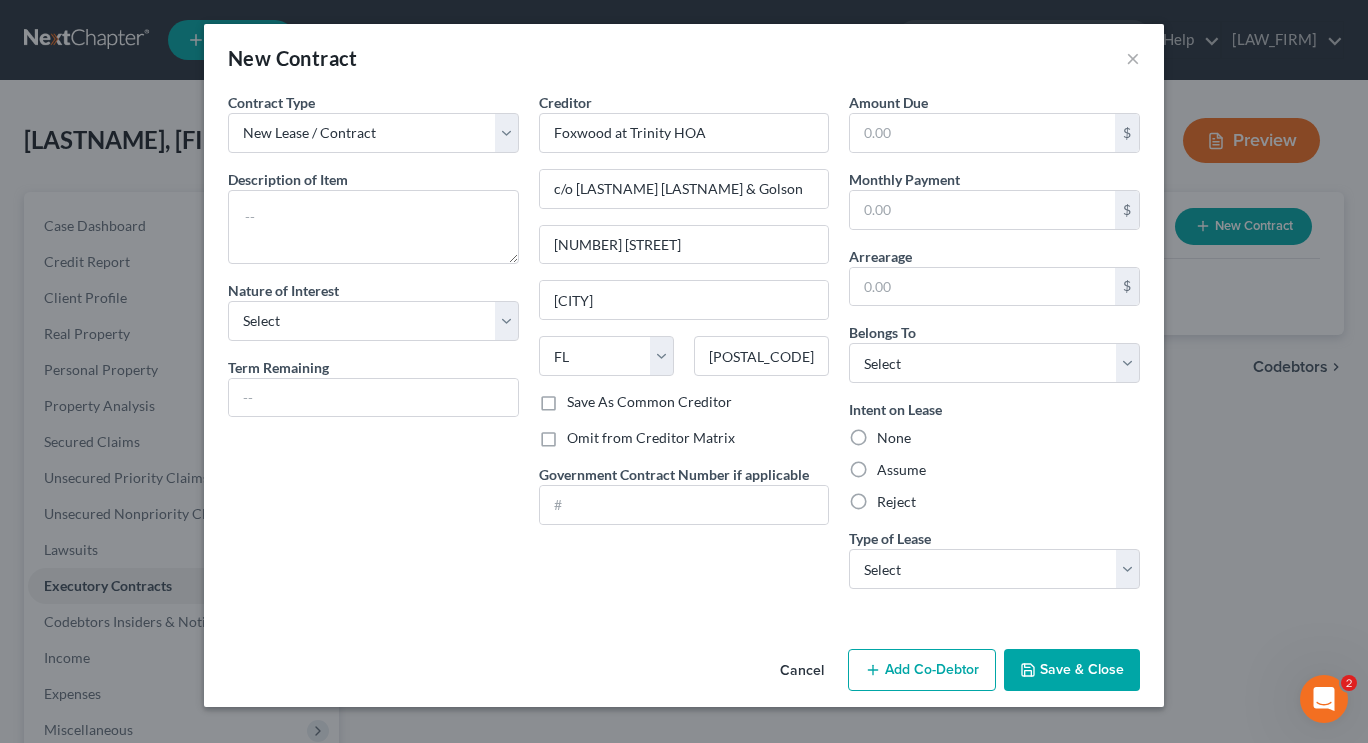 click on "Assume" at bounding box center [901, 470] 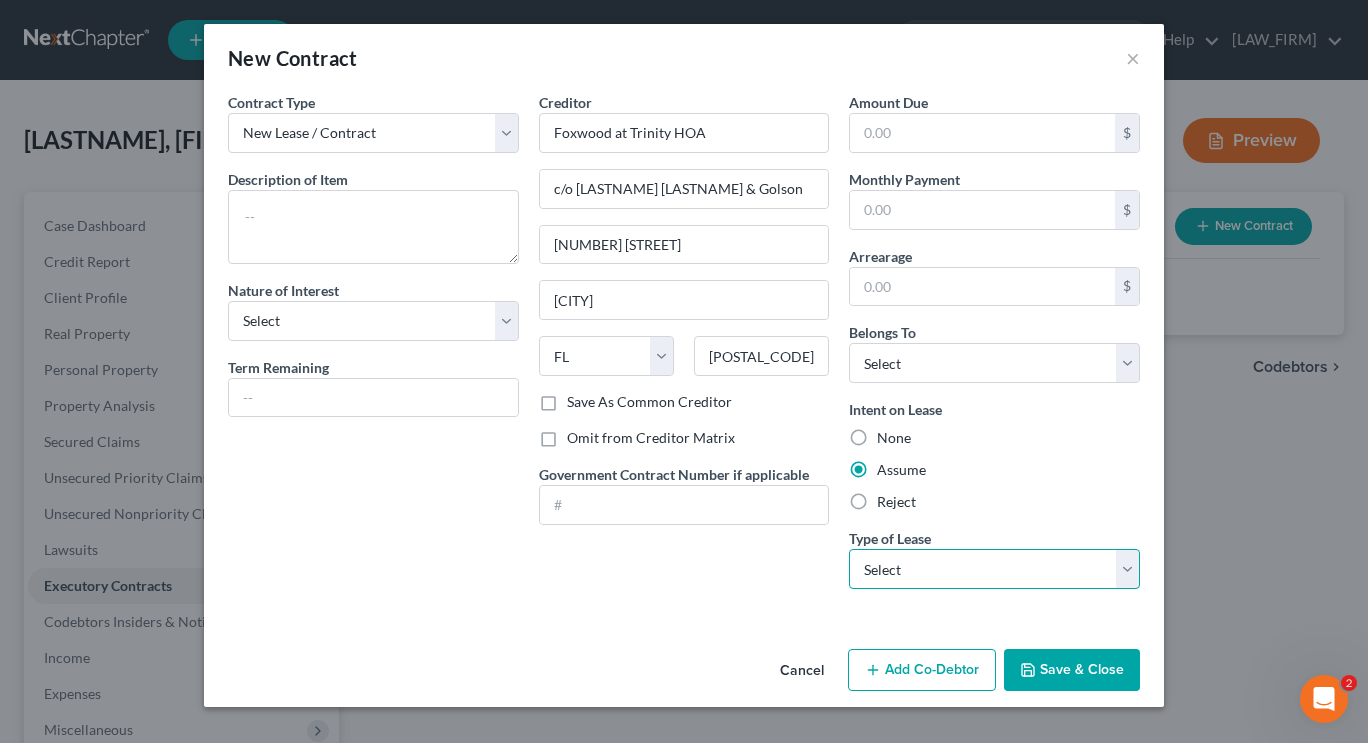 click on "Select Real Estate Car Other" at bounding box center (994, 569) 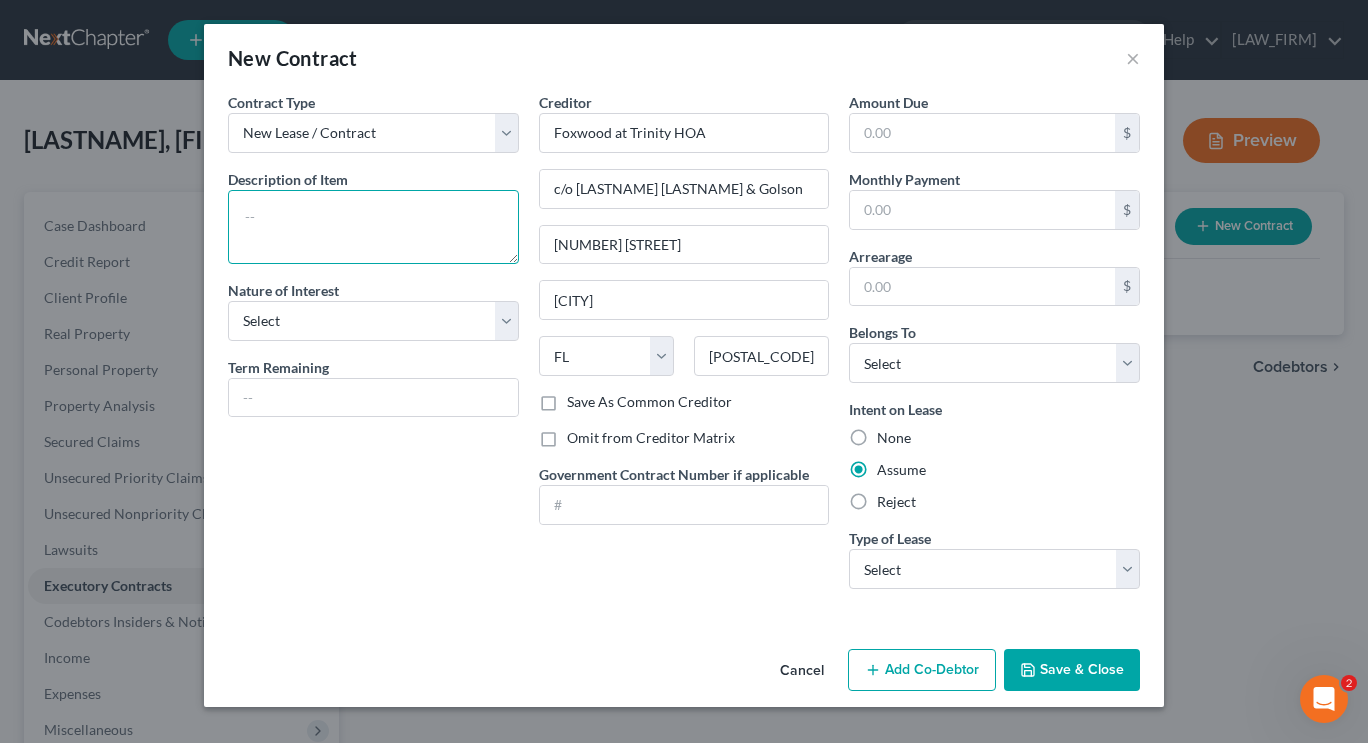 click at bounding box center (373, 227) 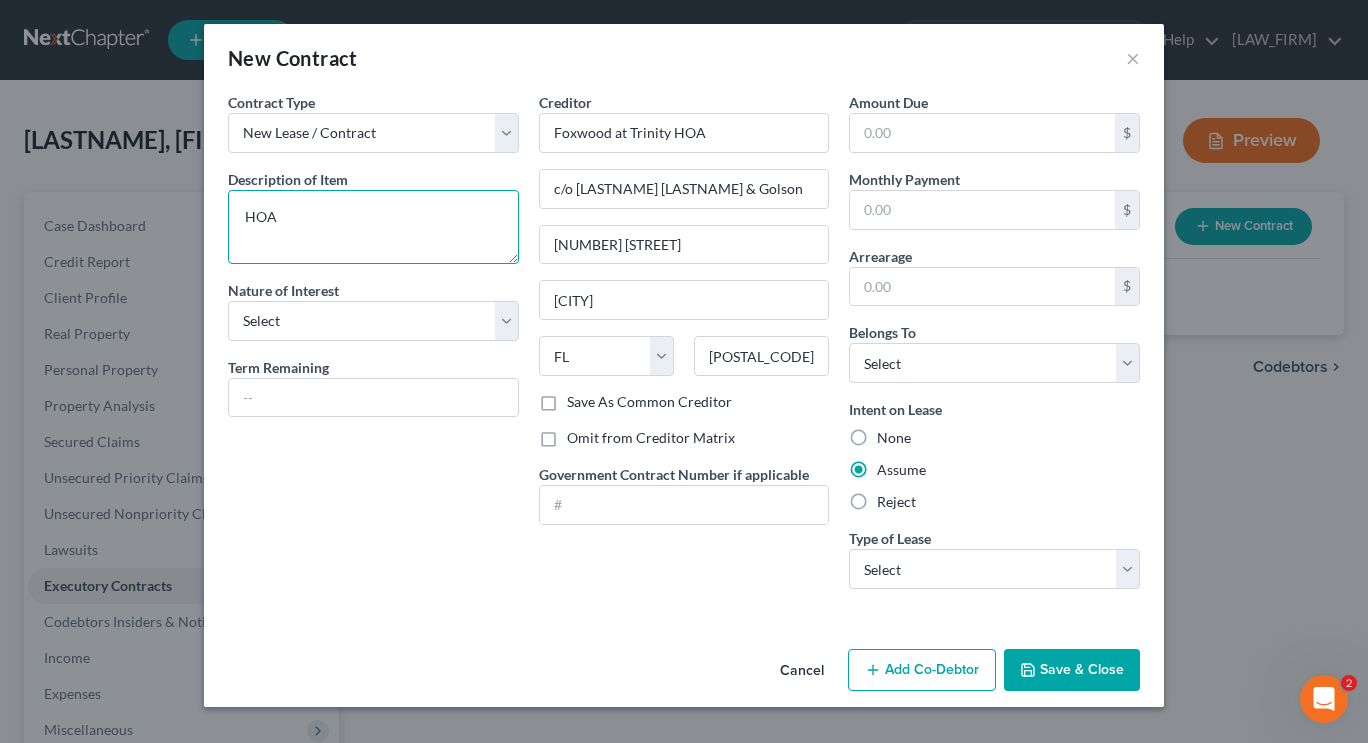 type on "HOA" 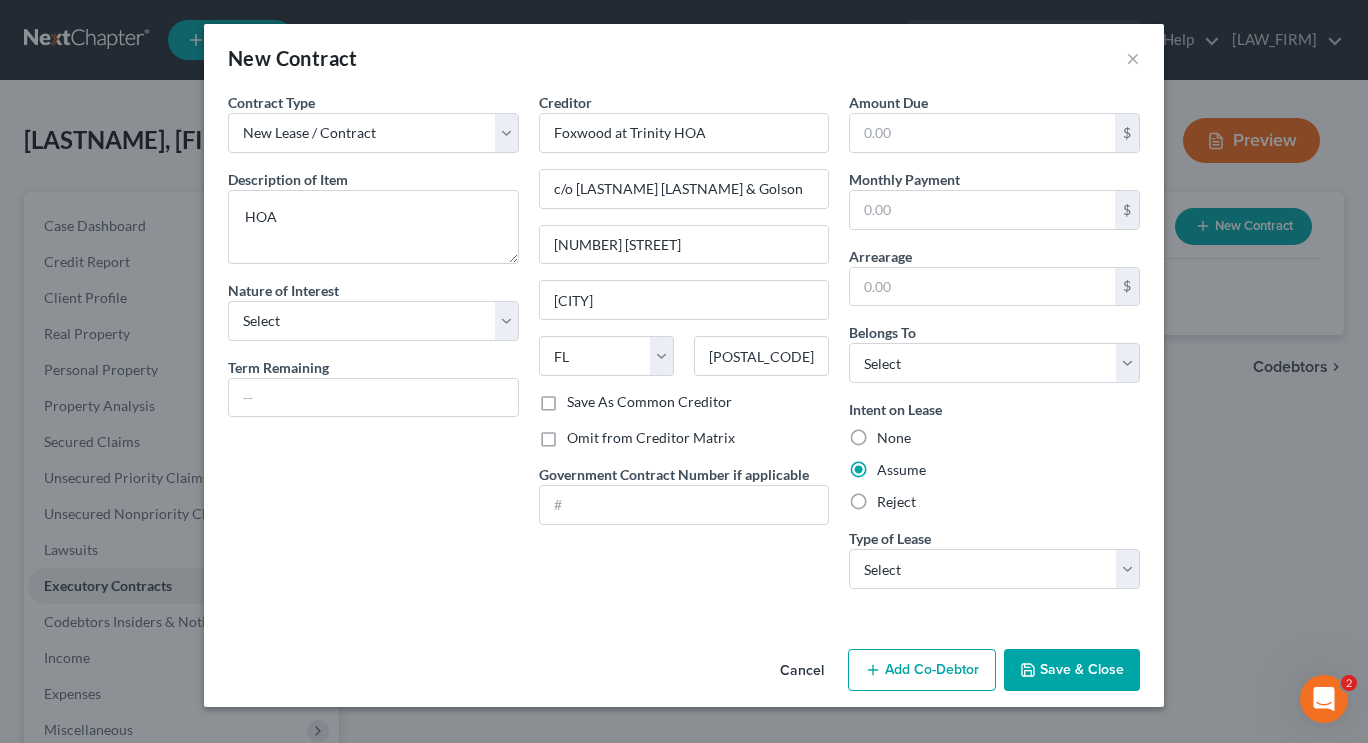 click on "Save & Close" at bounding box center [1072, 670] 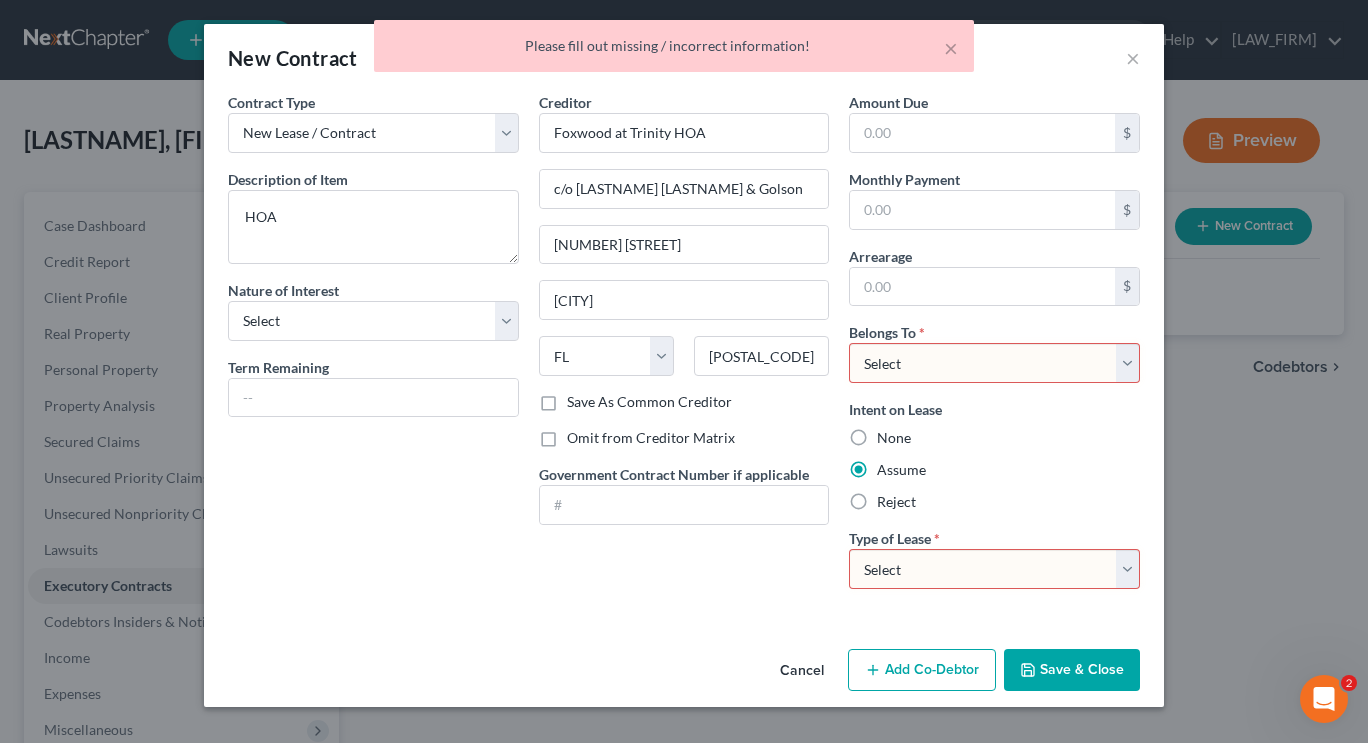 click on "Select Debtor 1 Only Debtor 2 Only Debtor 1 And Debtor 2 Only At Least One Of The Debtors And Another Community Property" at bounding box center [994, 363] 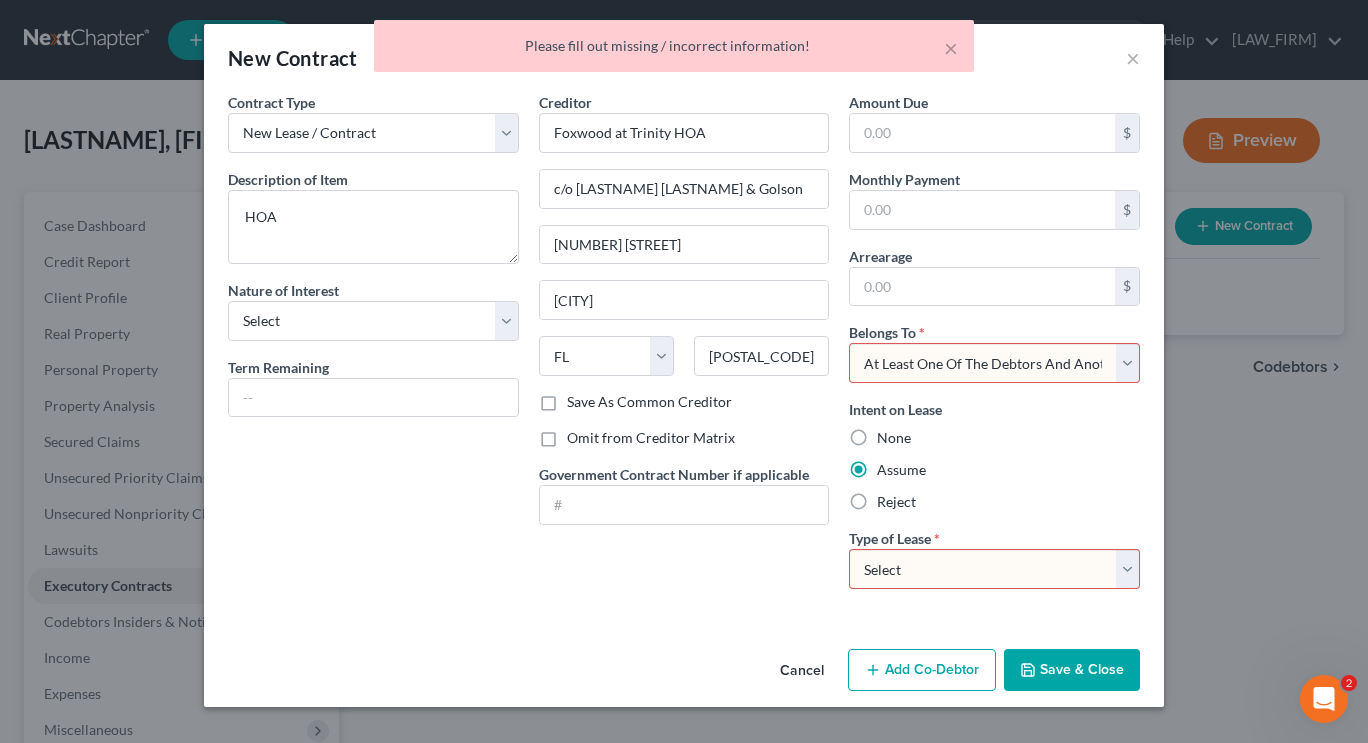 click on "Select Debtor 1 Only Debtor 2 Only Debtor 1 And Debtor 2 Only At Least One Of The Debtors And Another Community Property" at bounding box center (994, 363) 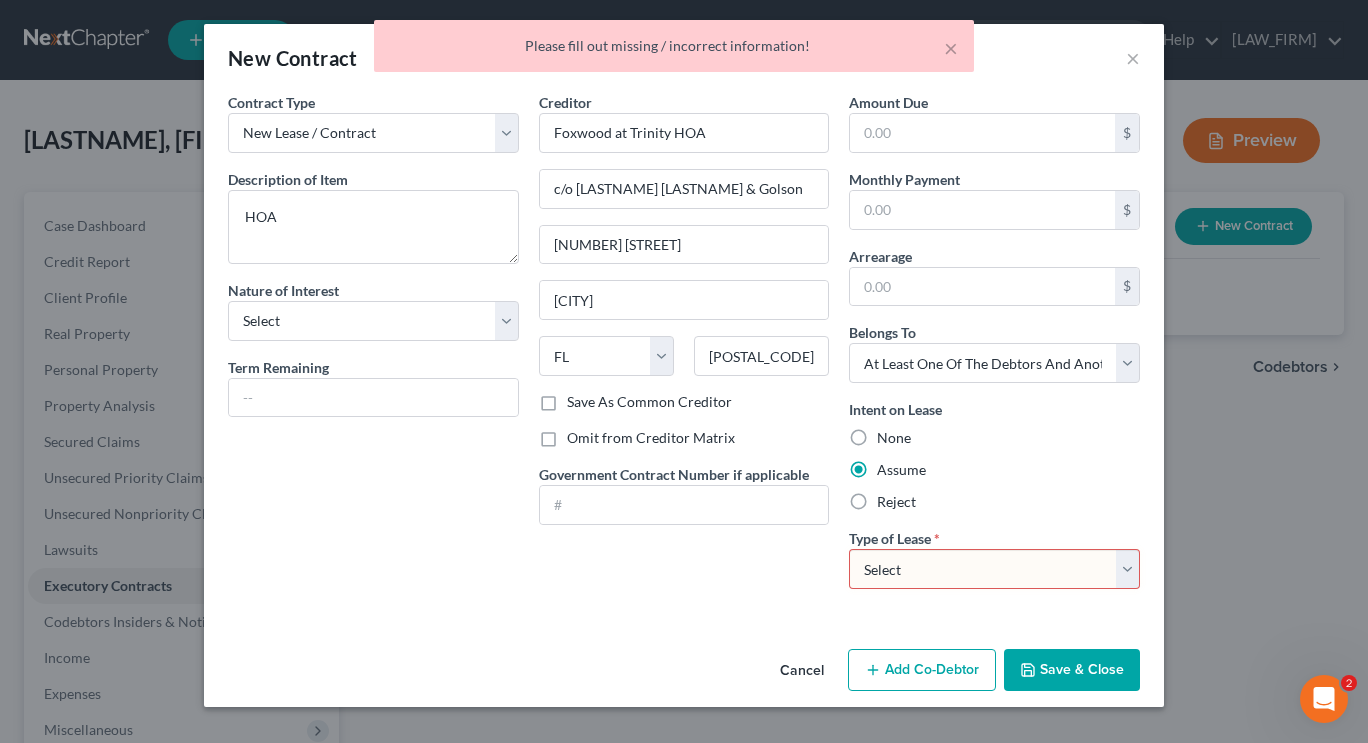 click on "Select Real Estate Car Other" at bounding box center [994, 569] 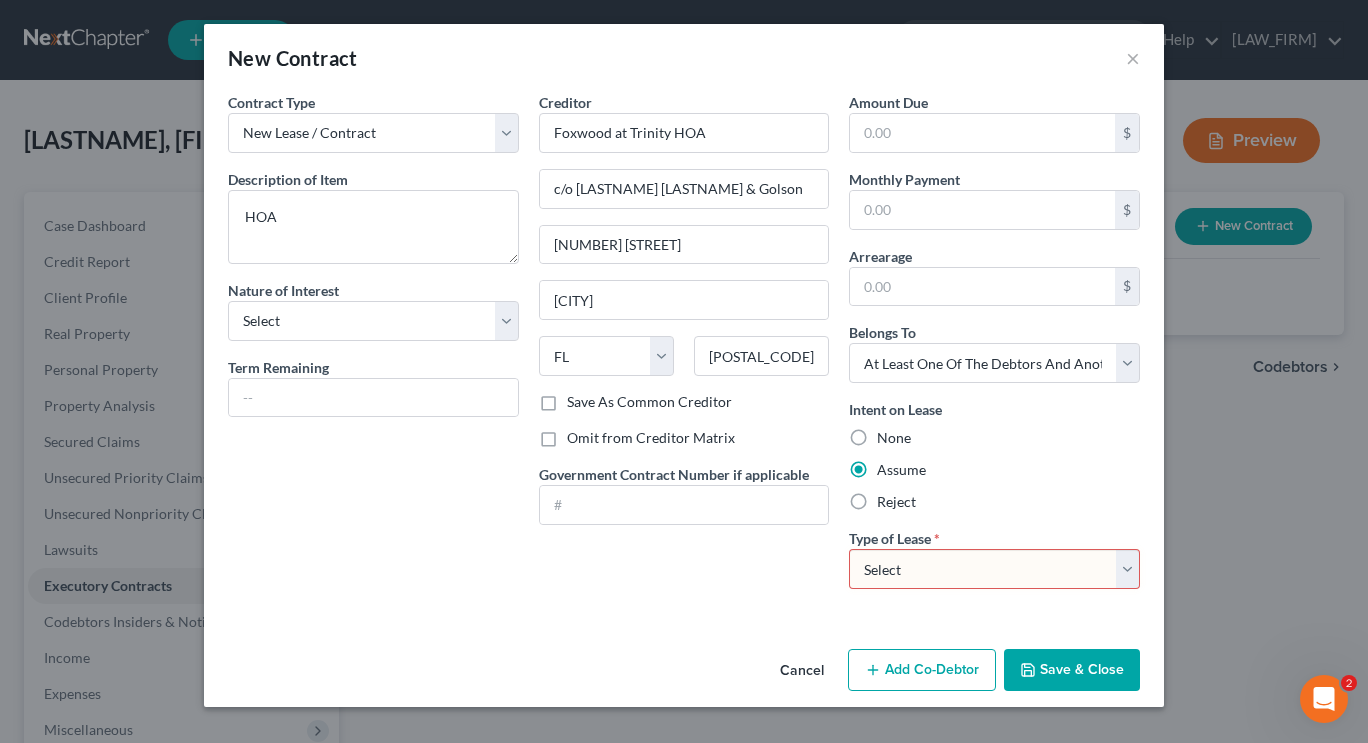 select on "2" 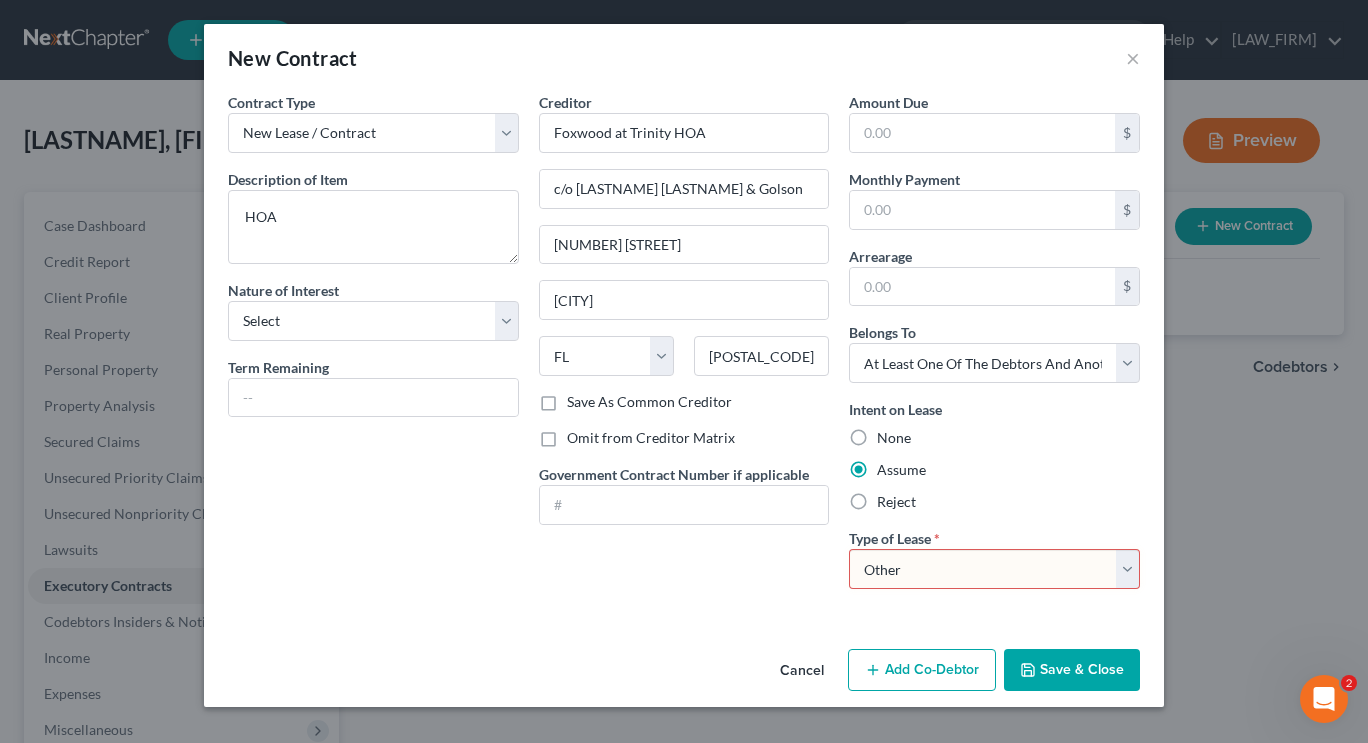 click on "Select Real Estate Car Other" at bounding box center (994, 569) 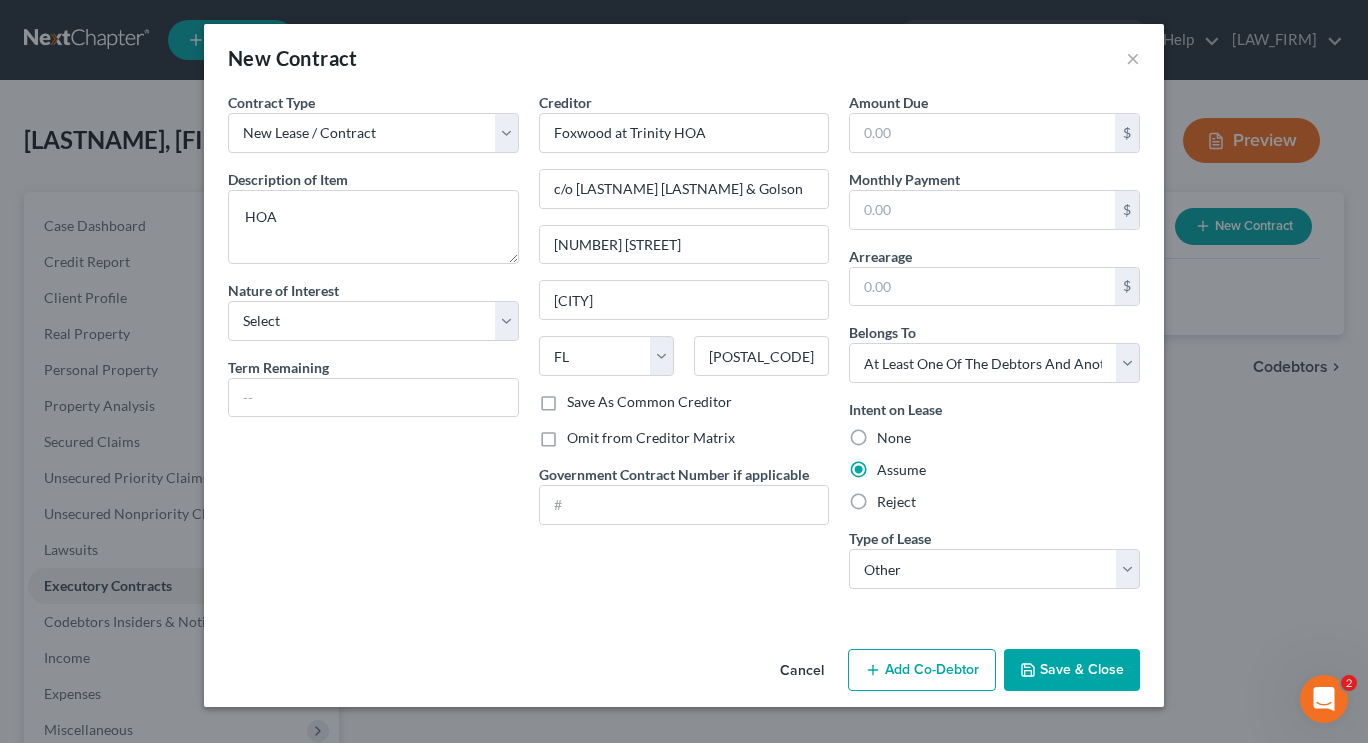 click on "Save & Close" at bounding box center (1072, 670) 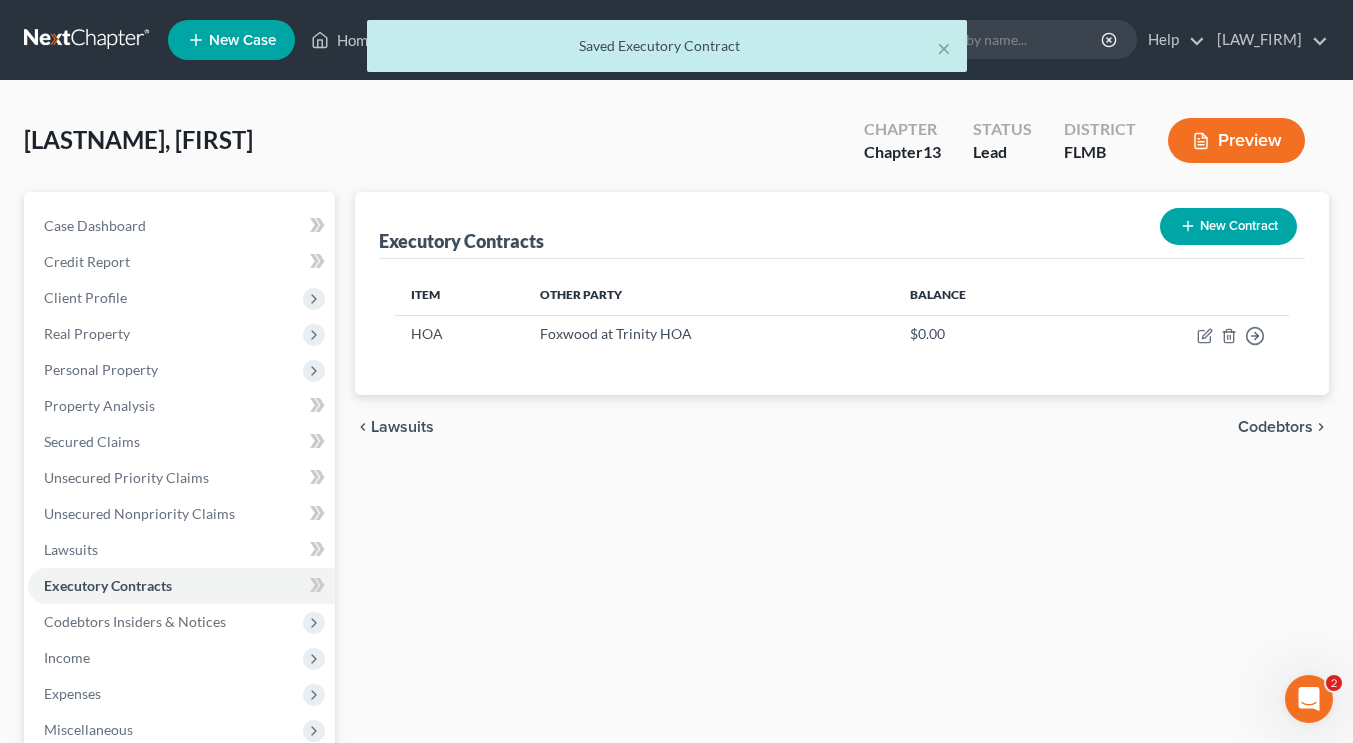 click on "New Contract" at bounding box center [1228, 226] 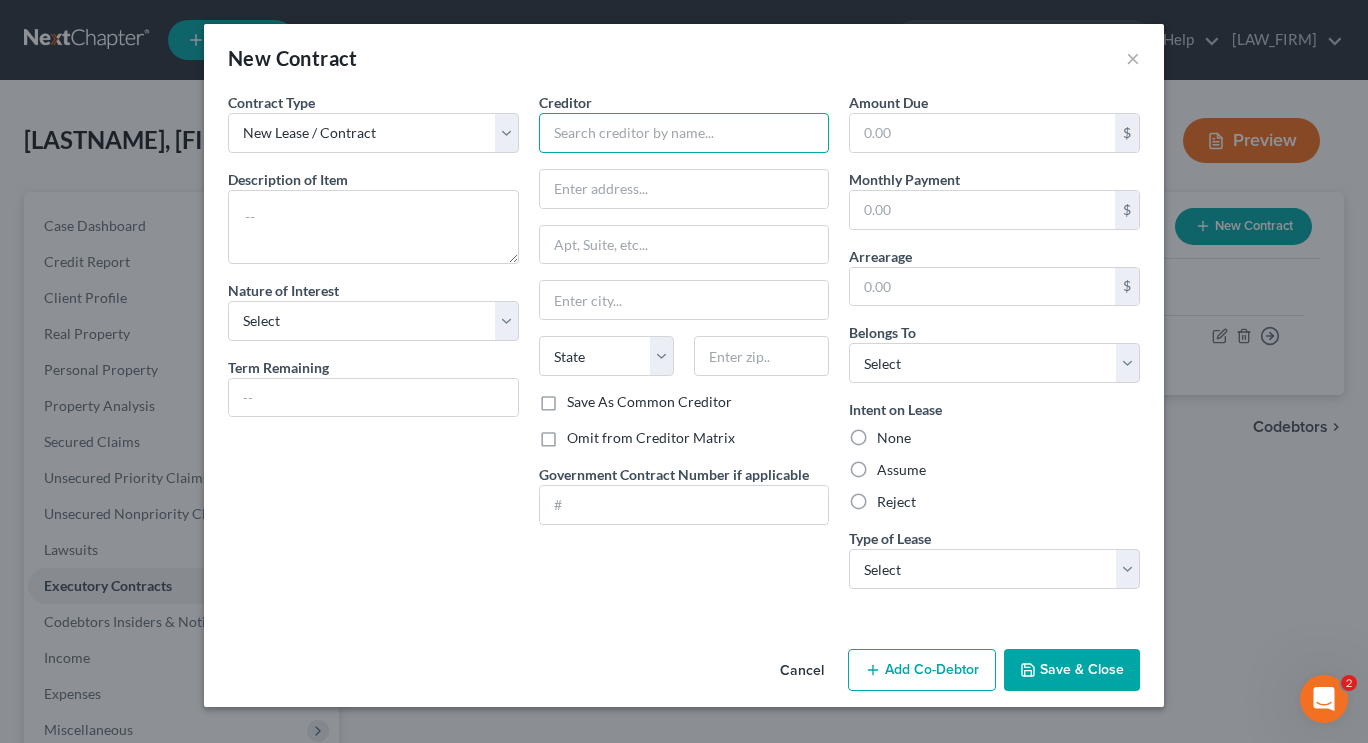 click at bounding box center (684, 133) 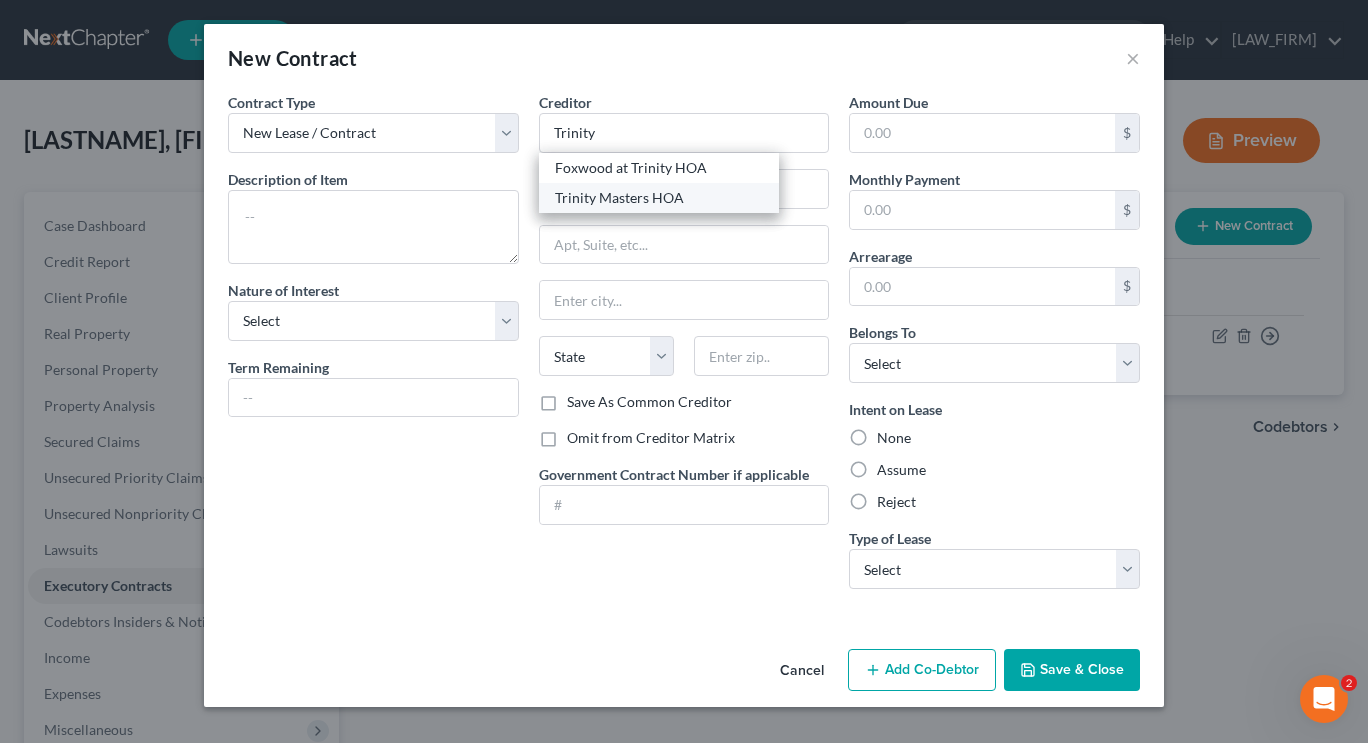 click on "Trinity Masters HOA" at bounding box center [659, 198] 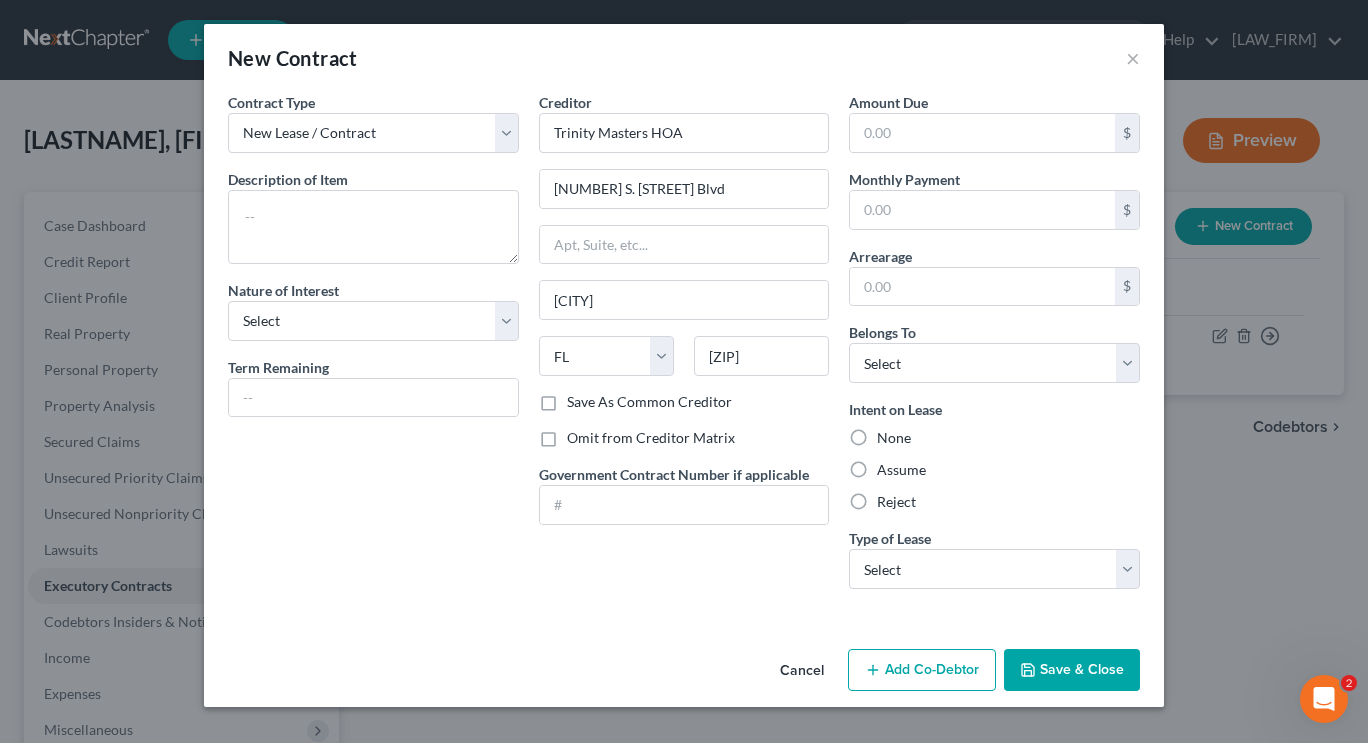 click on "Assume" at bounding box center [901, 470] 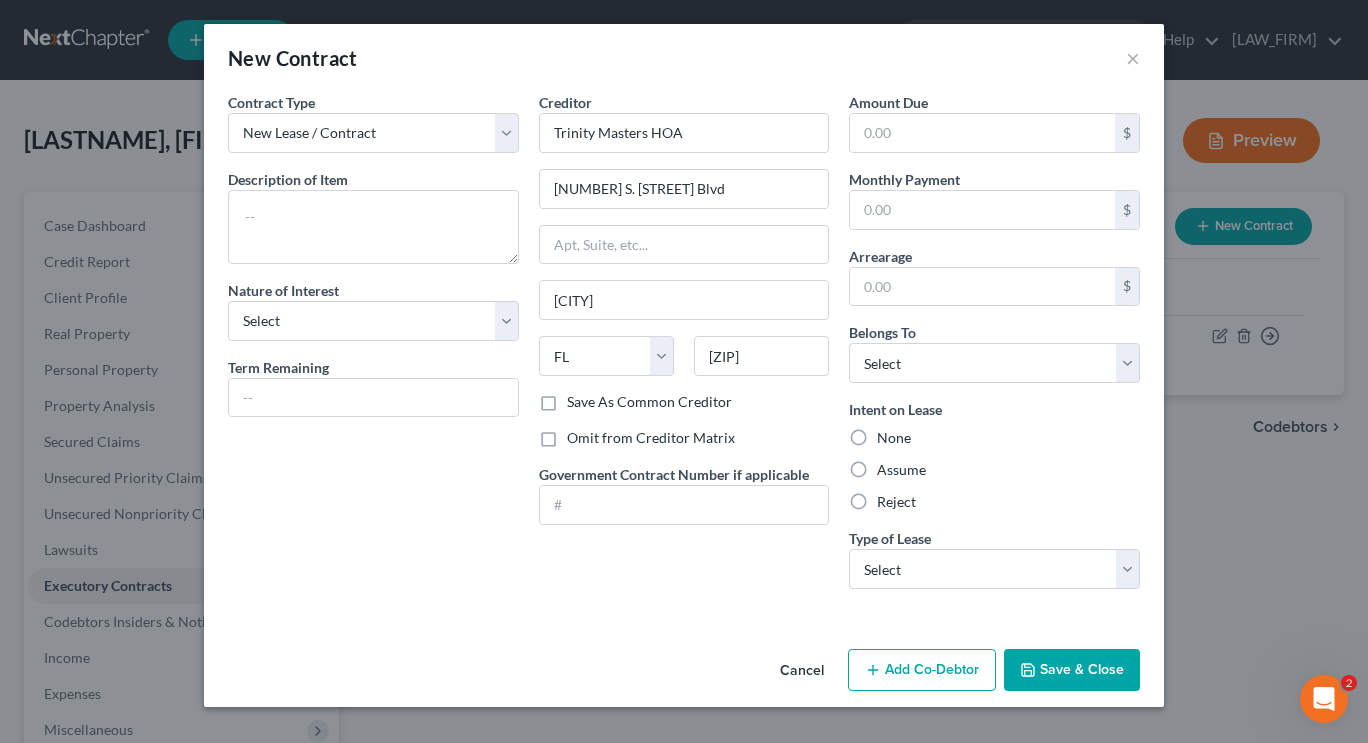 click on "Assume" at bounding box center (891, 466) 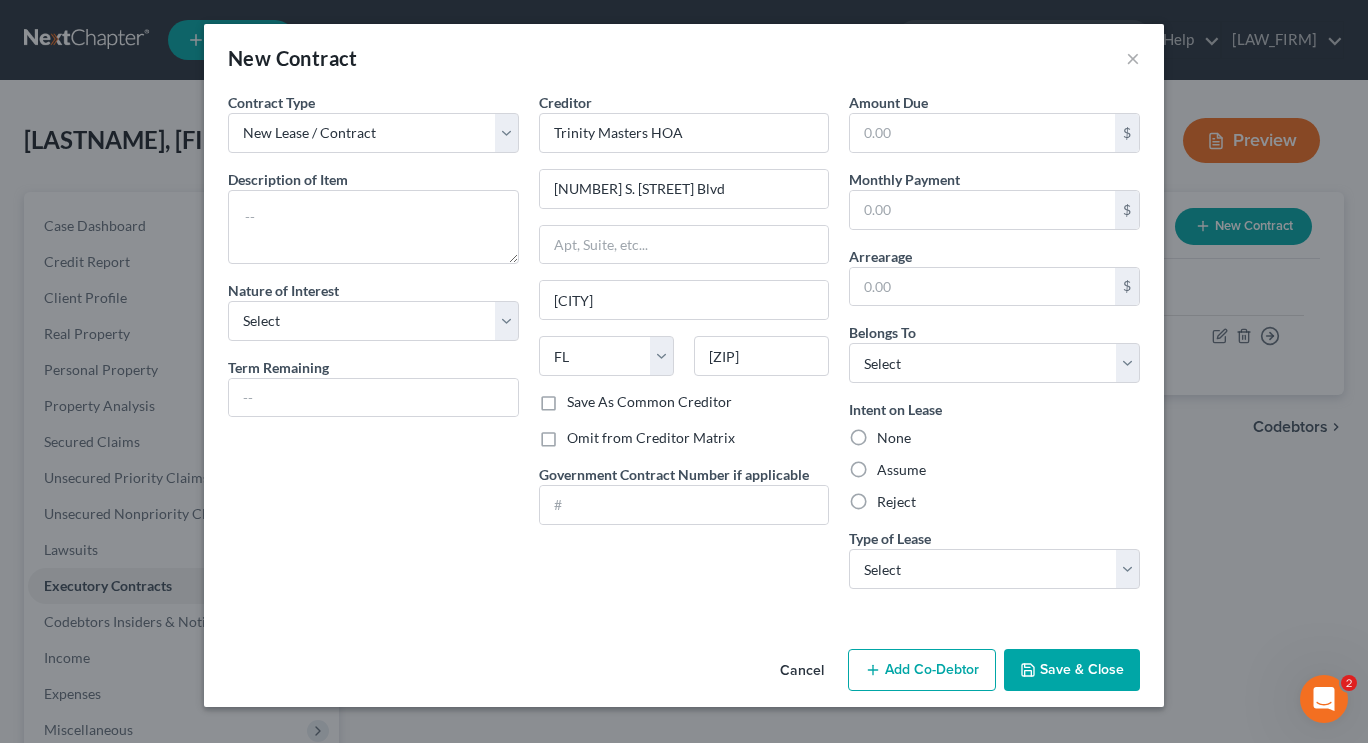 radio on "true" 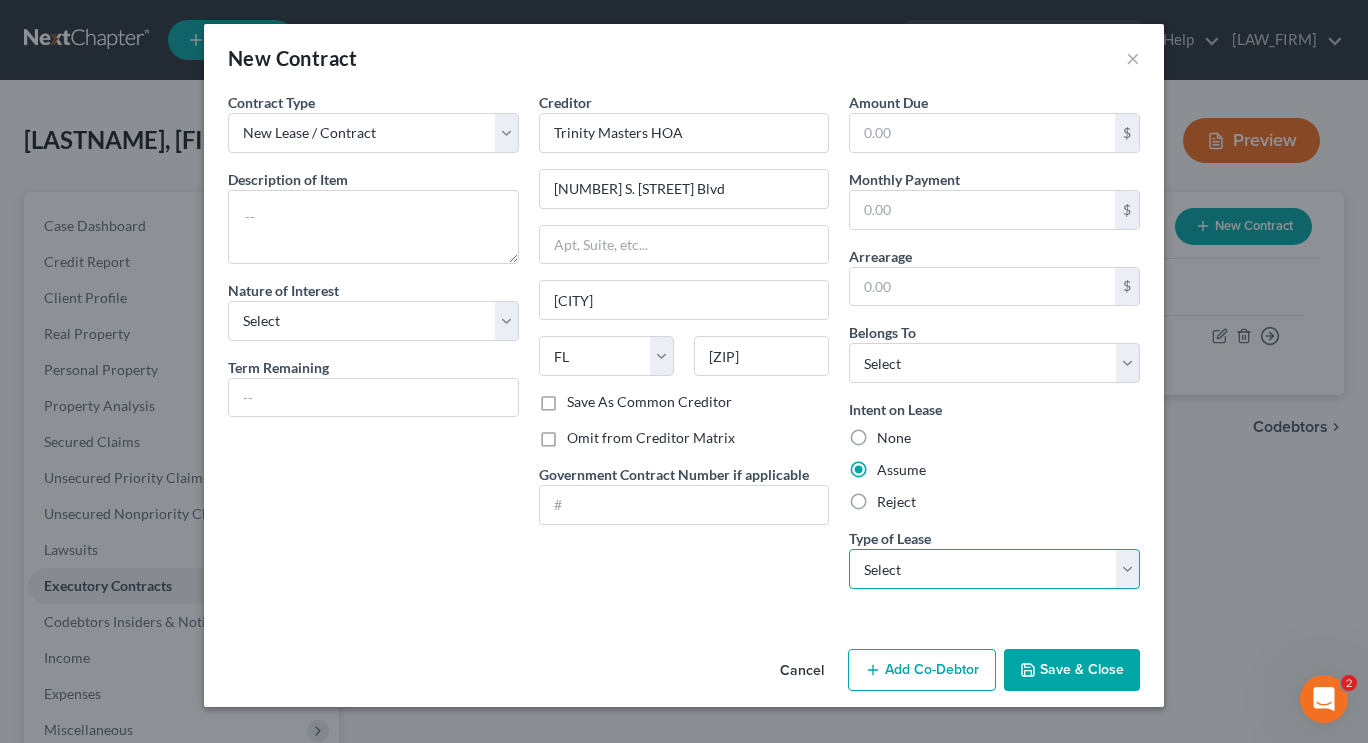 click on "Select Real Estate Car Other" at bounding box center (994, 569) 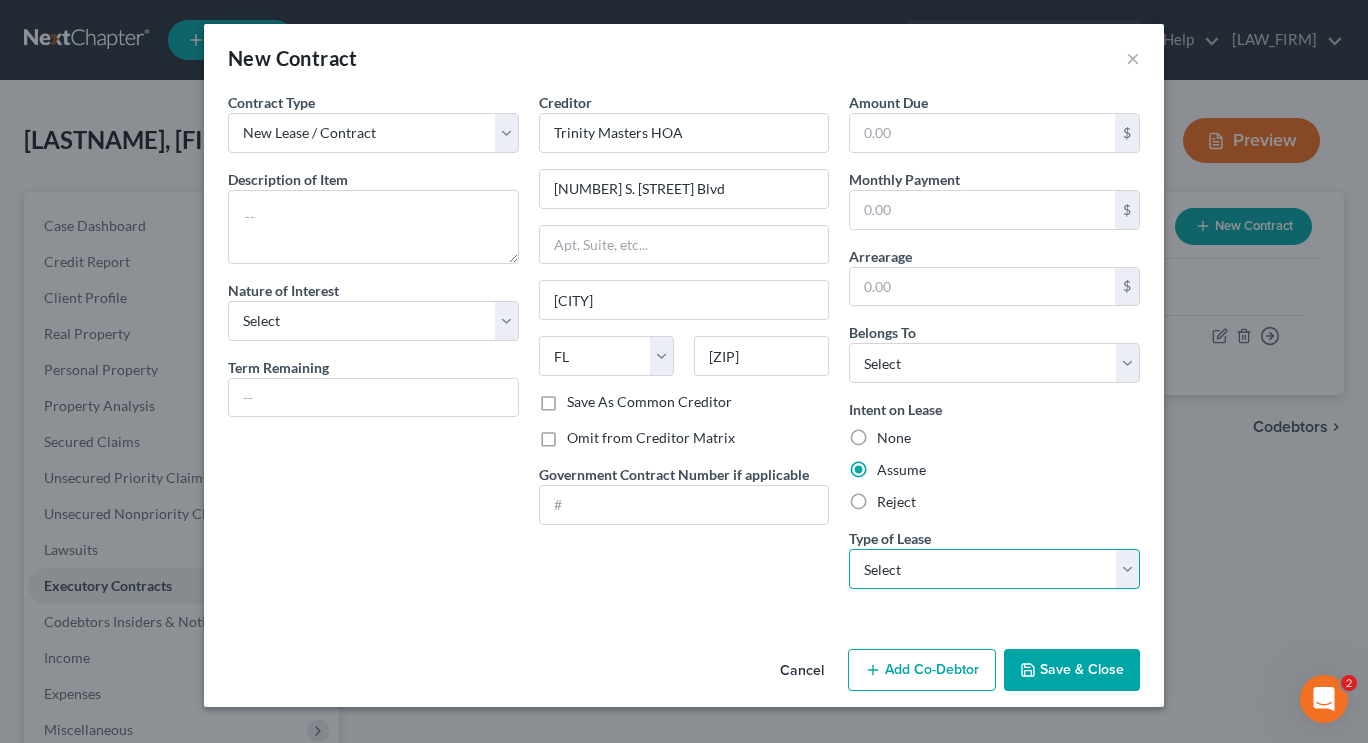 select on "2" 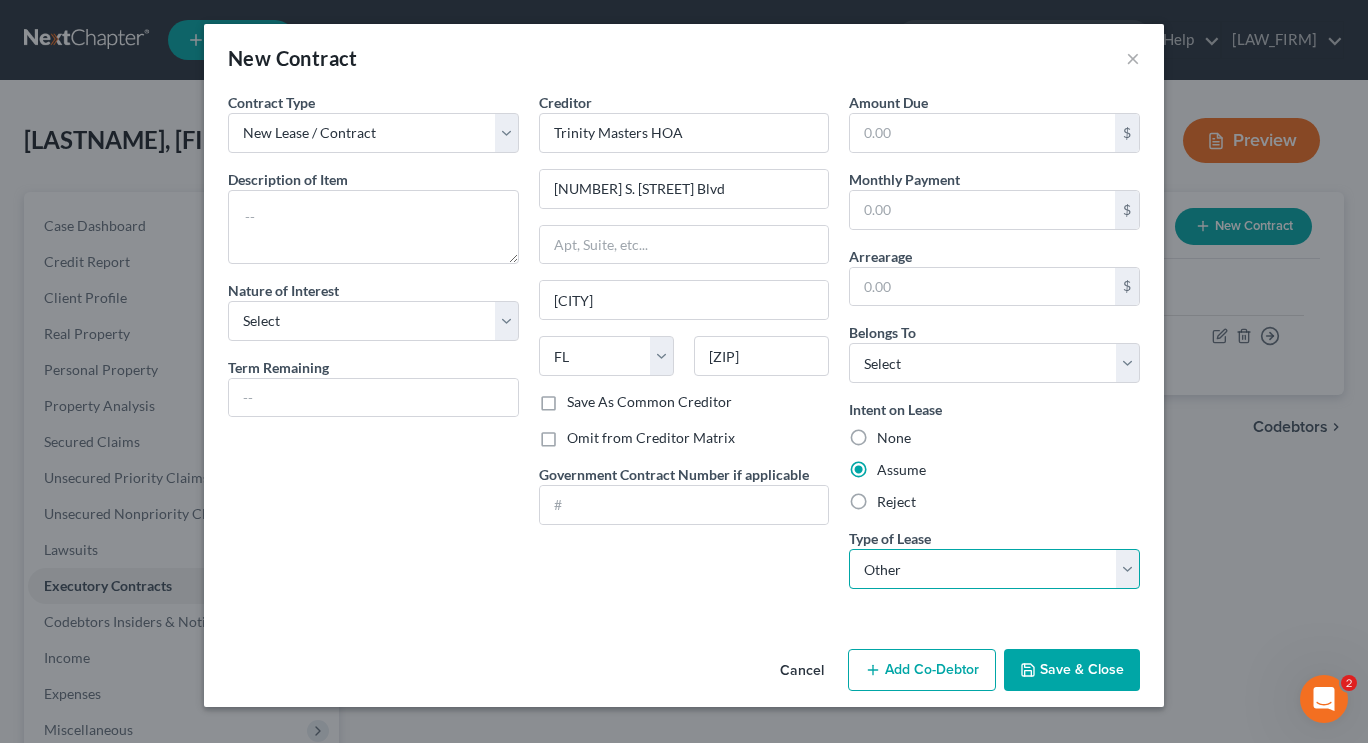 click on "Select Real Estate Car Other" at bounding box center (994, 569) 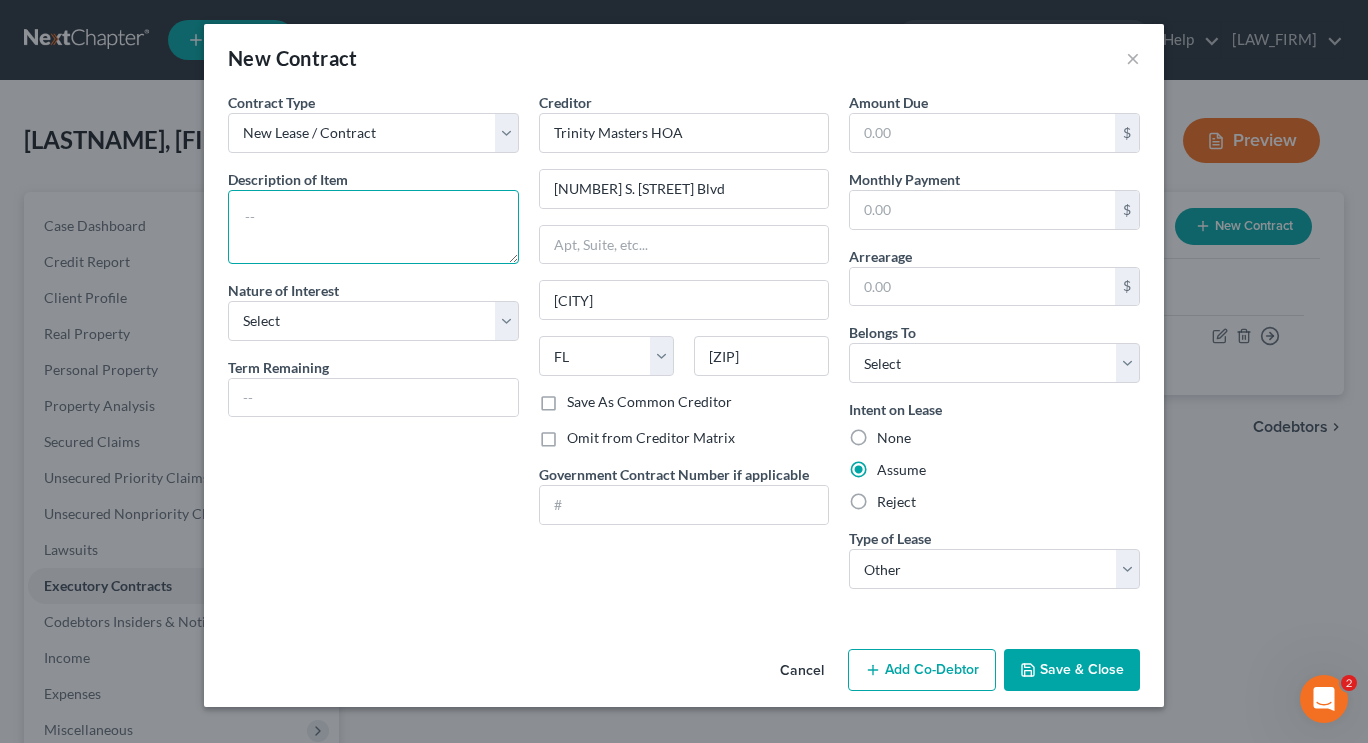 click at bounding box center [373, 227] 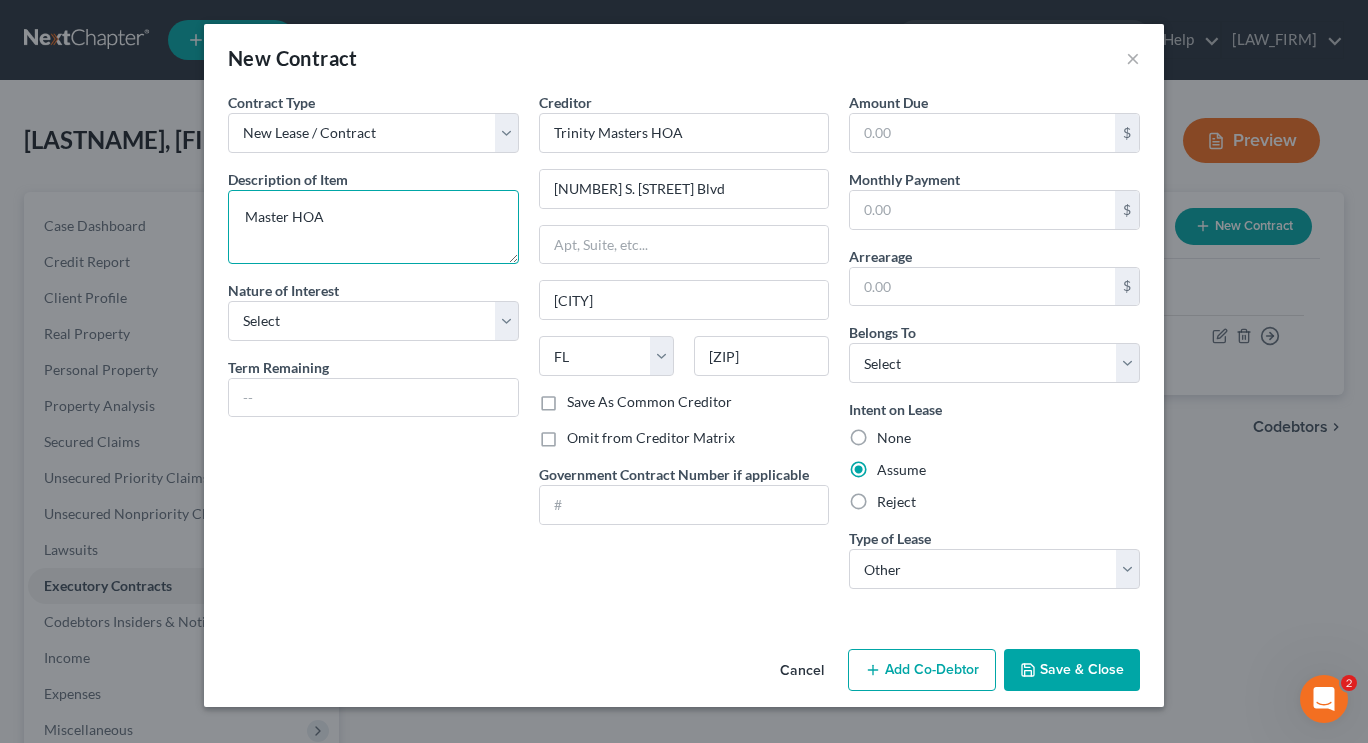 type on "Master HOA" 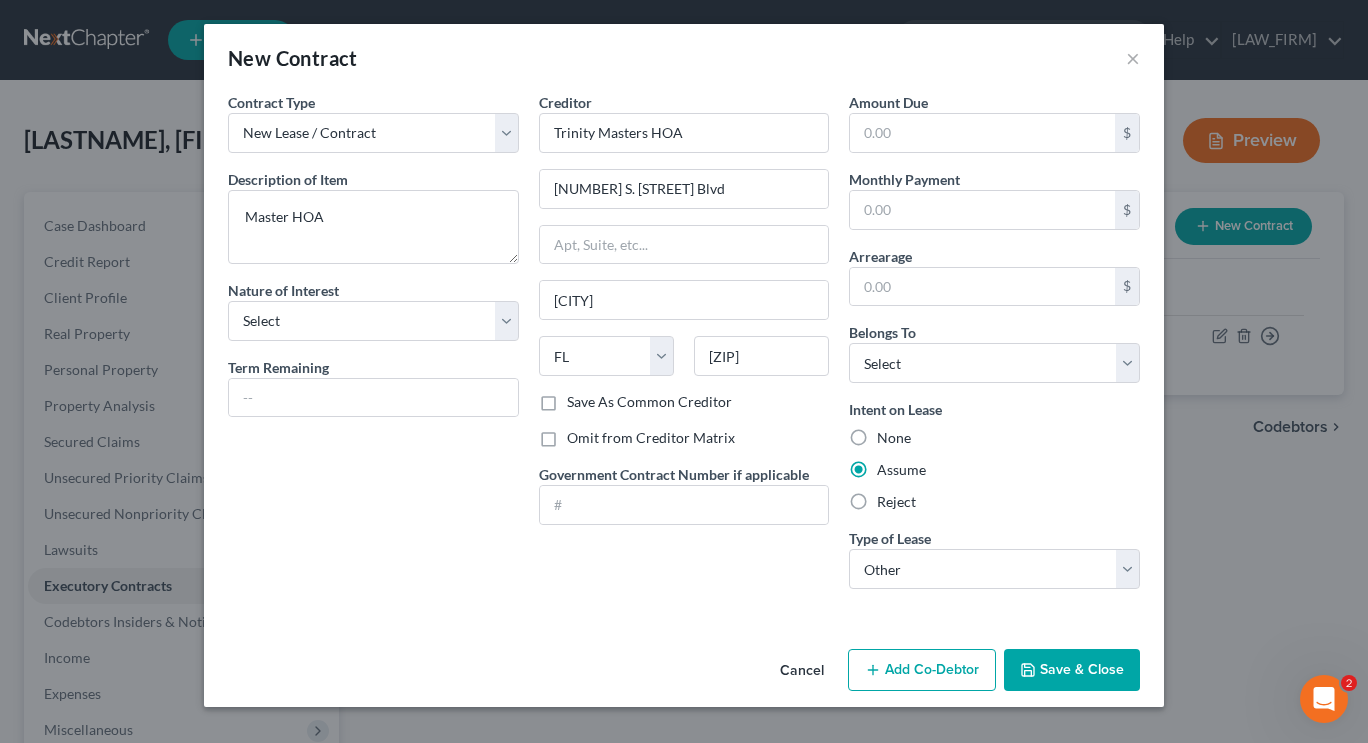 click on "Save & Close" at bounding box center [1072, 670] 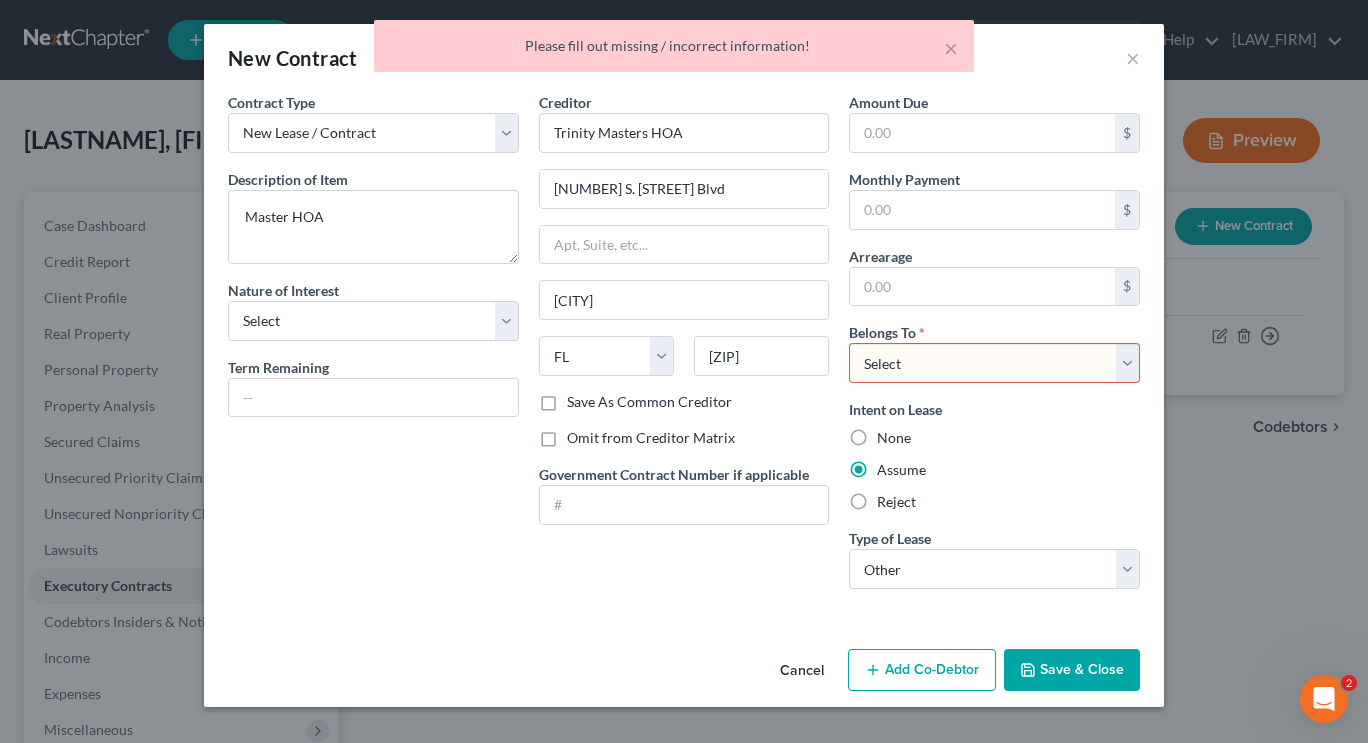 click on "Select Debtor 1 Only Debtor 2 Only Debtor 1 And Debtor 2 Only At Least One Of The Debtors And Another Community Property" at bounding box center (994, 363) 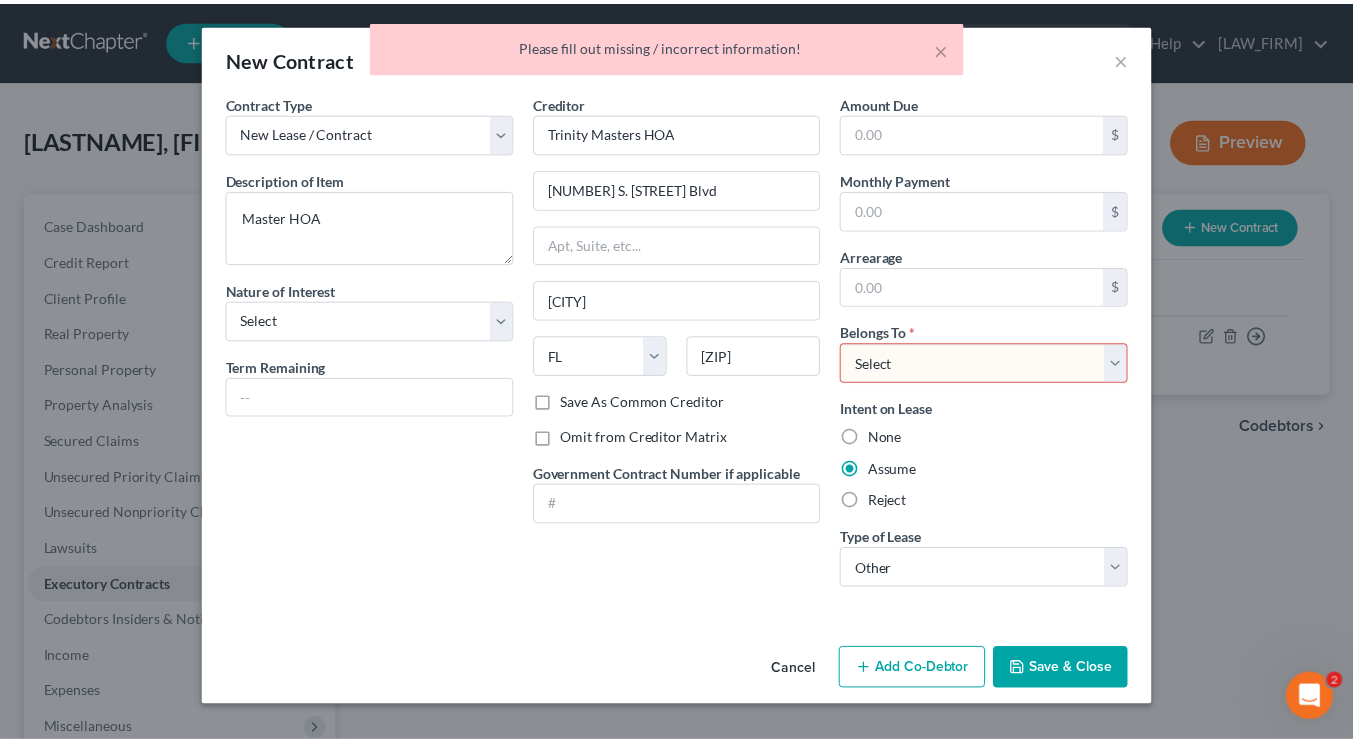 type 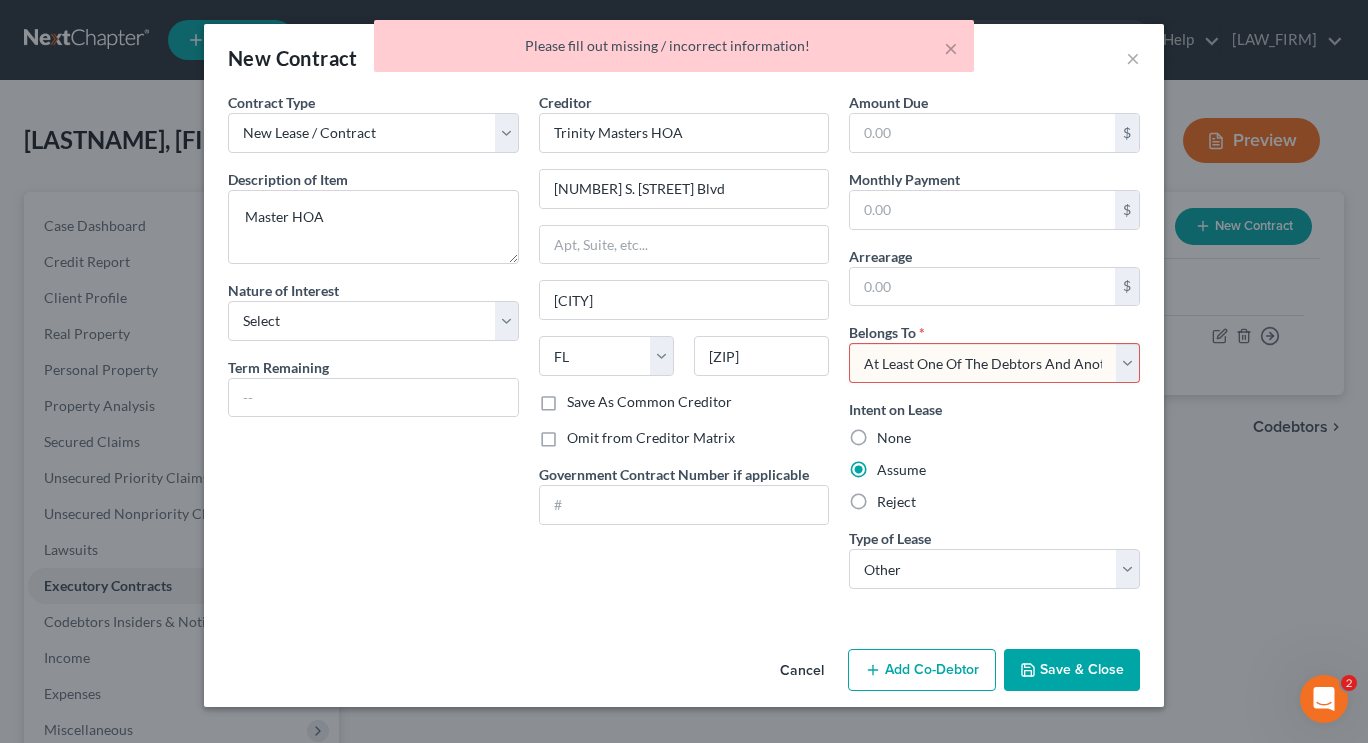 click on "Select Debtor 1 Only Debtor 2 Only Debtor 1 And Debtor 2 Only At Least One Of The Debtors And Another Community Property" at bounding box center [994, 363] 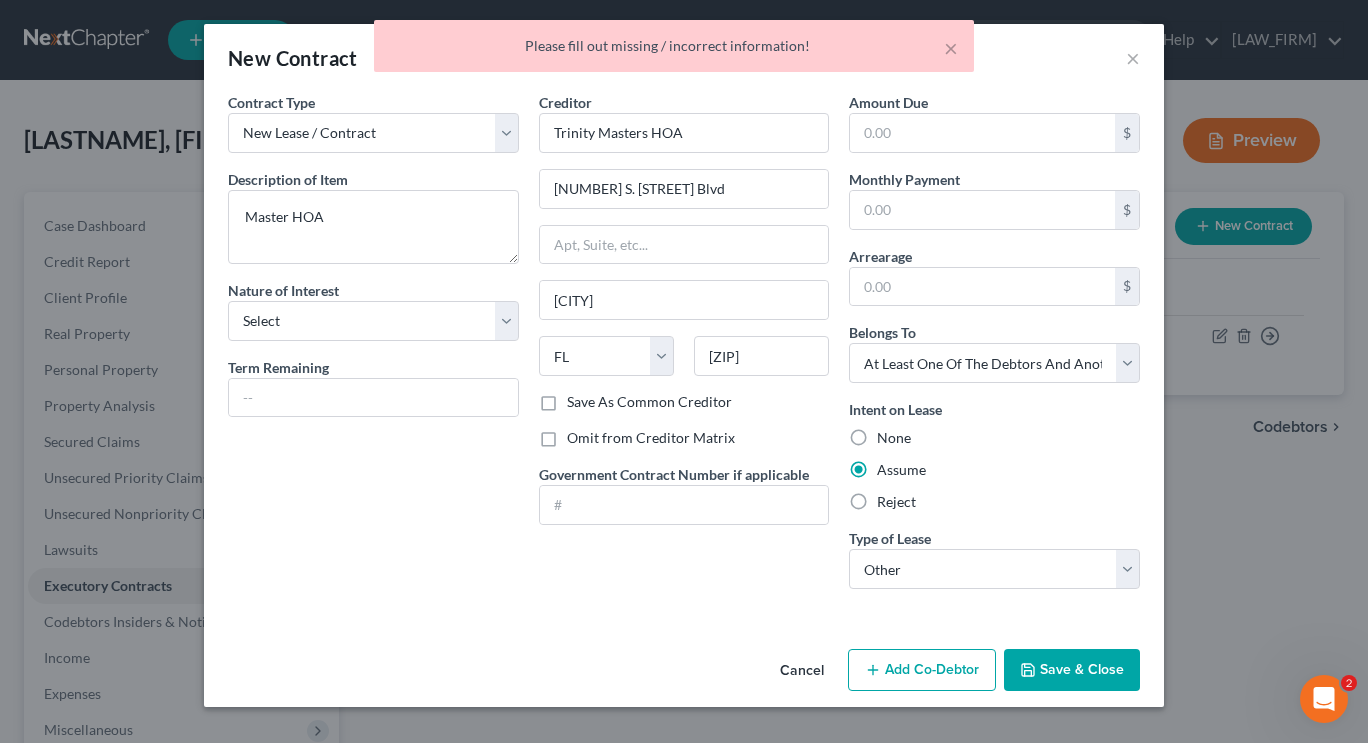 click on "Save & Close" at bounding box center (1072, 670) 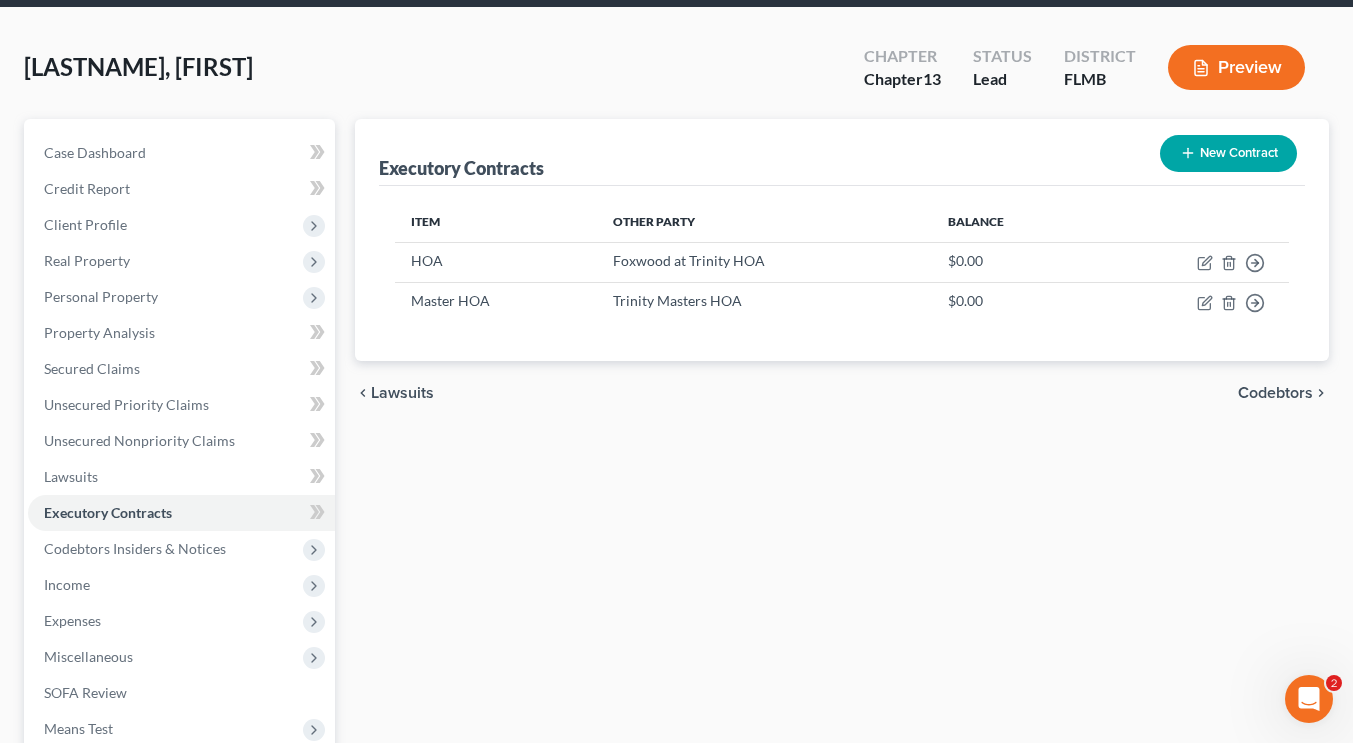 scroll, scrollTop: 74, scrollLeft: 0, axis: vertical 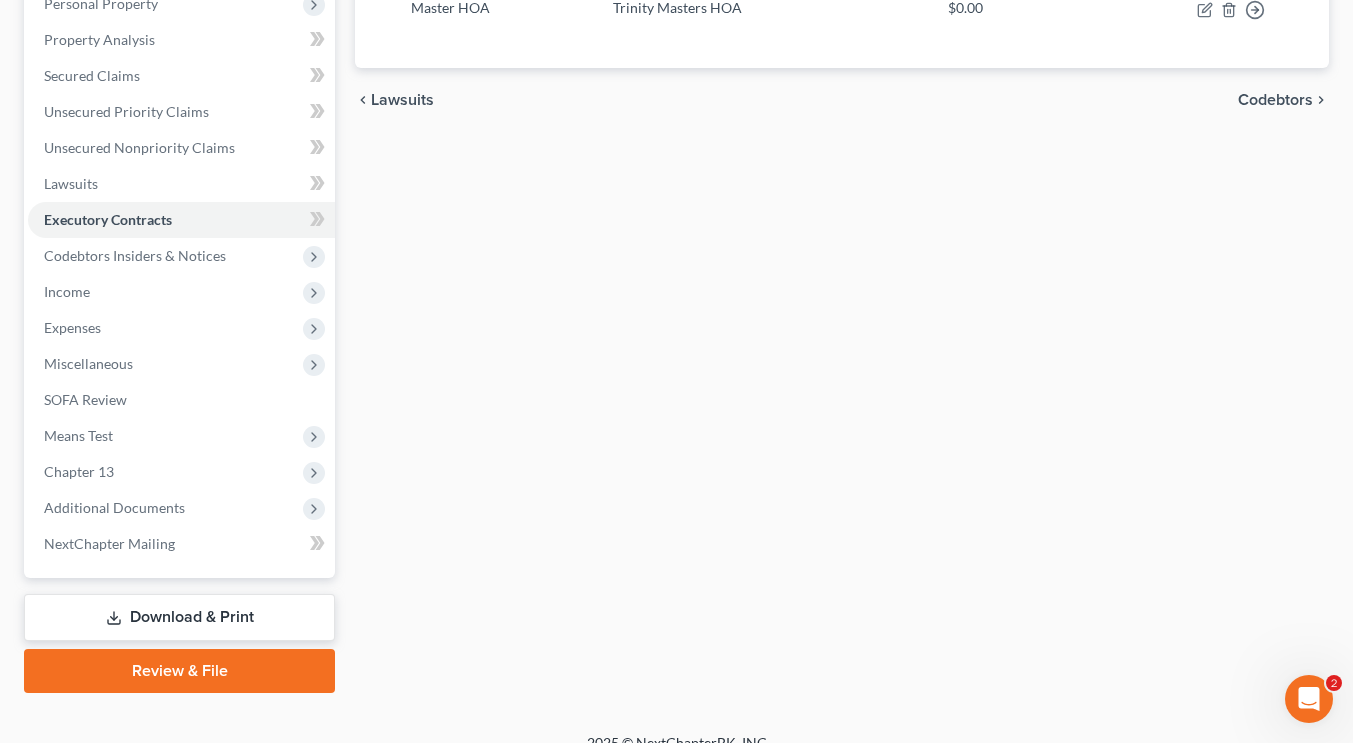 click on "Download & Print" at bounding box center [179, 617] 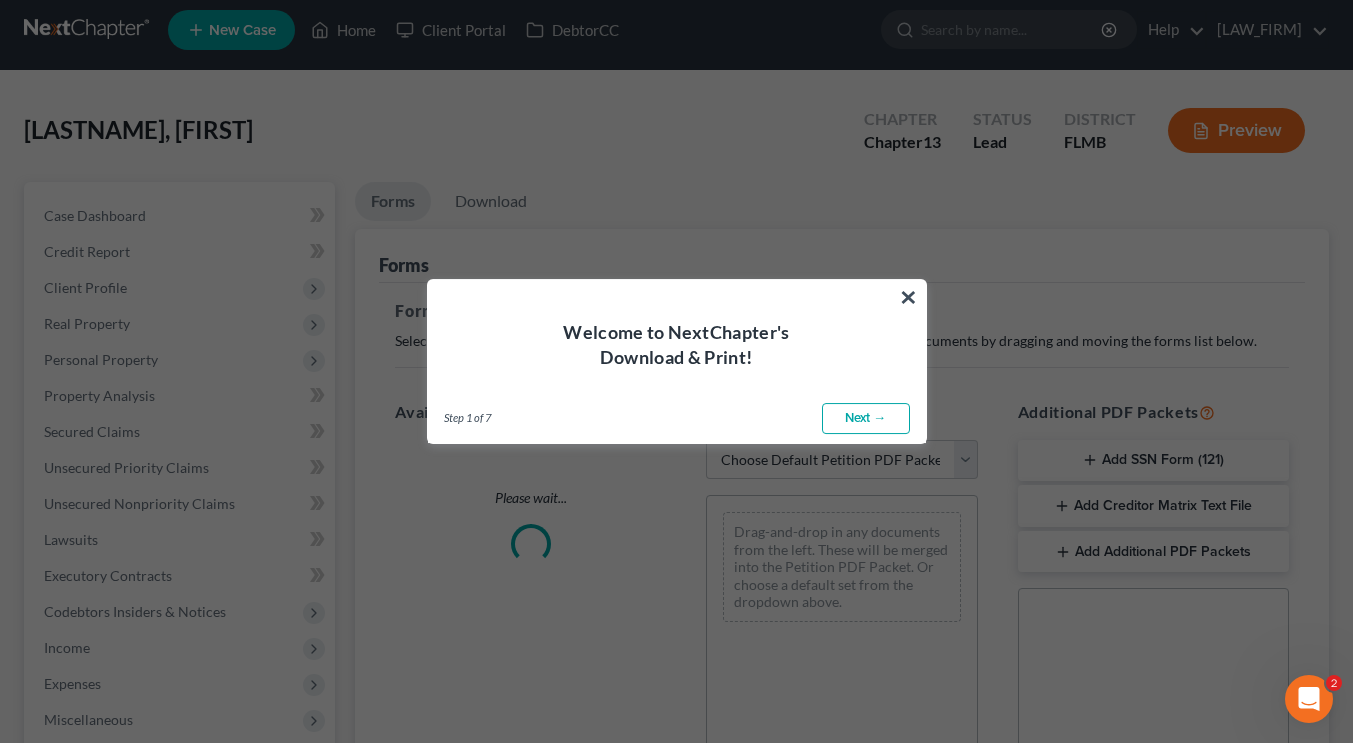 scroll, scrollTop: 0, scrollLeft: 0, axis: both 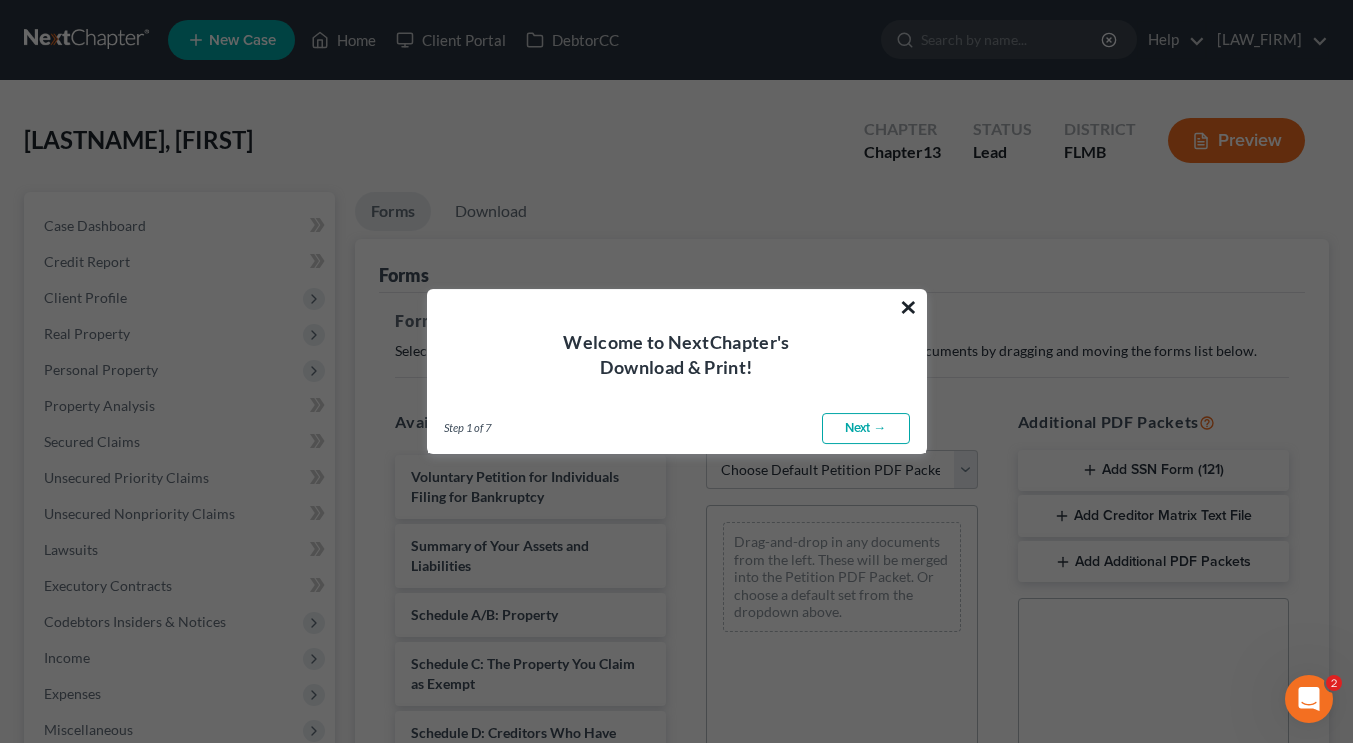click on "×" at bounding box center (908, 307) 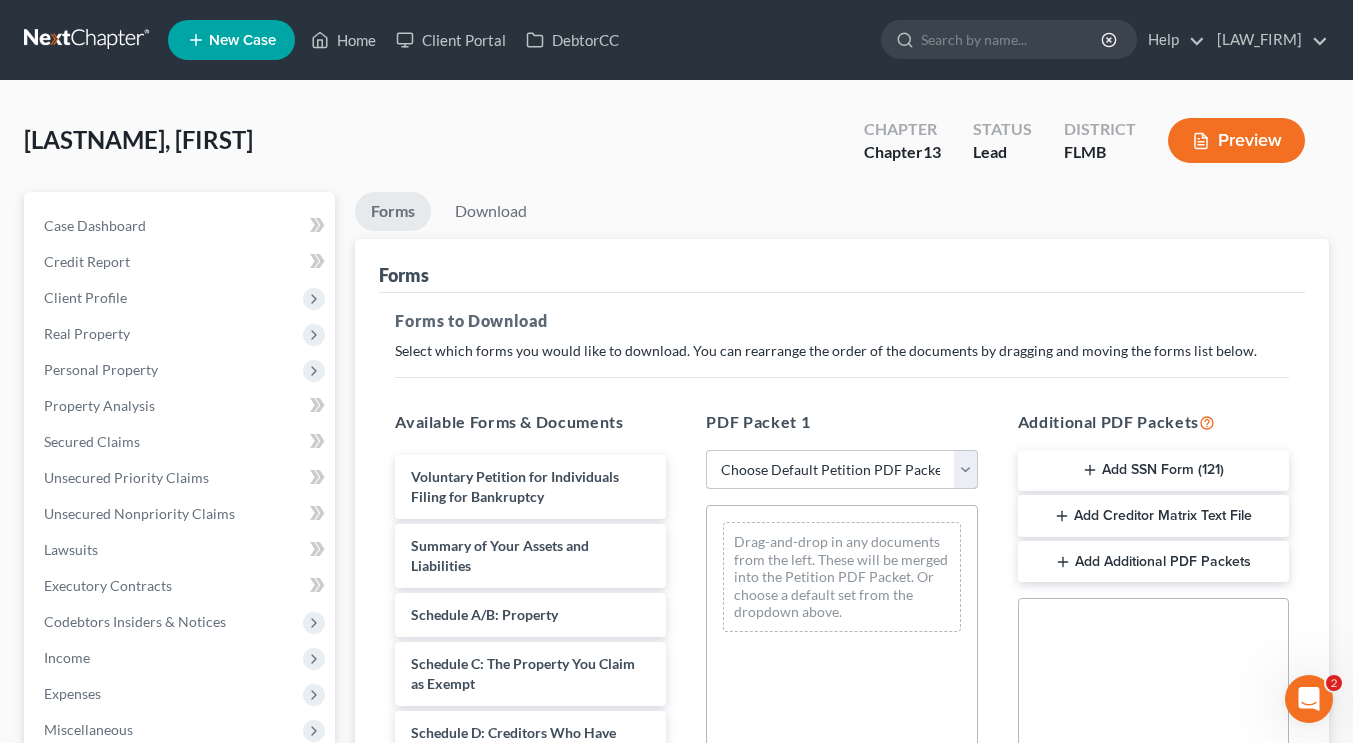 click on "Choose Default Petition PDF Packet Complete Bankruptcy Petition (all forms and schedules) Emergency Filing Forms (Petition and Creditor List Only) Amended Forms Signature Pages Only Supplemental Post Petition (Sch. I & J) Supplemental Post Petition (Sch. I) Supplemental Post Petition (Sch. J)" at bounding box center (841, 470) 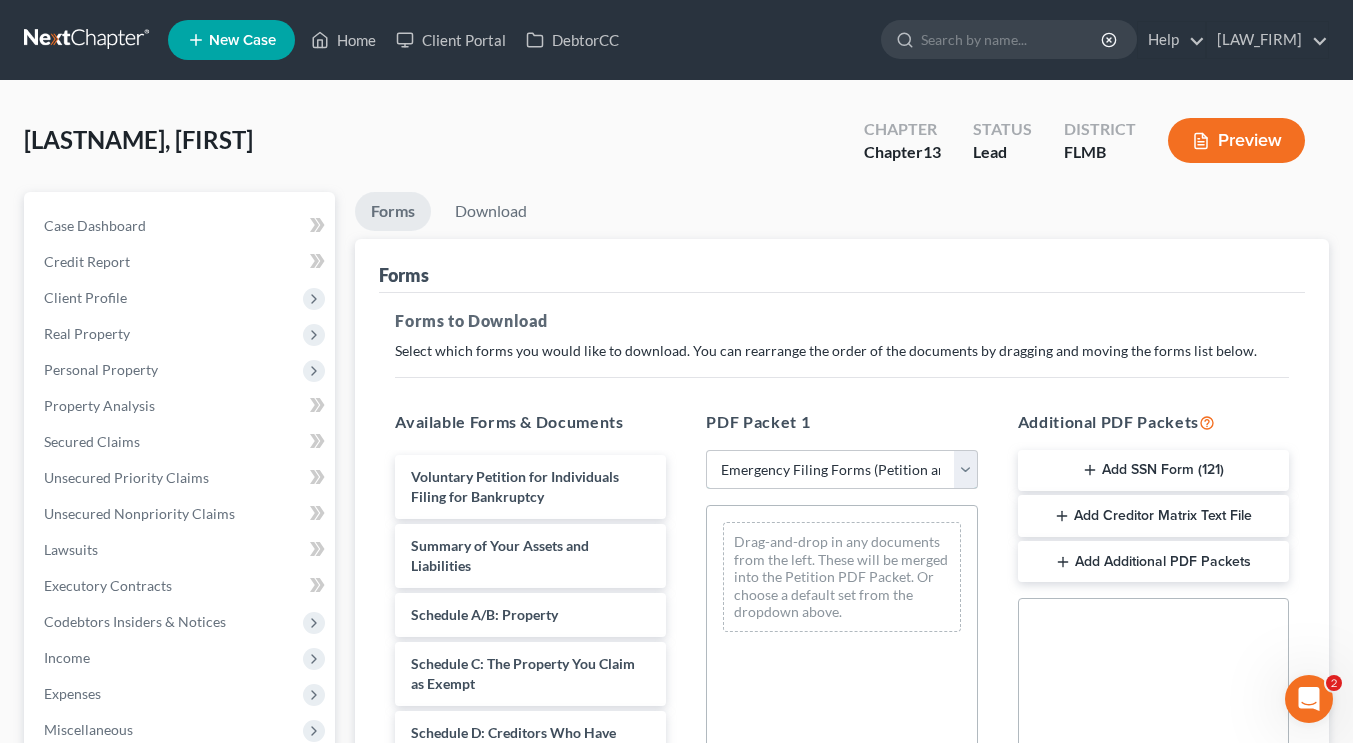 click on "Choose Default Petition PDF Packet Complete Bankruptcy Petition (all forms and schedules) Emergency Filing Forms (Petition and Creditor List Only) Amended Forms Signature Pages Only Supplemental Post Petition (Sch. I & J) Supplemental Post Petition (Sch. I) Supplemental Post Petition (Sch. J)" at bounding box center [841, 470] 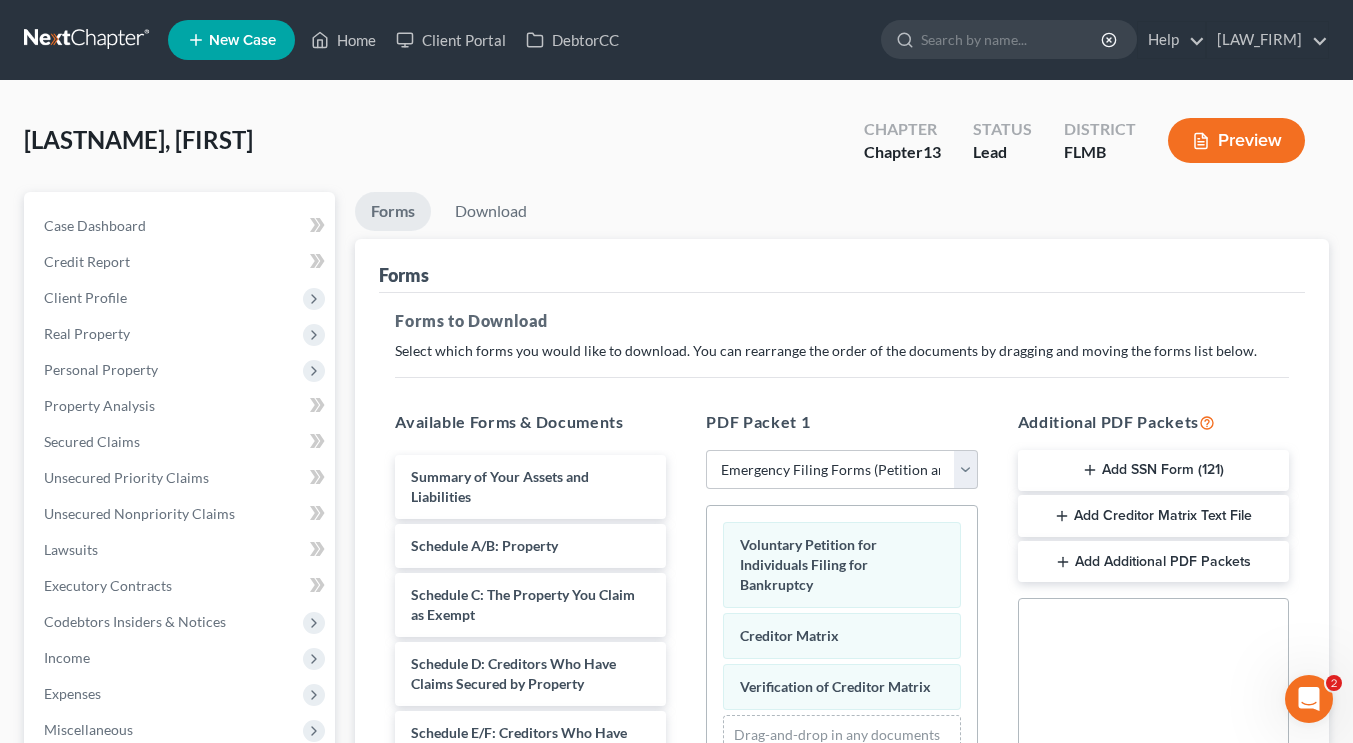 drag, startPoint x: 1363, startPoint y: 316, endPoint x: 638, endPoint y: 335, distance: 725.2489 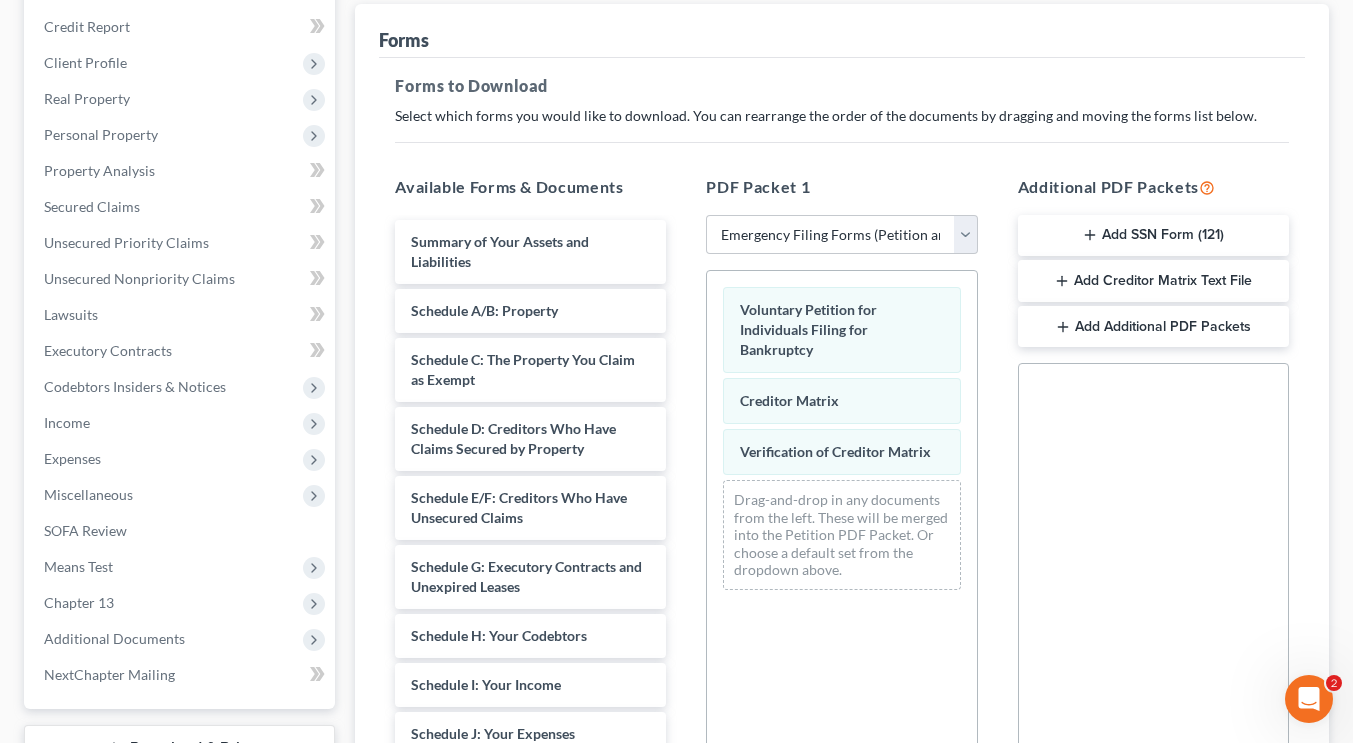 scroll, scrollTop: 262, scrollLeft: 0, axis: vertical 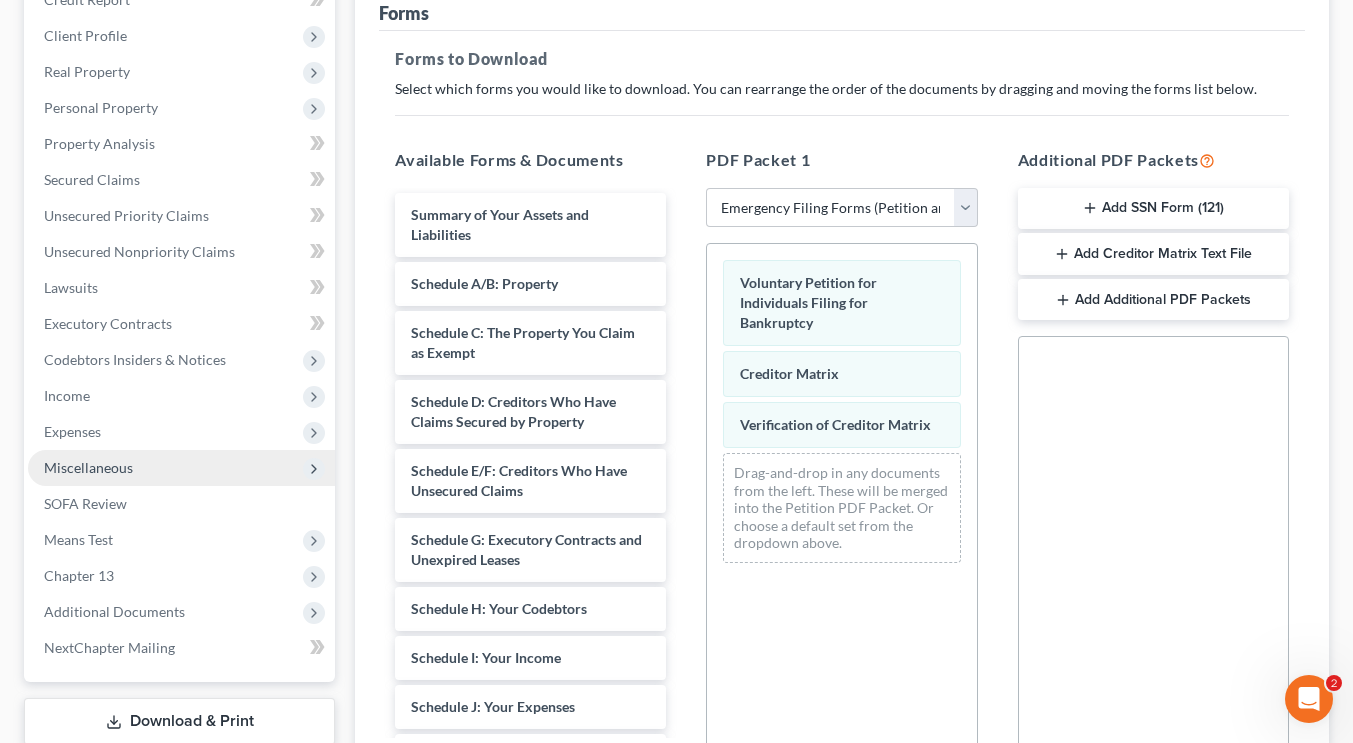 click on "Miscellaneous" at bounding box center (181, 468) 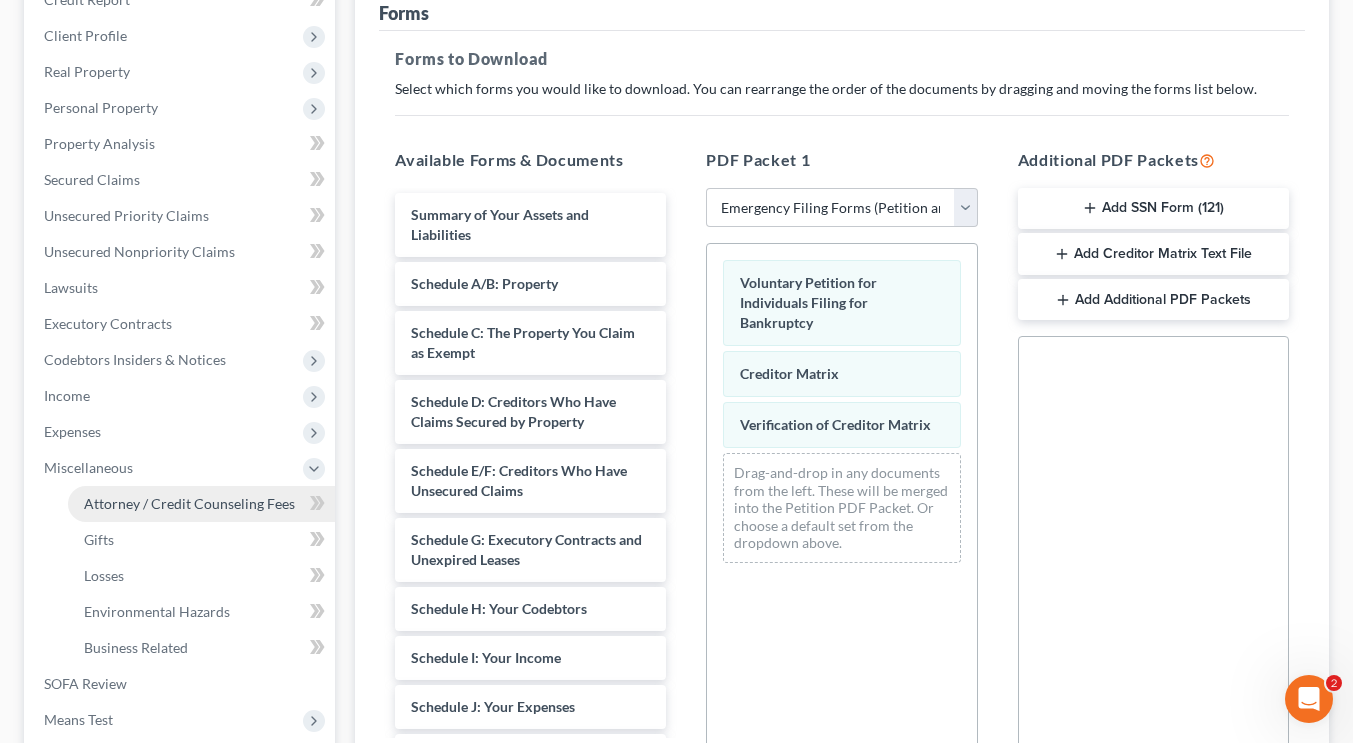 click on "Attorney / Credit Counseling Fees" at bounding box center [189, 503] 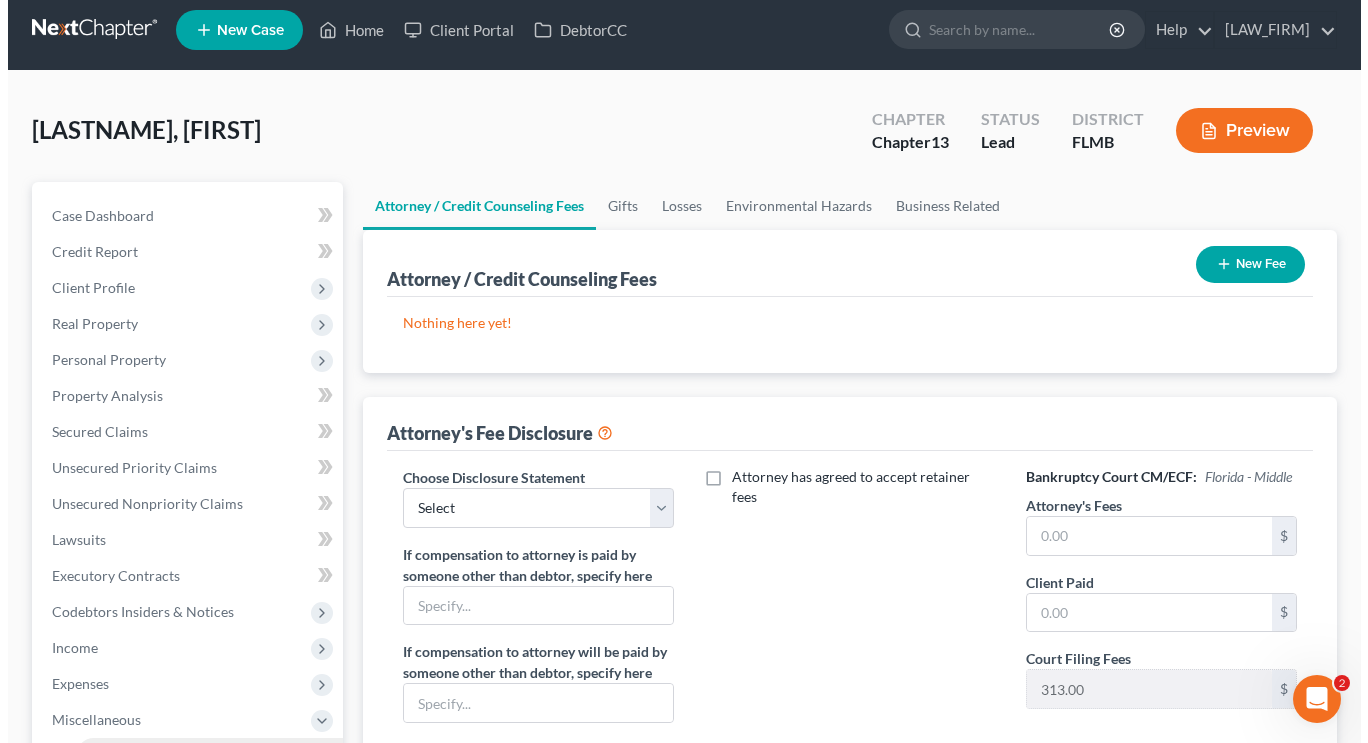 scroll, scrollTop: 0, scrollLeft: 0, axis: both 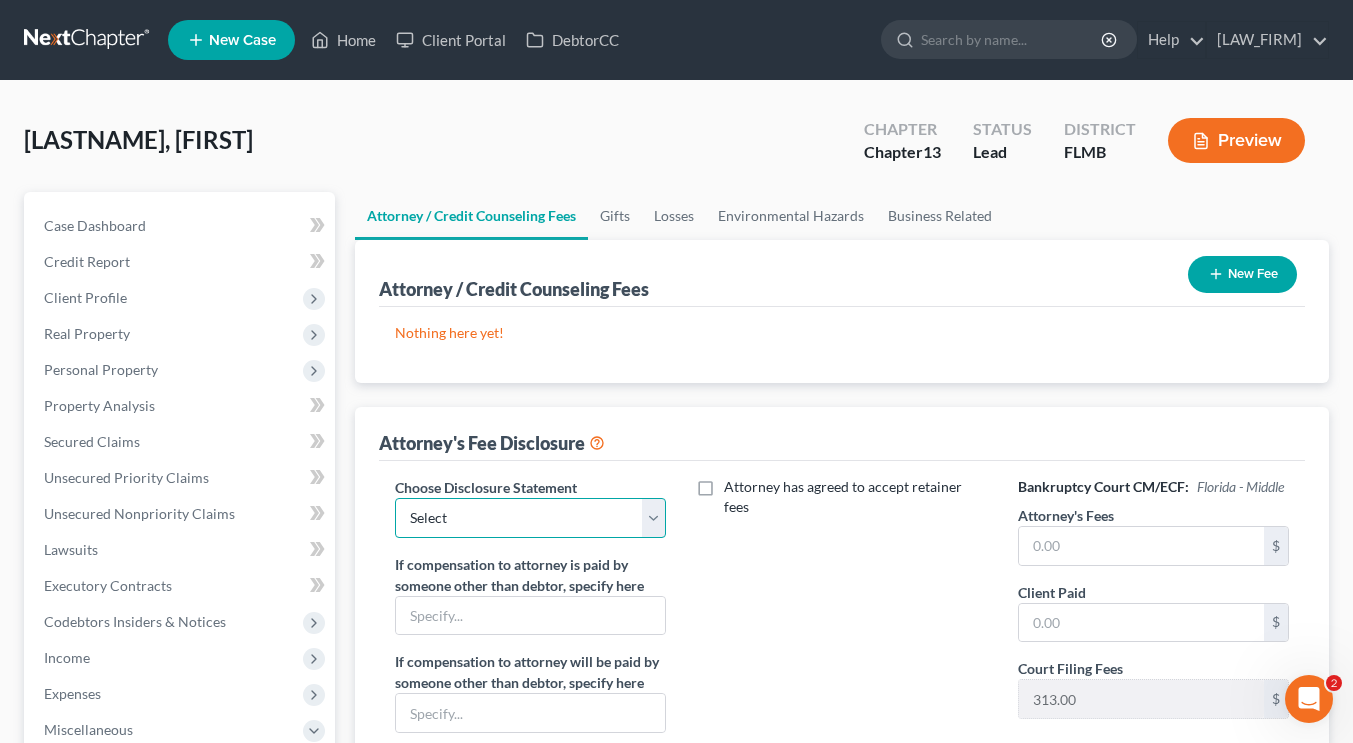 drag, startPoint x: 594, startPoint y: 515, endPoint x: 654, endPoint y: 529, distance: 61.611687 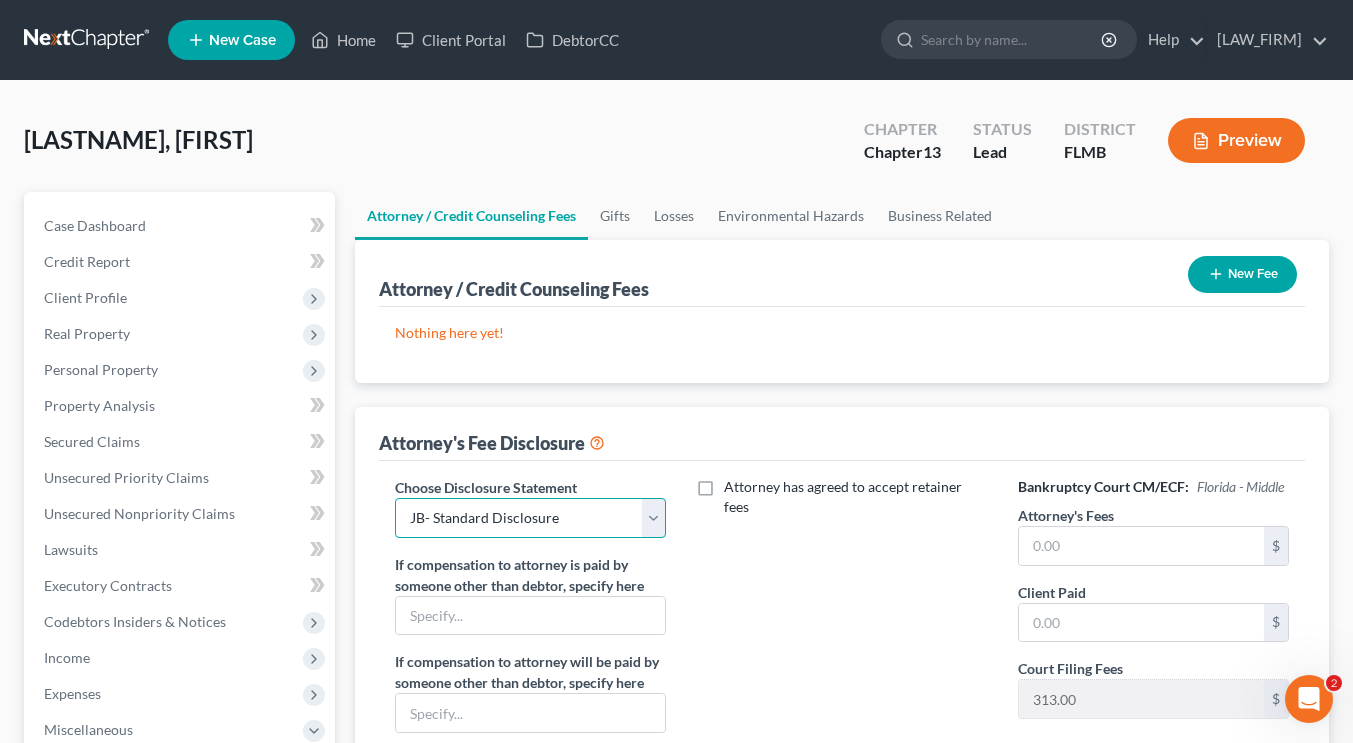 click on "Select JB- Standard Disclosure Disclosure" at bounding box center (530, 518) 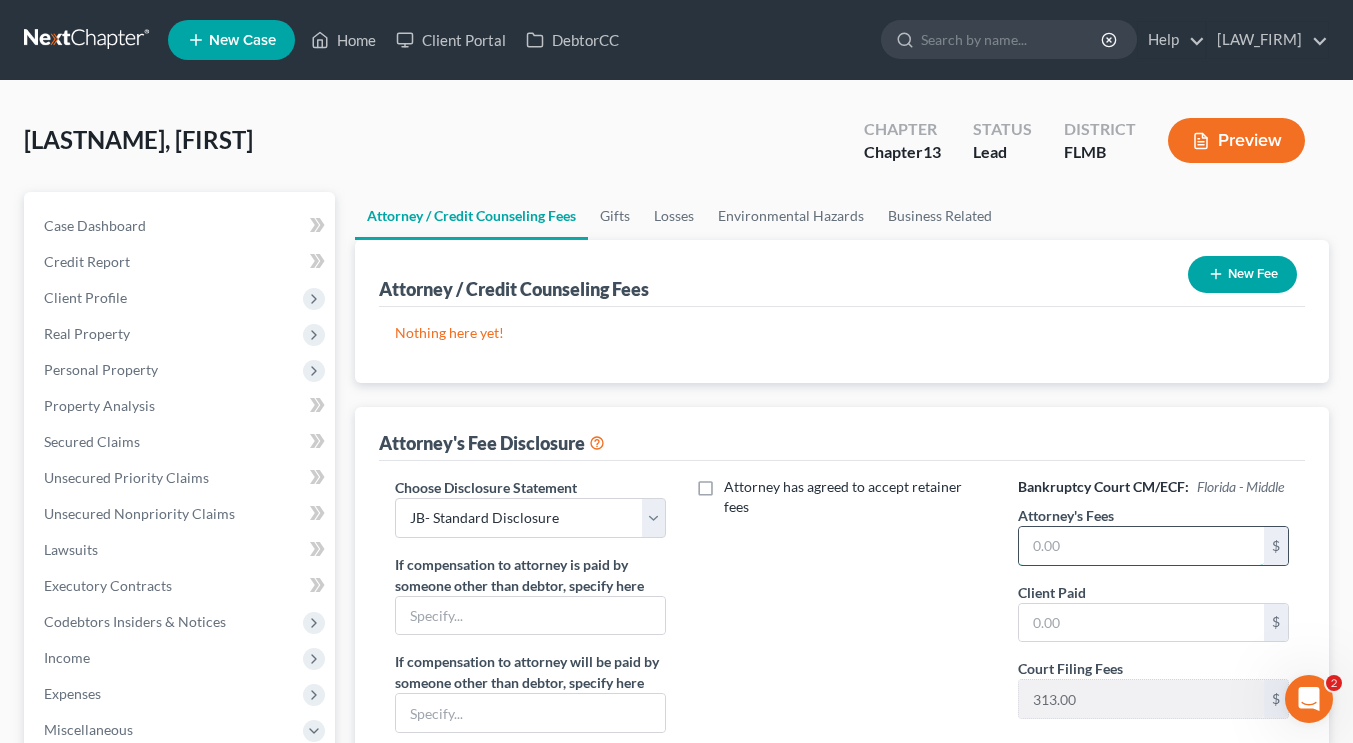 drag, startPoint x: 1064, startPoint y: 567, endPoint x: 1033, endPoint y: 571, distance: 31.257 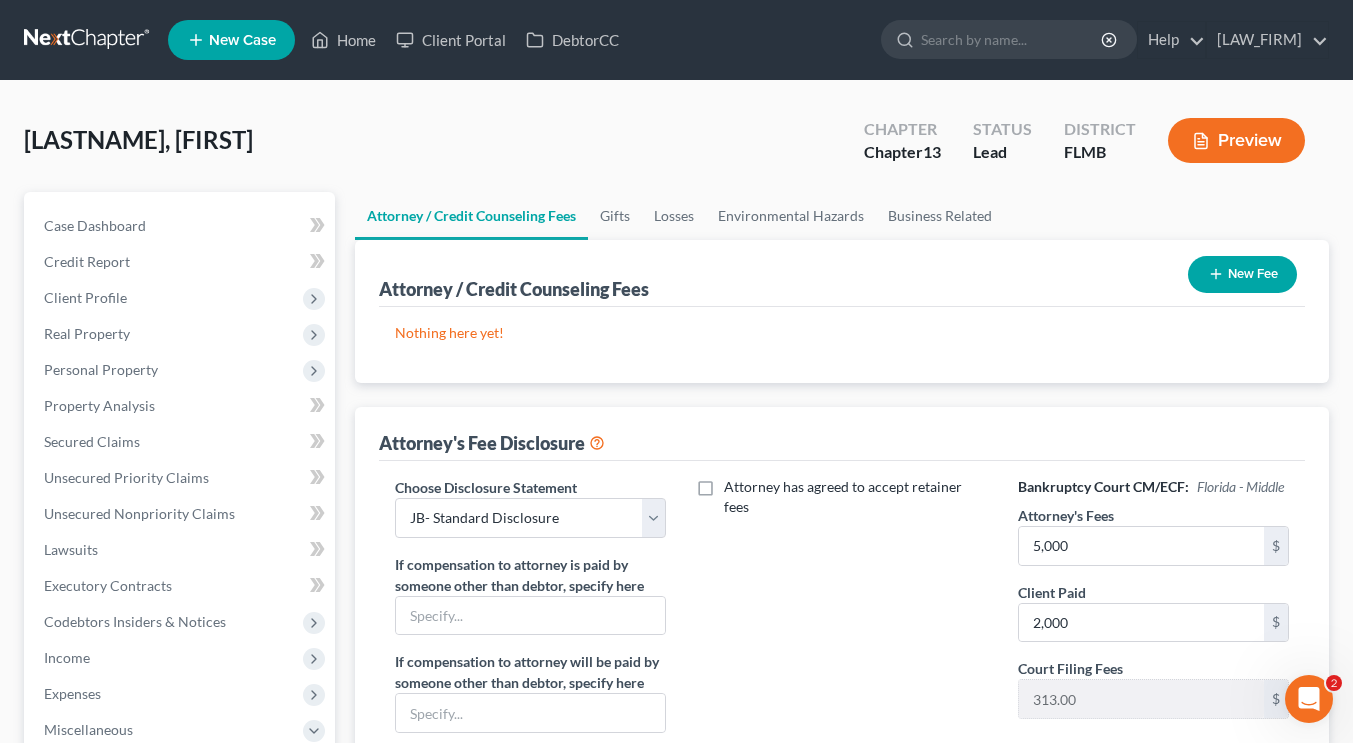 click on "New Fee" at bounding box center [1242, 274] 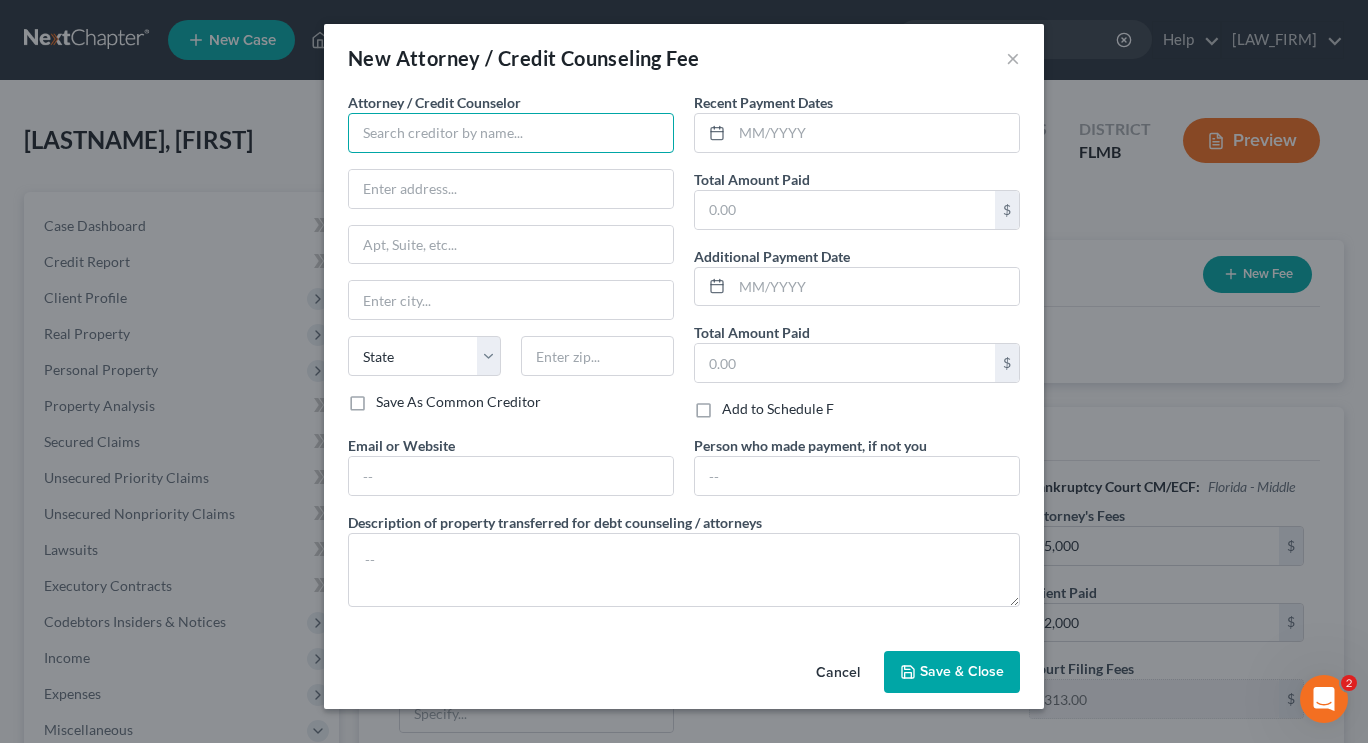 click at bounding box center [511, 133] 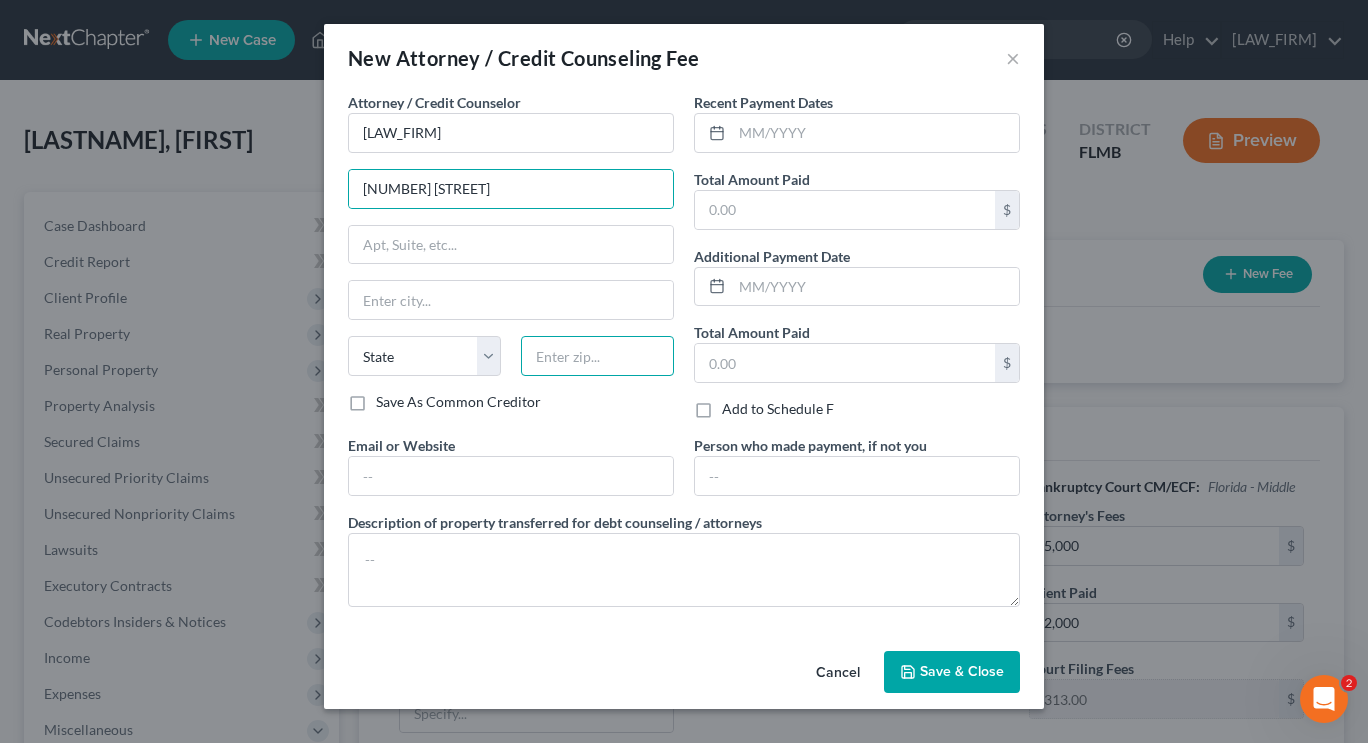 click at bounding box center [597, 356] 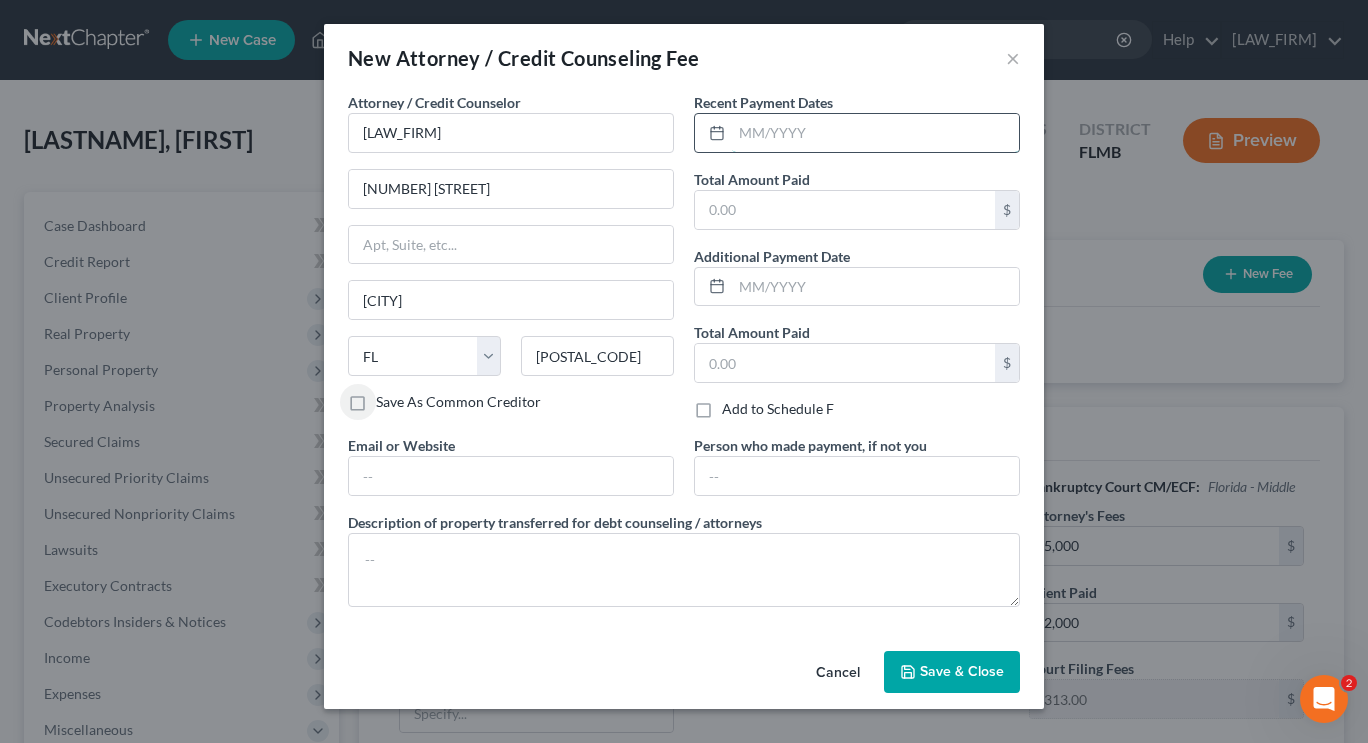 click at bounding box center (875, 133) 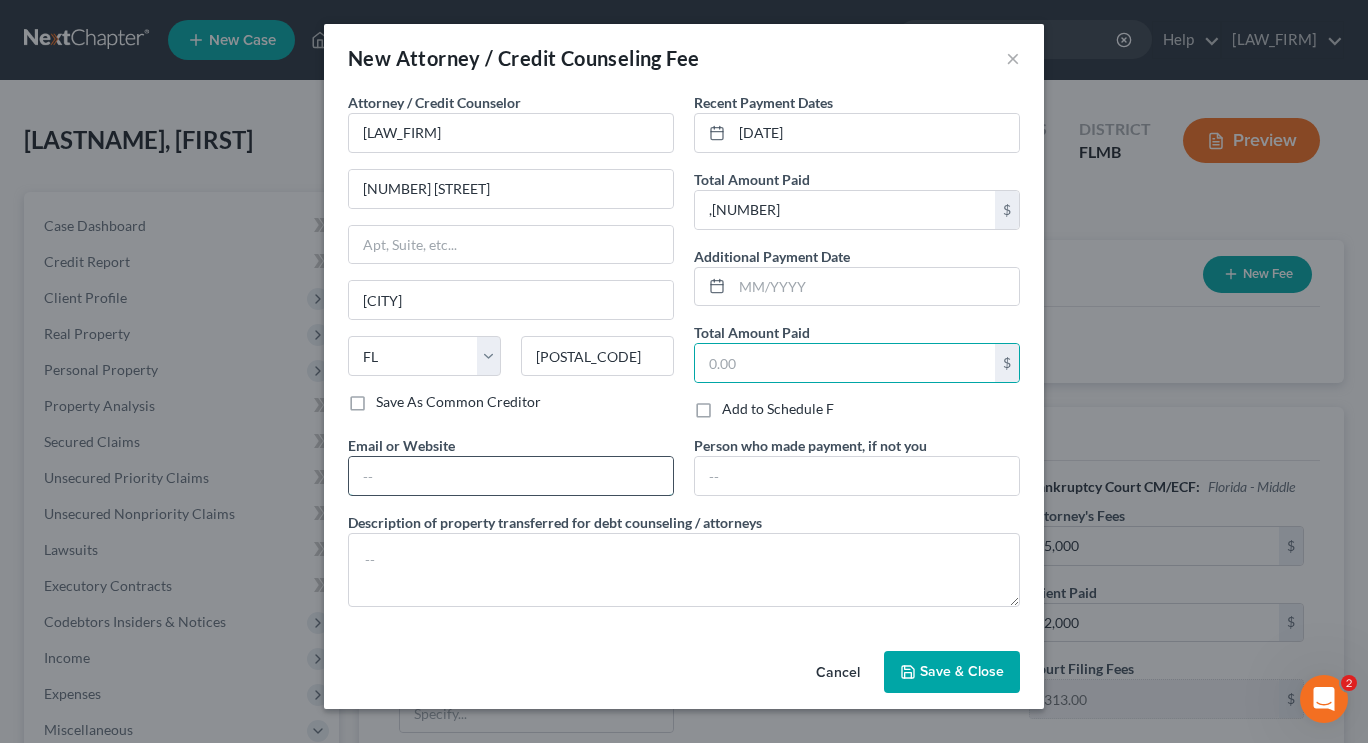 click at bounding box center [511, 476] 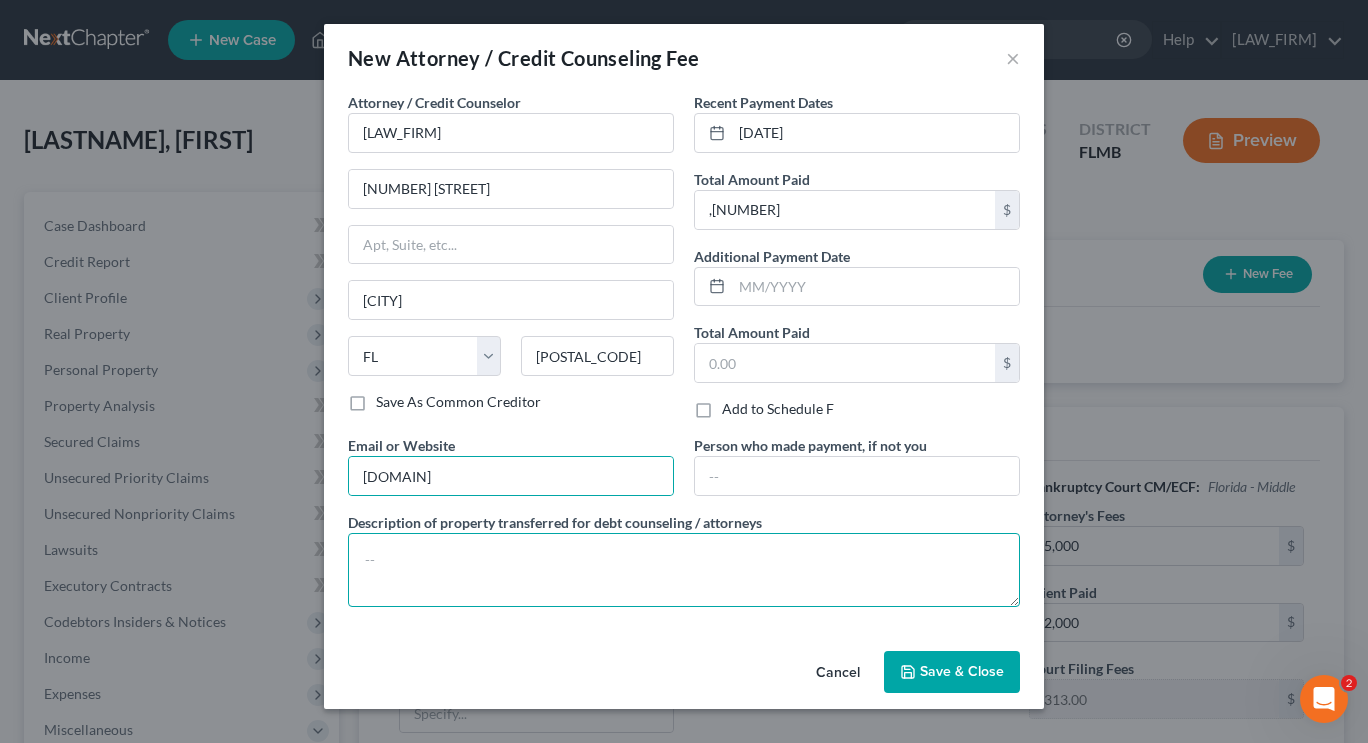 click at bounding box center [684, 570] 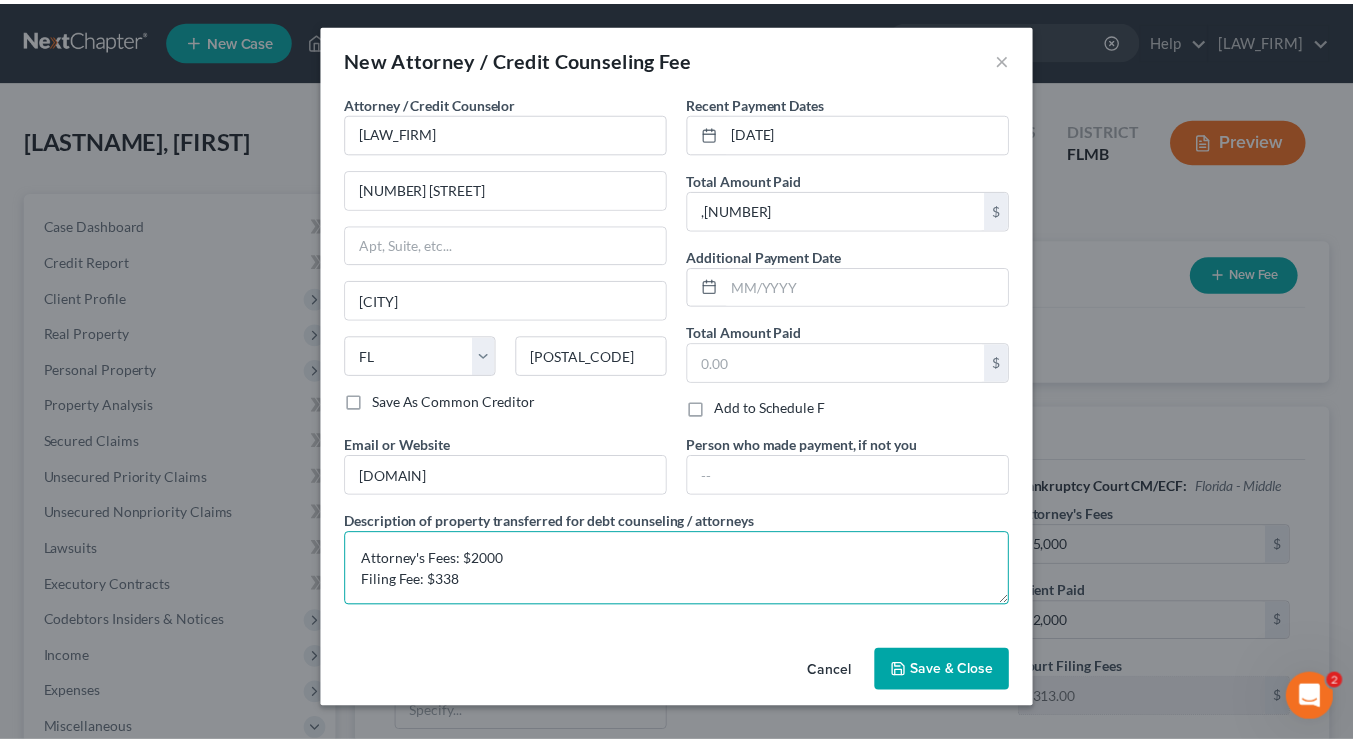 scroll, scrollTop: 4, scrollLeft: 0, axis: vertical 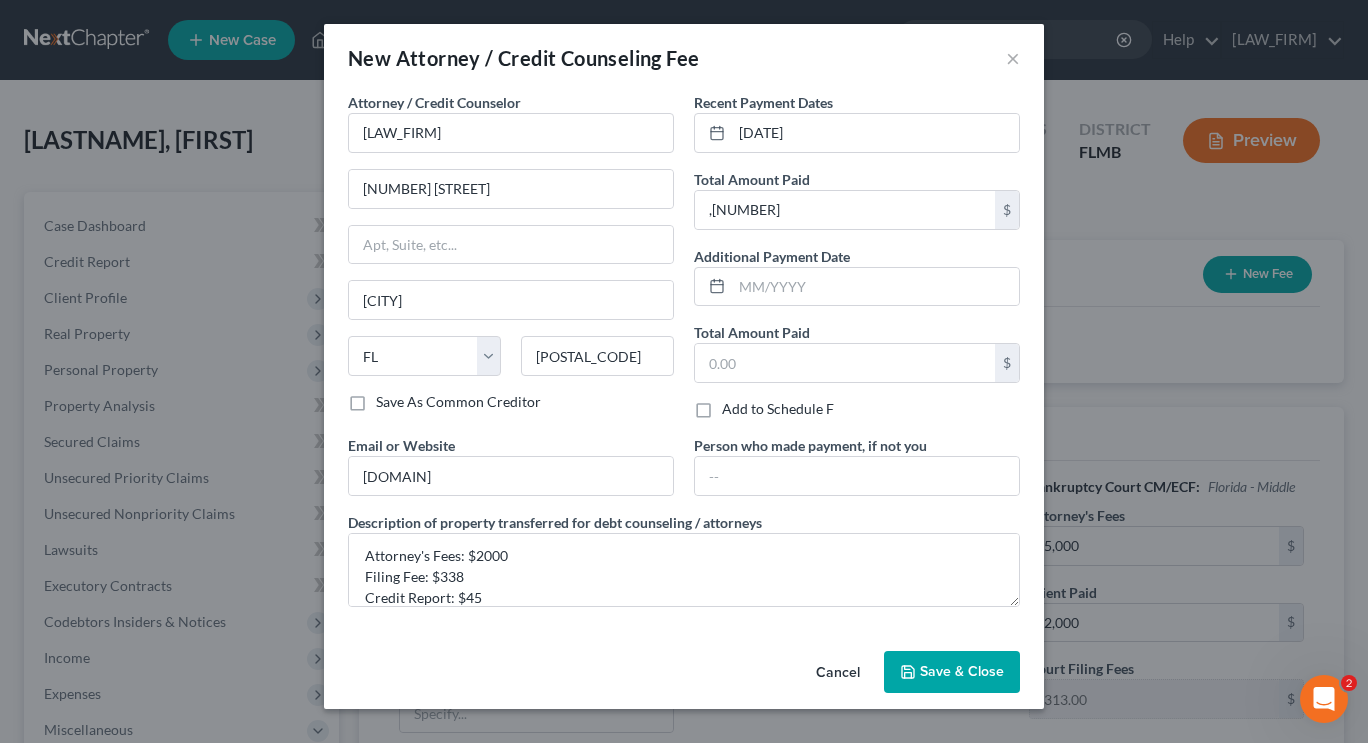 click on "Save & Close" at bounding box center (952, 672) 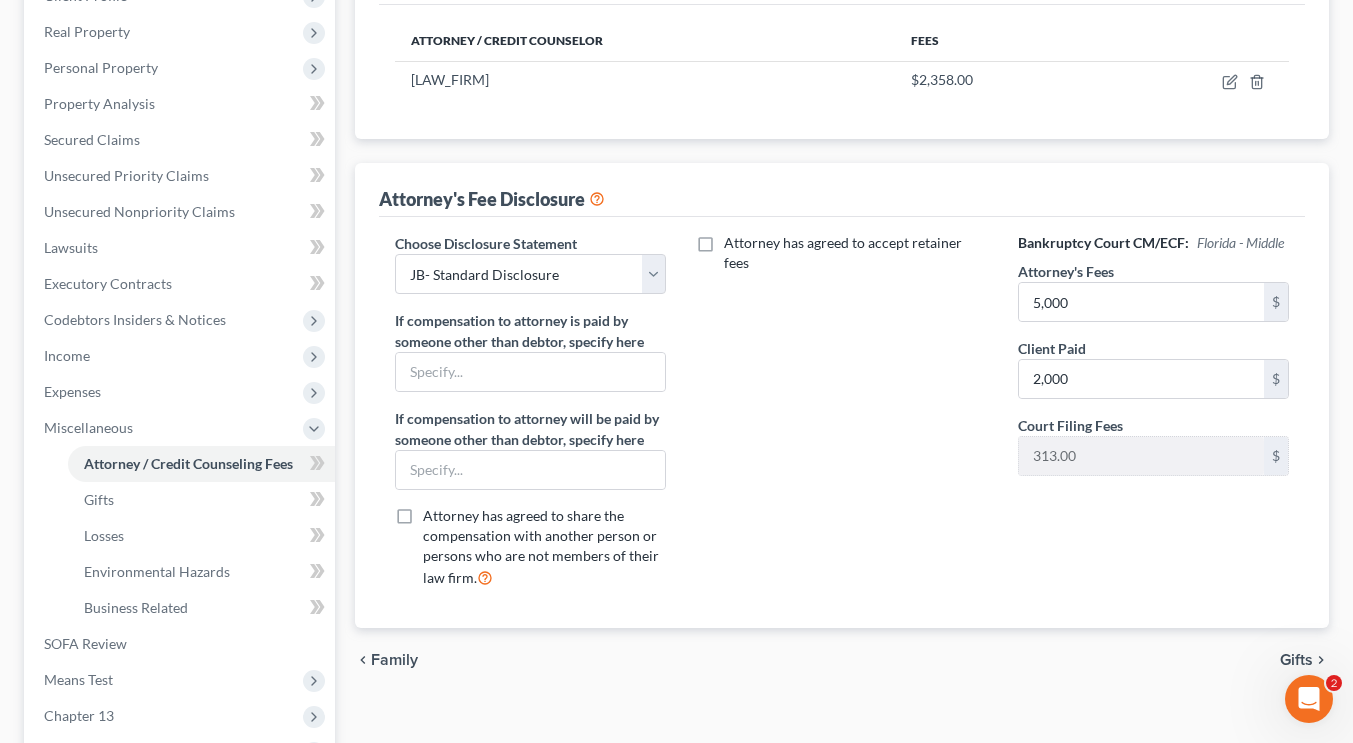 scroll, scrollTop: 303, scrollLeft: 0, axis: vertical 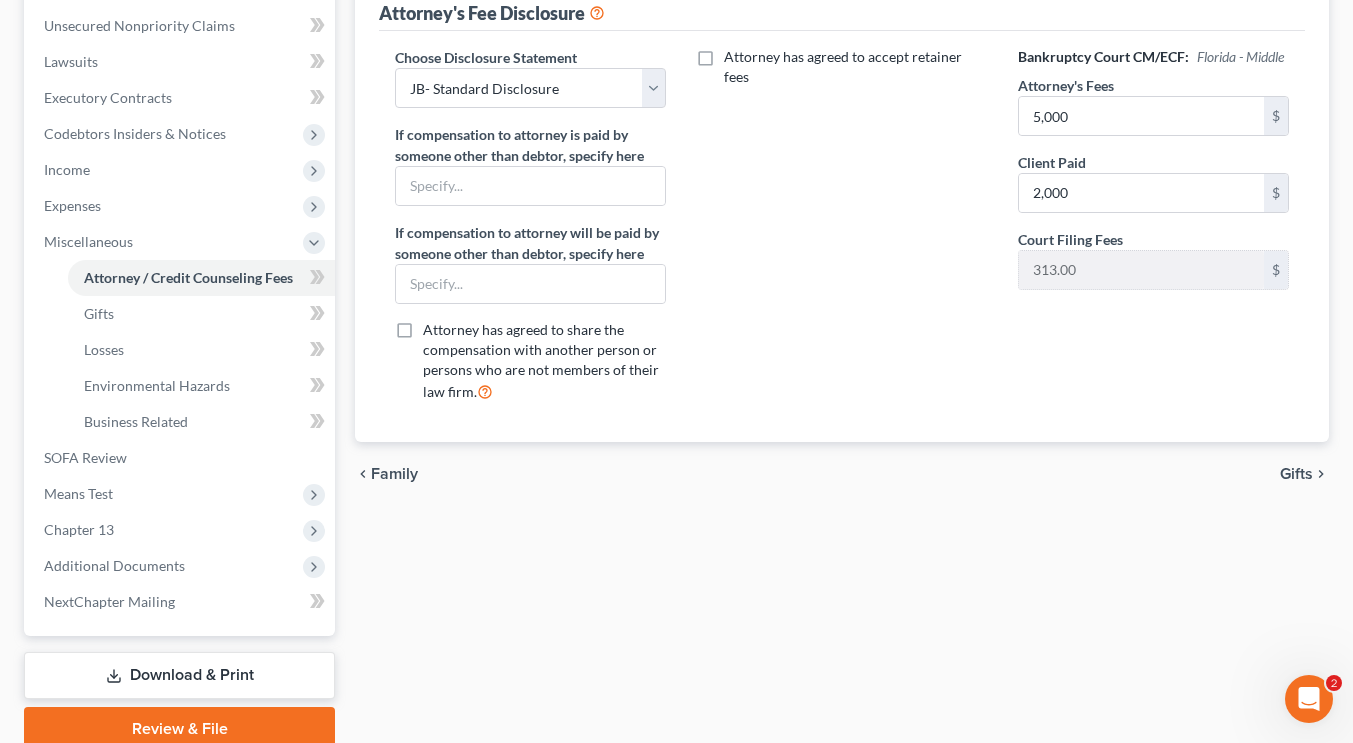 click on "Download & Print" at bounding box center [179, 675] 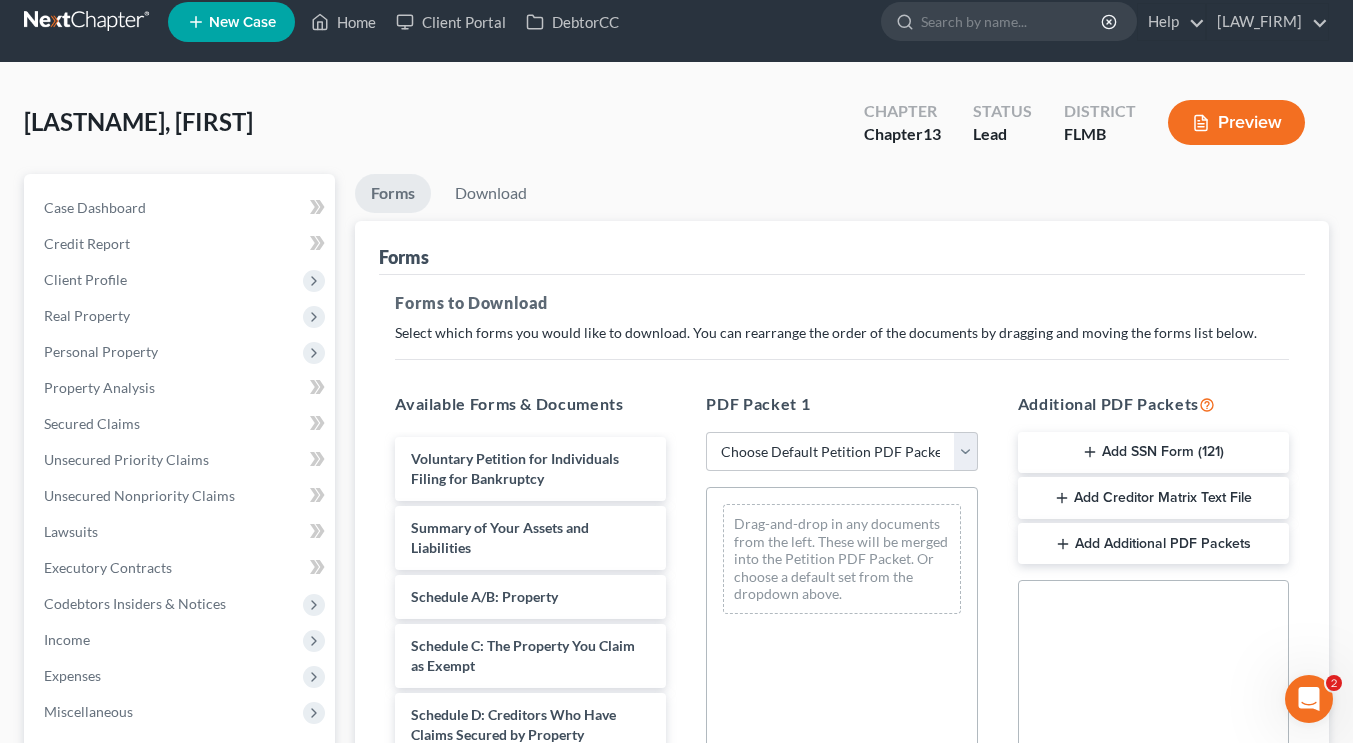 scroll, scrollTop: 0, scrollLeft: 0, axis: both 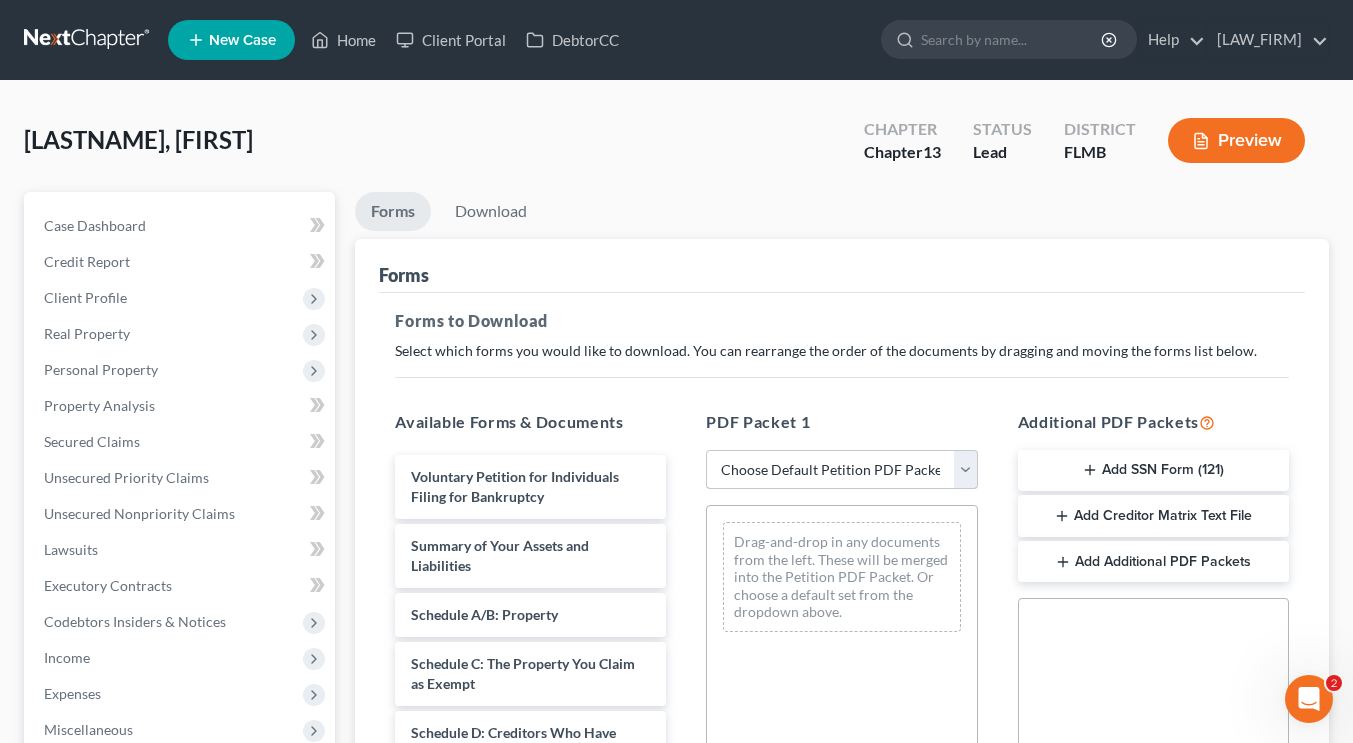 click on "Choose Default Petition PDF Packet Complete Bankruptcy Petition (all forms and schedules) Emergency Filing Forms (Petition and Creditor List Only) Amended Forms Signature Pages Only Supplemental Post Petition (Sch. I & J) Supplemental Post Petition (Sch. I) Supplemental Post Petition (Sch. J)" at bounding box center (841, 470) 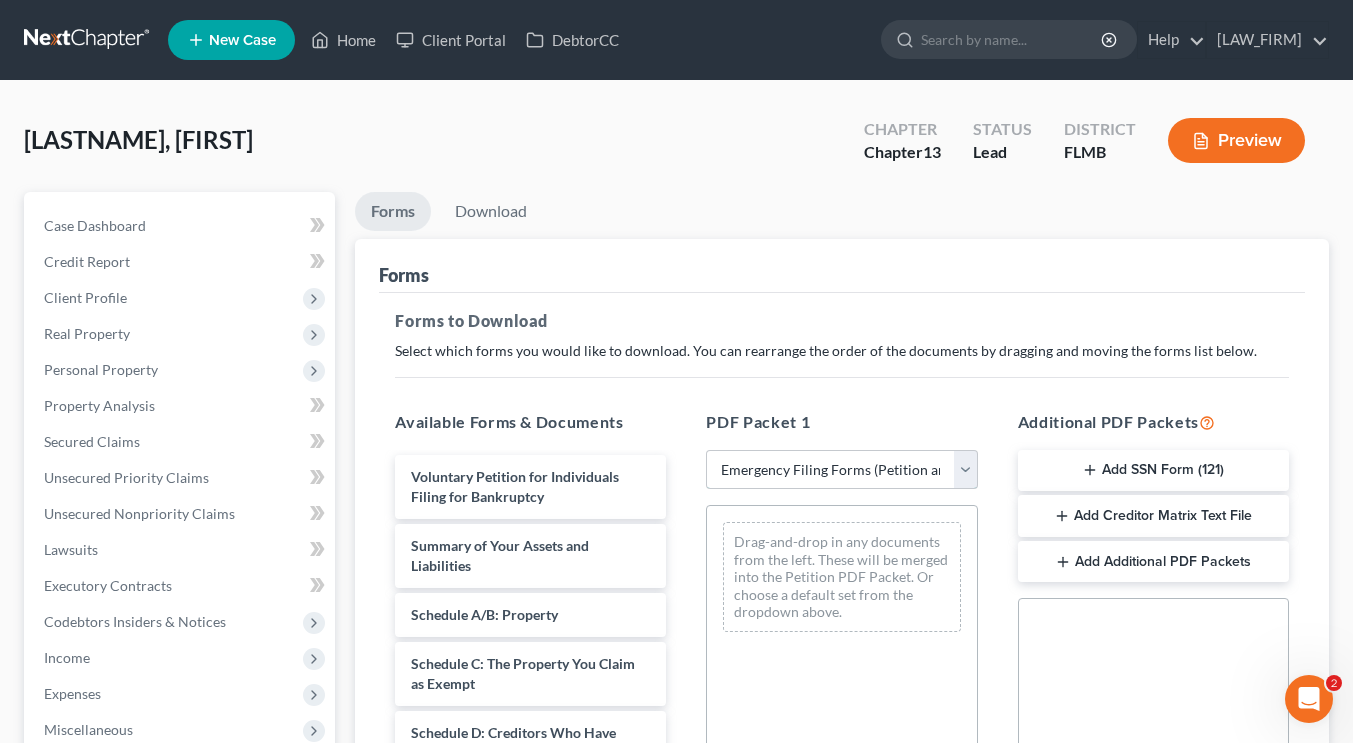 click on "Choose Default Petition PDF Packet Complete Bankruptcy Petition (all forms and schedules) Emergency Filing Forms (Petition and Creditor List Only) Amended Forms Signature Pages Only Supplemental Post Petition (Sch. I & J) Supplemental Post Petition (Sch. I) Supplemental Post Petition (Sch. J)" at bounding box center [841, 470] 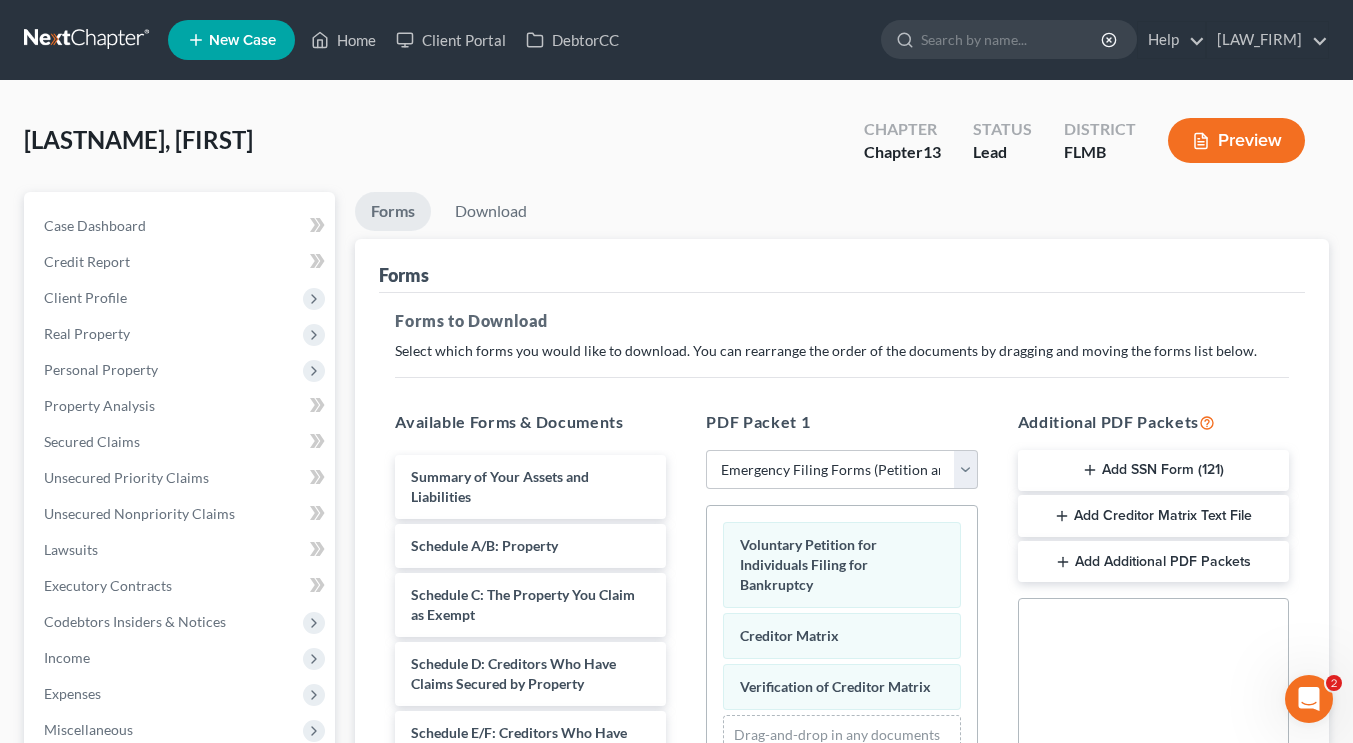 click on "Add SSN Form (121)" at bounding box center (1153, 471) 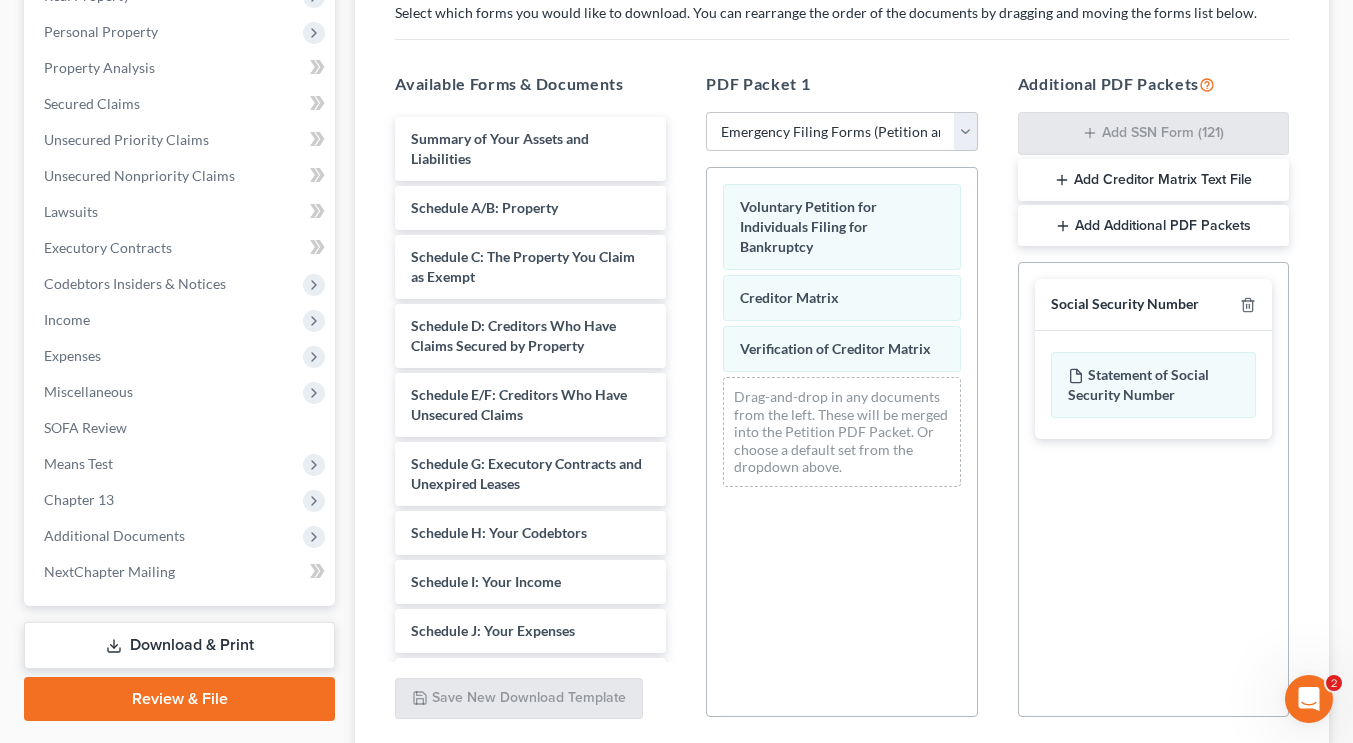scroll, scrollTop: 491, scrollLeft: 0, axis: vertical 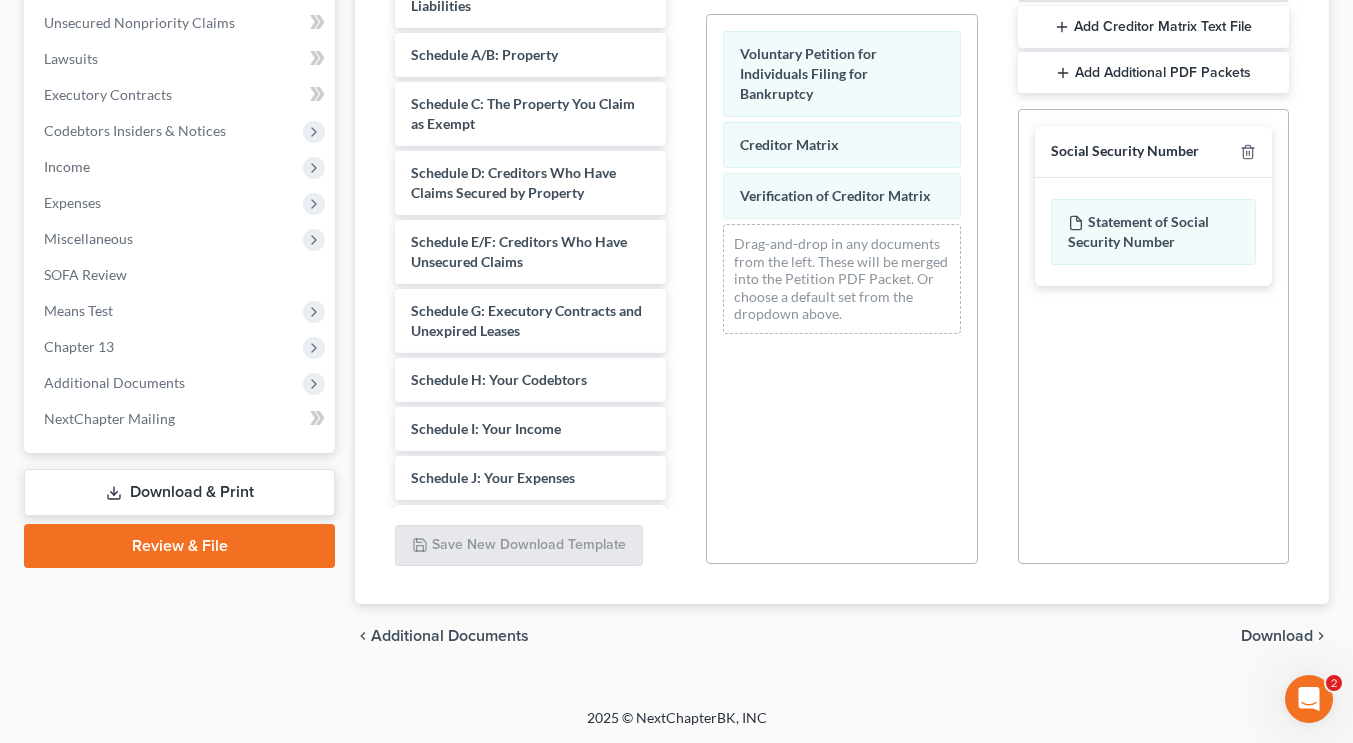 click on "Download" at bounding box center (1277, 636) 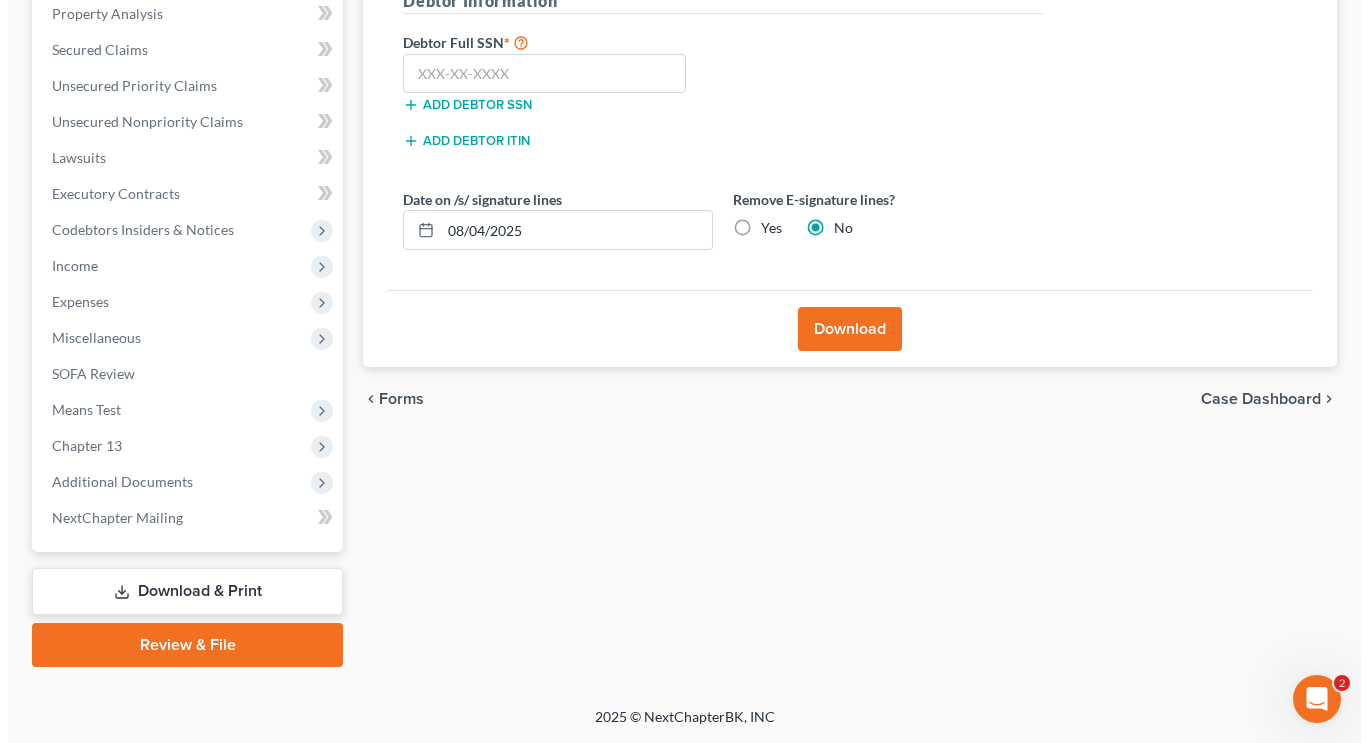 scroll, scrollTop: 390, scrollLeft: 0, axis: vertical 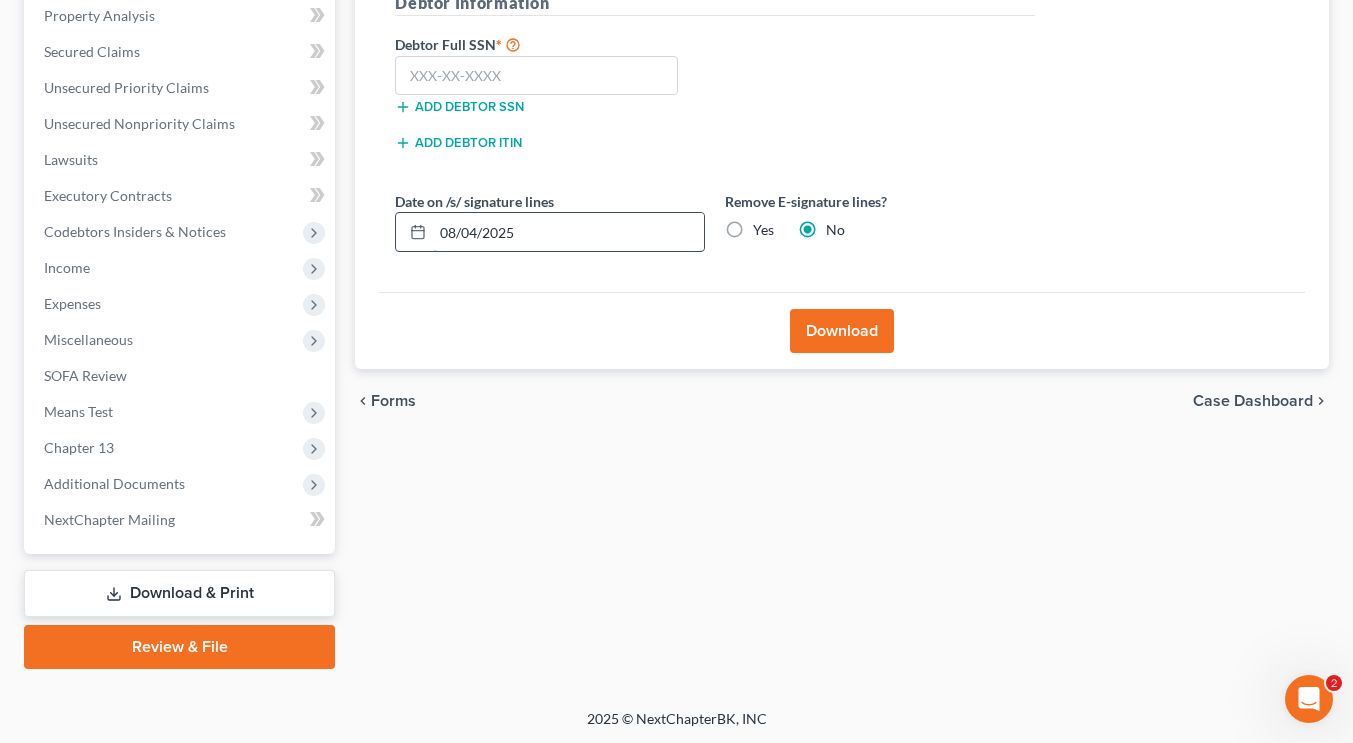 drag, startPoint x: 535, startPoint y: 229, endPoint x: 442, endPoint y: 220, distance: 93.43447 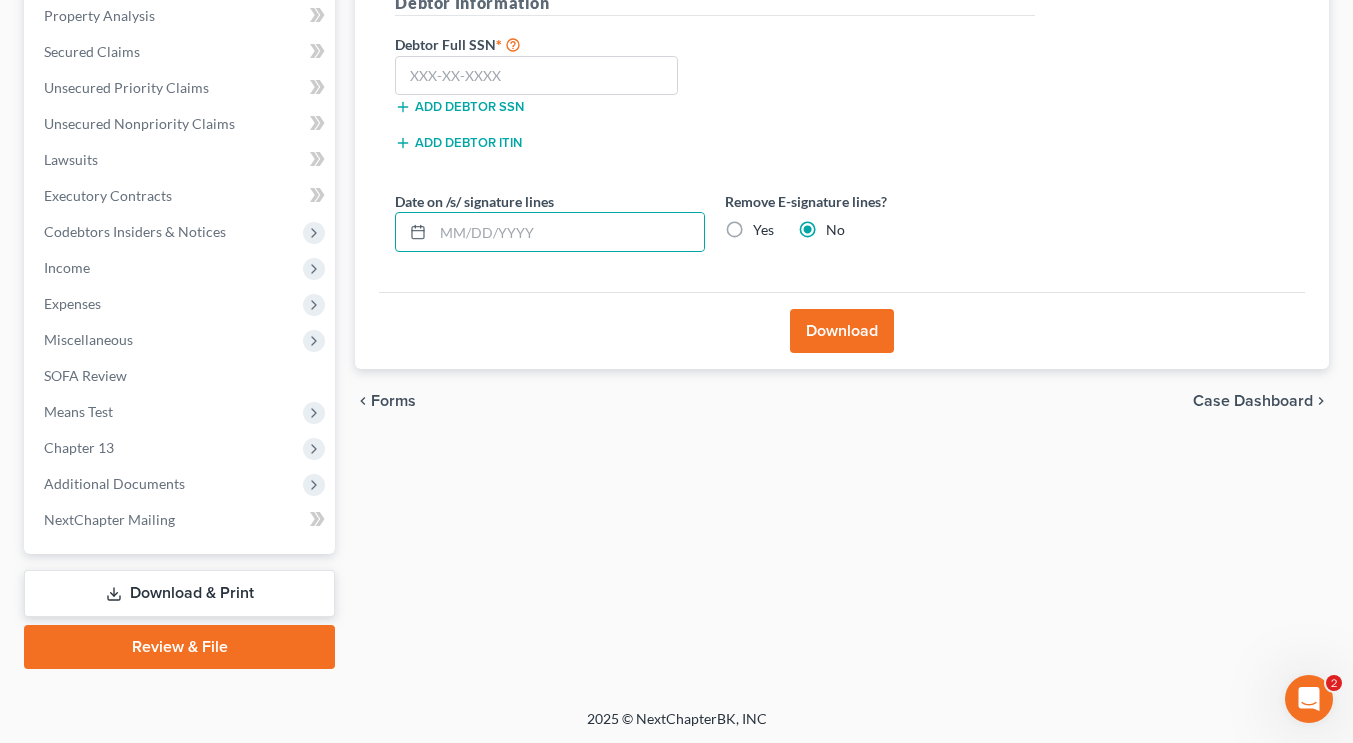 click on "Yes" at bounding box center [763, 230] 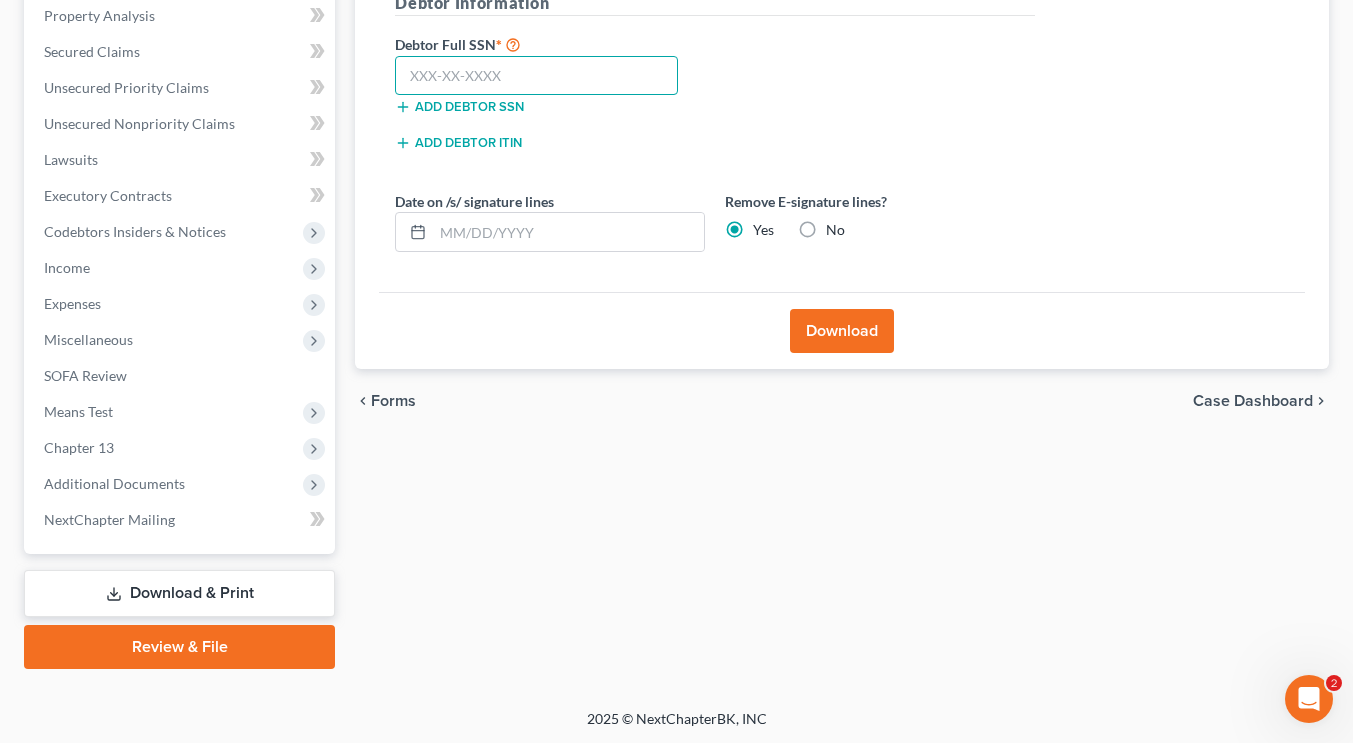 click at bounding box center [536, 76] 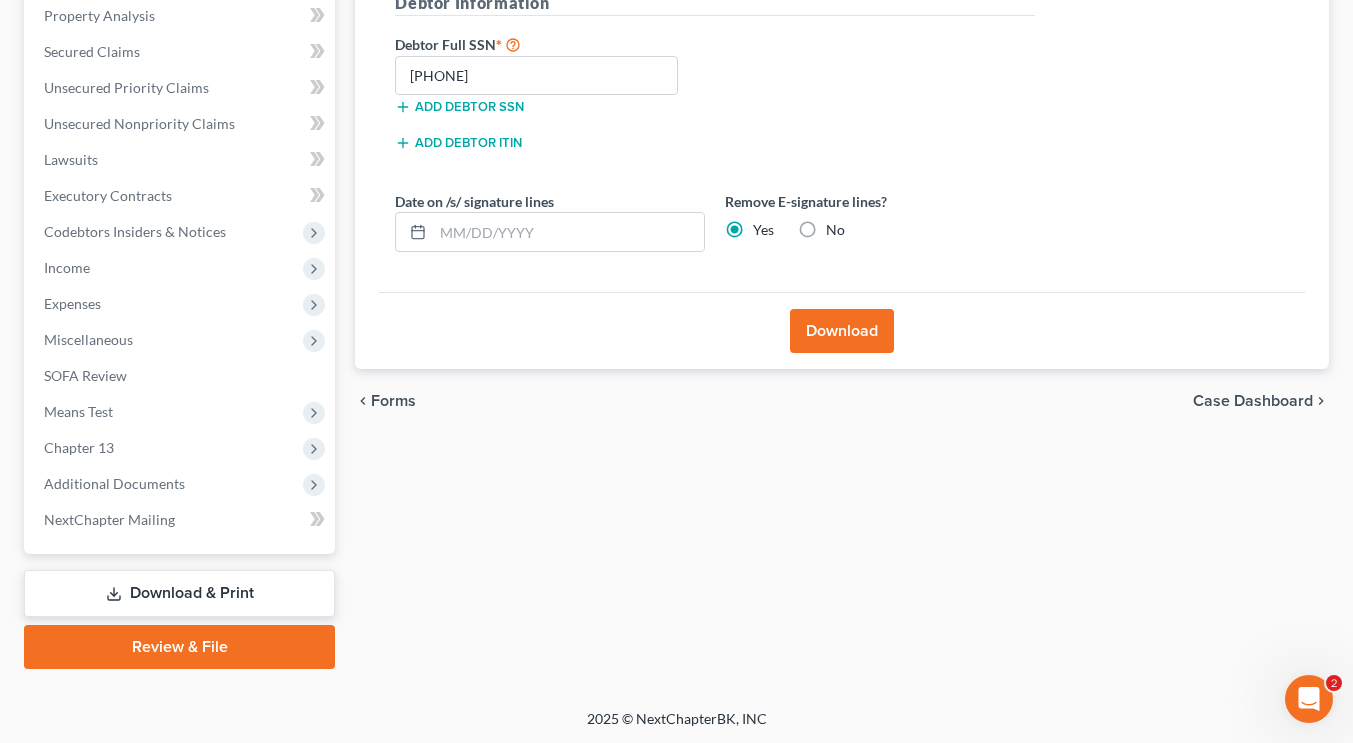 click on "Download" at bounding box center [842, 331] 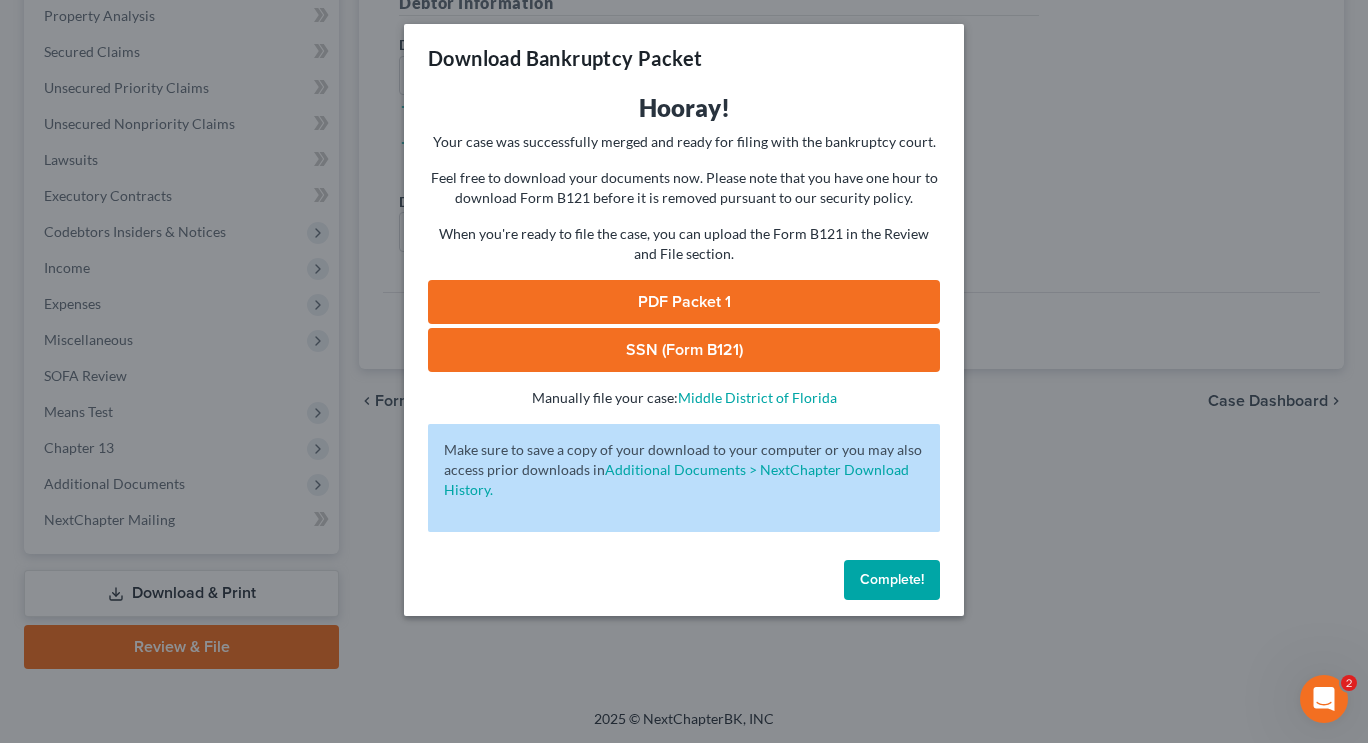 click on "PDF Packet 1" at bounding box center (684, 302) 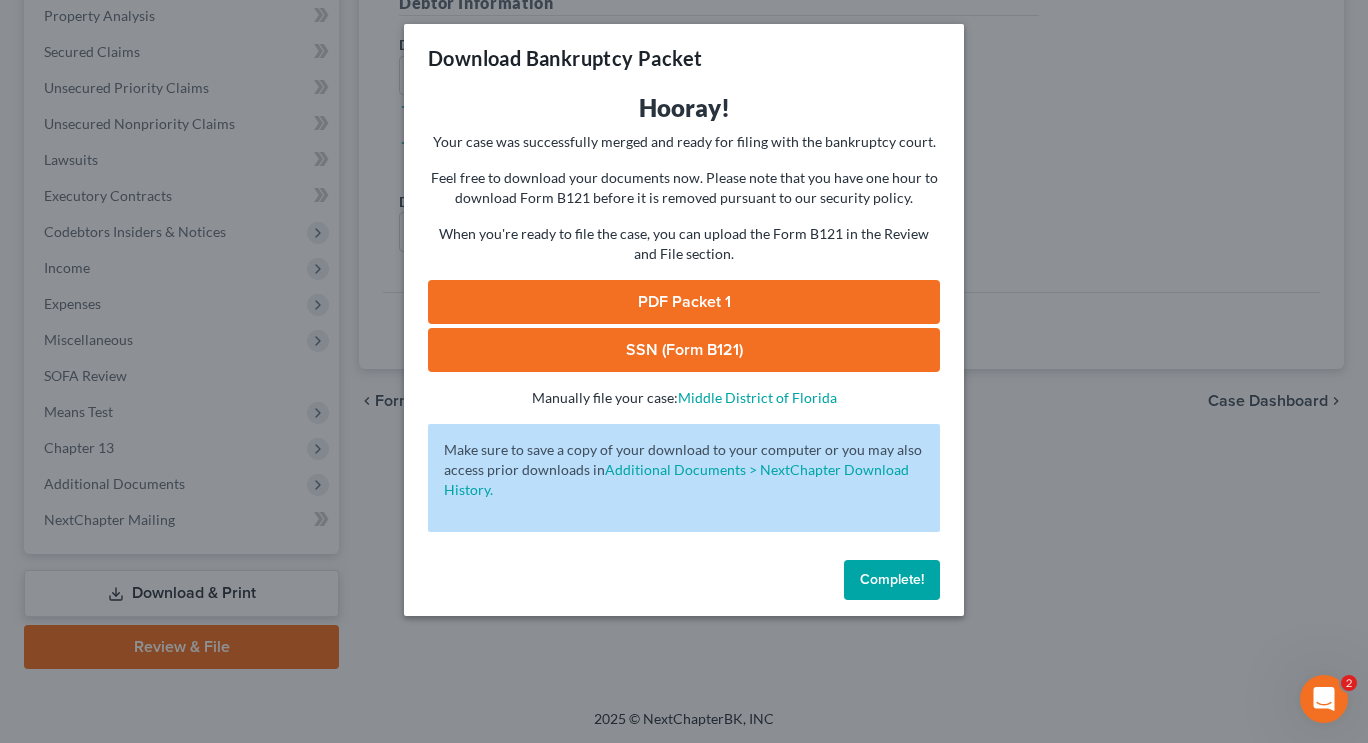 click on "SSN (Form B121)" at bounding box center (684, 350) 